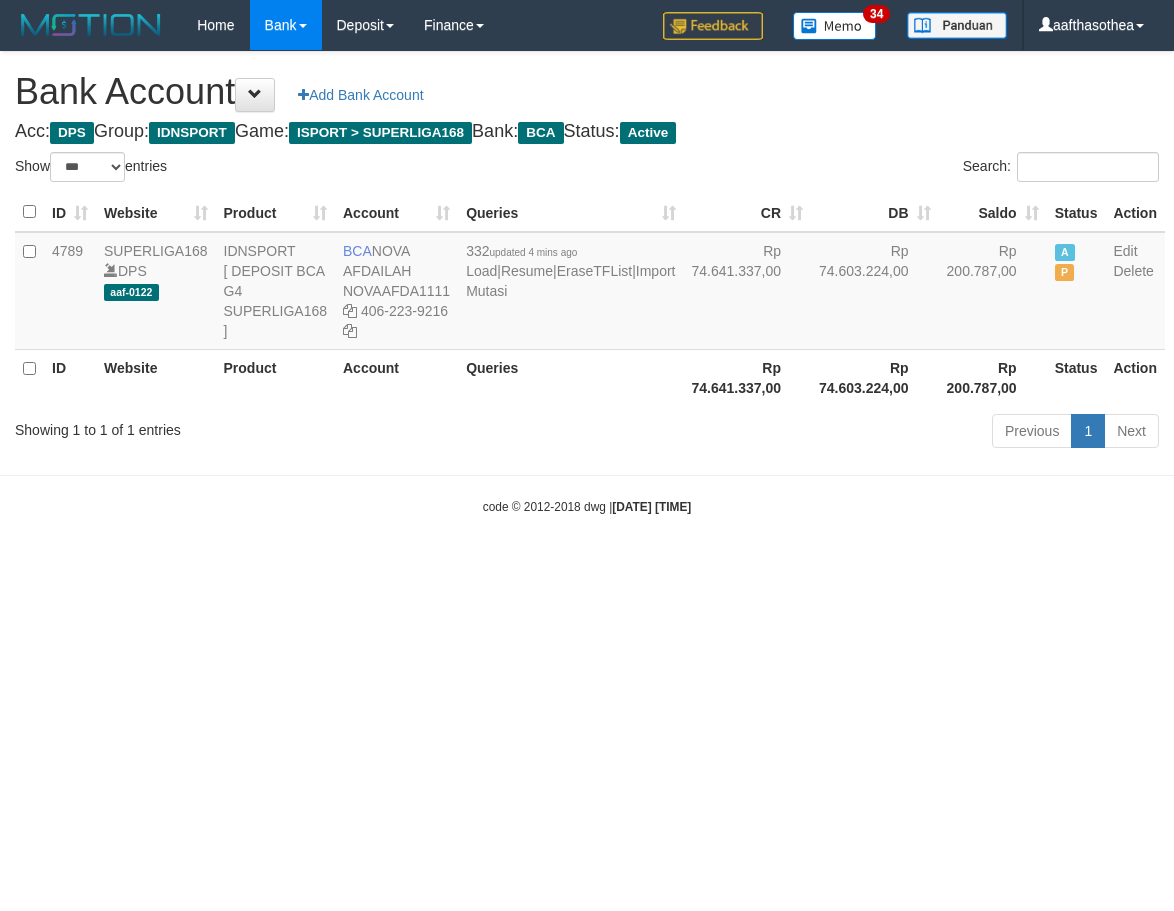 select on "***" 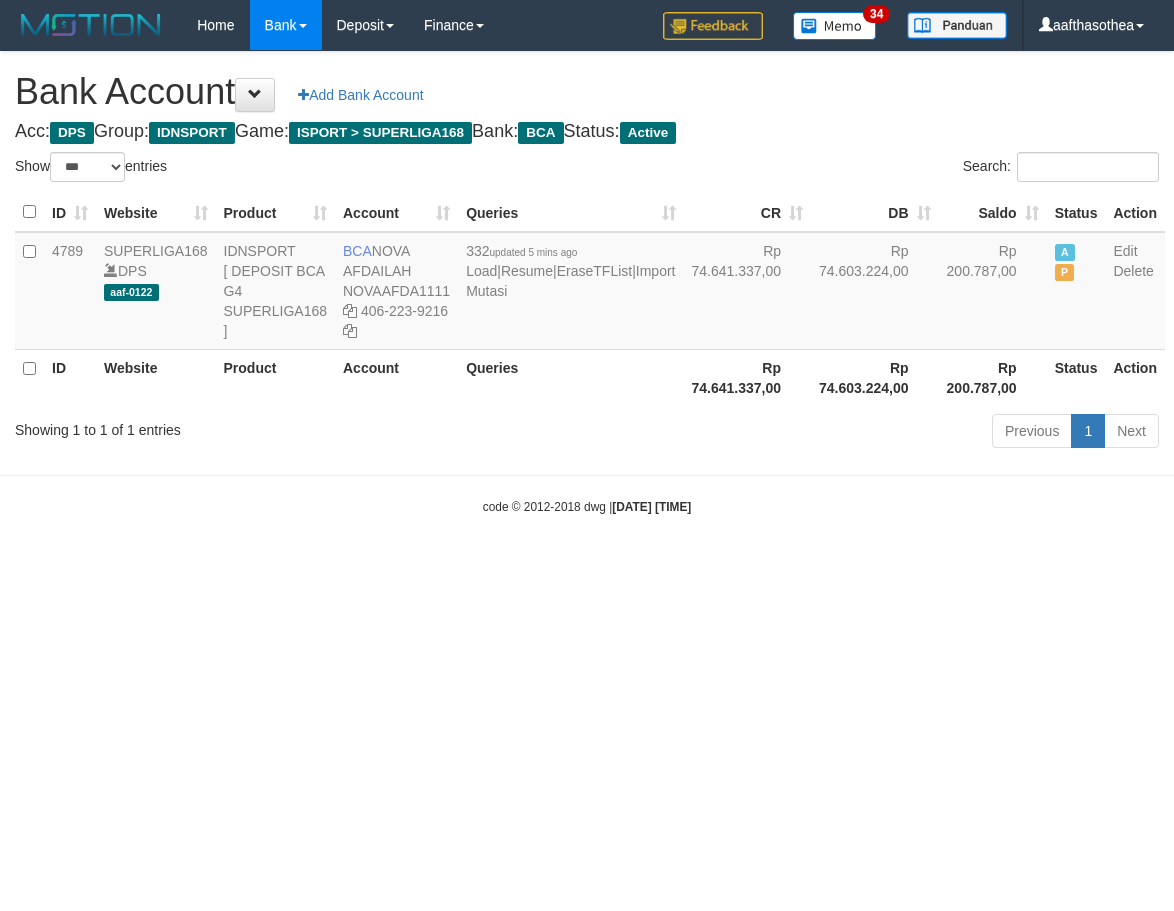 select on "***" 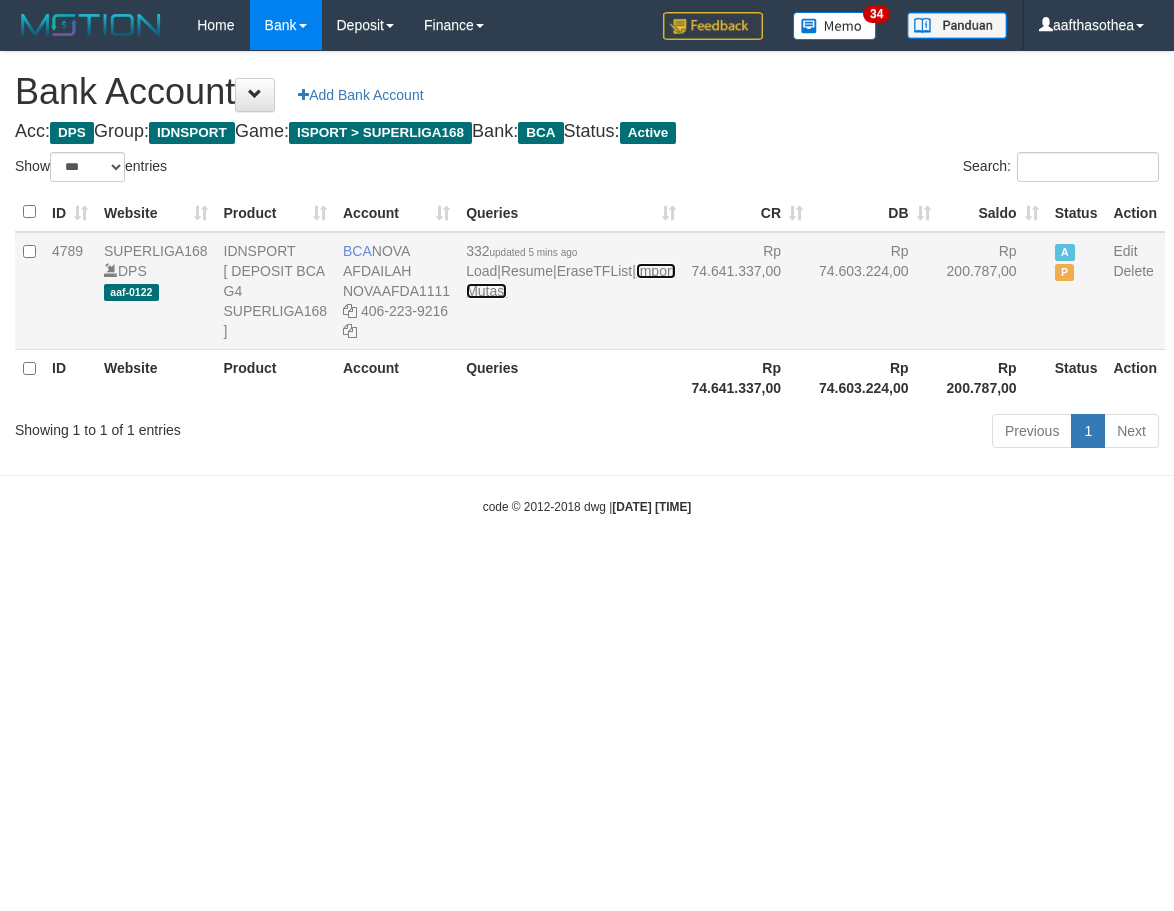 click on "Import Mutasi" at bounding box center (570, 281) 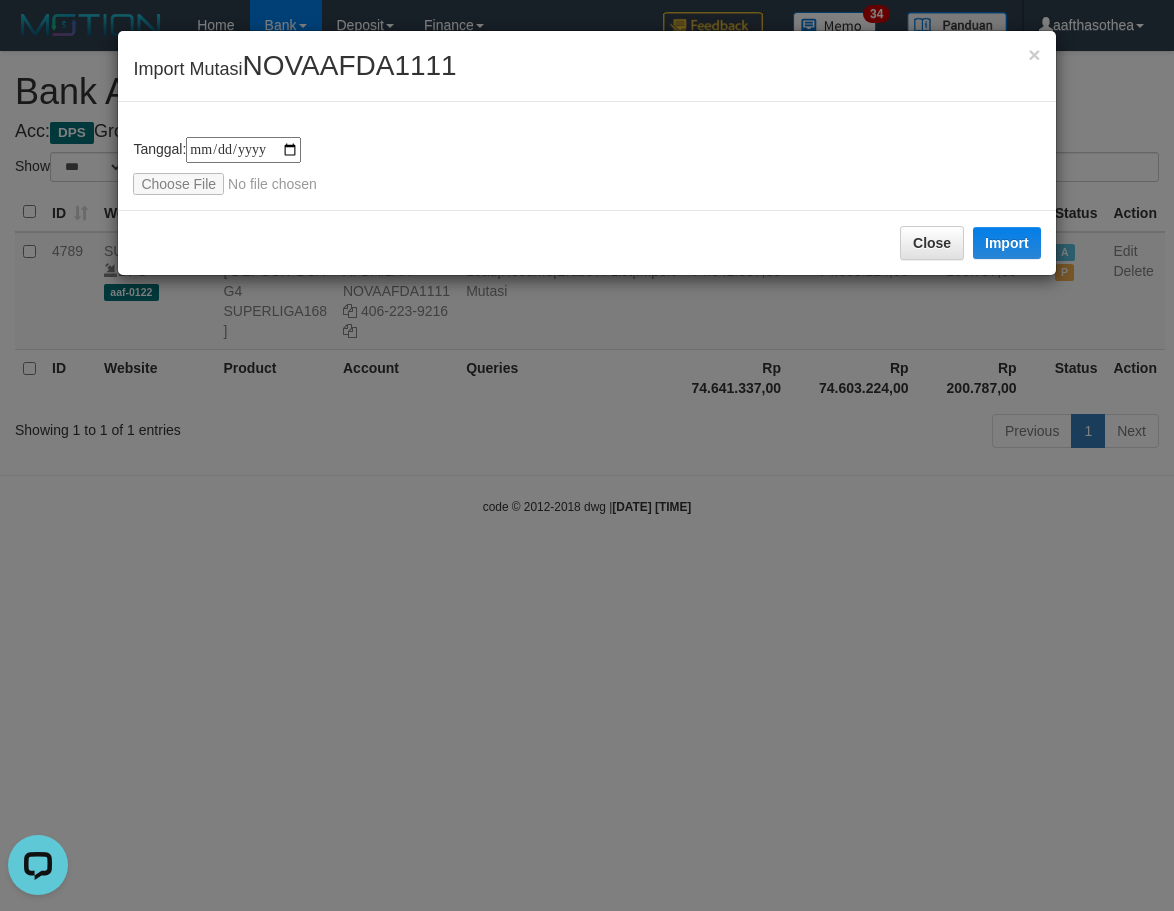 scroll, scrollTop: 0, scrollLeft: 0, axis: both 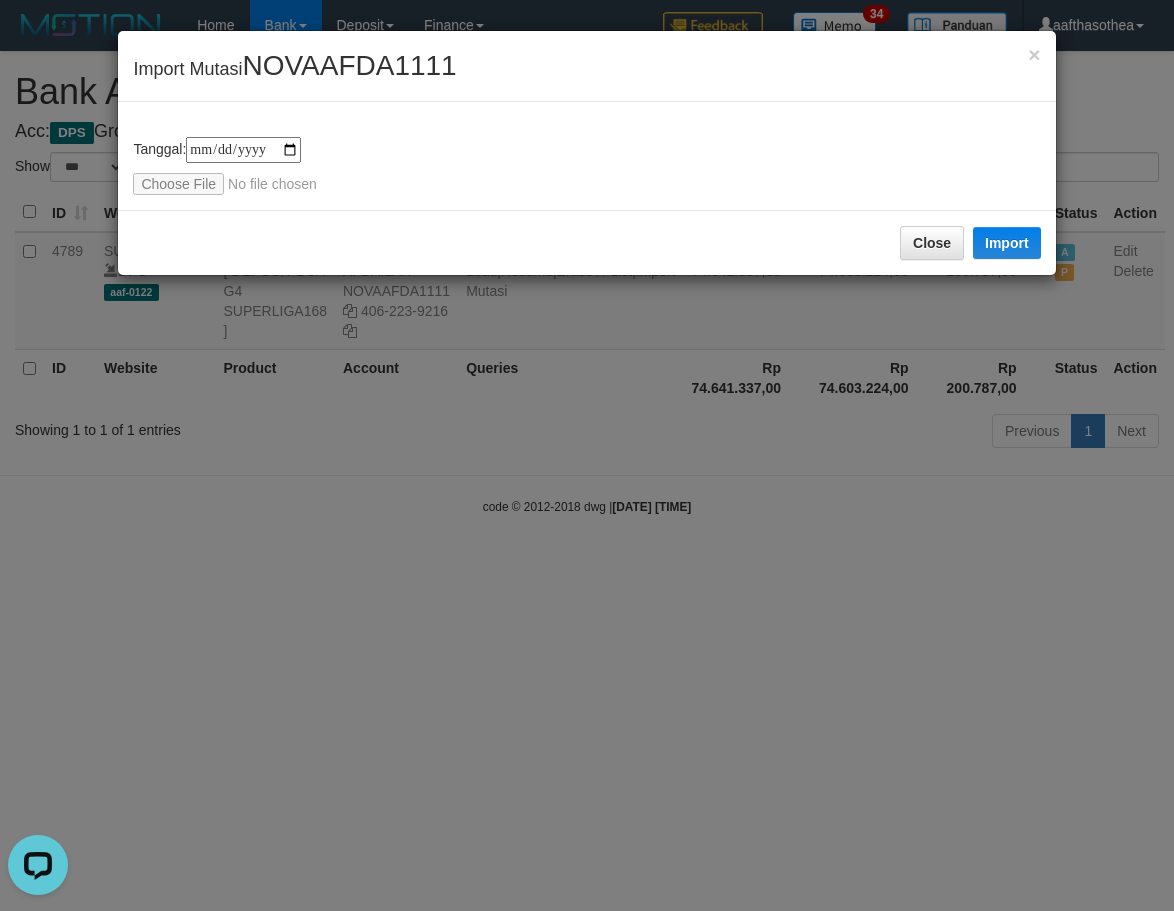 type on "**********" 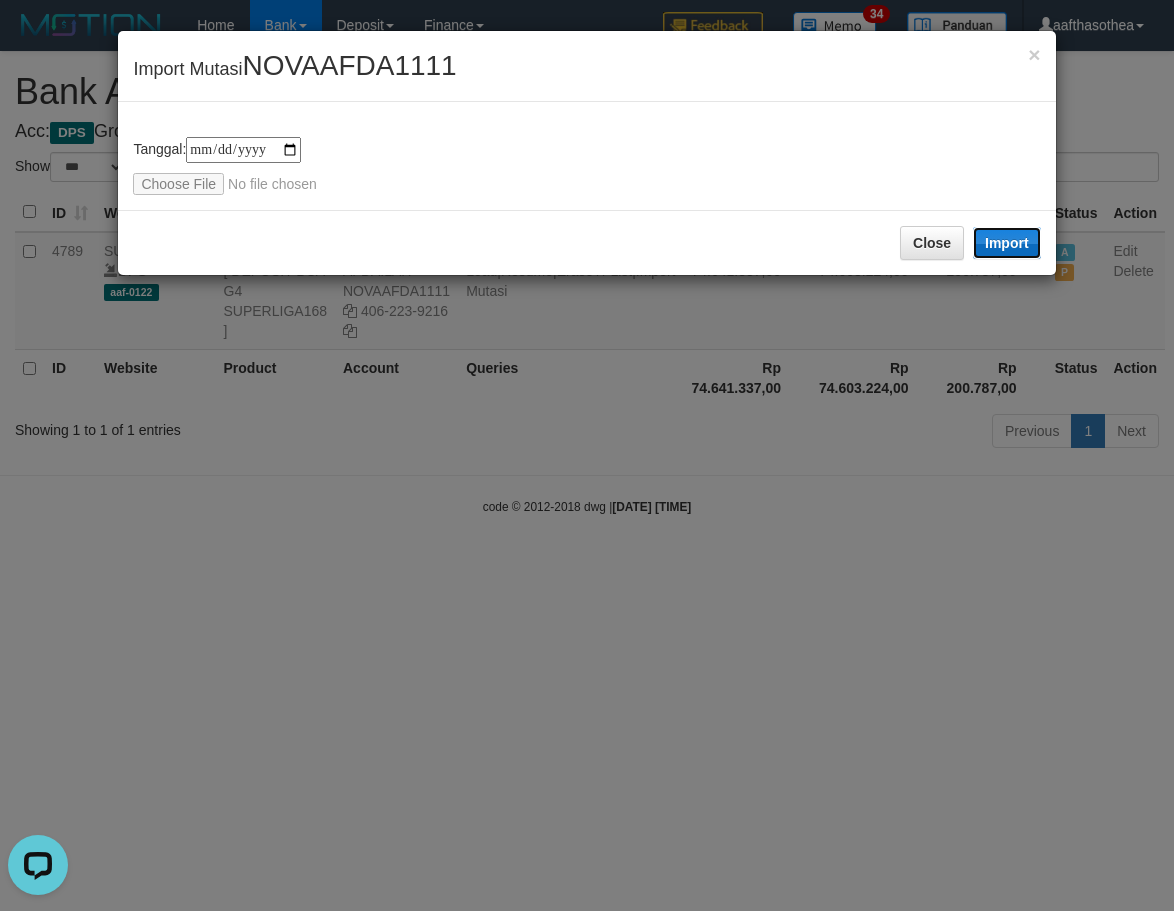 click on "Import" at bounding box center [1007, 243] 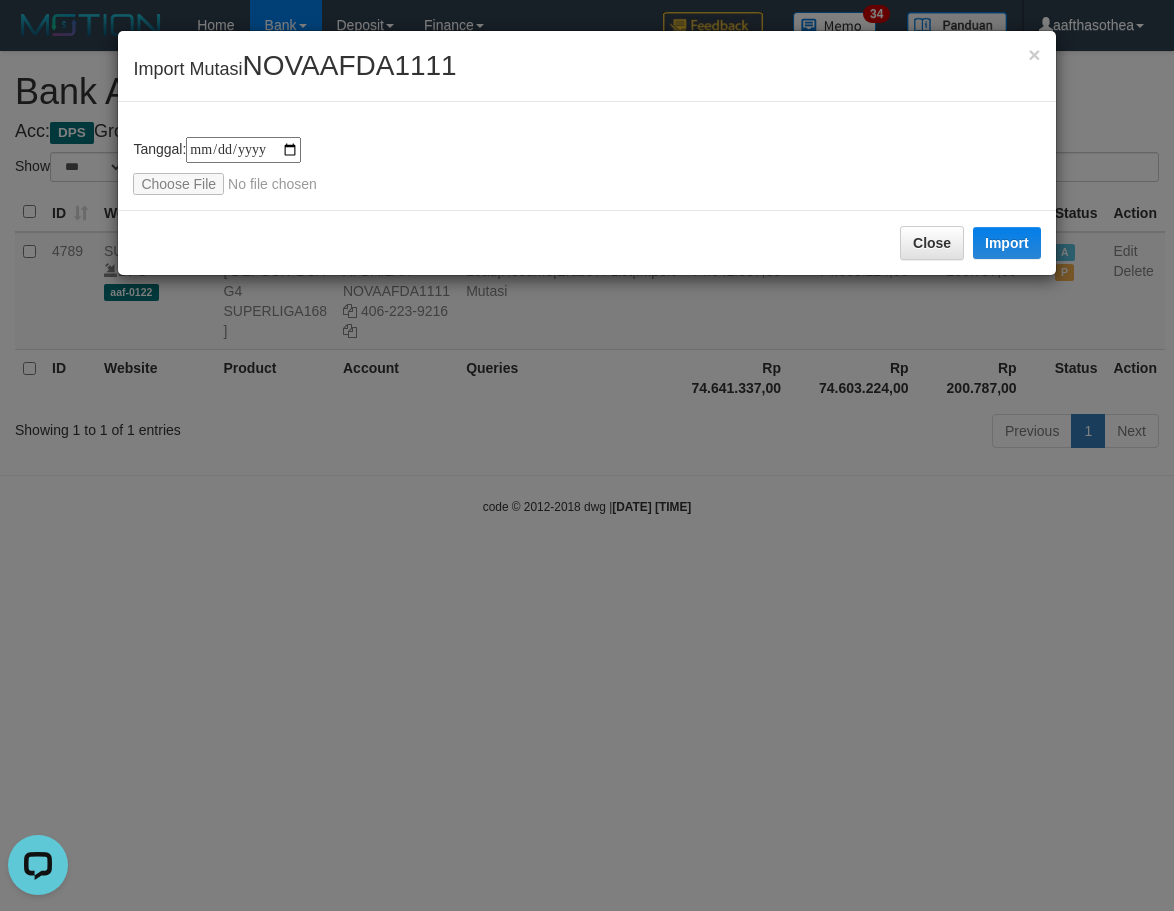 drag, startPoint x: 623, startPoint y: 429, endPoint x: 1169, endPoint y: 515, distance: 552.7314 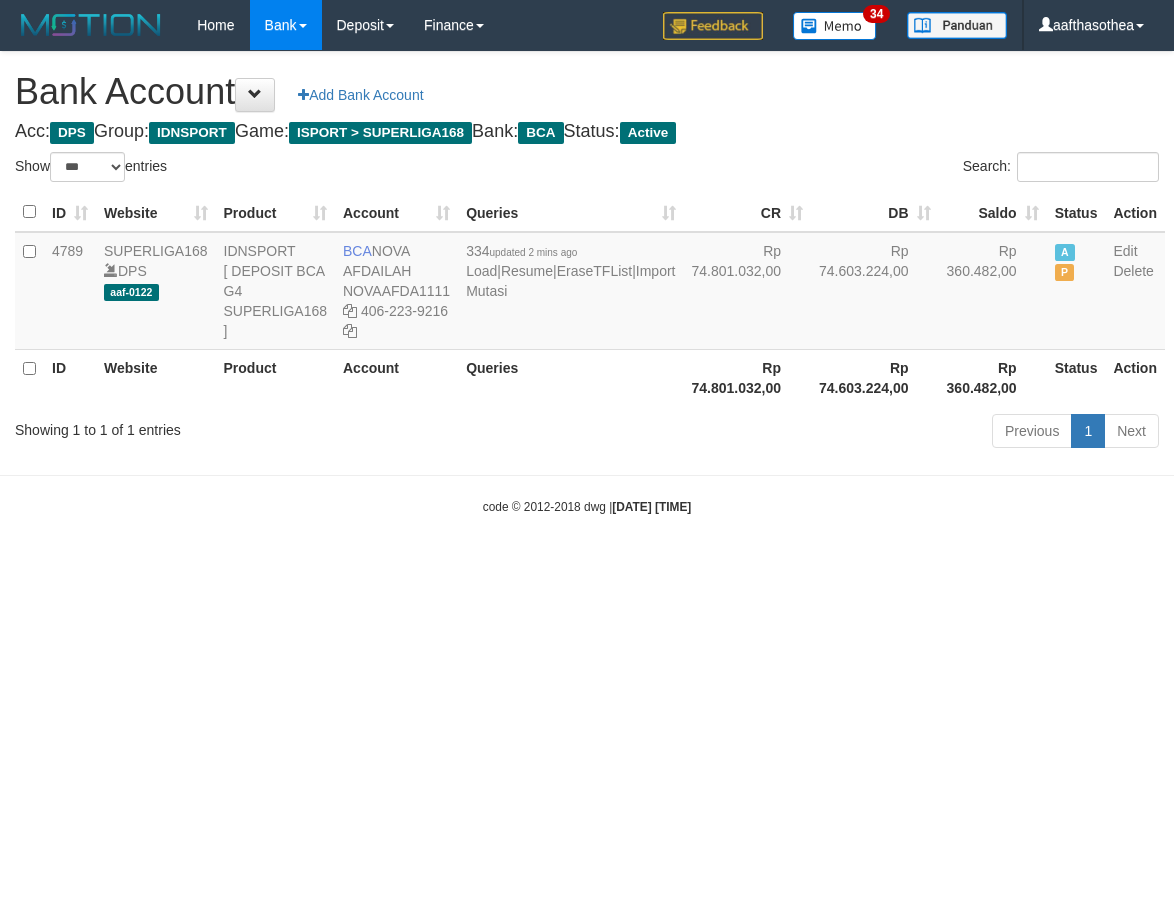 select on "***" 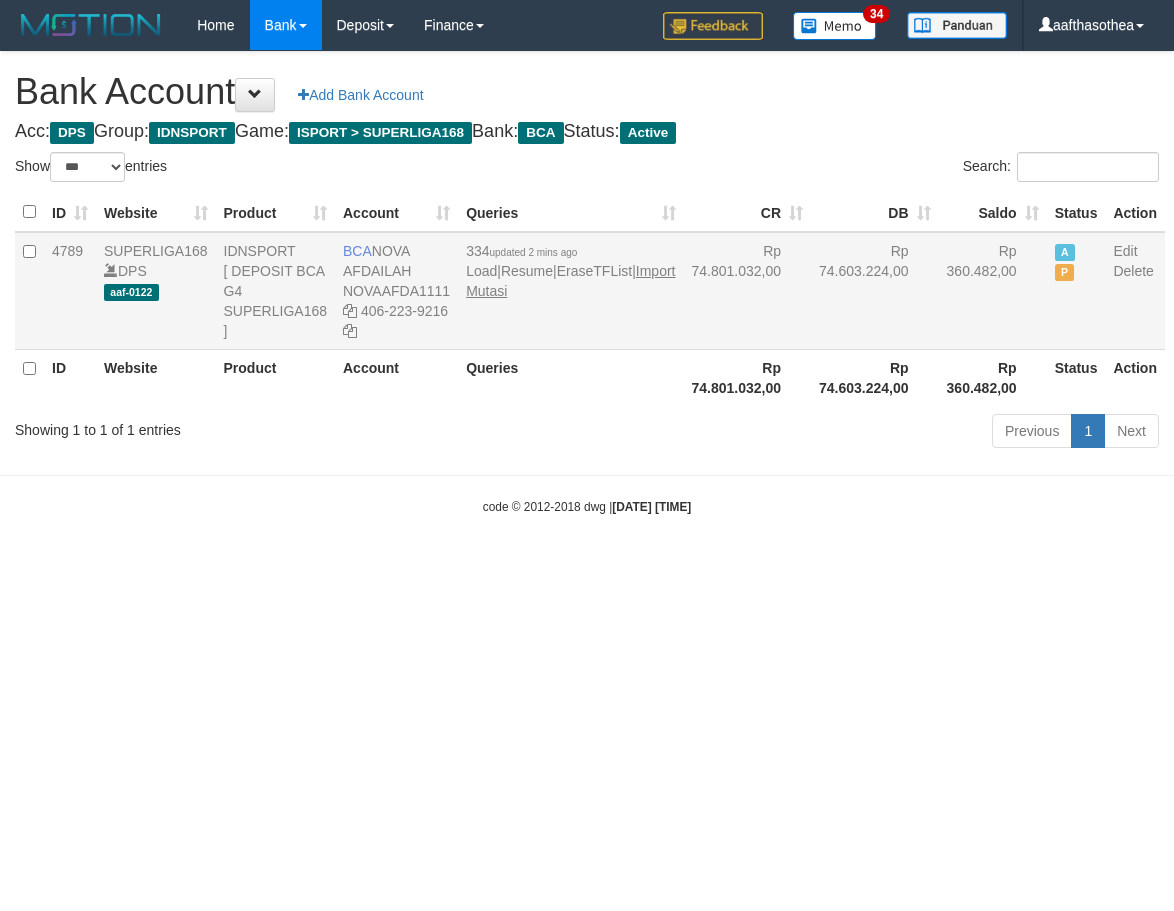 scroll, scrollTop: 0, scrollLeft: 0, axis: both 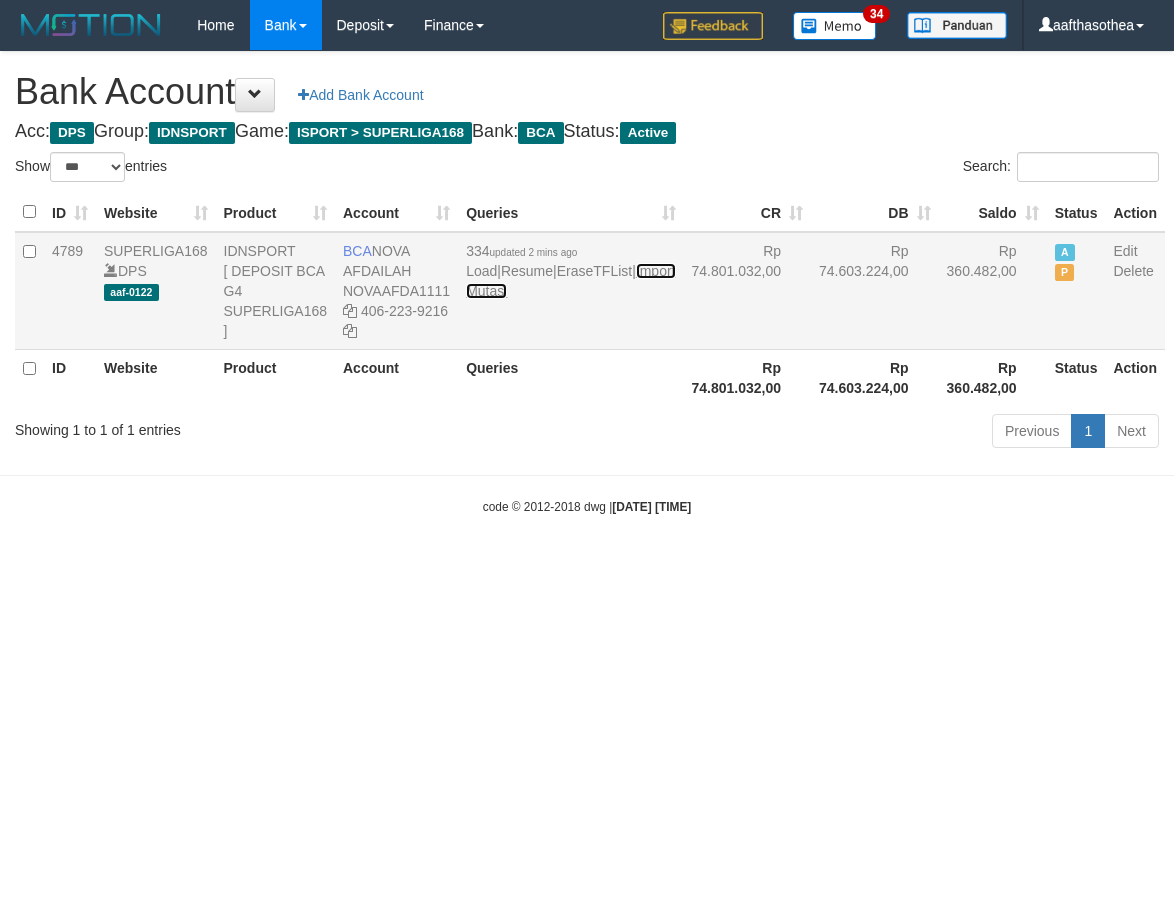 click on "Import Mutasi" at bounding box center (570, 281) 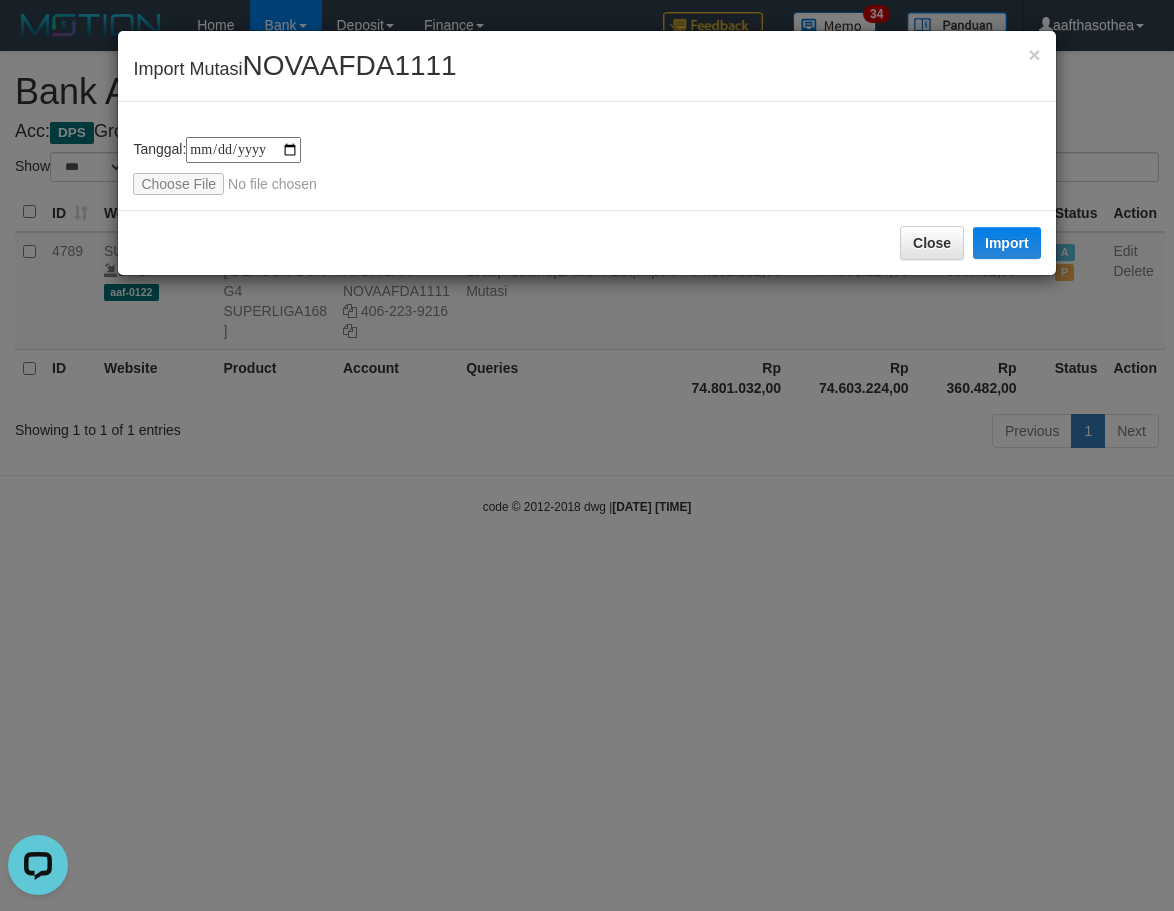 scroll, scrollTop: 0, scrollLeft: 0, axis: both 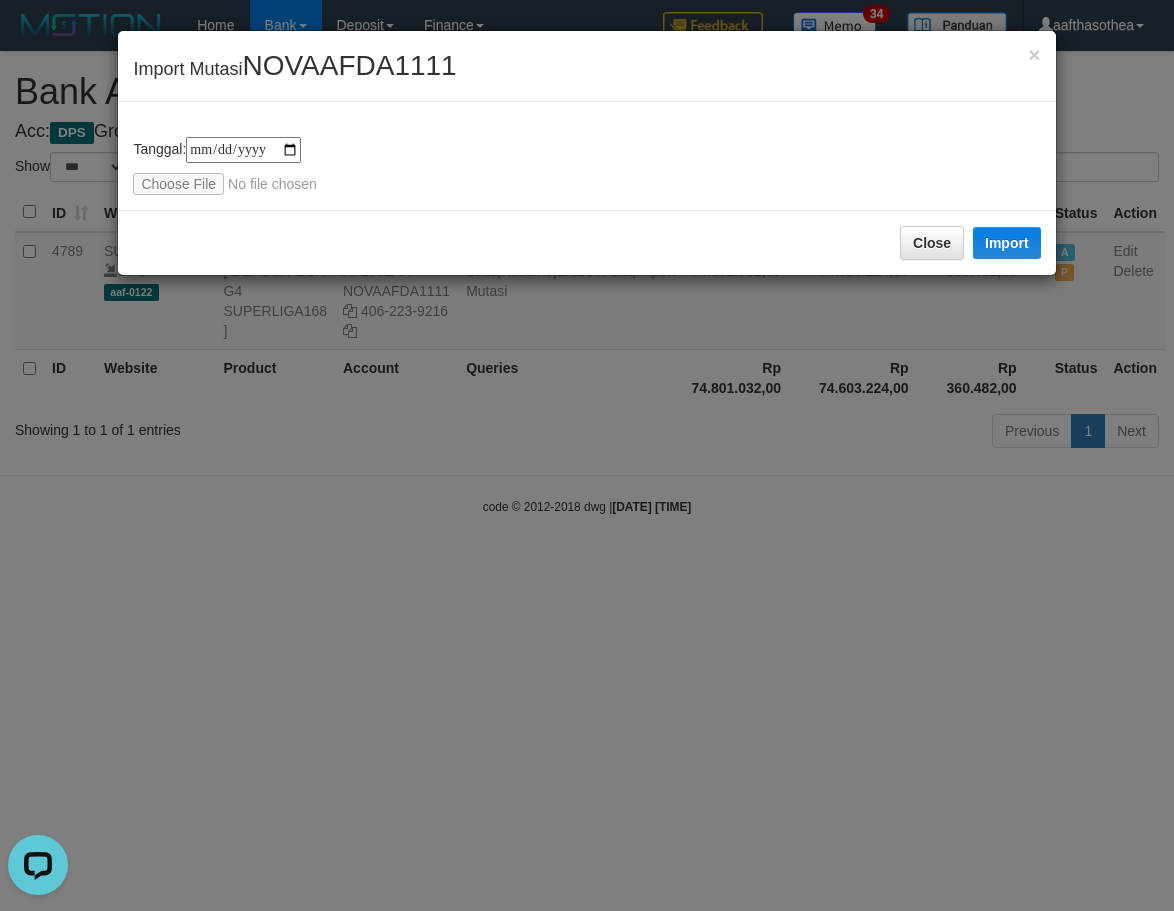 click on "**********" at bounding box center (587, 455) 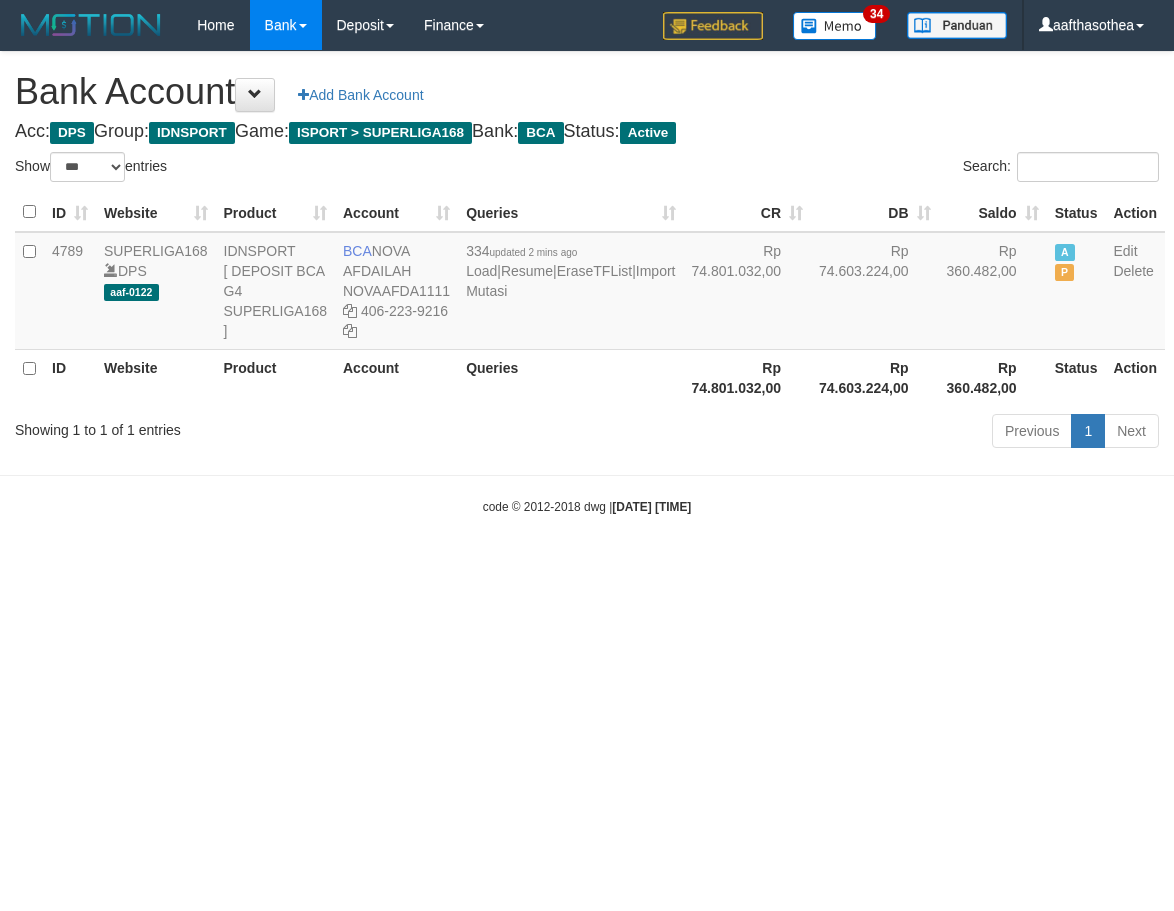 select on "***" 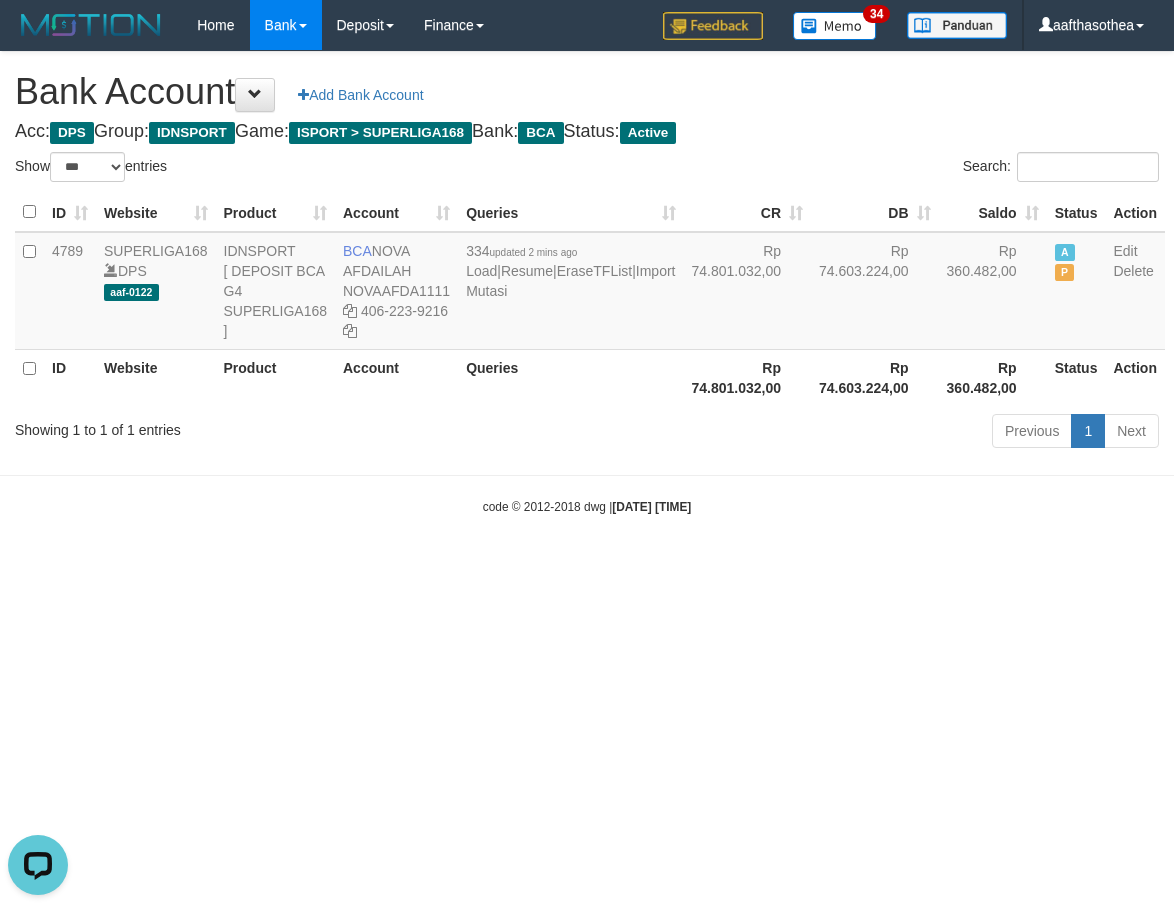 scroll, scrollTop: 0, scrollLeft: 0, axis: both 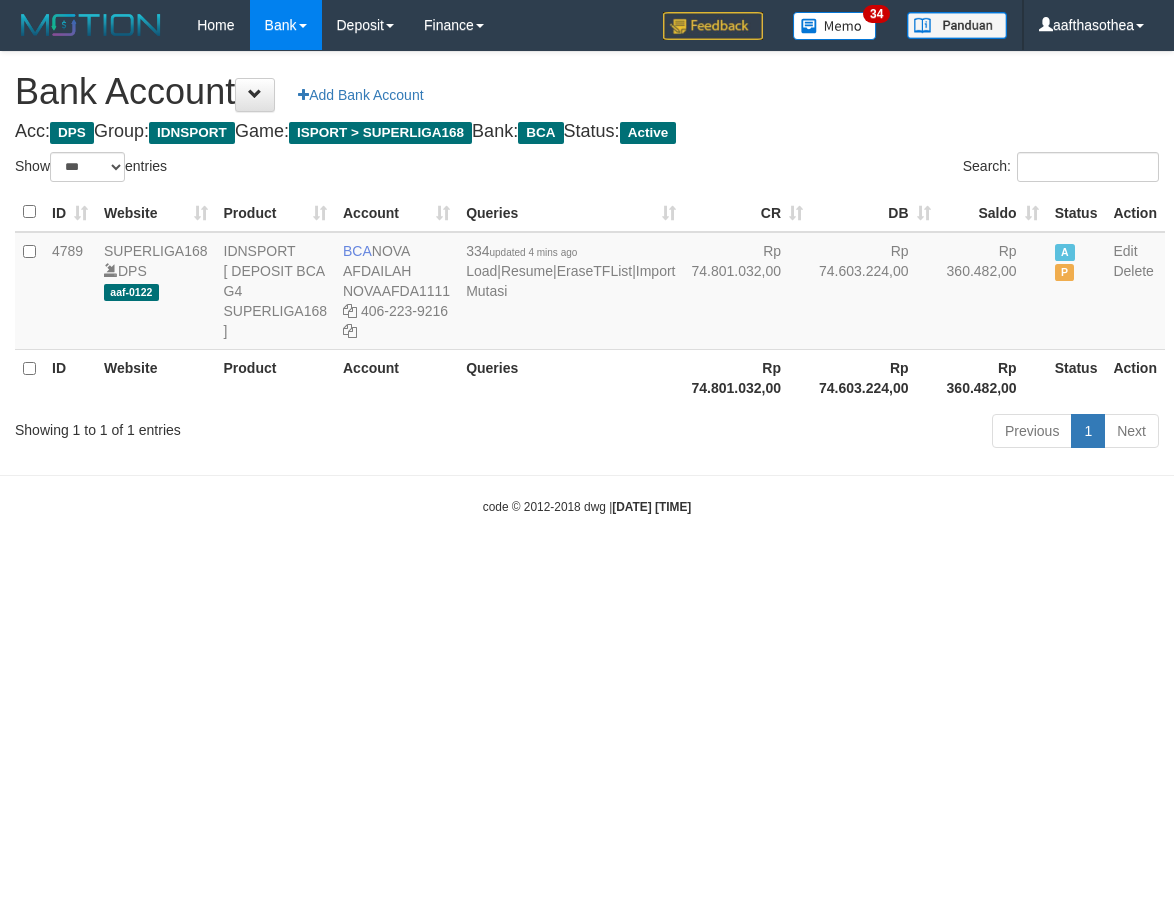 select on "***" 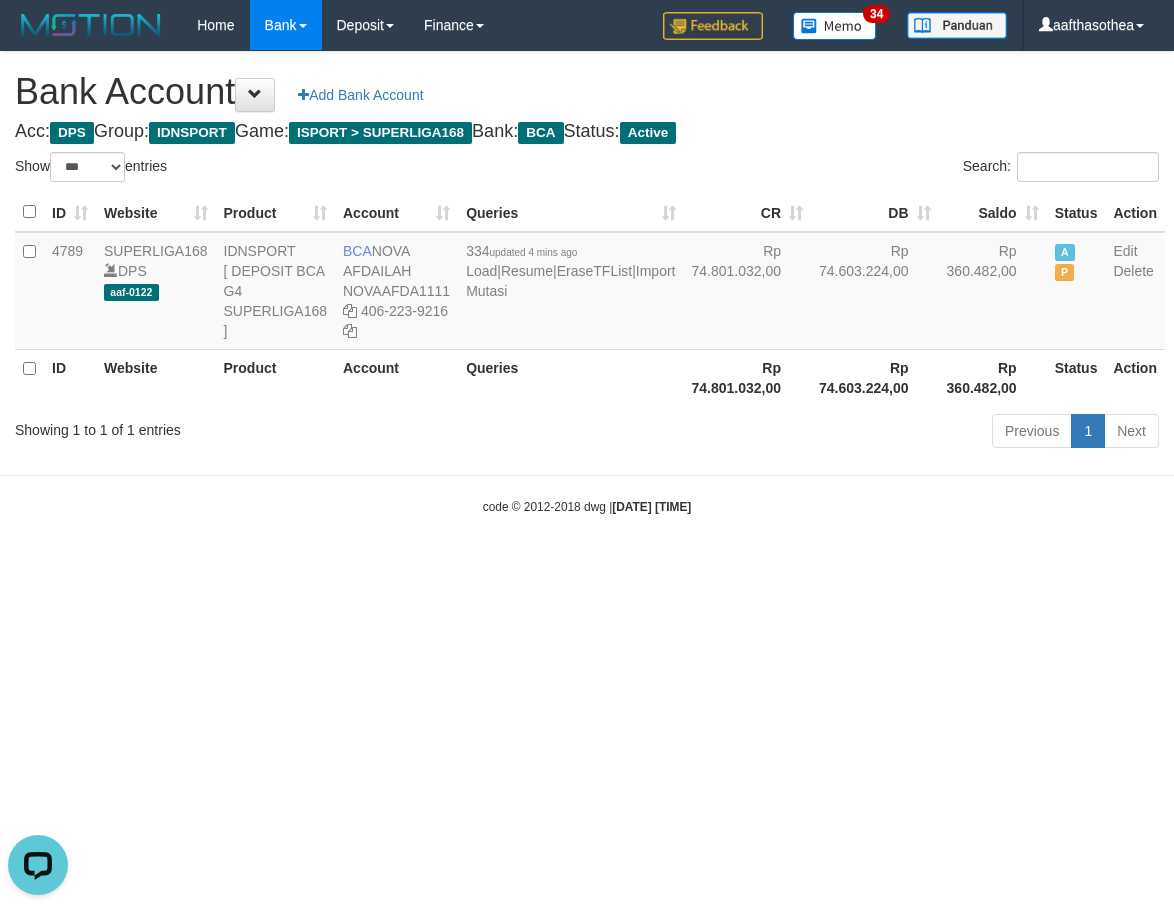 scroll, scrollTop: 0, scrollLeft: 0, axis: both 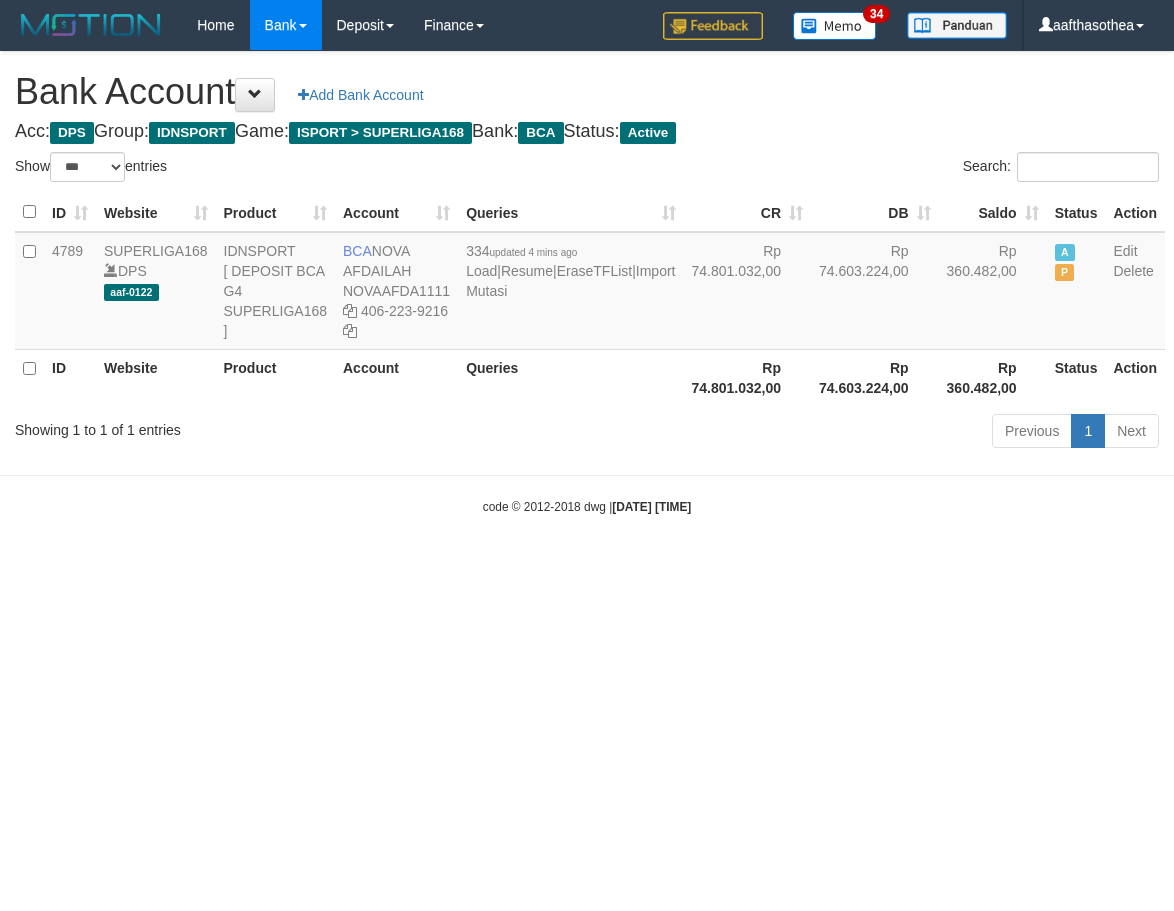 select on "***" 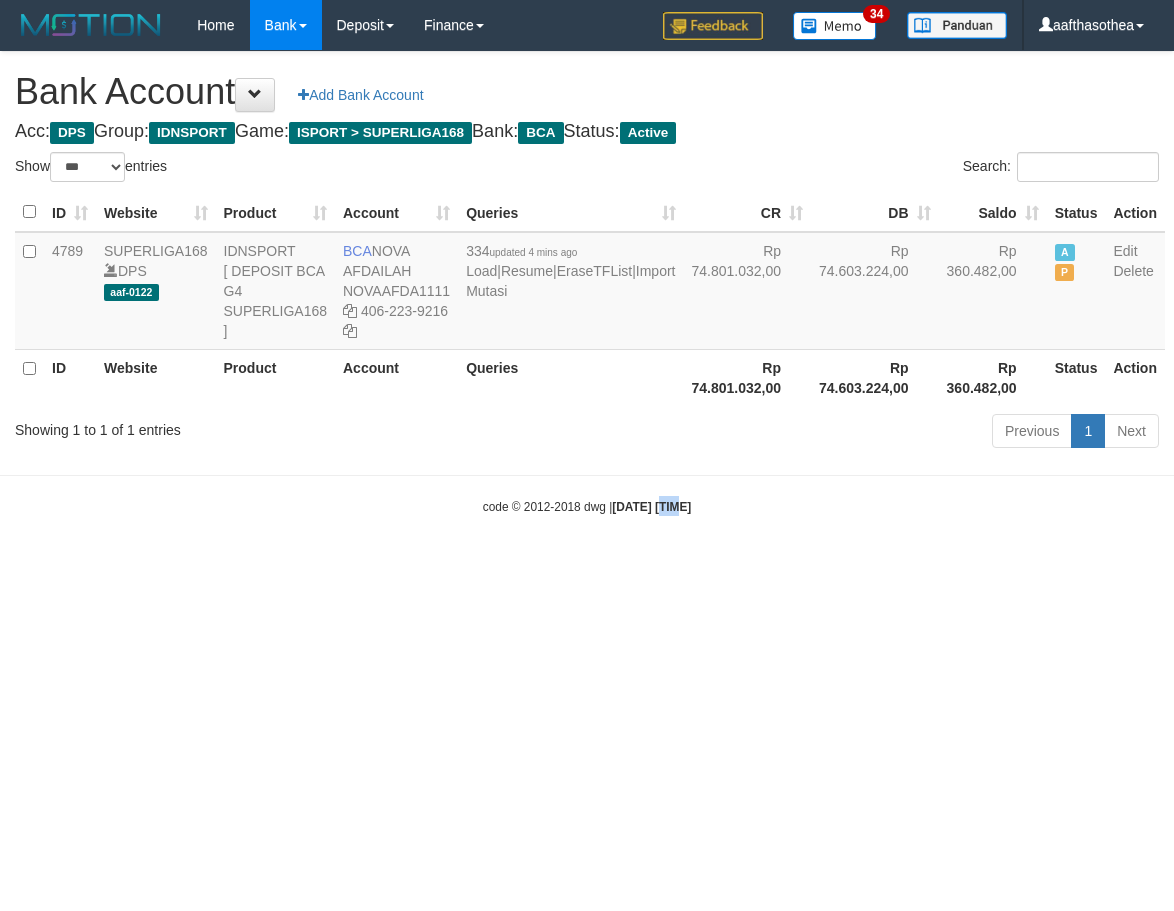 click on "Toggle navigation
Home
Bank
Account List
Load
By Website
Group
[ISPORT]													SUPERLIGA168
By Load Group (DPS)" at bounding box center [587, 283] 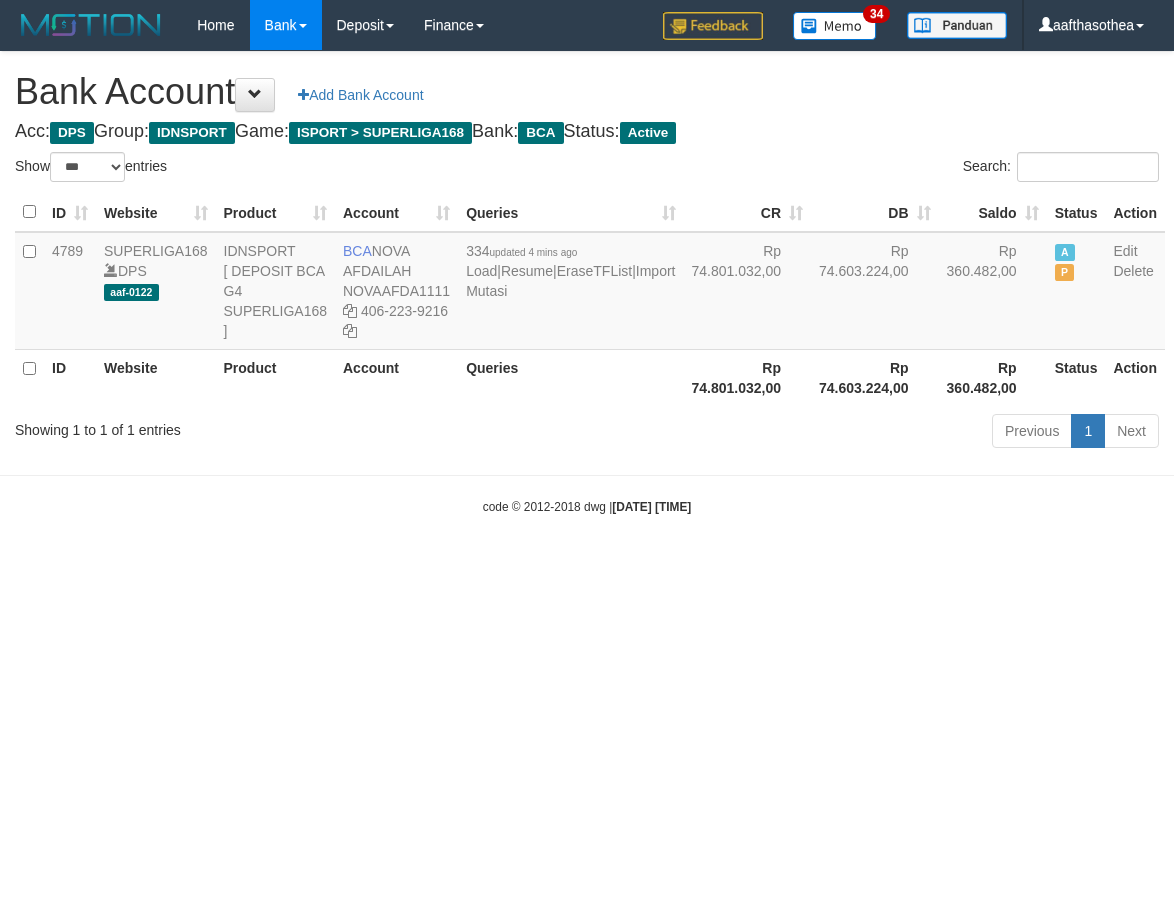 select on "***" 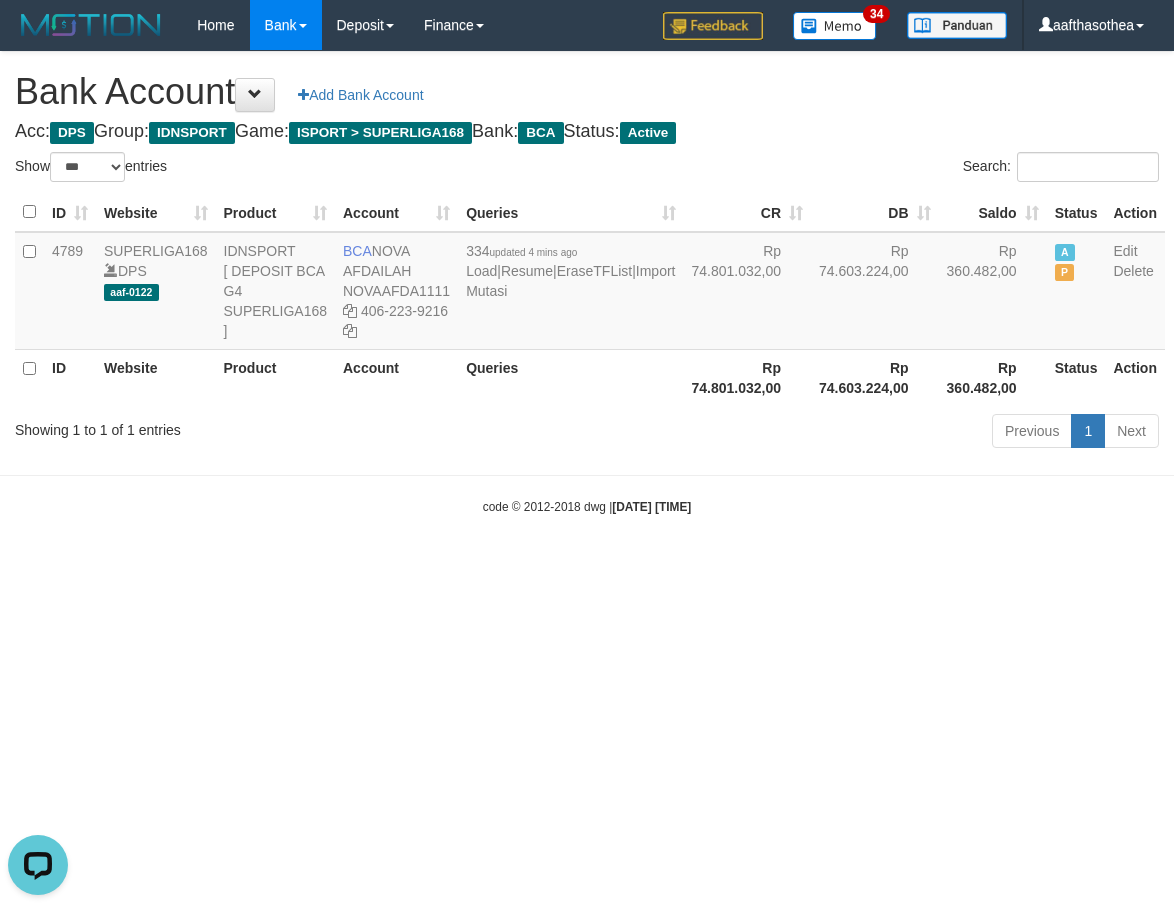 scroll, scrollTop: 0, scrollLeft: 0, axis: both 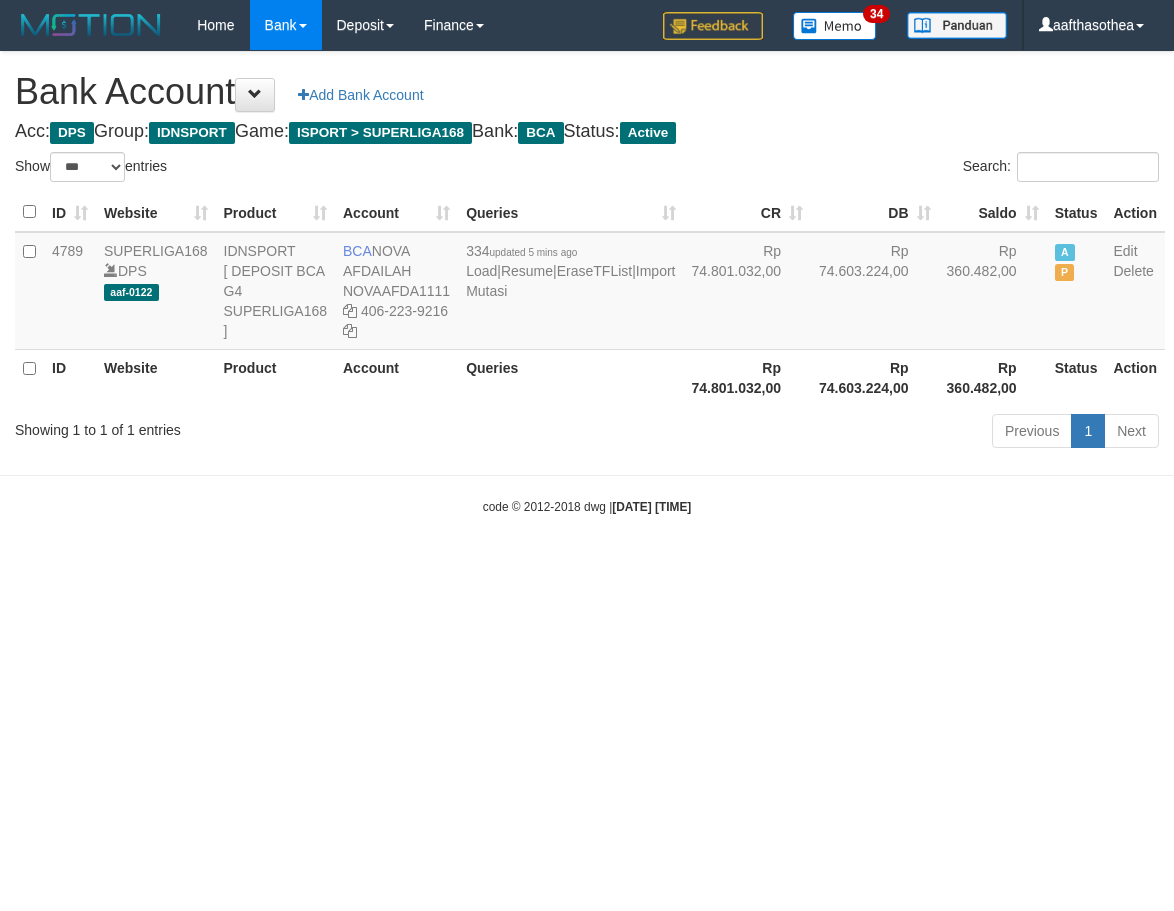 select on "***" 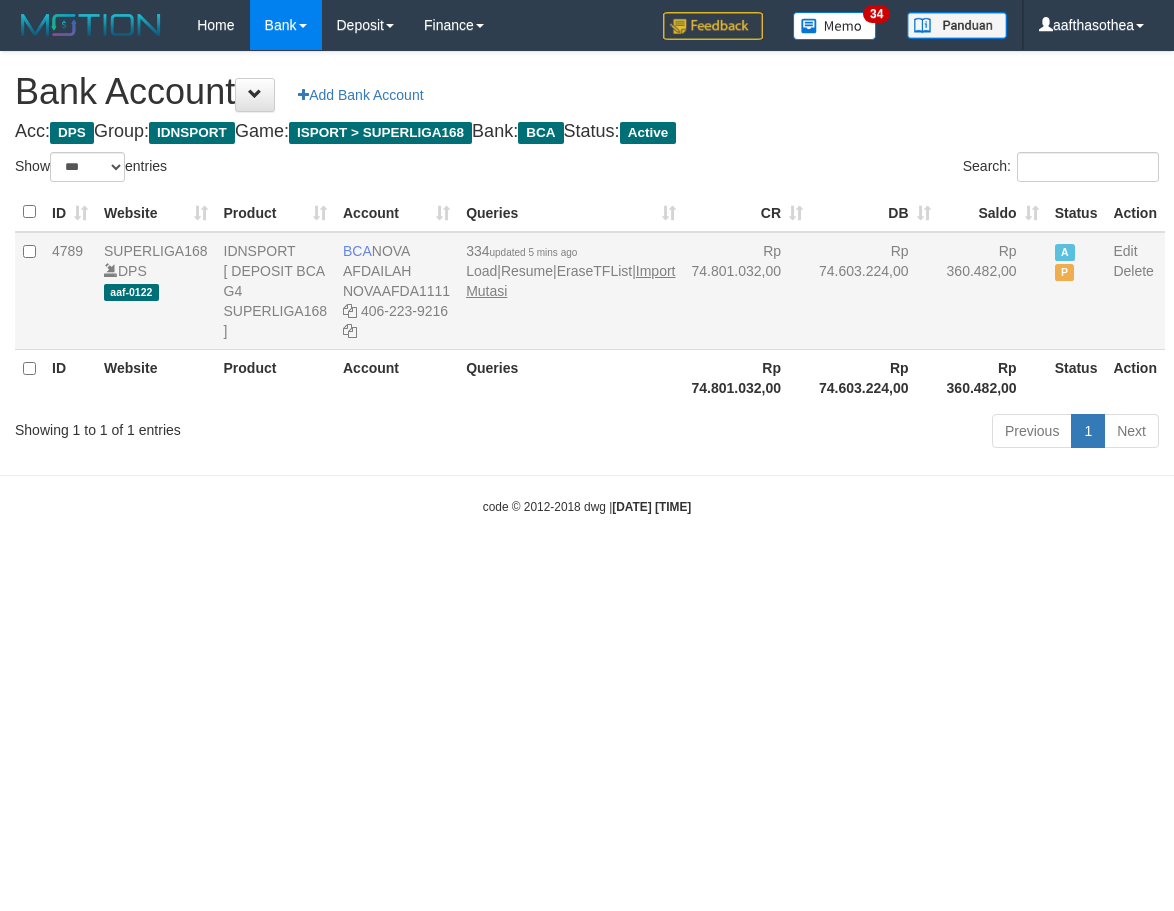 scroll, scrollTop: 0, scrollLeft: 0, axis: both 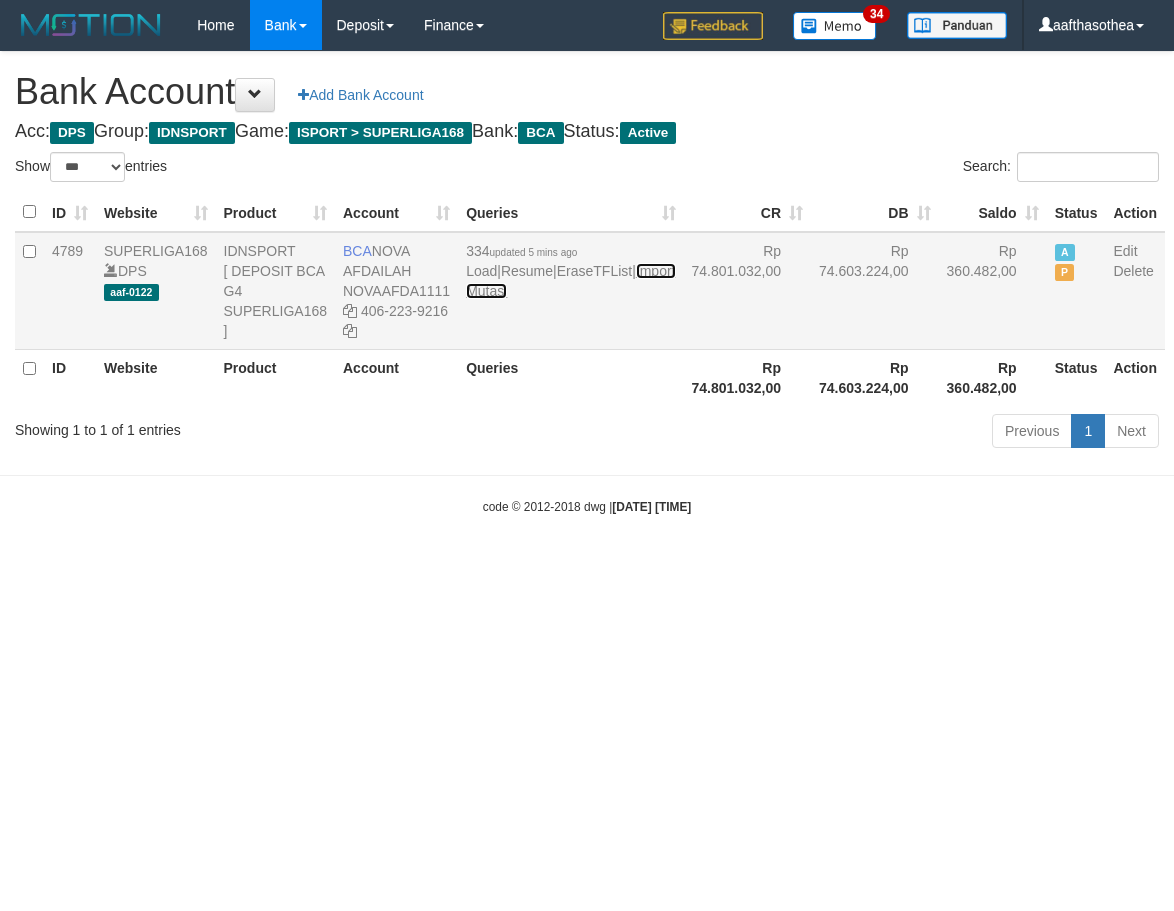 click on "Import Mutasi" at bounding box center [570, 281] 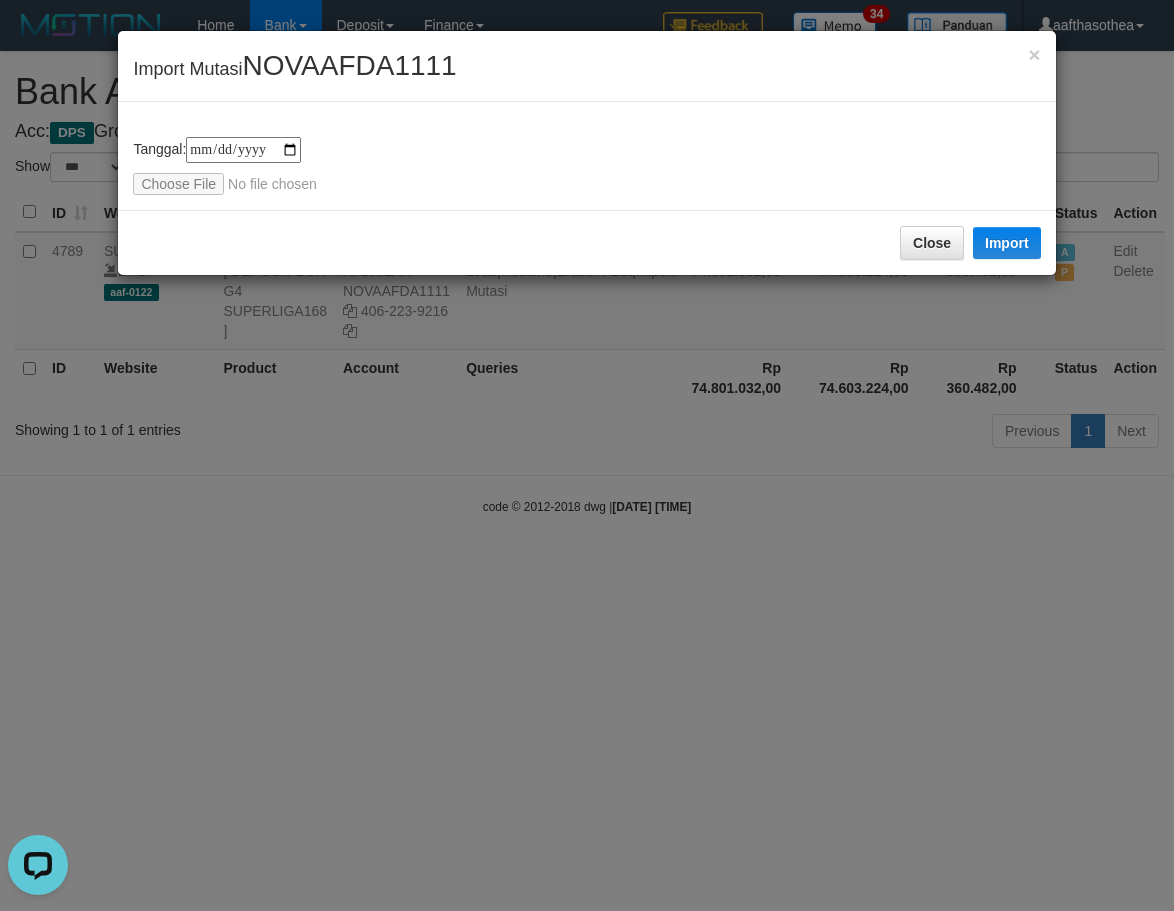 scroll, scrollTop: 0, scrollLeft: 0, axis: both 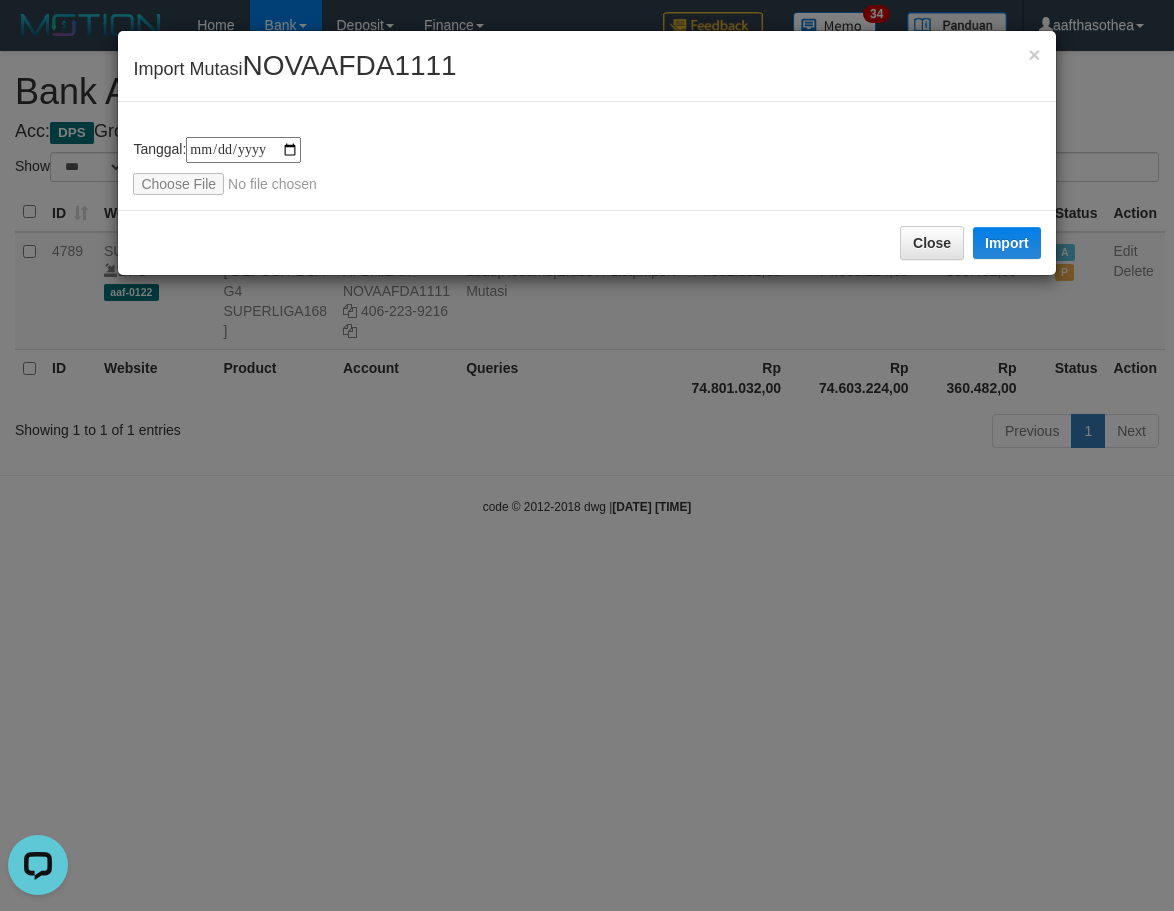 type on "**********" 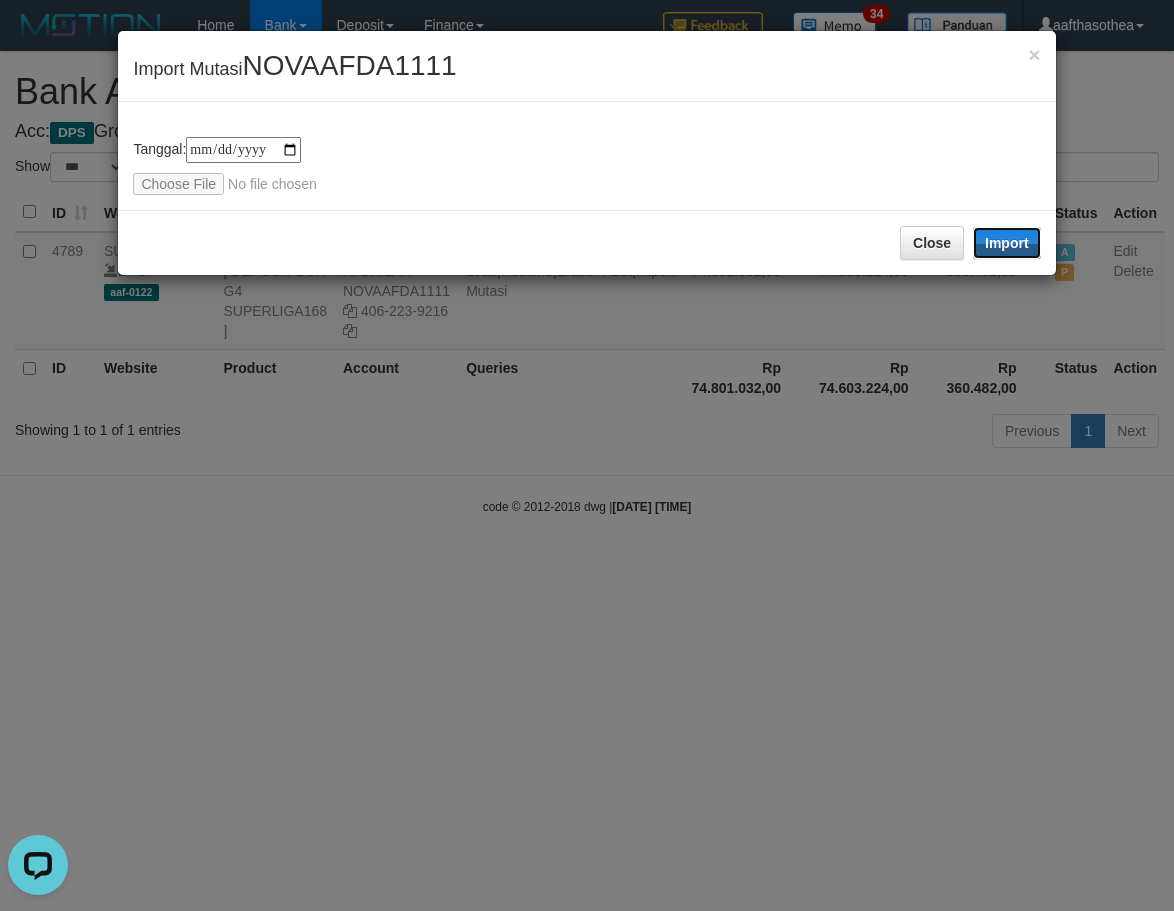 drag, startPoint x: 1004, startPoint y: 229, endPoint x: 804, endPoint y: 463, distance: 307.82462 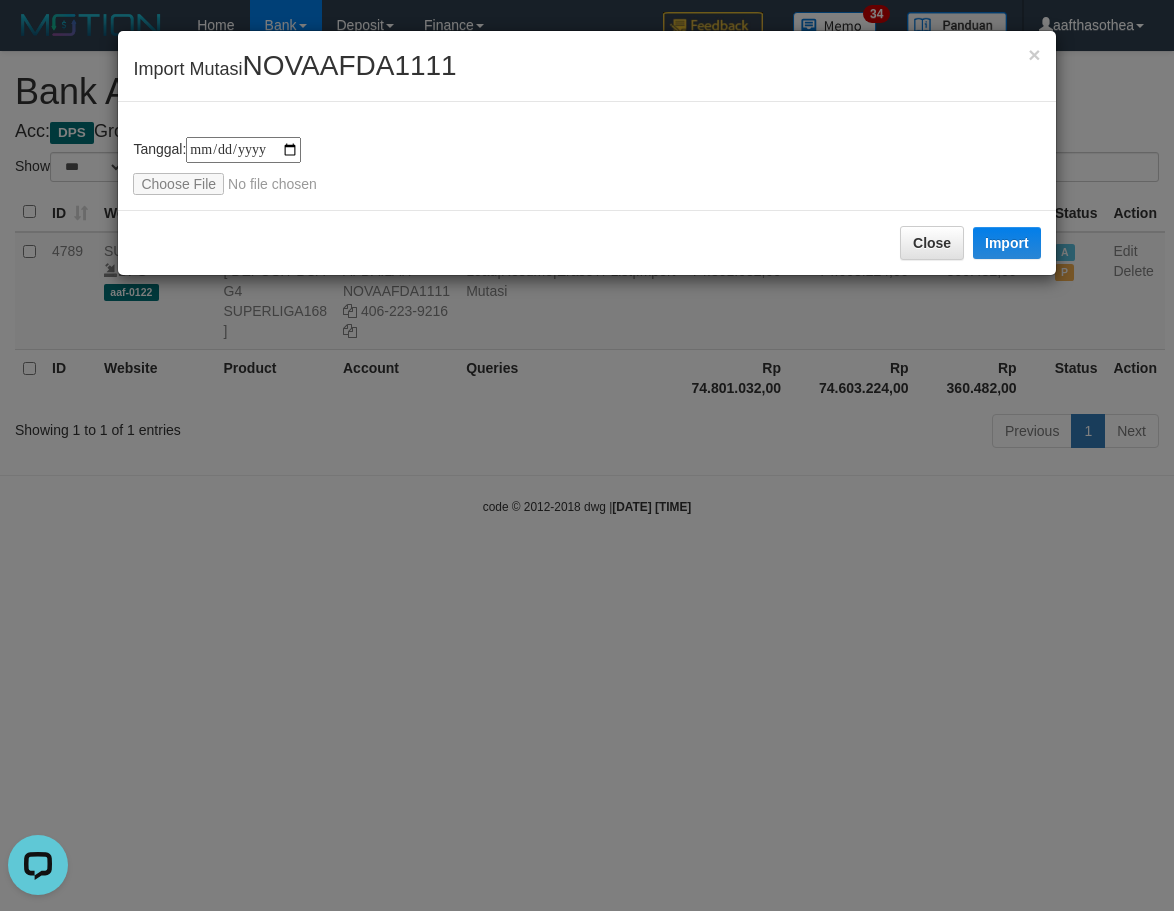 click on "**********" at bounding box center (587, 455) 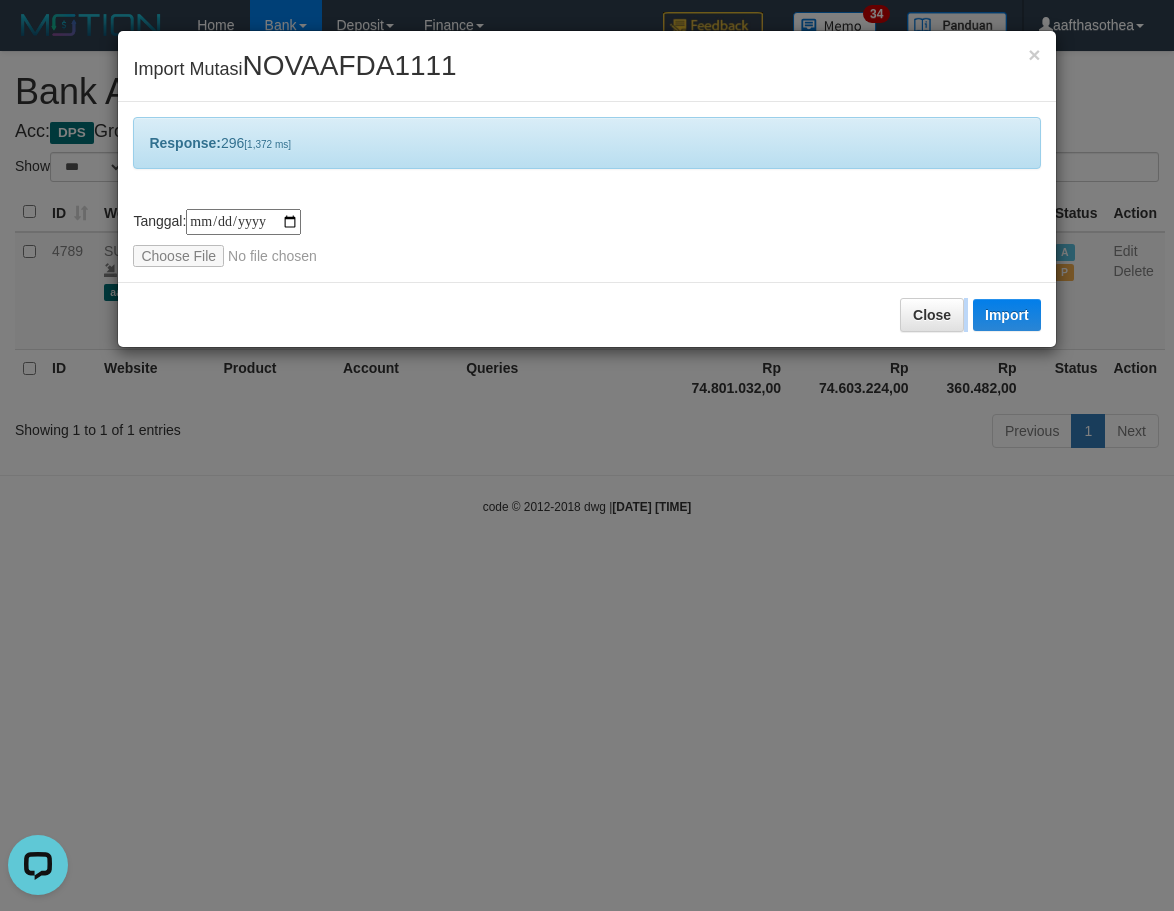 click on "**********" at bounding box center (587, 455) 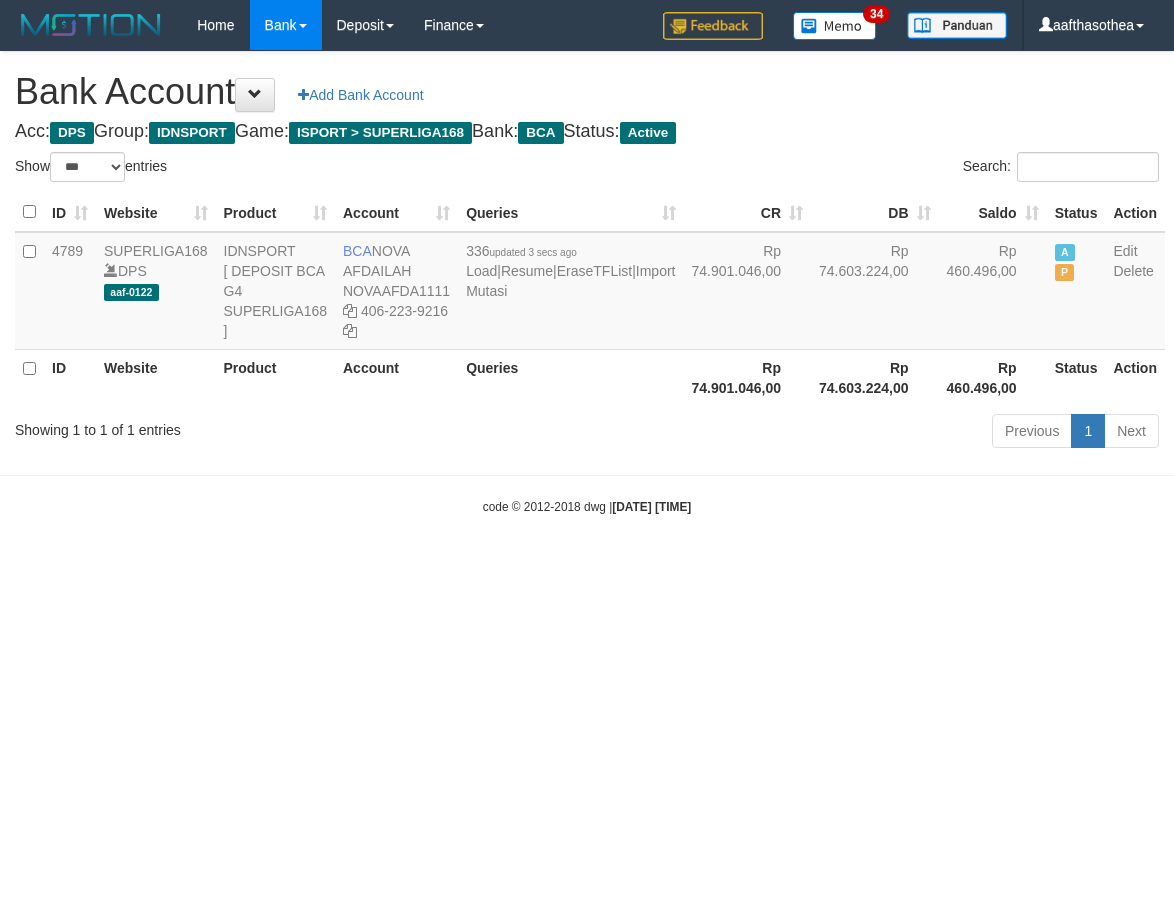 select on "***" 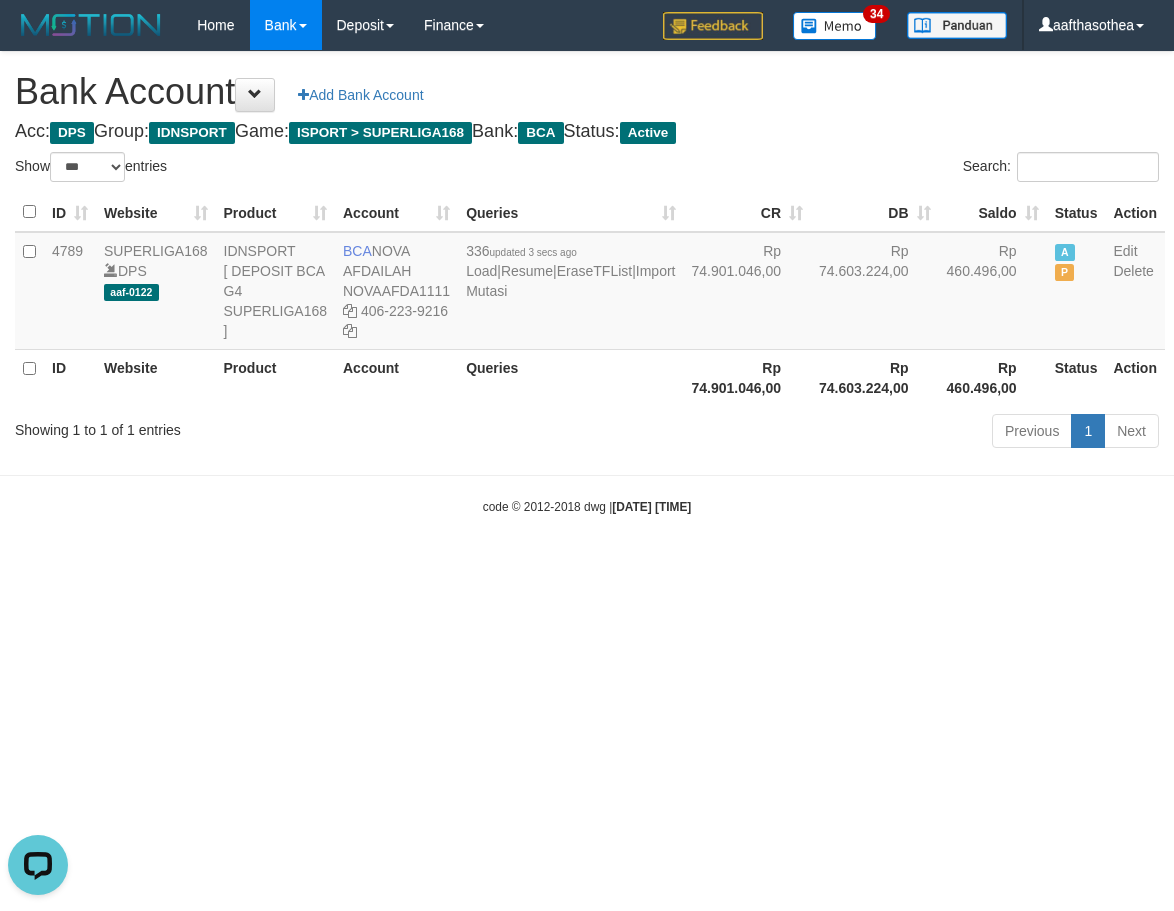 scroll, scrollTop: 0, scrollLeft: 0, axis: both 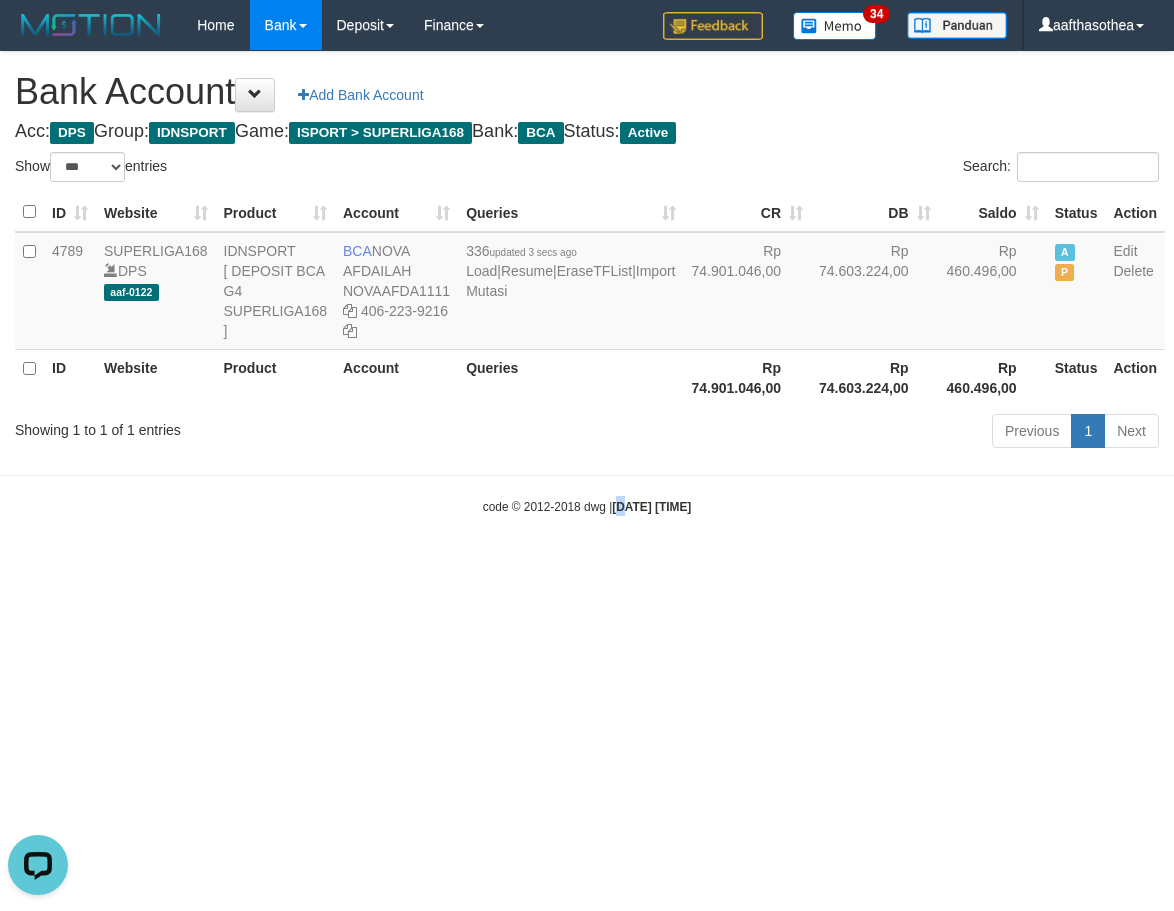 click on "Toggle navigation
Home
Bank
Account List
Load
By Website
Group
[ISPORT]													SUPERLIGA168
By Load Group (DPS)" at bounding box center [587, 283] 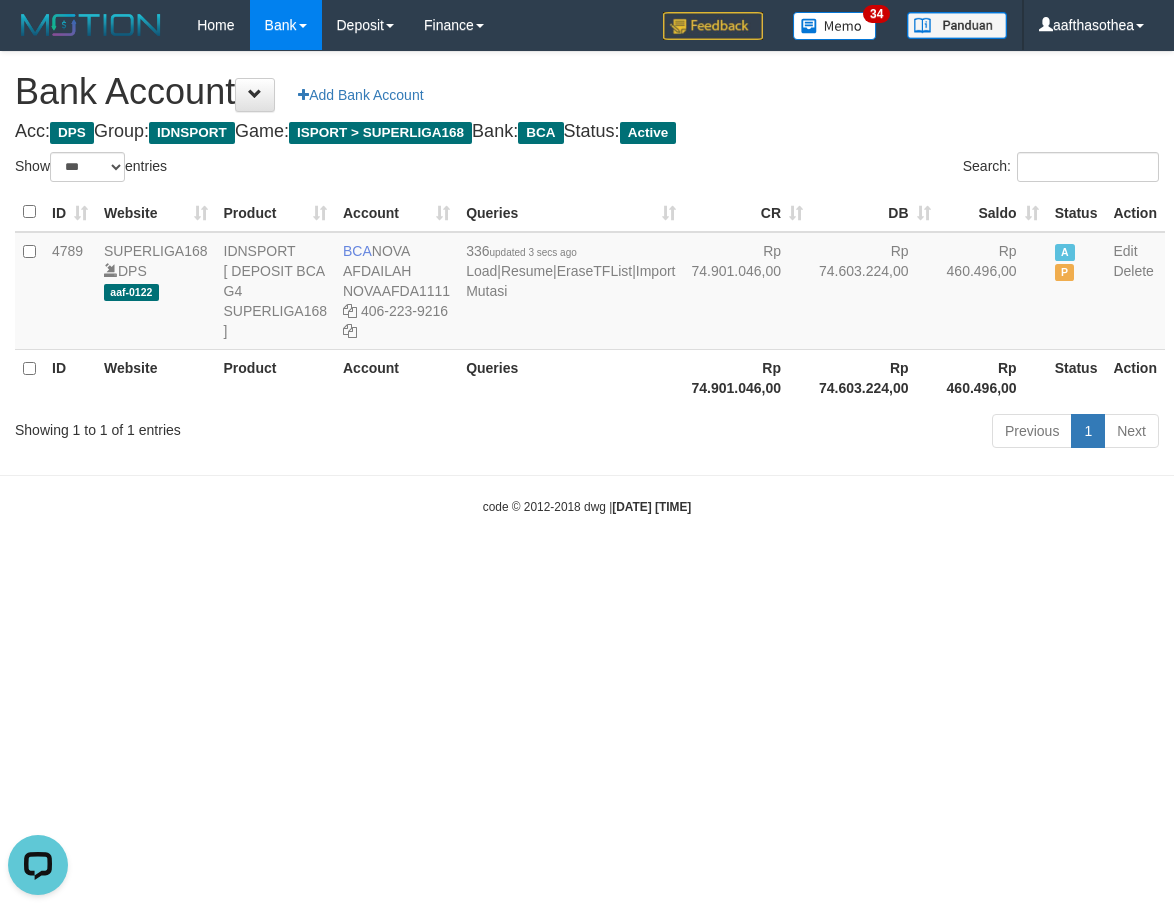 click on "Toggle navigation
Home
Bank
Account List
Load
By Website
Group
[ISPORT]													SUPERLIGA168
By Load Group (DPS)" at bounding box center [587, 283] 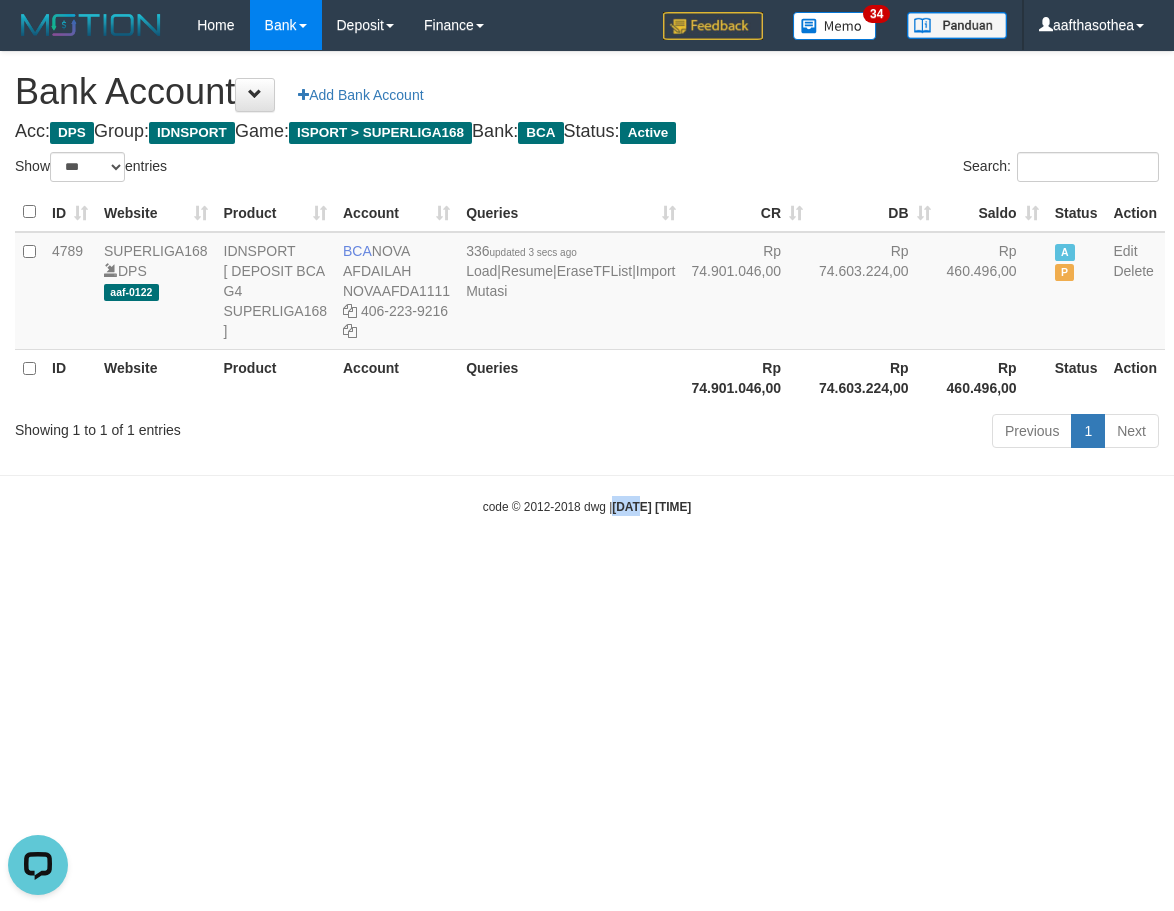 click on "Toggle navigation
Home
Bank
Account List
Load
By Website
Group
[ISPORT]													SUPERLIGA168
By Load Group (DPS)" at bounding box center (587, 283) 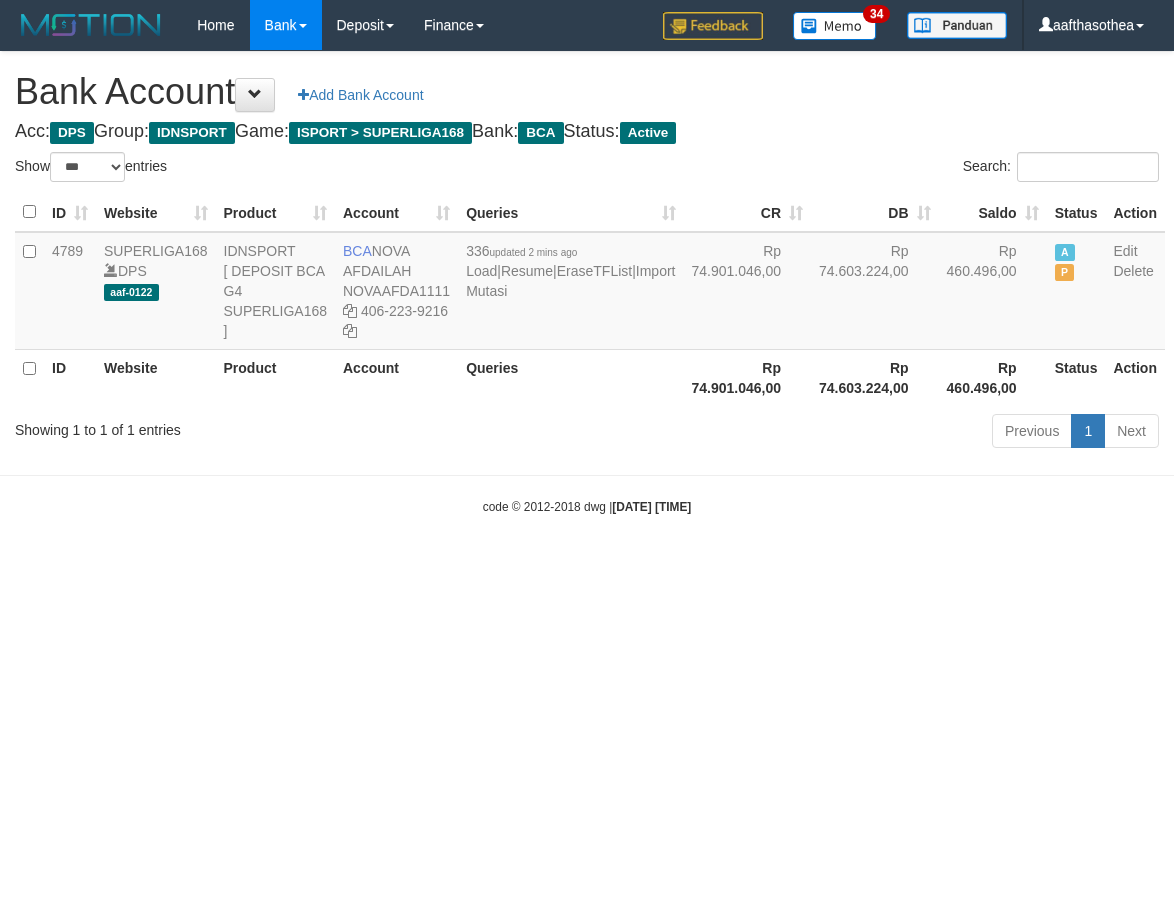select on "***" 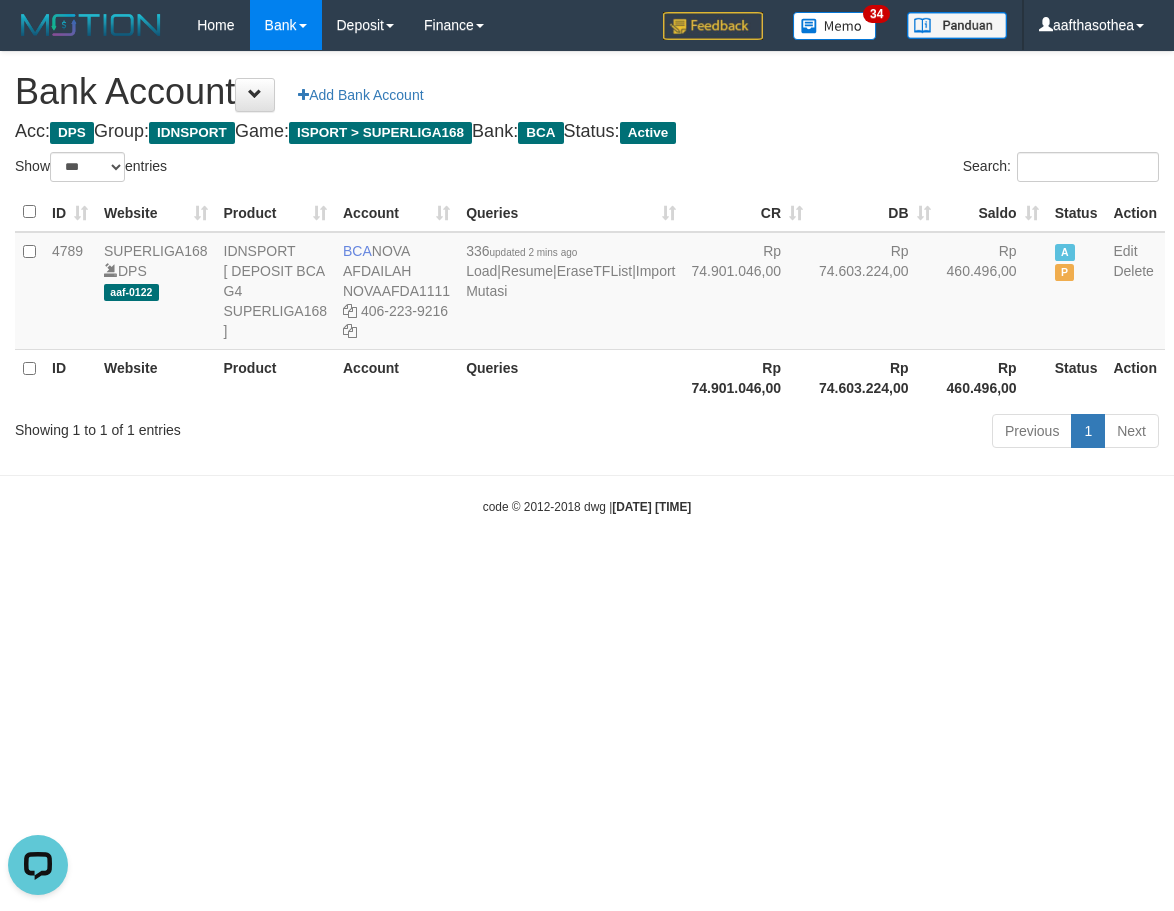 scroll, scrollTop: 0, scrollLeft: 0, axis: both 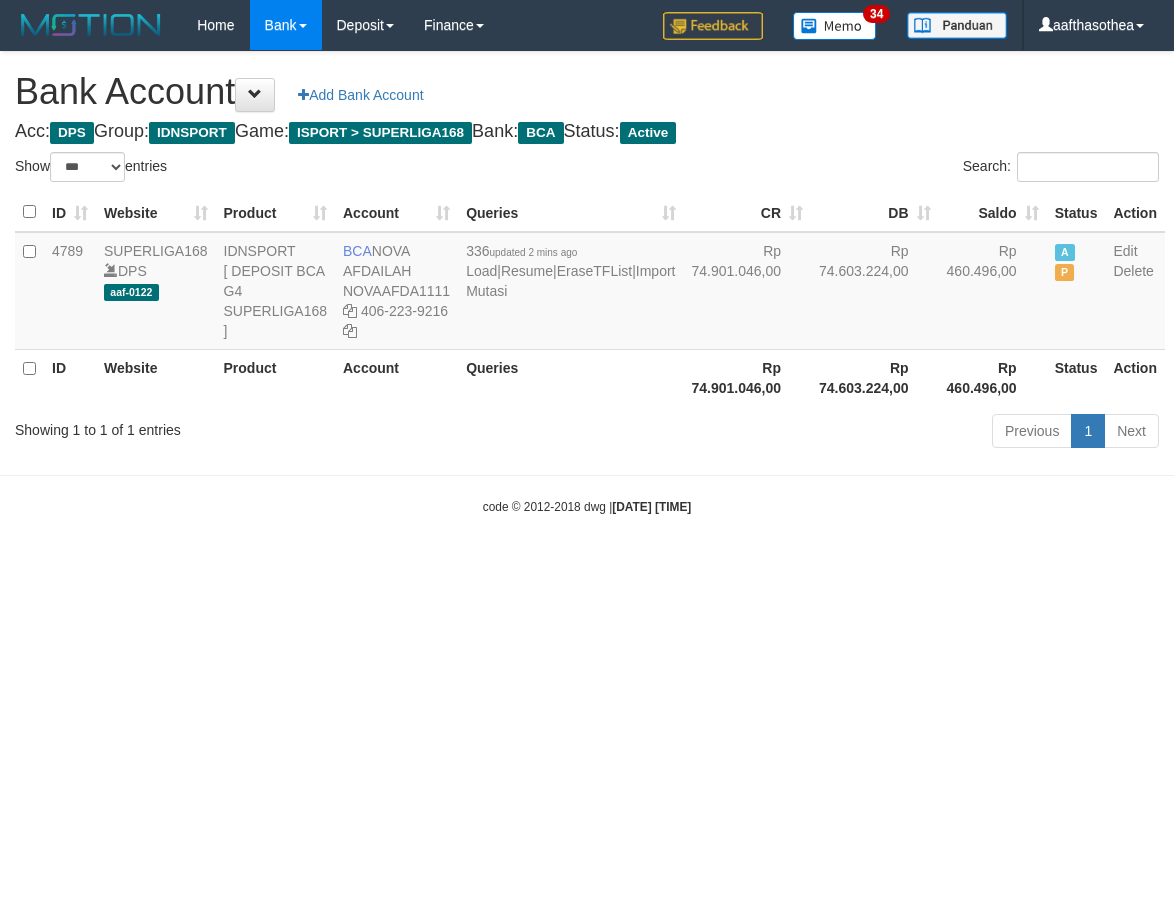 select on "***" 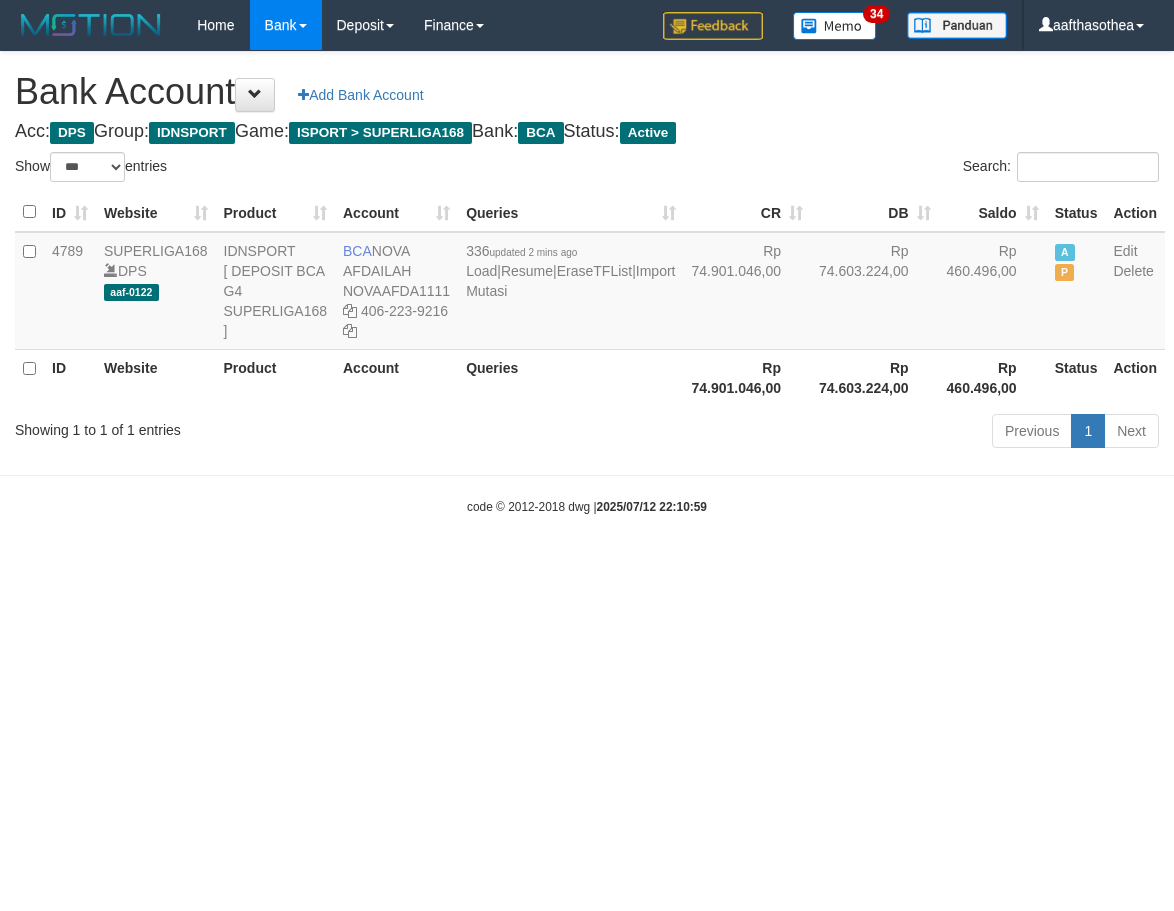 select on "***" 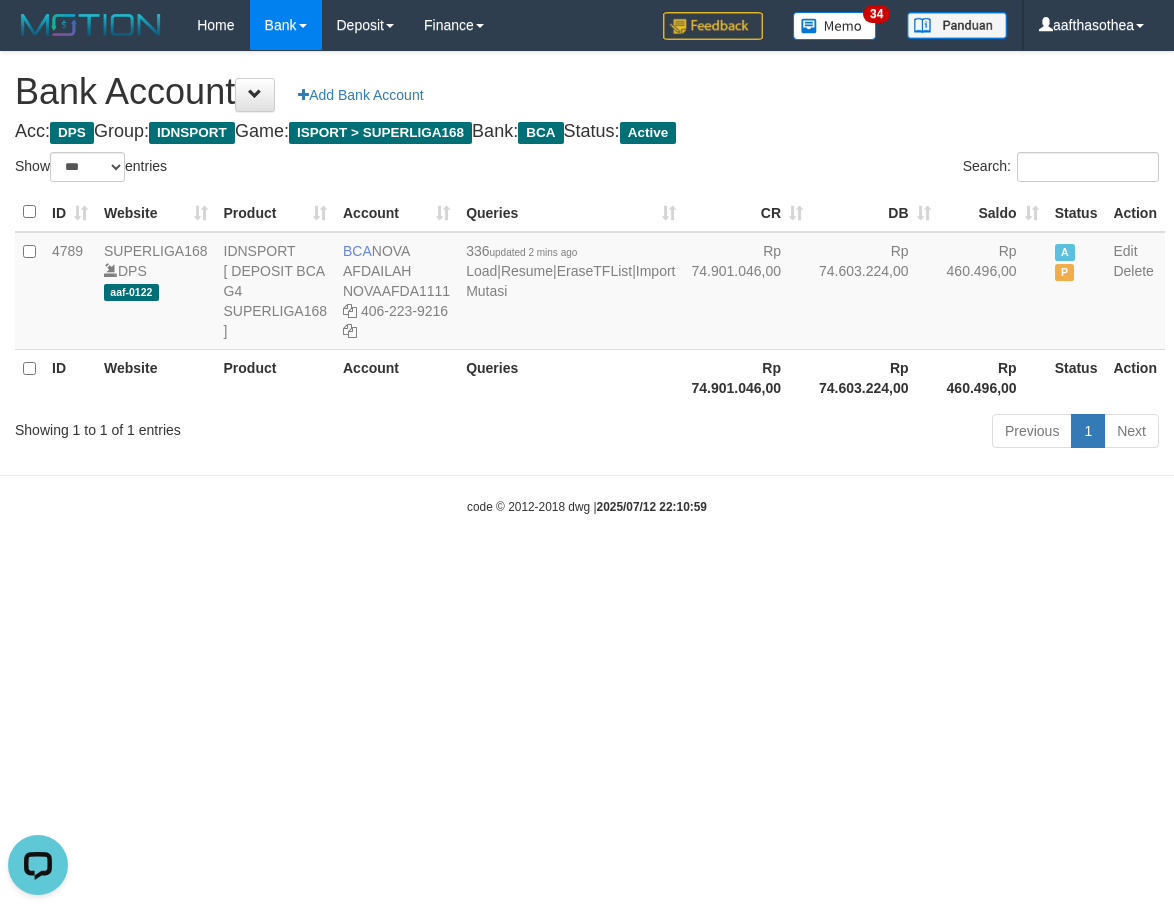 scroll, scrollTop: 0, scrollLeft: 0, axis: both 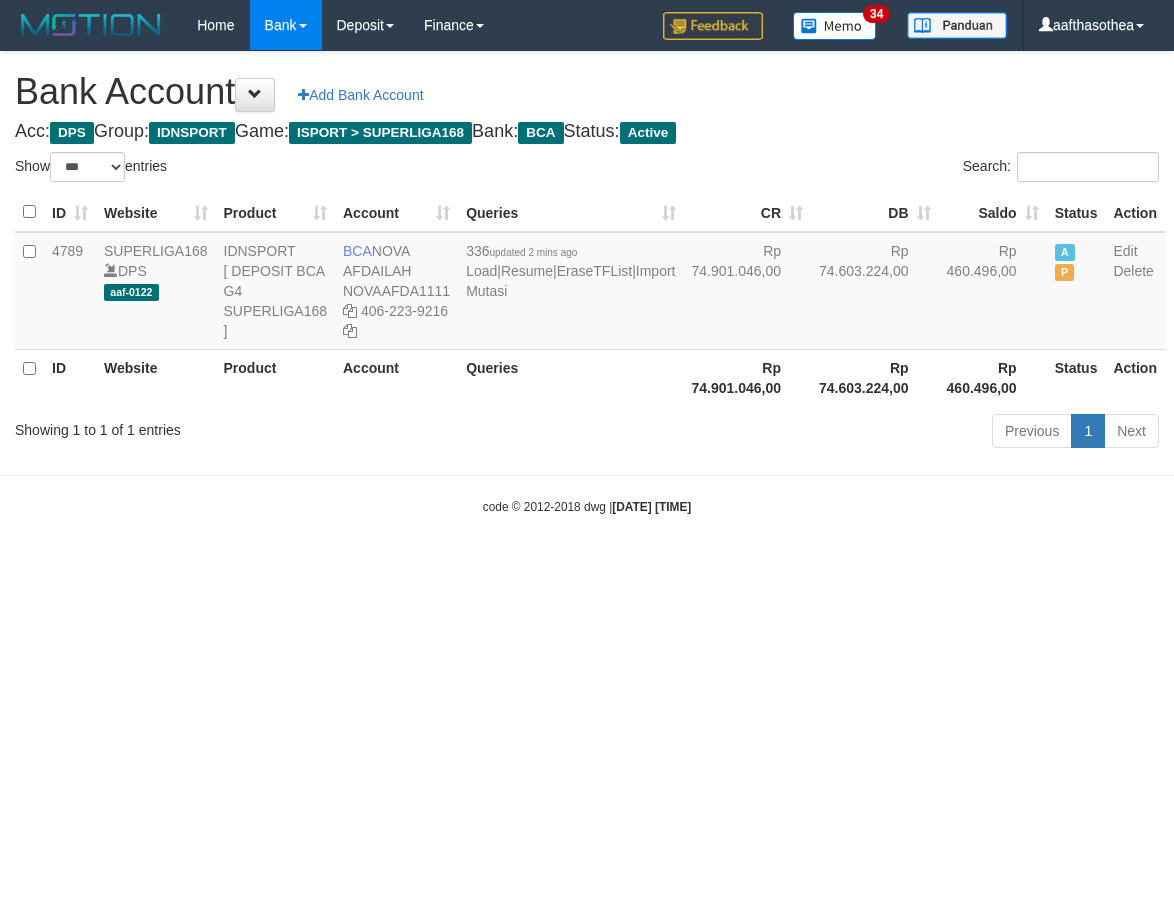 select on "***" 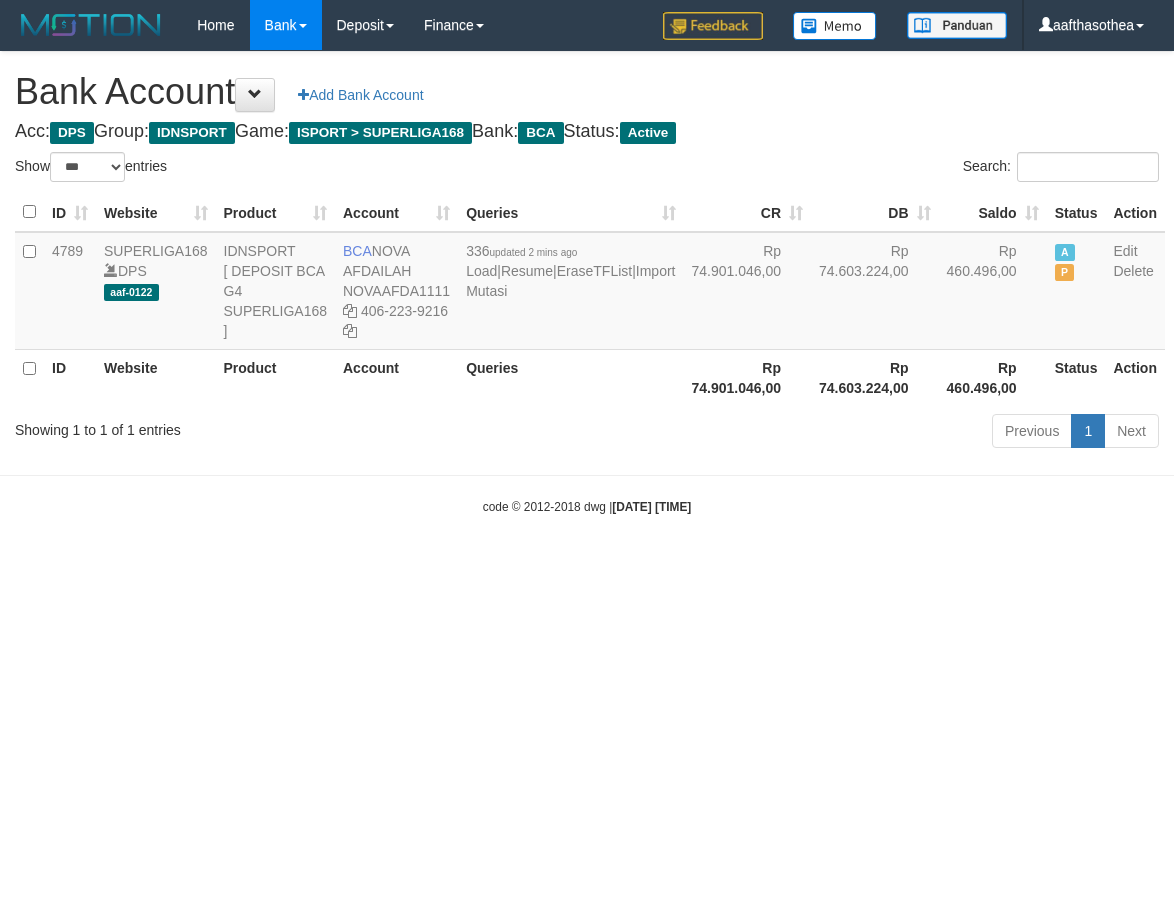 select on "***" 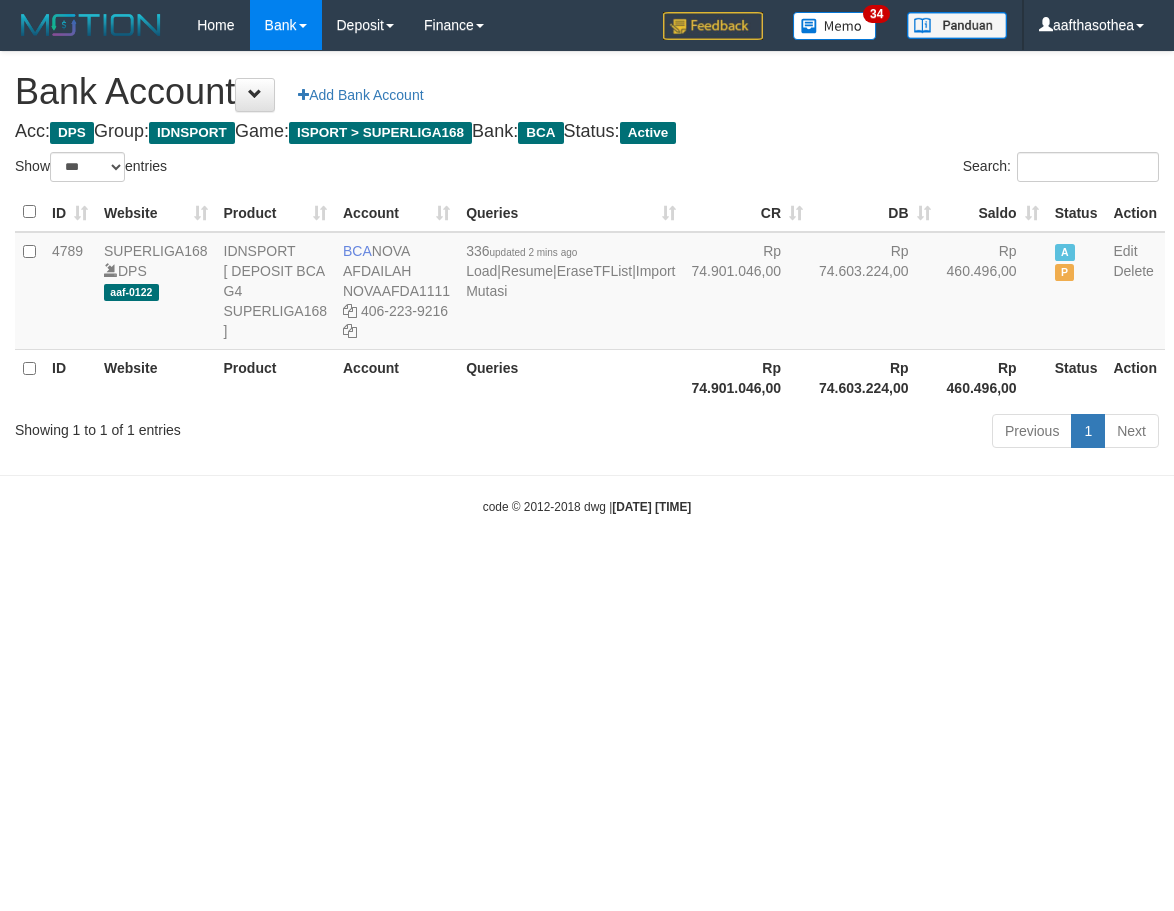 select on "***" 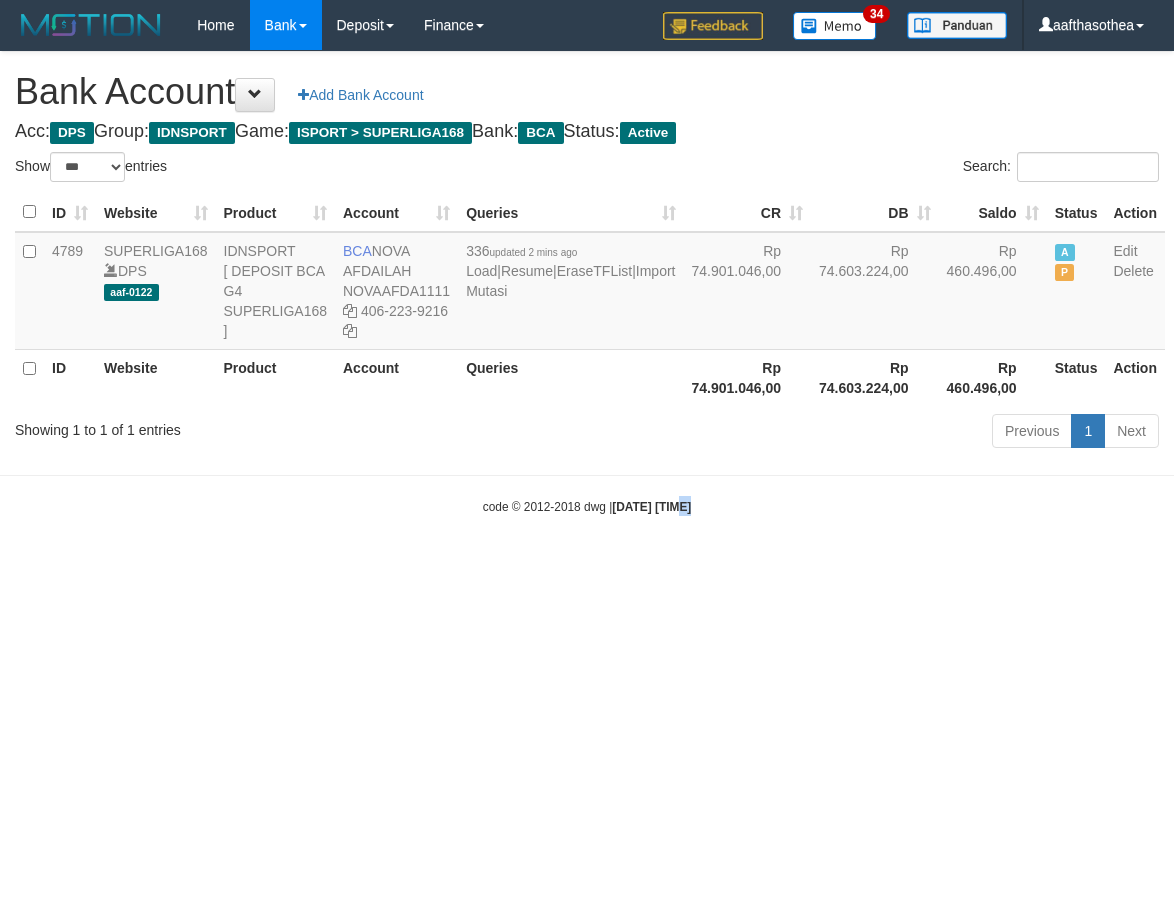 click on "Toggle navigation
Home
Bank
Account List
Load
By Website
Group
[ISPORT]													SUPERLIGA168
By Load Group (DPS)
34" at bounding box center [587, 283] 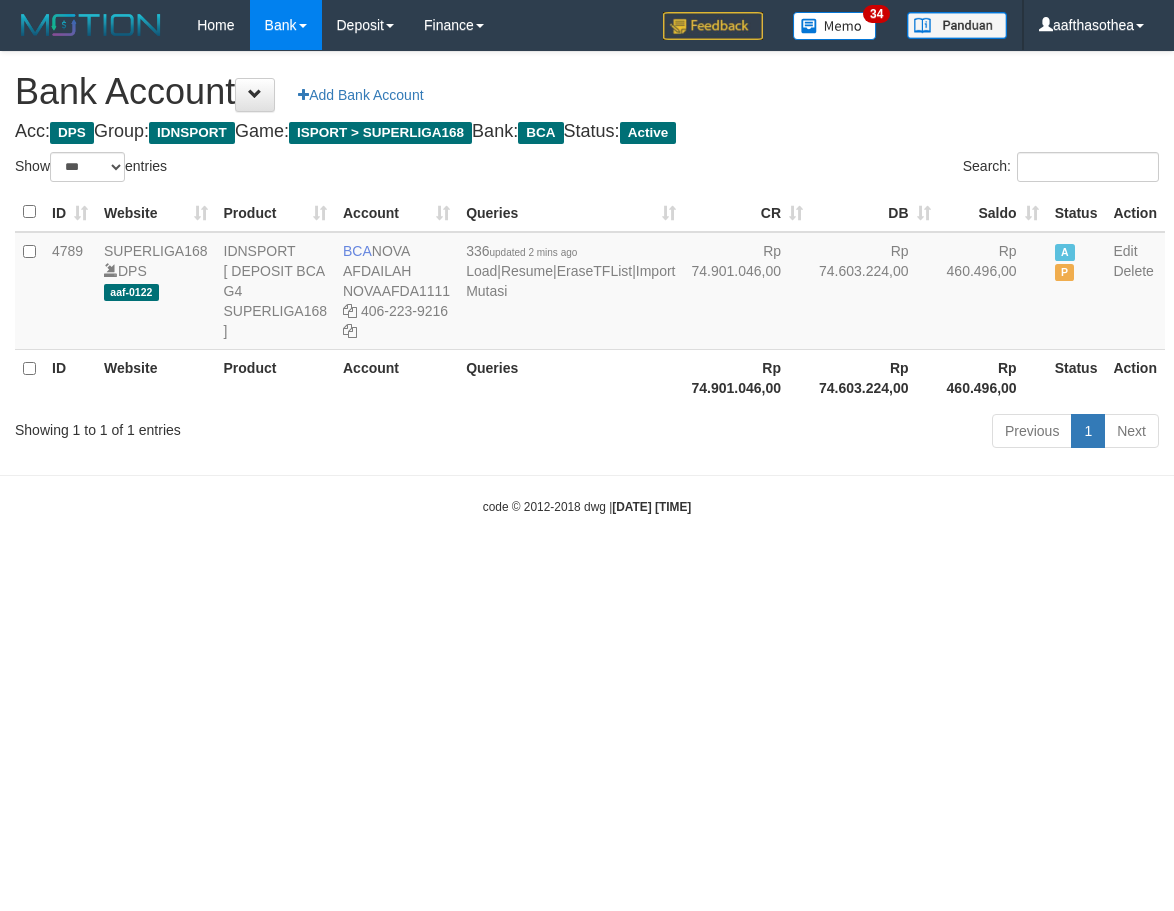 select on "***" 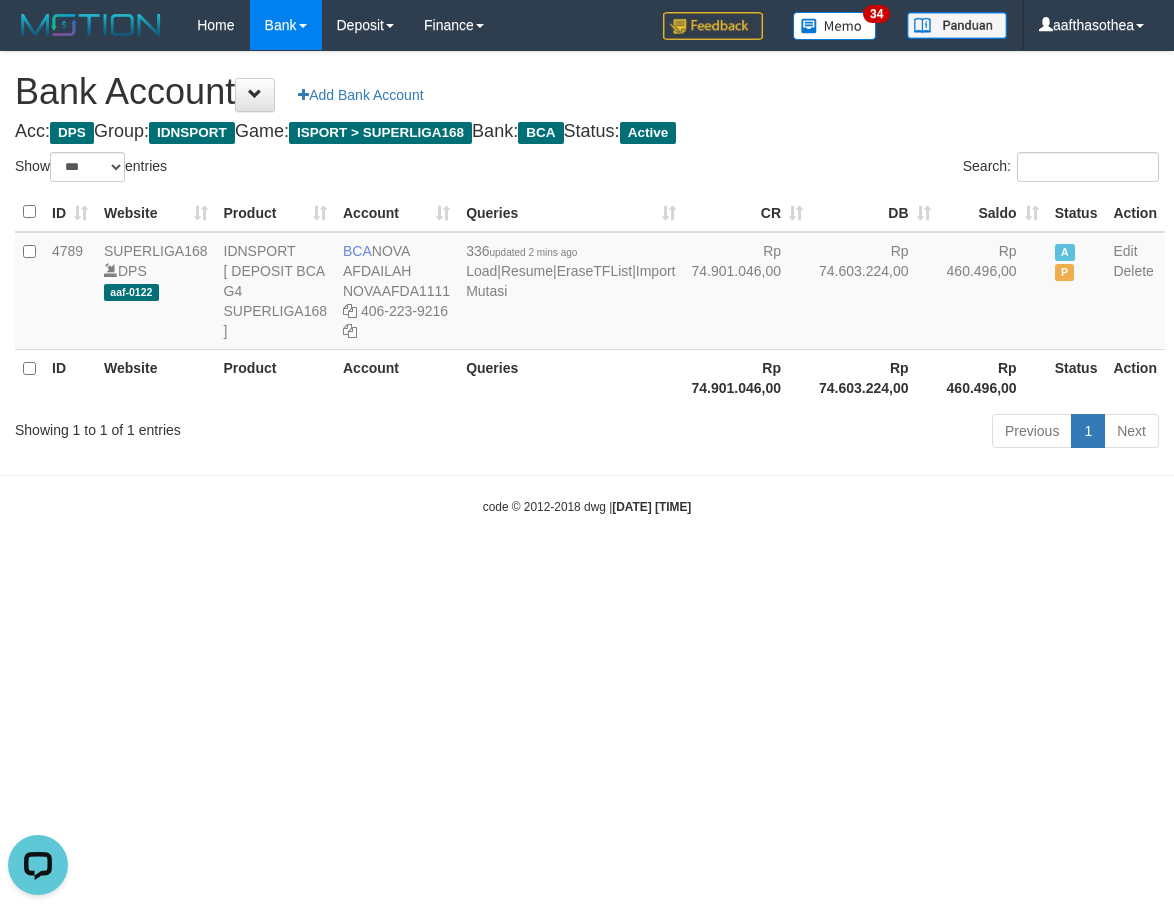 scroll, scrollTop: 0, scrollLeft: 0, axis: both 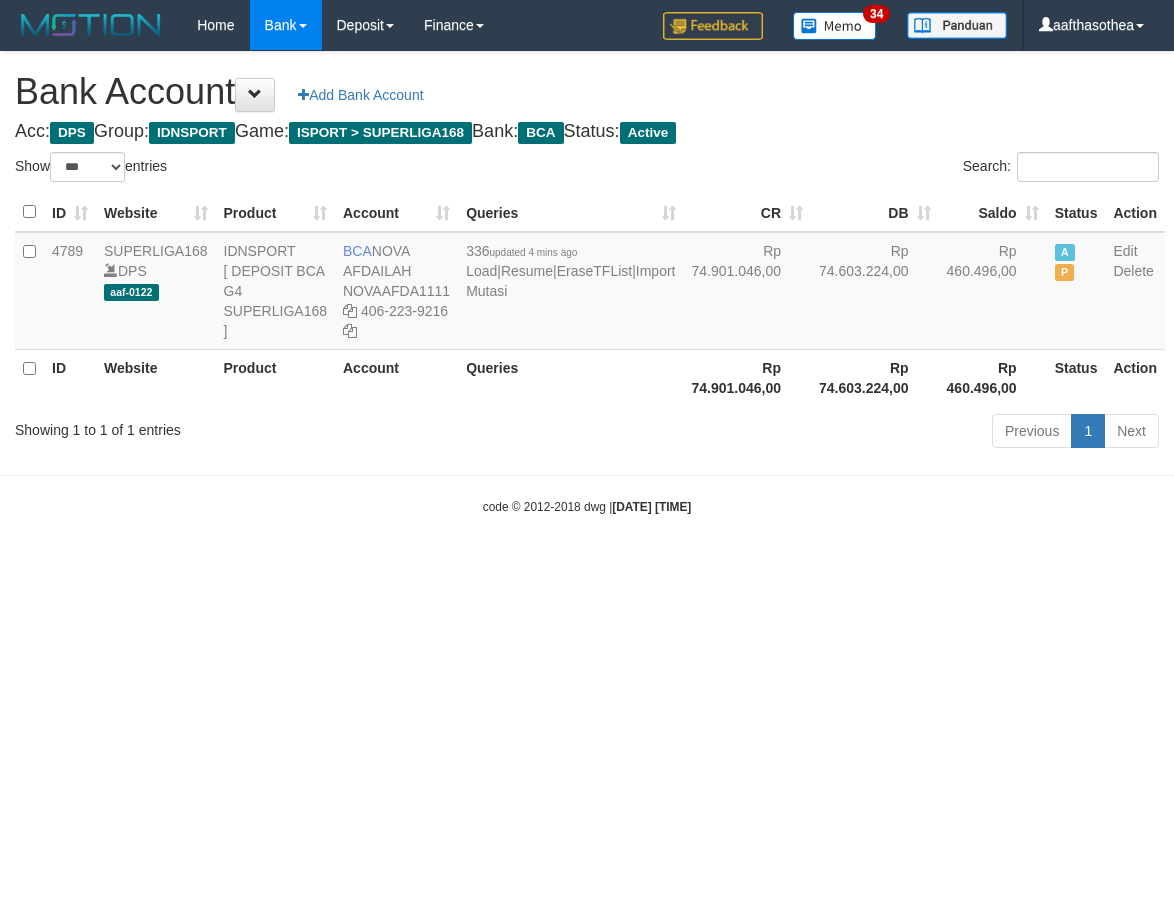 select on "***" 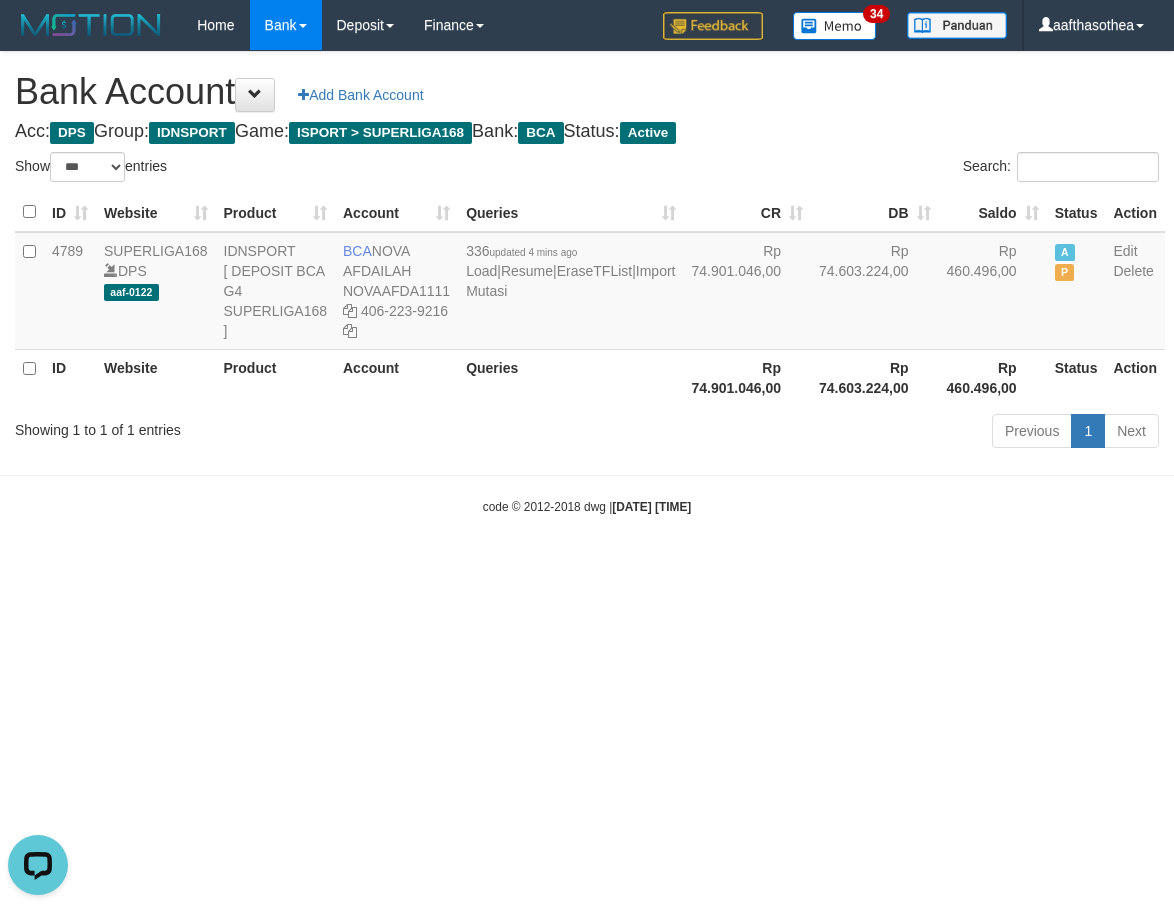 scroll, scrollTop: 0, scrollLeft: 0, axis: both 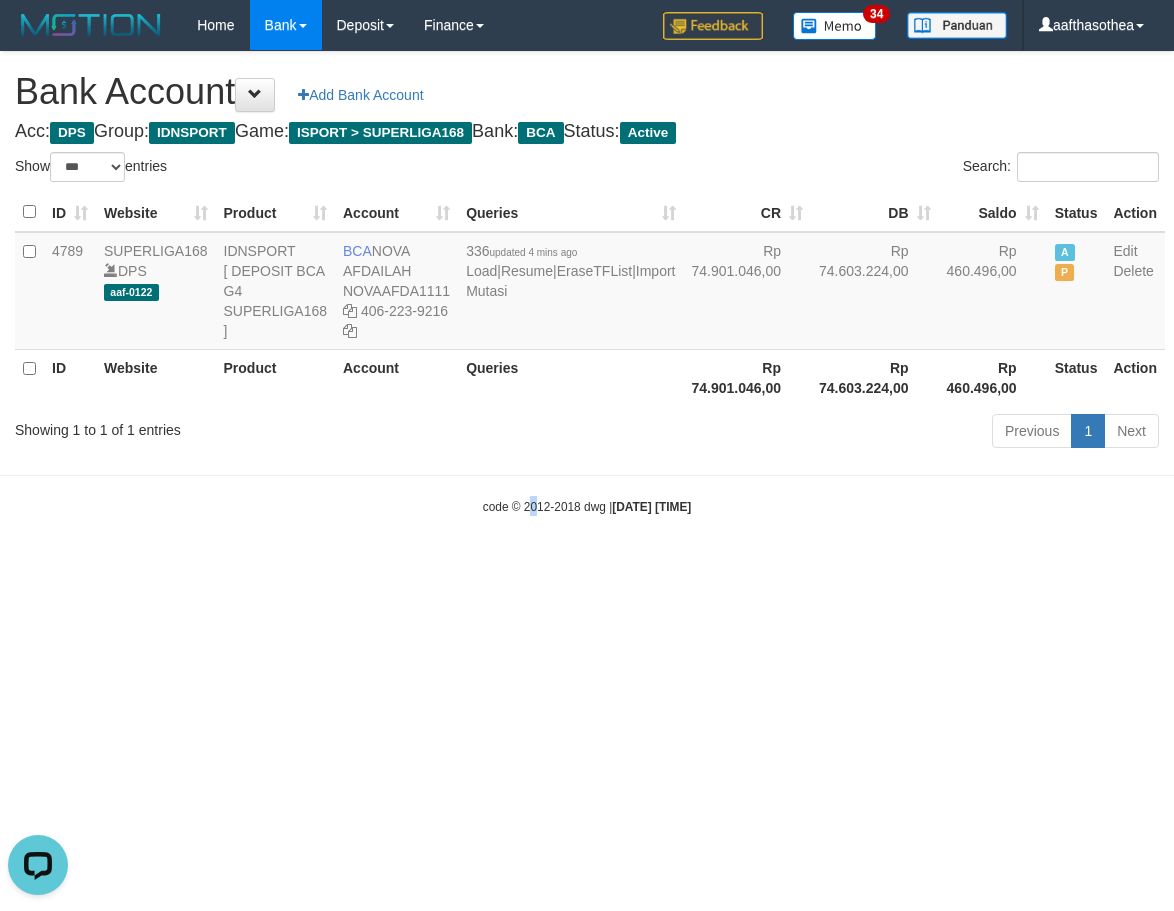 click on "Toggle navigation
Home
Bank
Account List
Load
By Website
Group
[ISPORT]													SUPERLIGA168
By Load Group (DPS)
34" at bounding box center (587, 283) 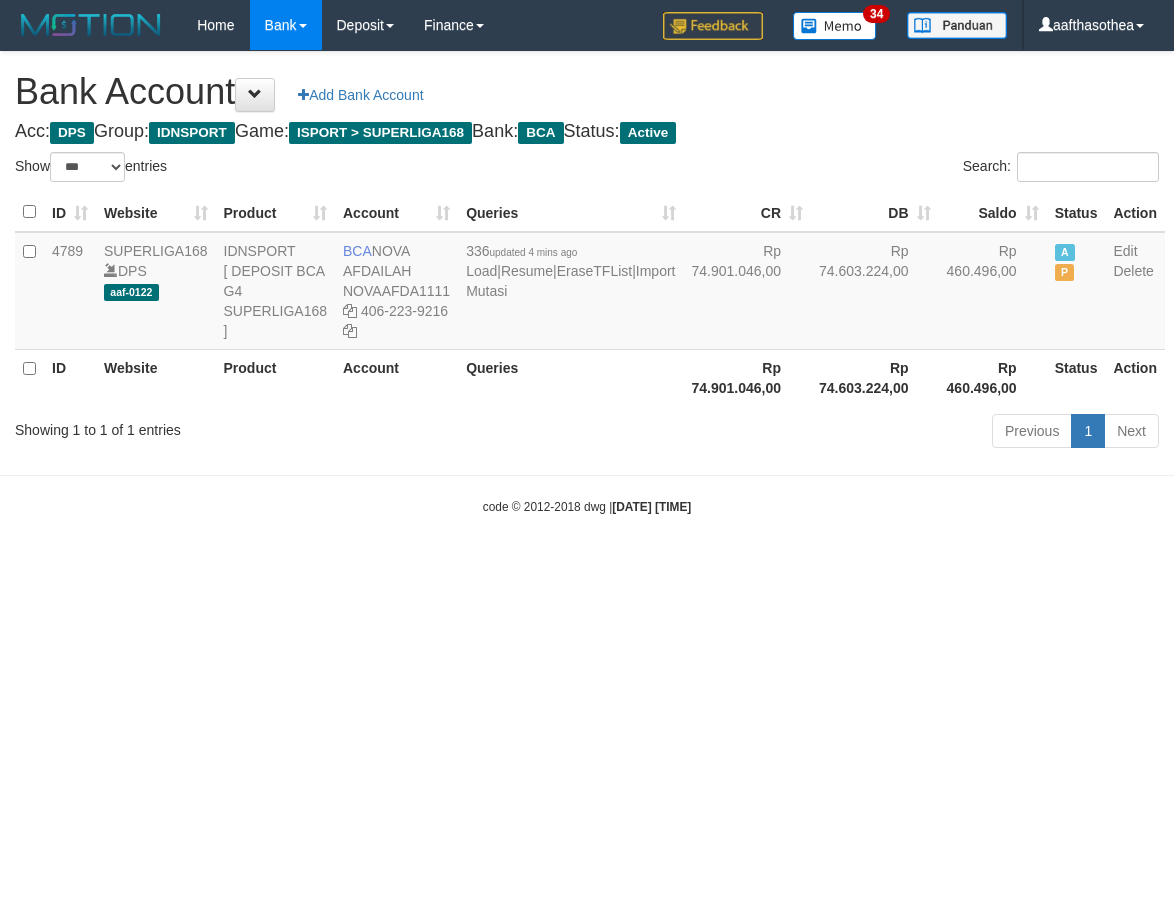 select on "***" 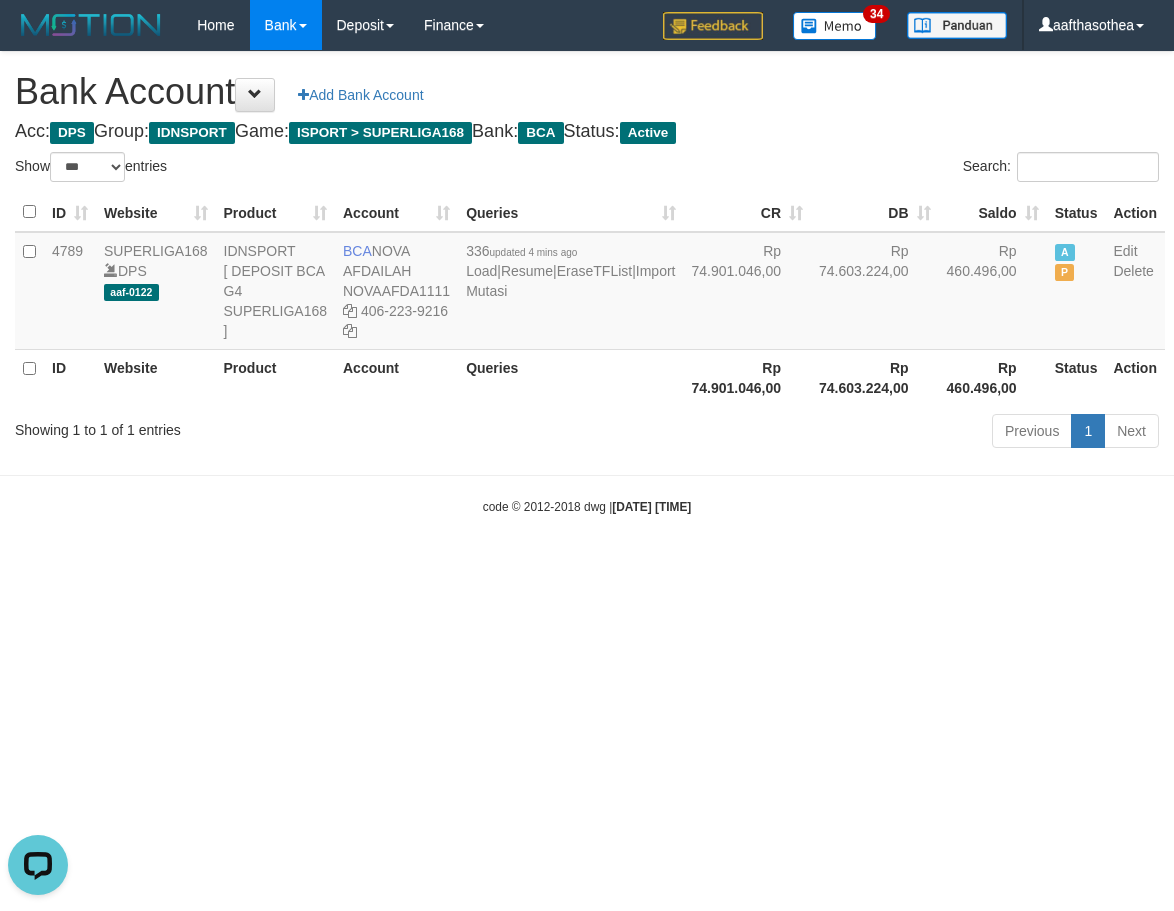 scroll, scrollTop: 0, scrollLeft: 0, axis: both 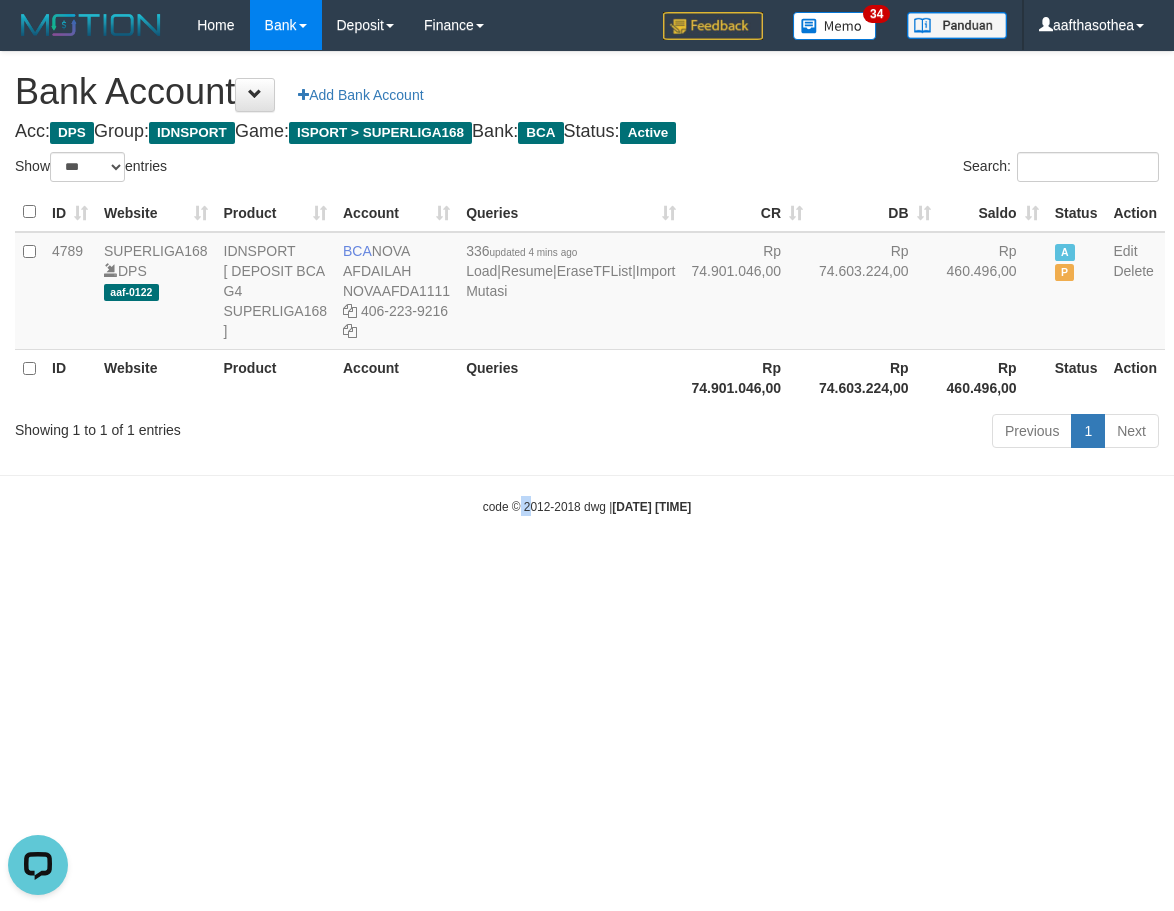drag, startPoint x: 502, startPoint y: 546, endPoint x: 515, endPoint y: 542, distance: 13.601471 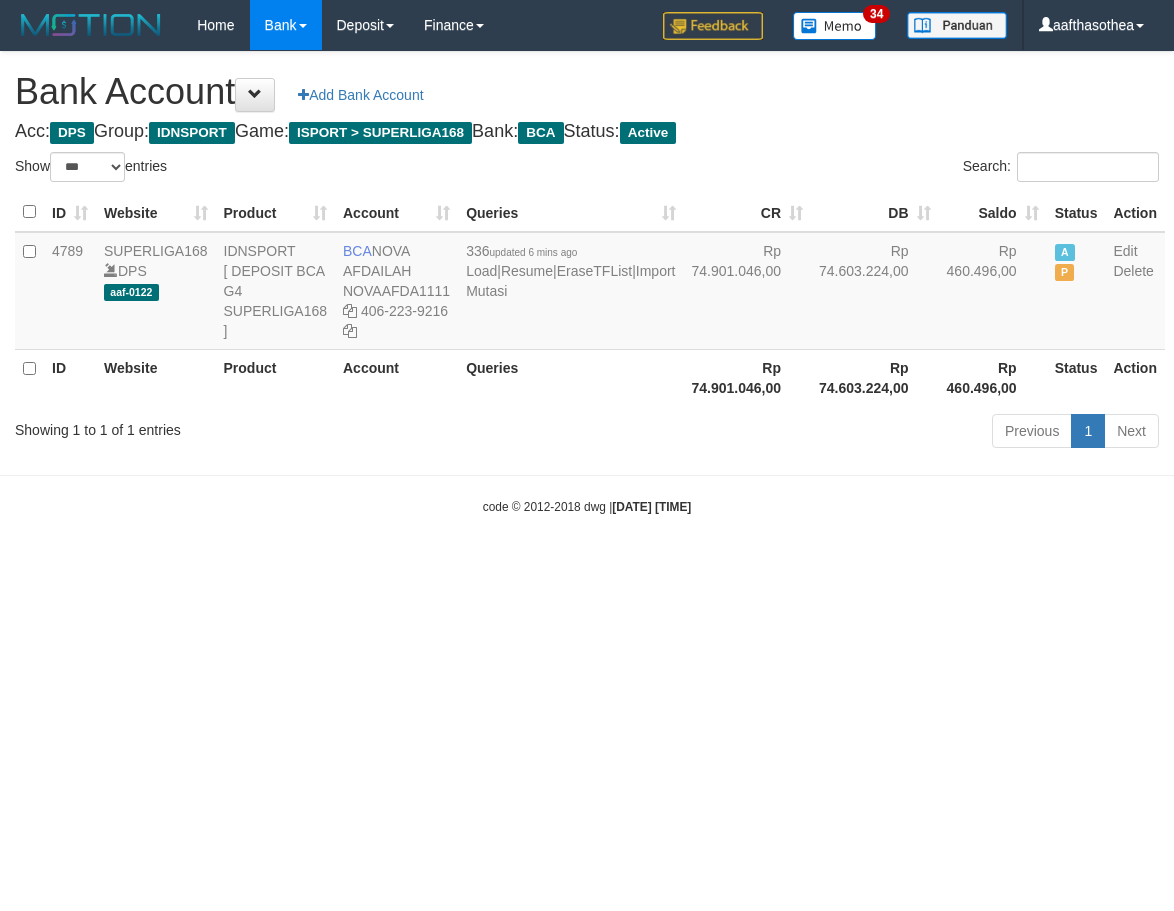 select on "***" 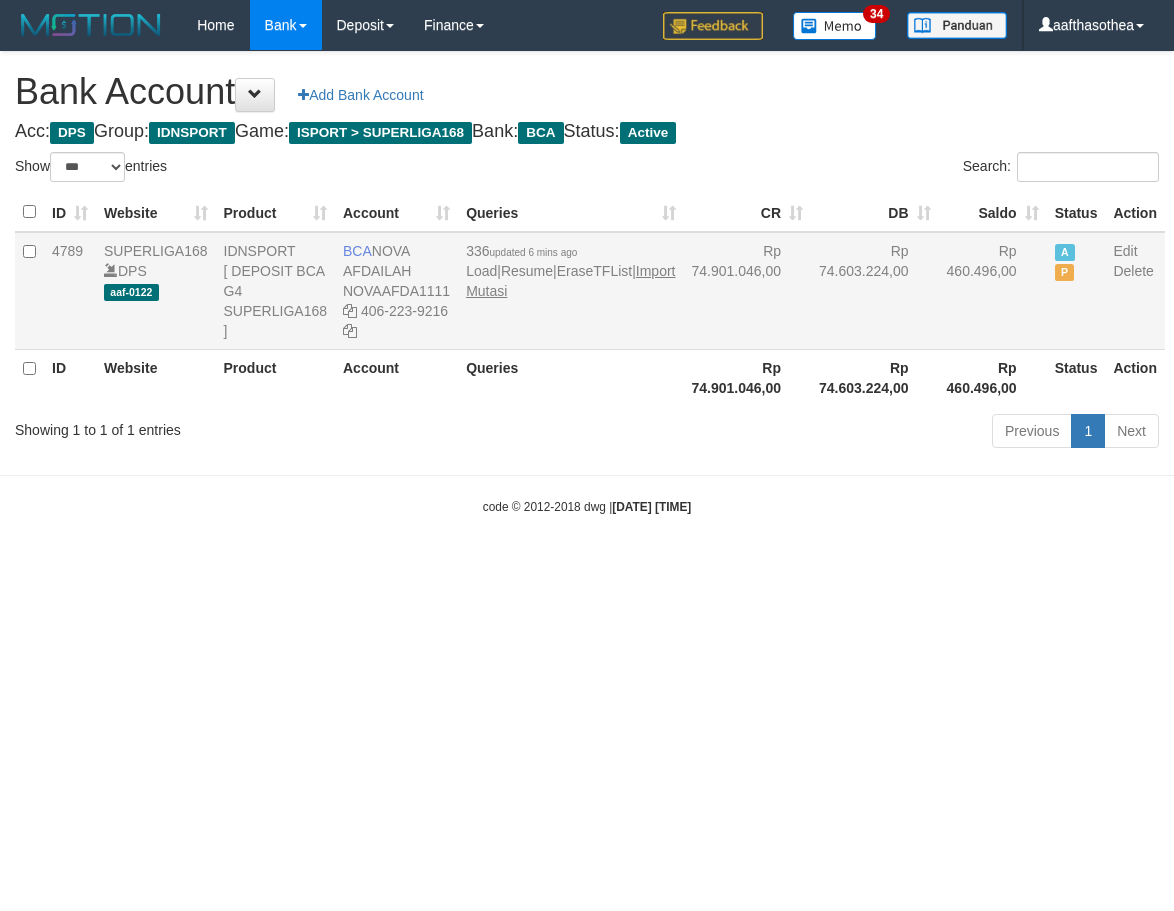 scroll, scrollTop: 0, scrollLeft: 0, axis: both 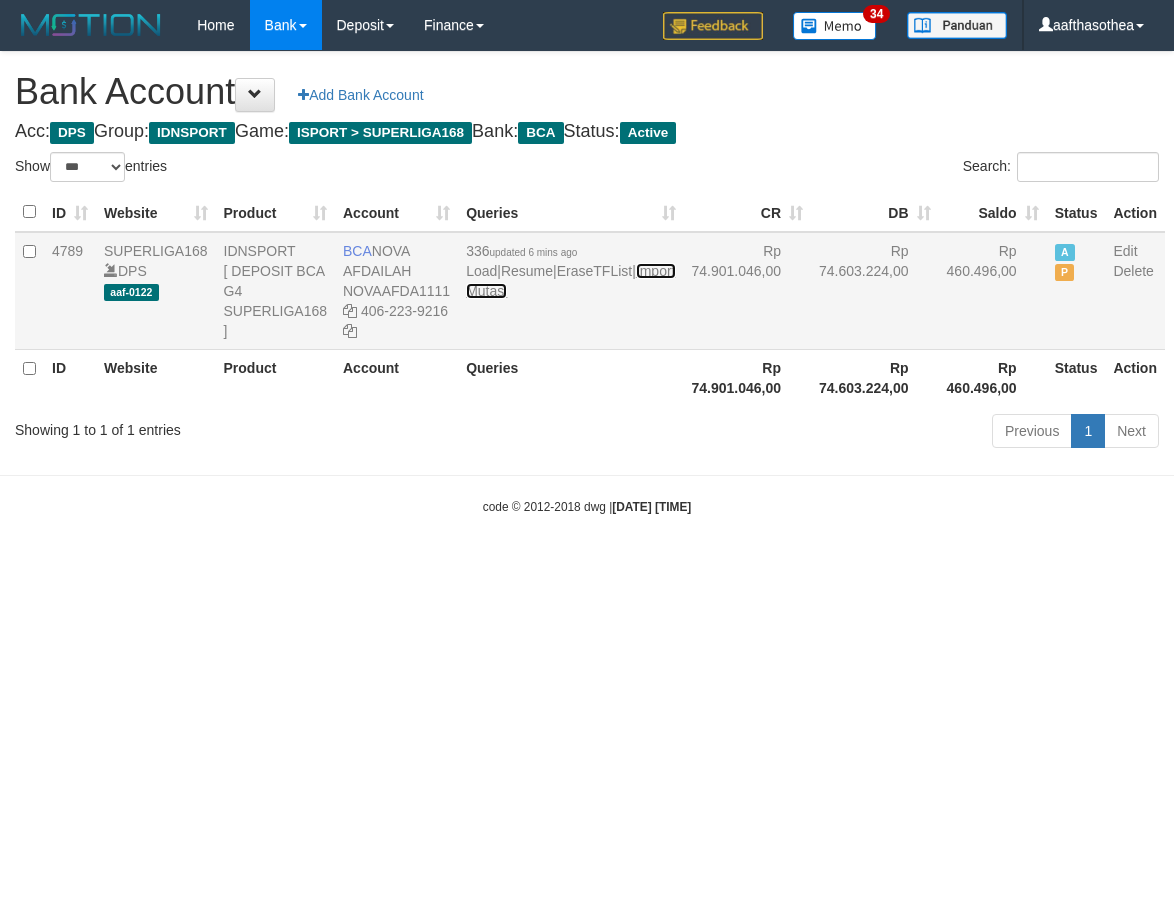 click on "Import Mutasi" at bounding box center (570, 281) 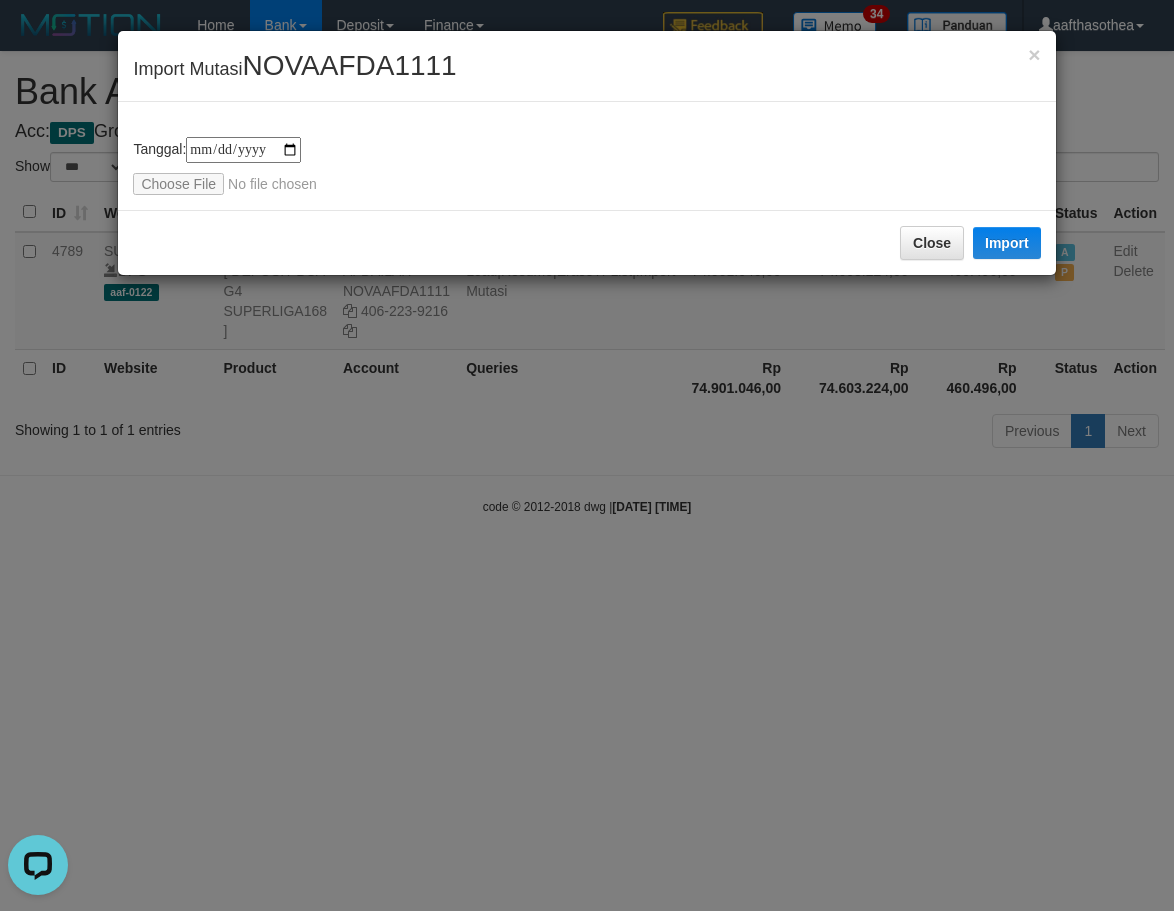 scroll, scrollTop: 0, scrollLeft: 0, axis: both 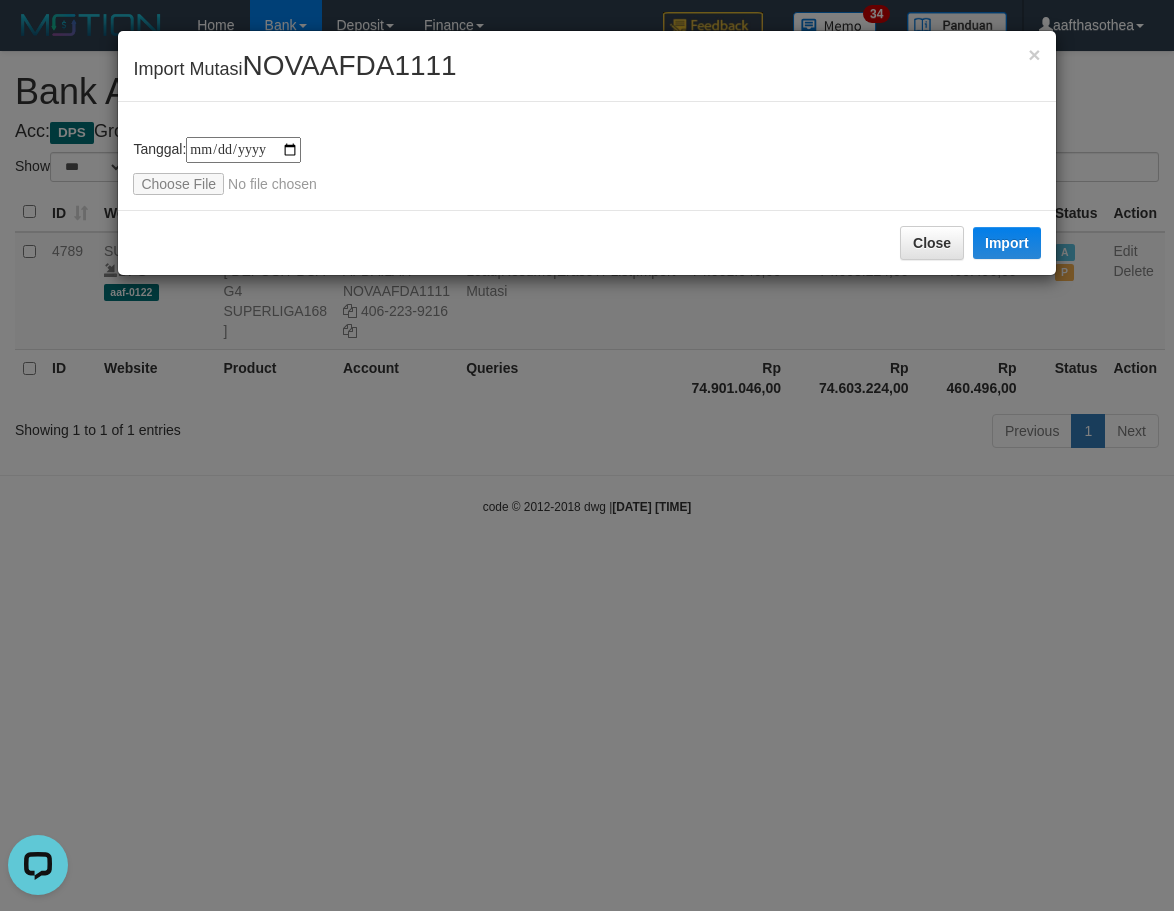 type on "**********" 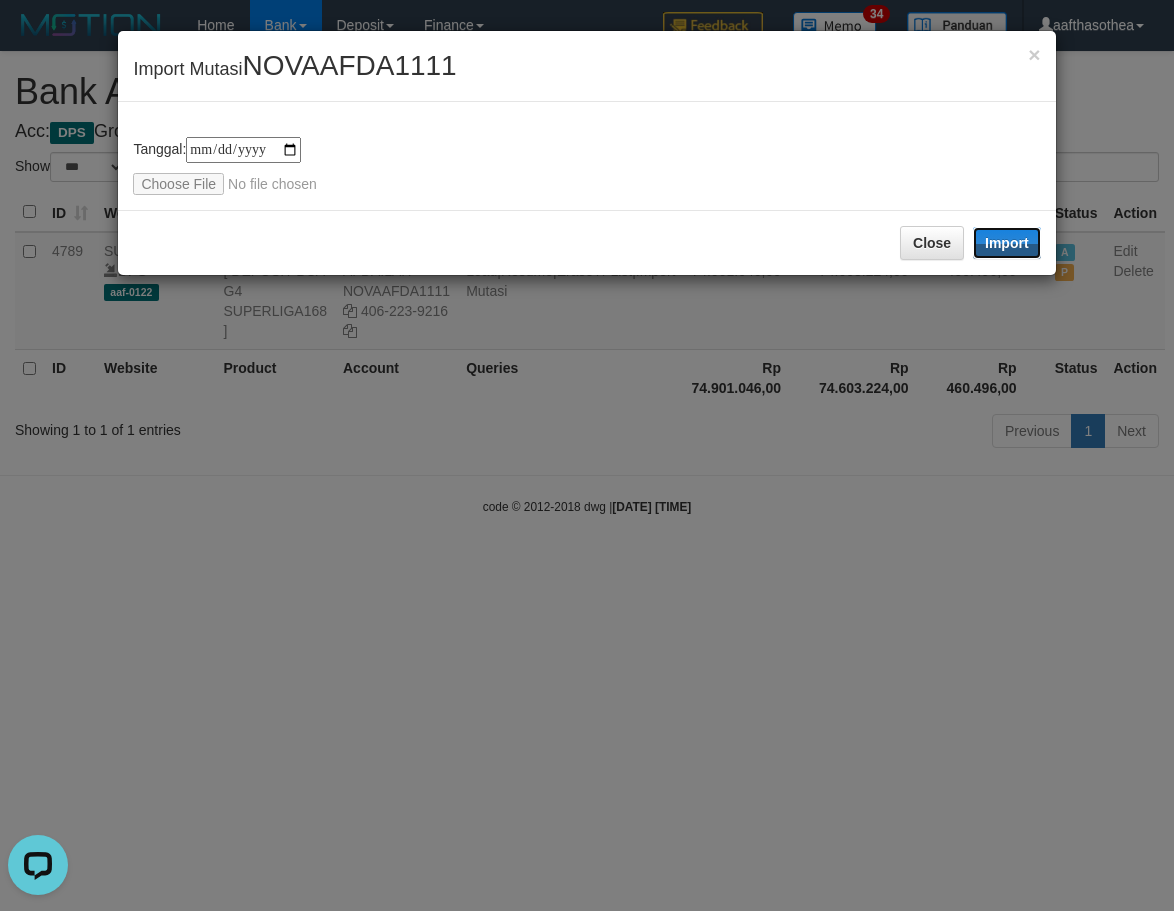 drag, startPoint x: 1010, startPoint y: 228, endPoint x: 1173, endPoint y: 502, distance: 318.8181 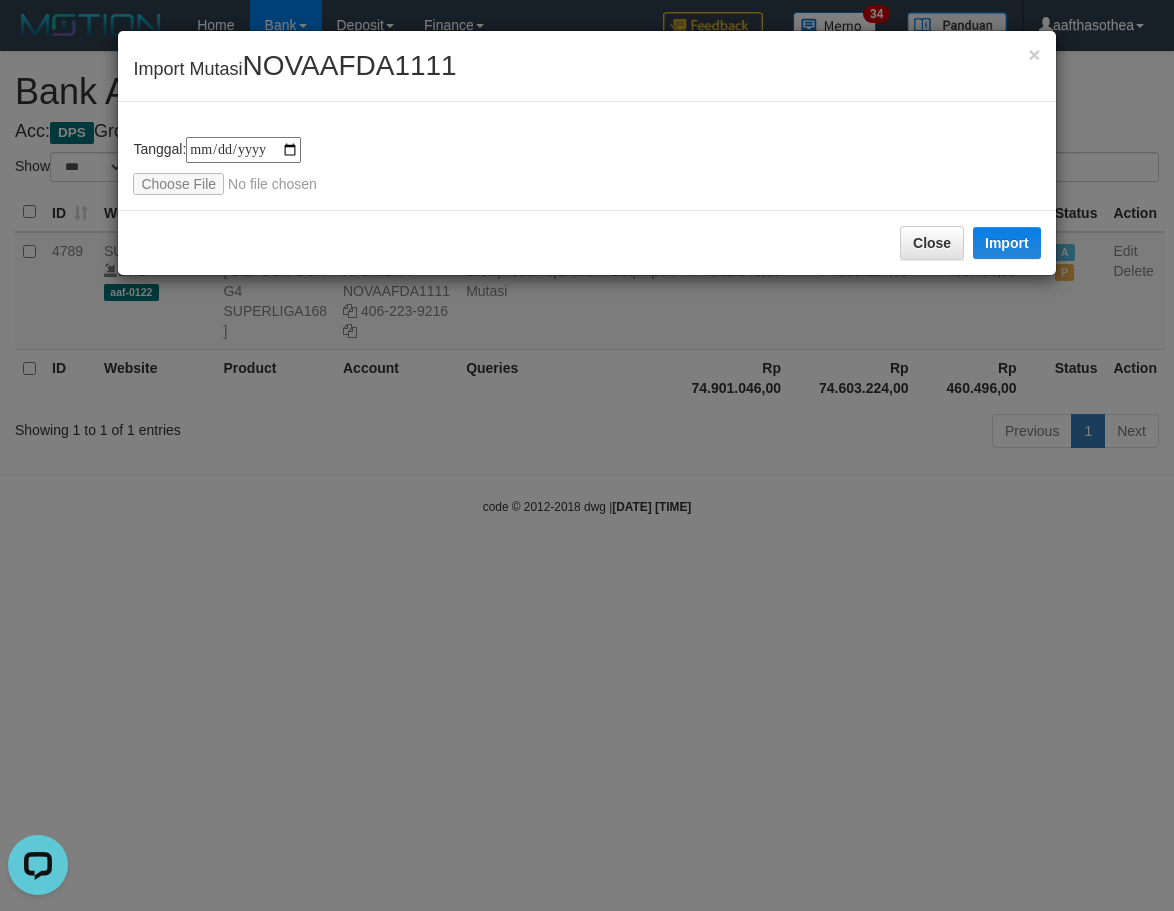 click on "**********" at bounding box center (587, 455) 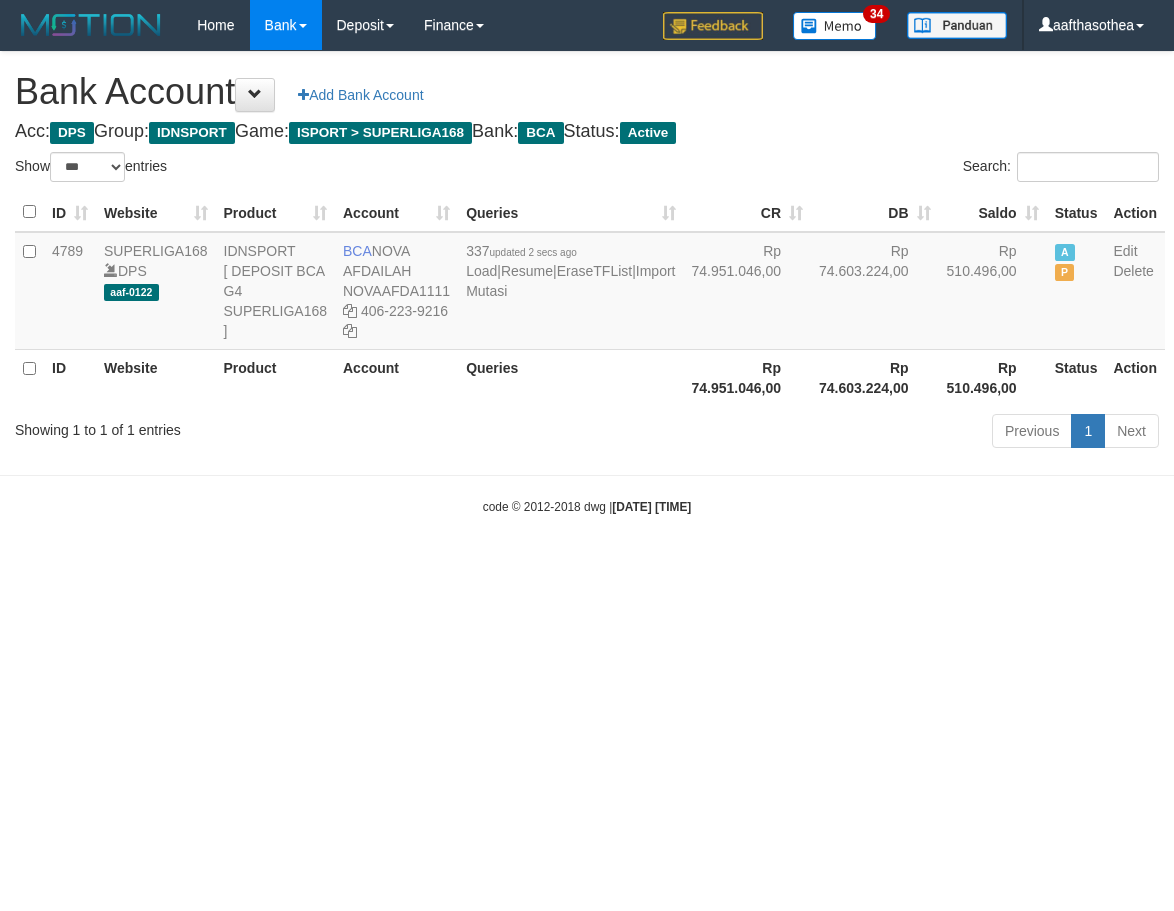 select on "***" 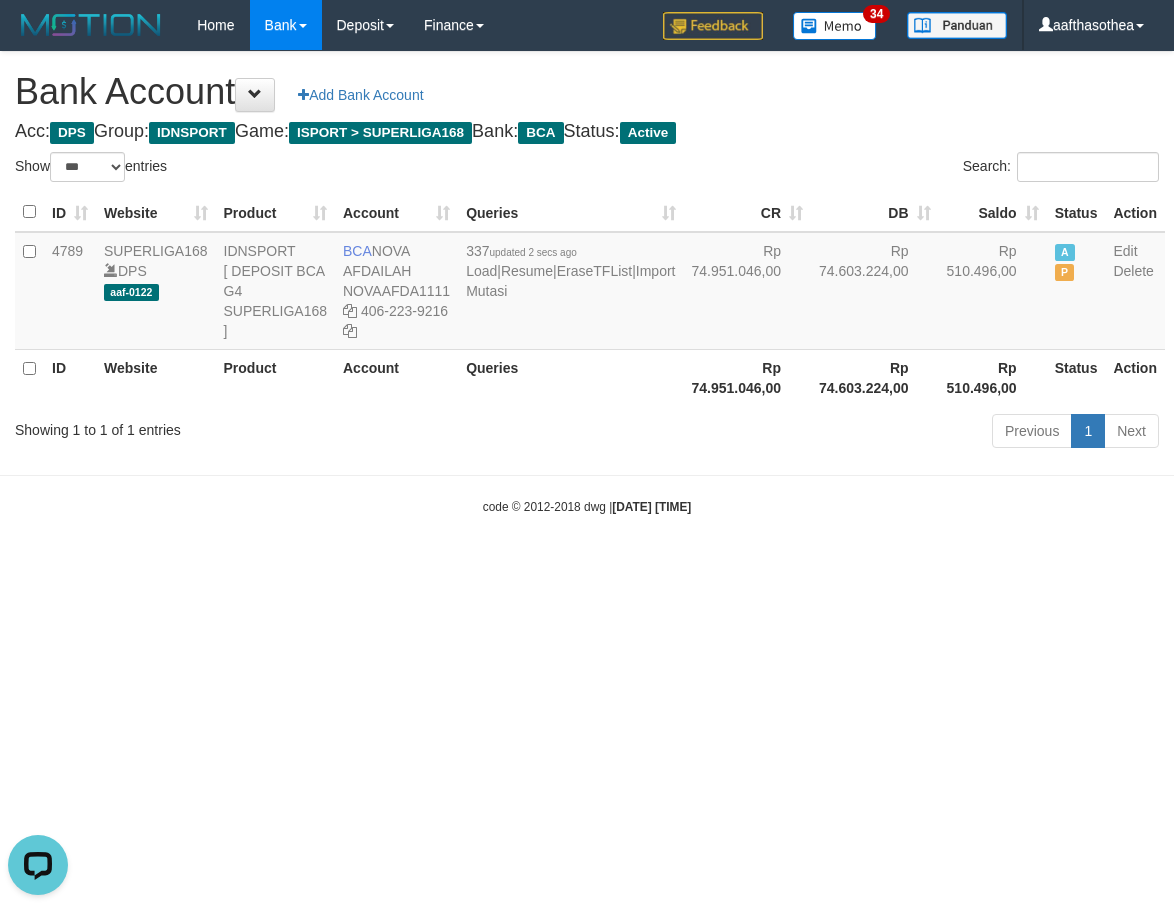 scroll, scrollTop: 0, scrollLeft: 0, axis: both 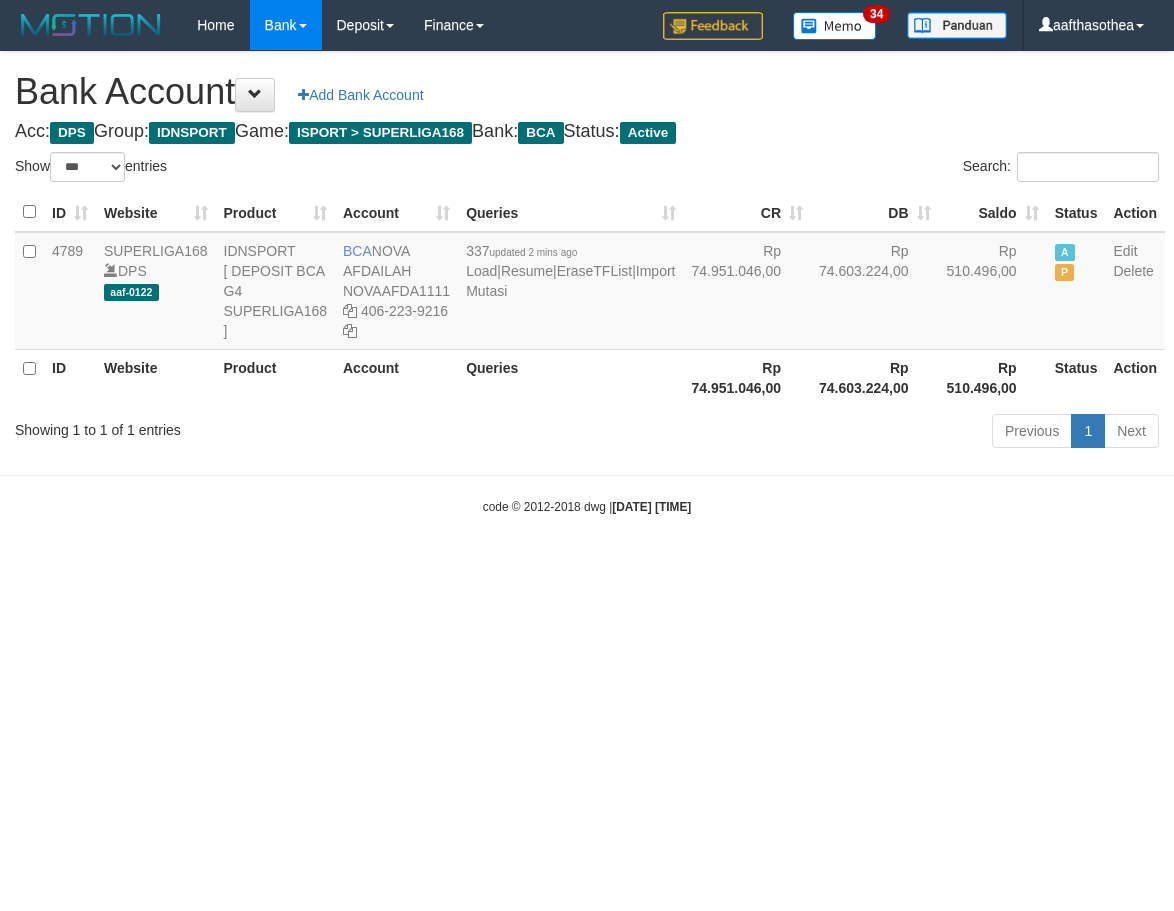 select on "***" 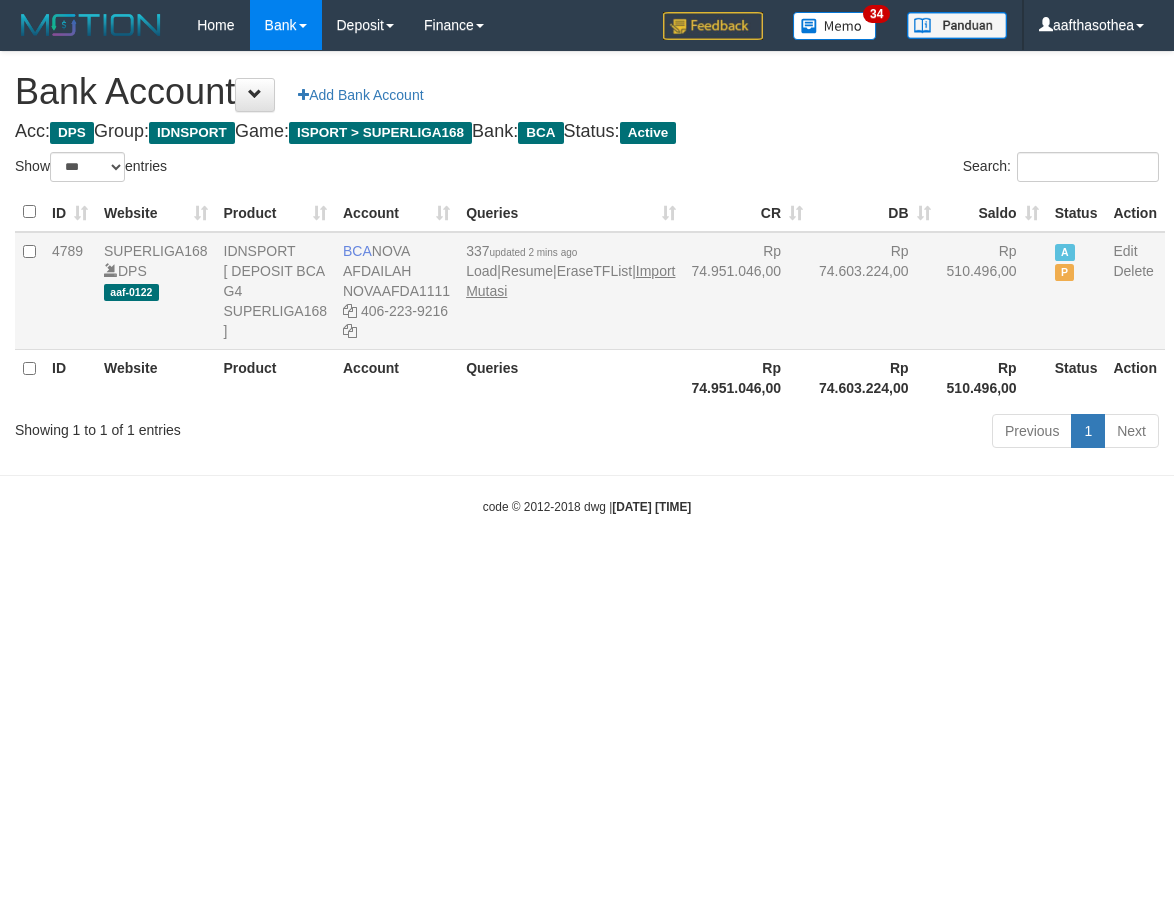 scroll, scrollTop: 0, scrollLeft: 0, axis: both 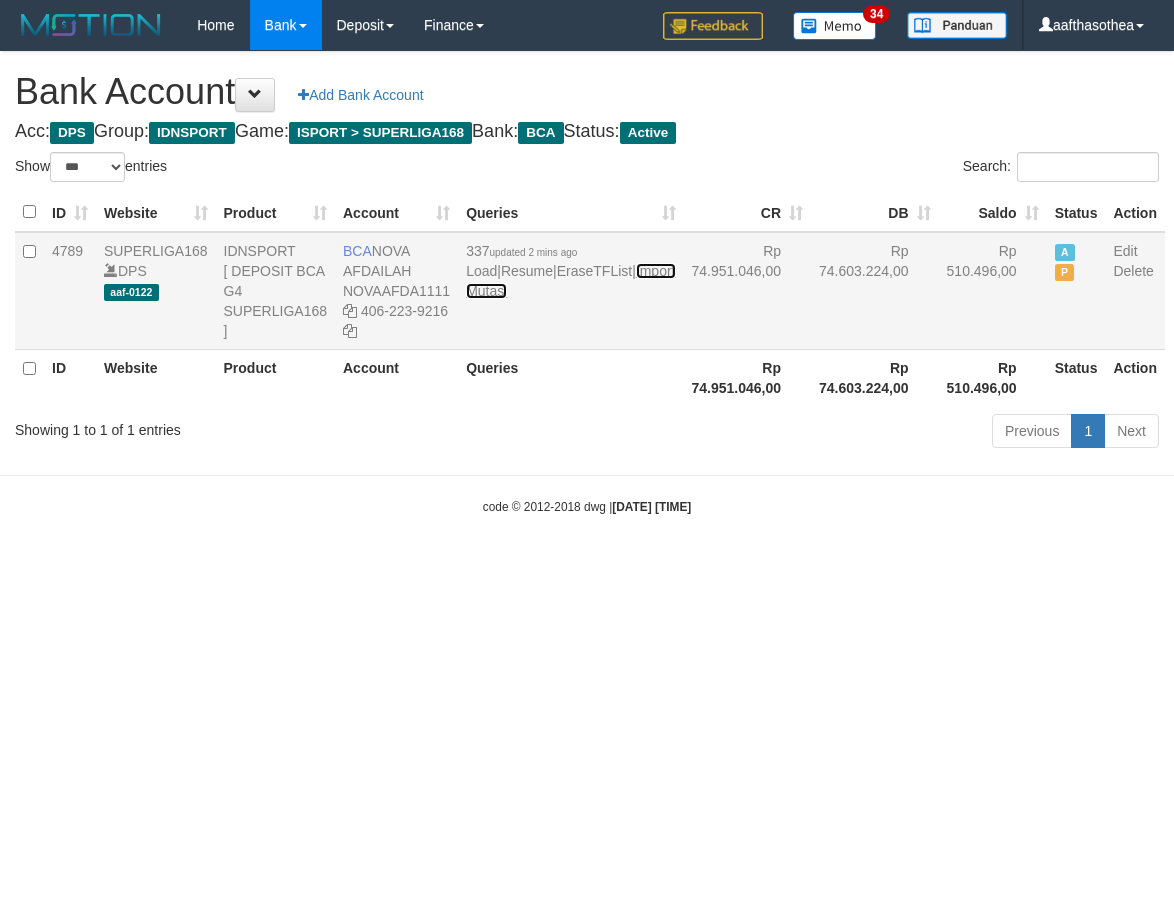 click on "Import Mutasi" at bounding box center (570, 281) 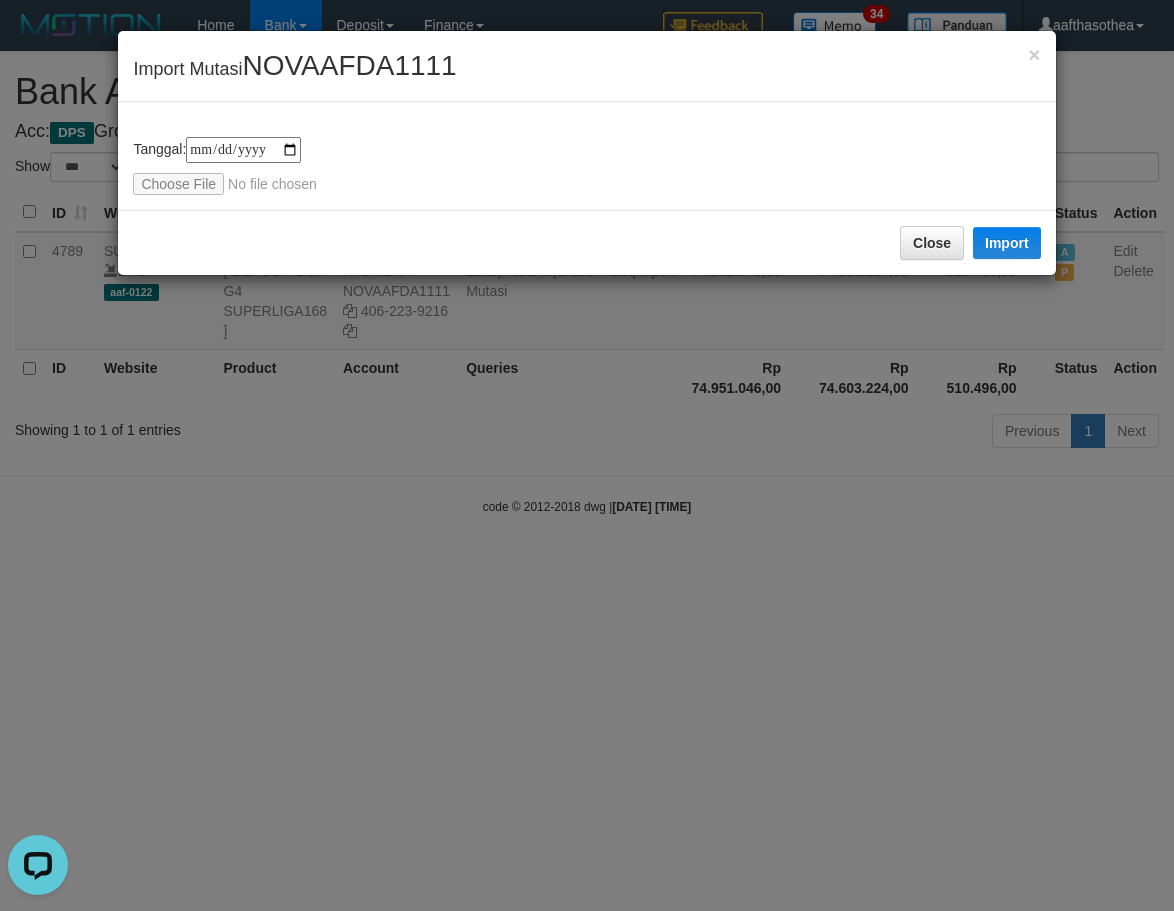 scroll, scrollTop: 0, scrollLeft: 0, axis: both 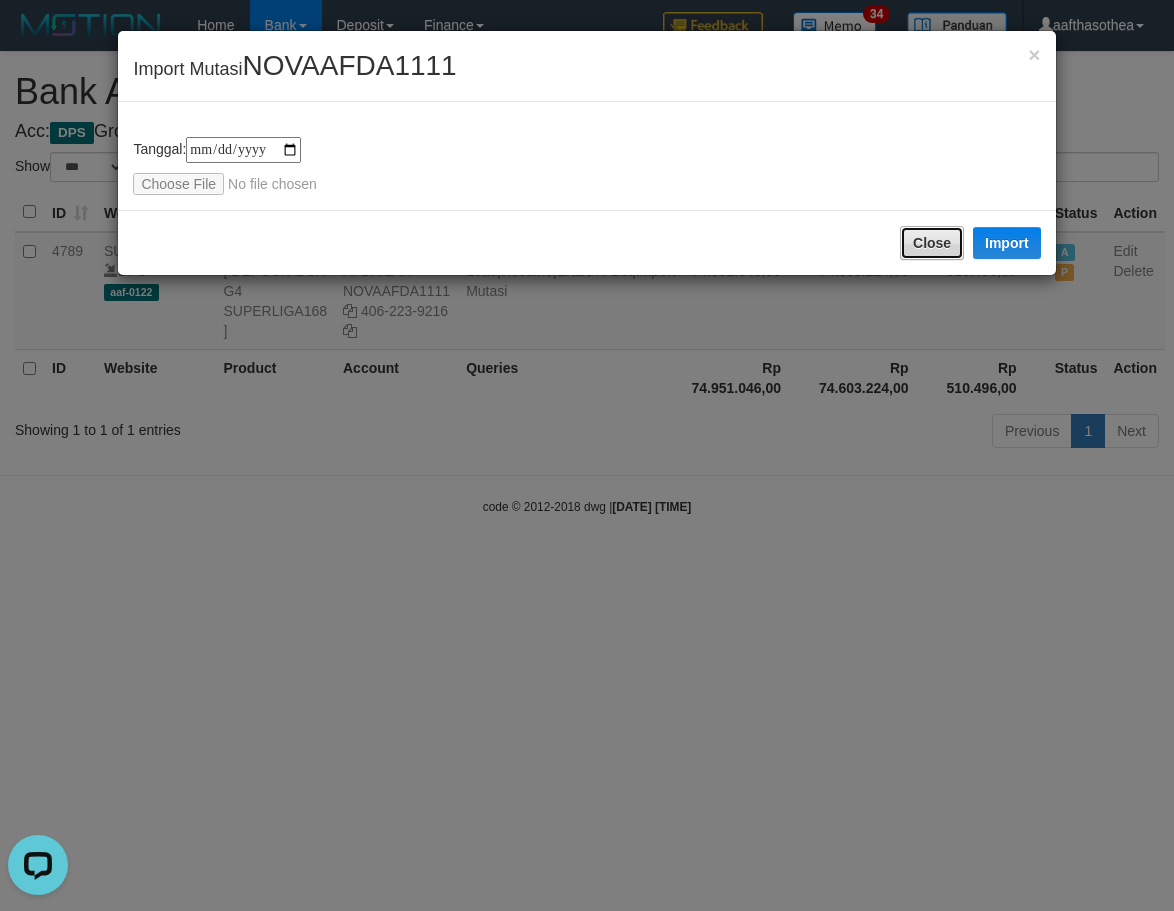 click on "Close" at bounding box center [932, 243] 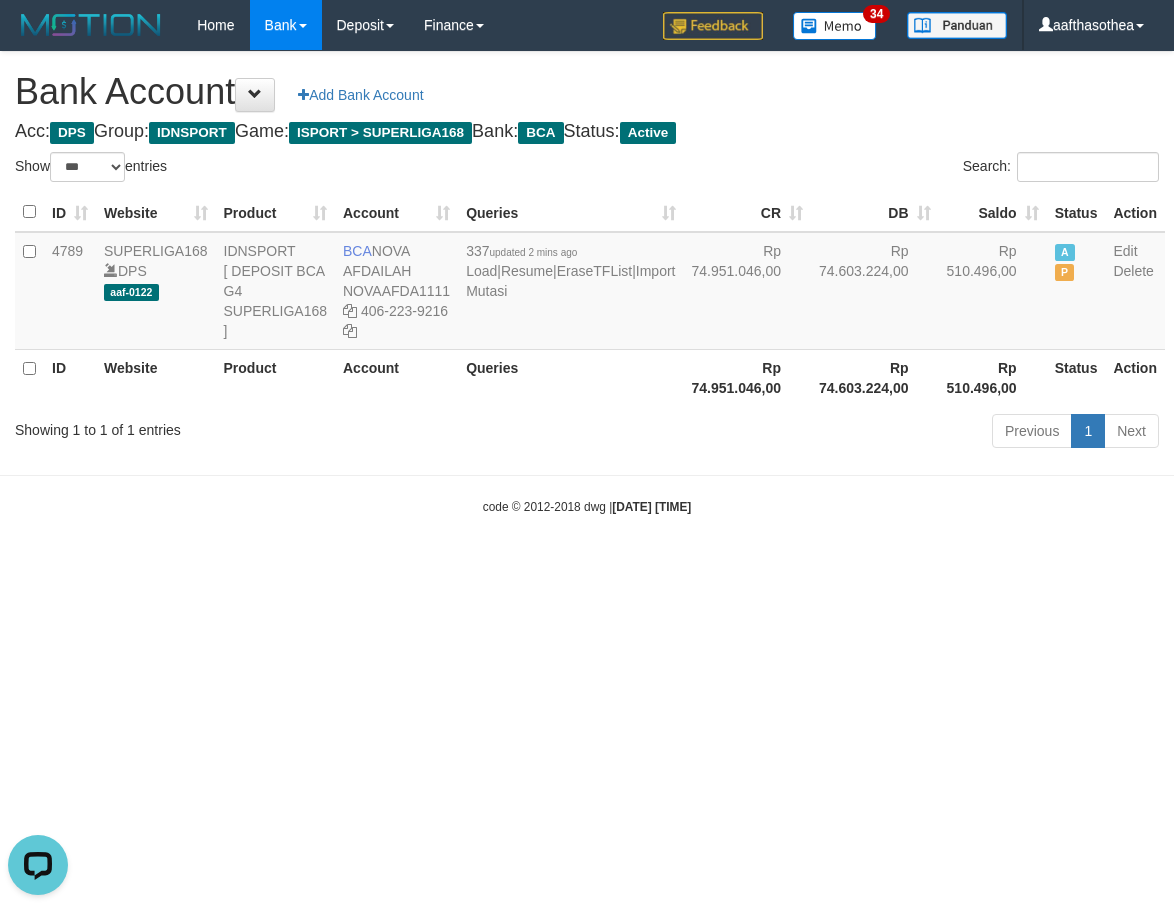 click on "code © 2012-2018 dwg |  2025/07/12 22:17:11" at bounding box center (587, 506) 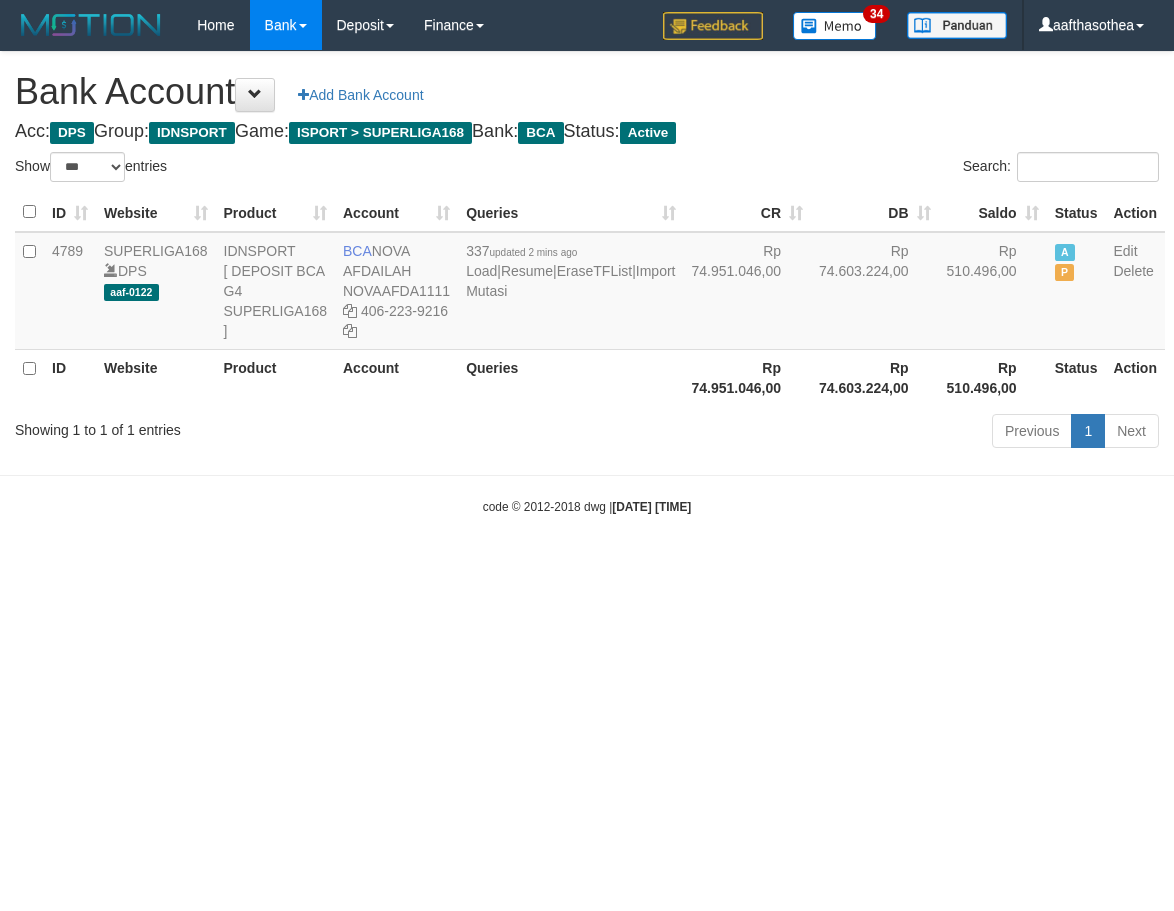 select on "***" 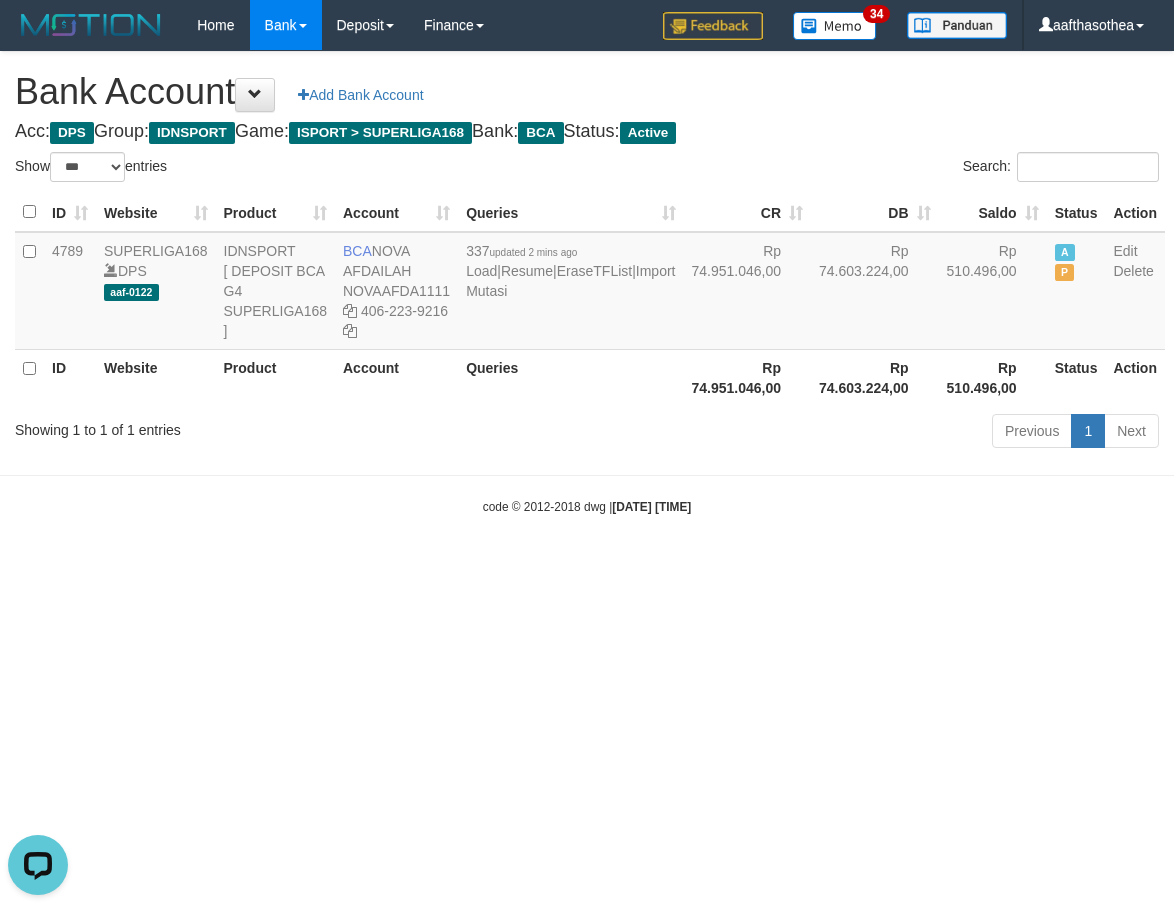 scroll, scrollTop: 0, scrollLeft: 0, axis: both 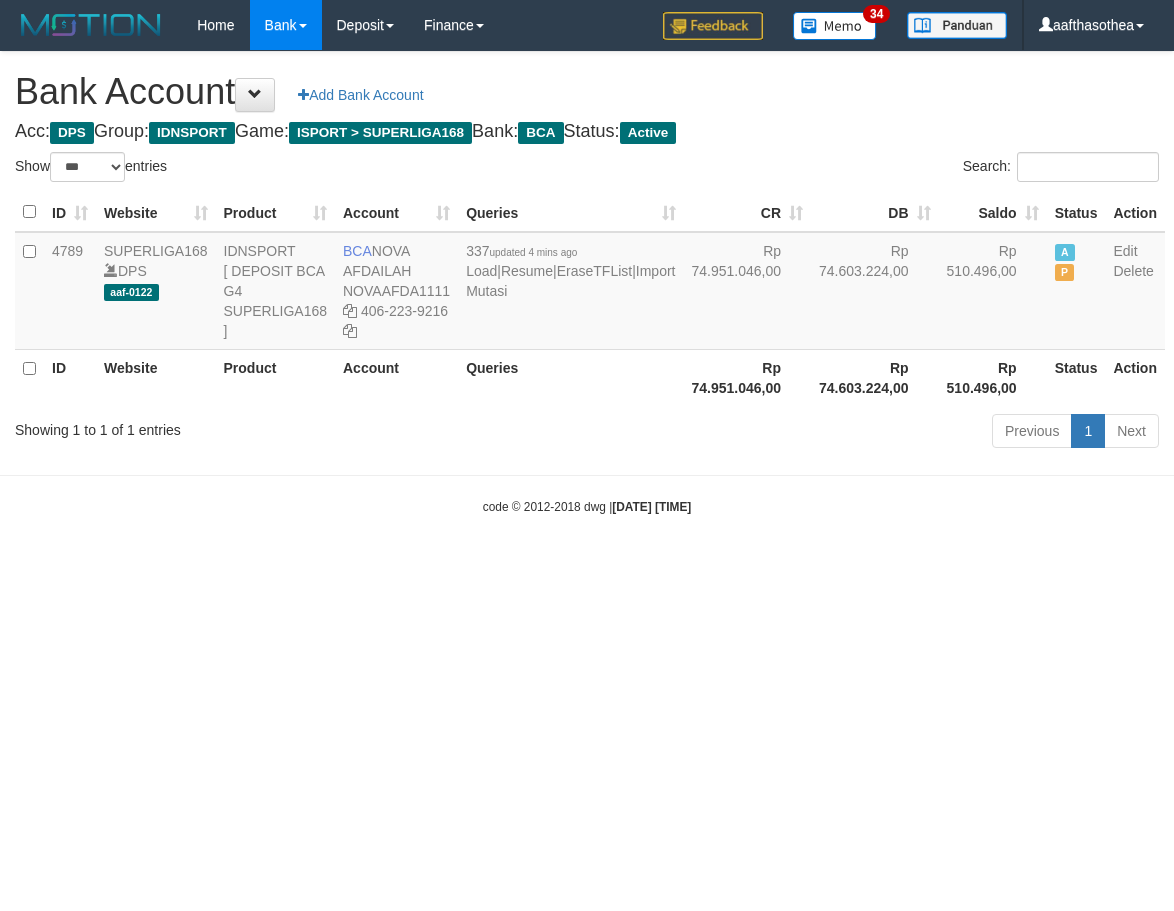 select on "***" 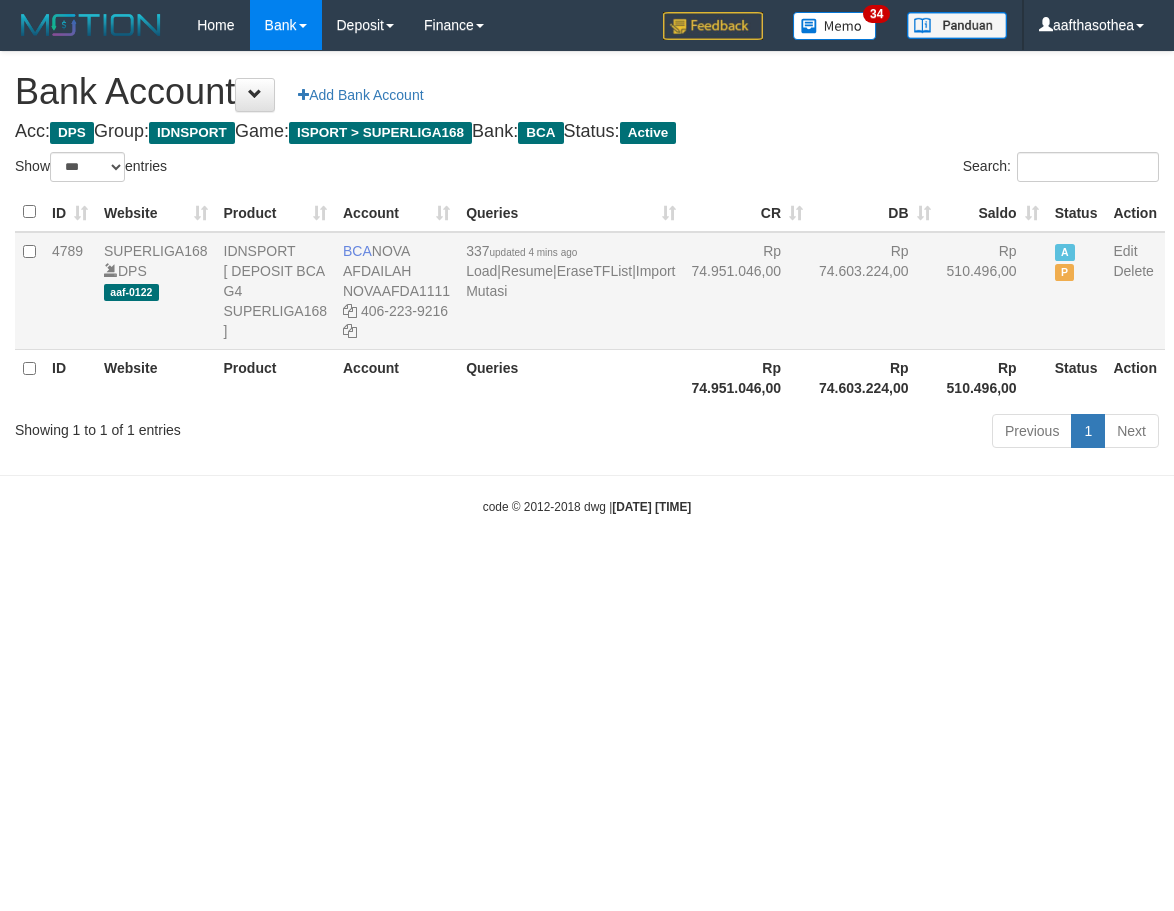 scroll, scrollTop: 0, scrollLeft: 0, axis: both 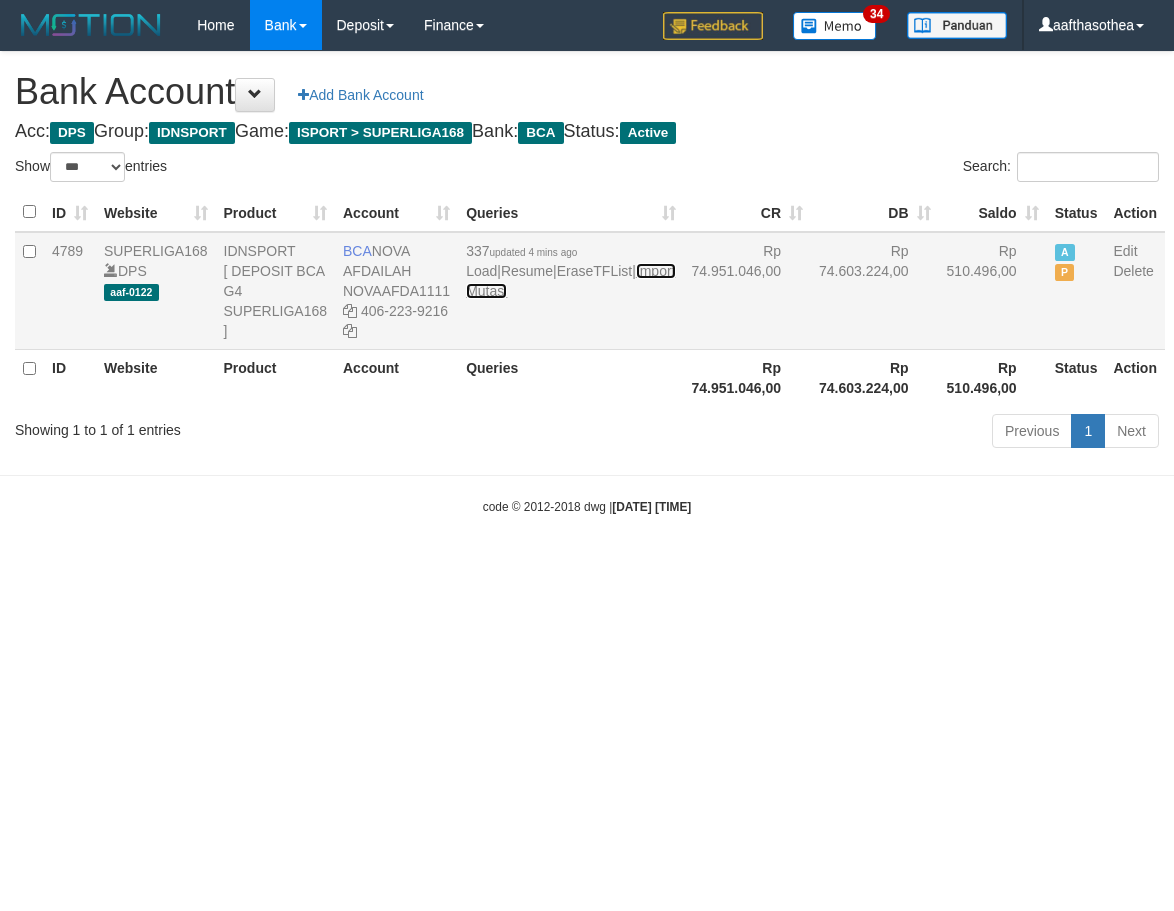click on "Import Mutasi" at bounding box center [570, 281] 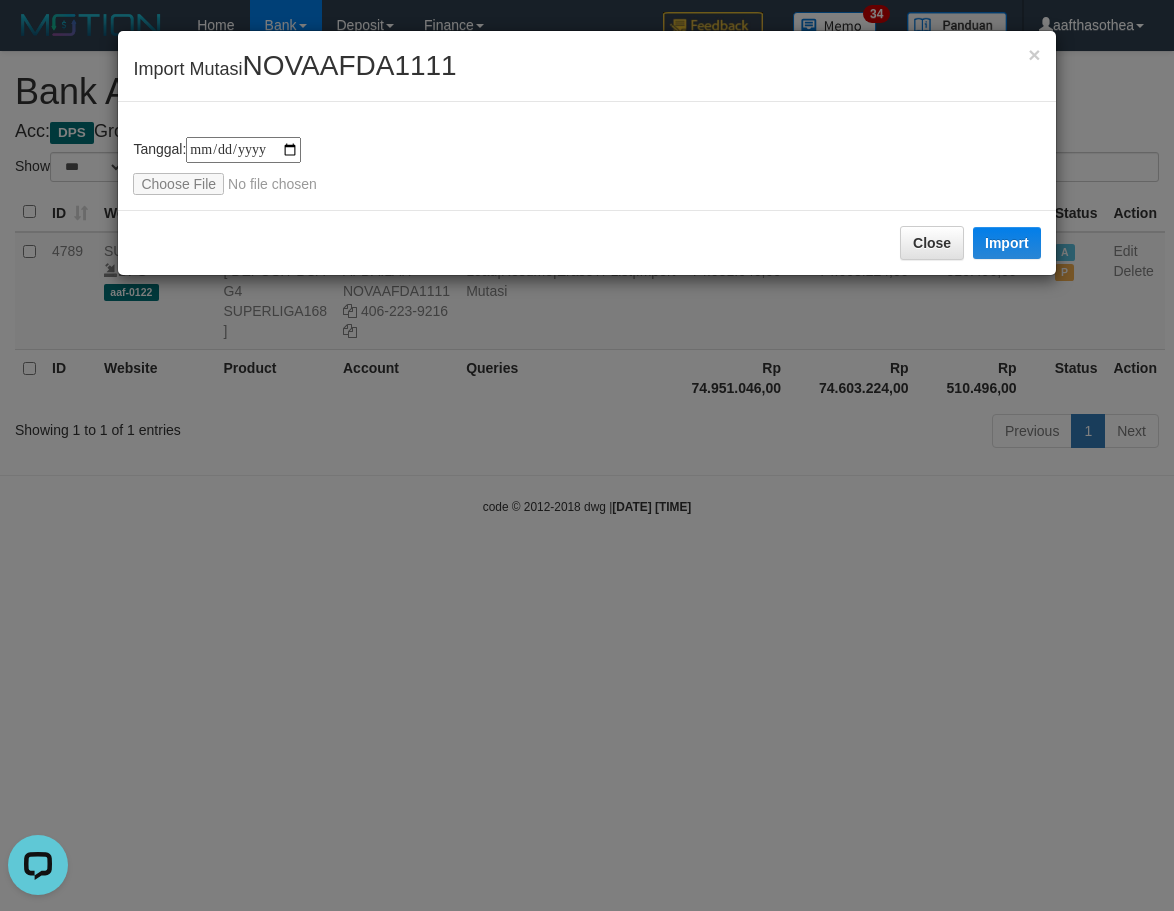 scroll, scrollTop: 0, scrollLeft: 0, axis: both 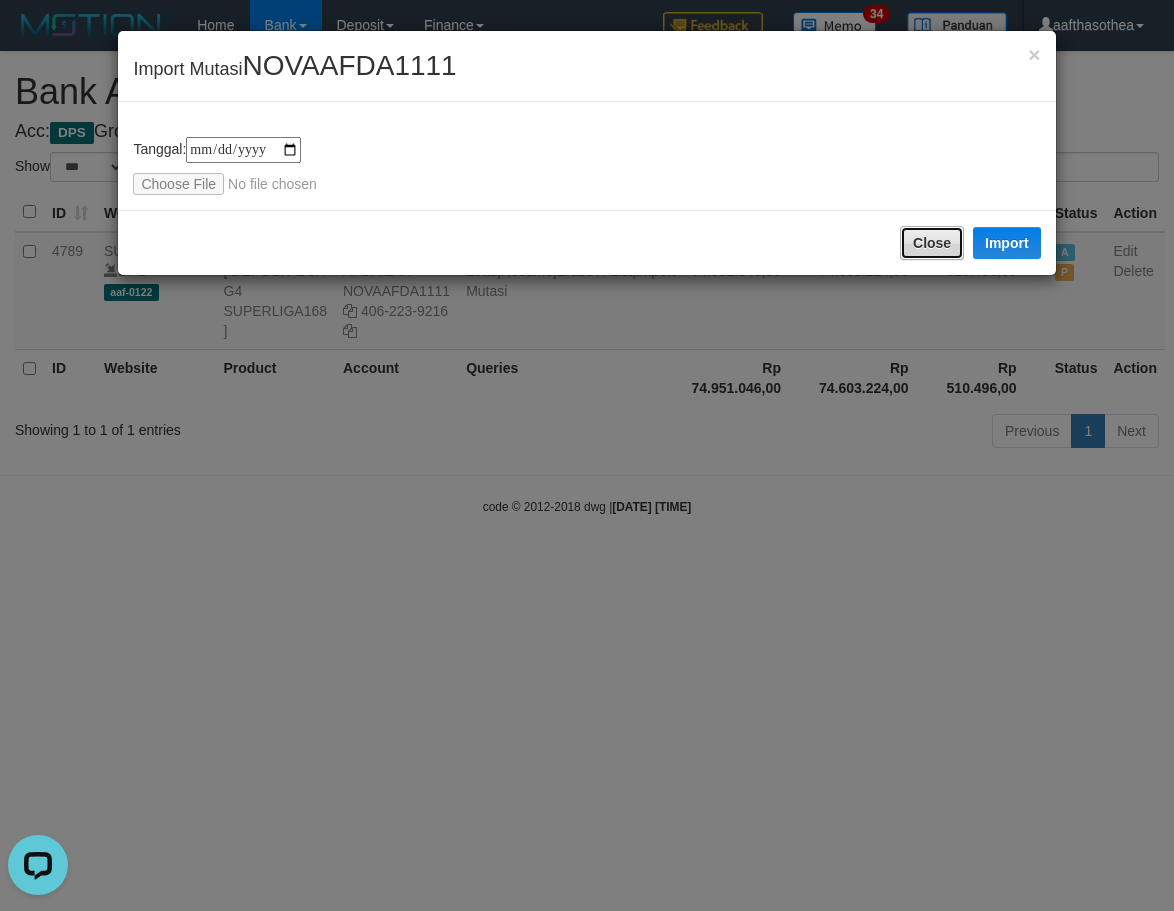 click on "Close" at bounding box center (932, 243) 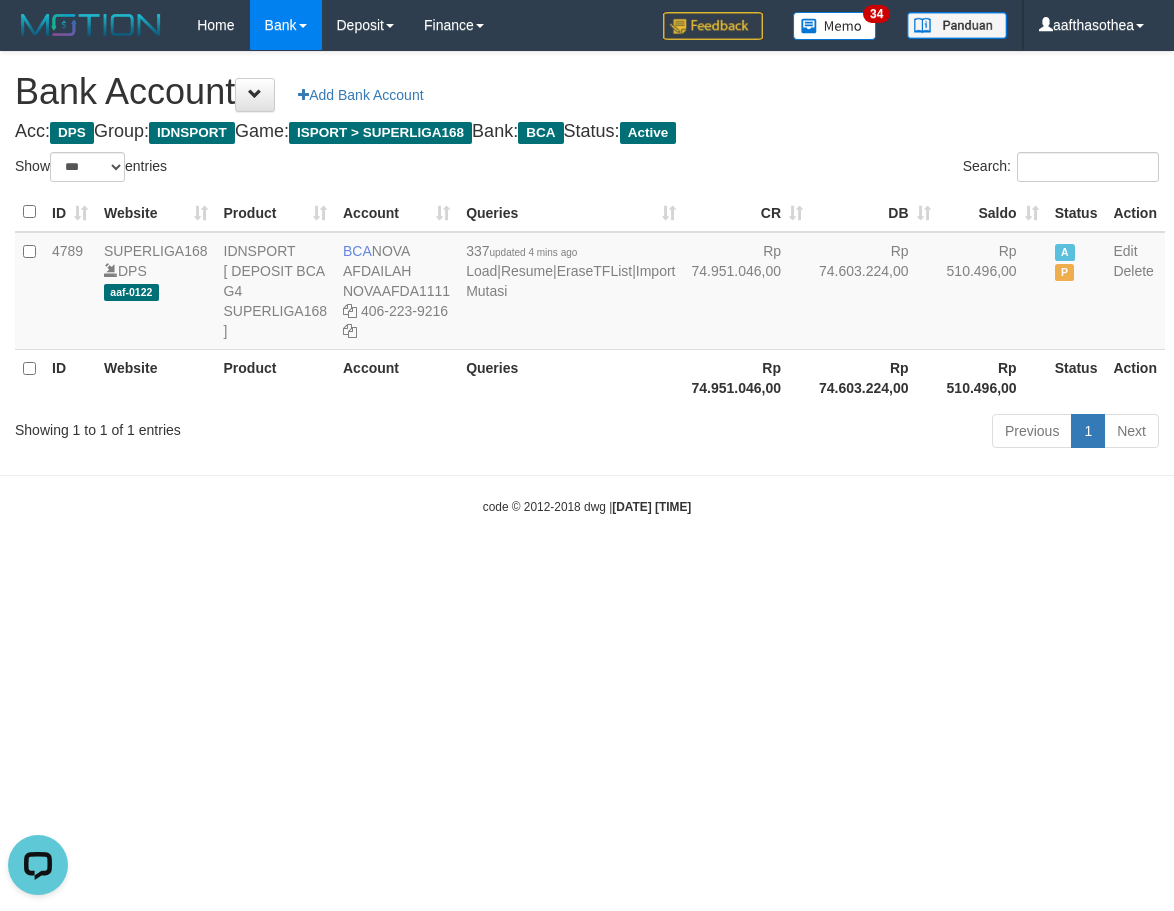 drag, startPoint x: 425, startPoint y: 560, endPoint x: 448, endPoint y: 563, distance: 23.194826 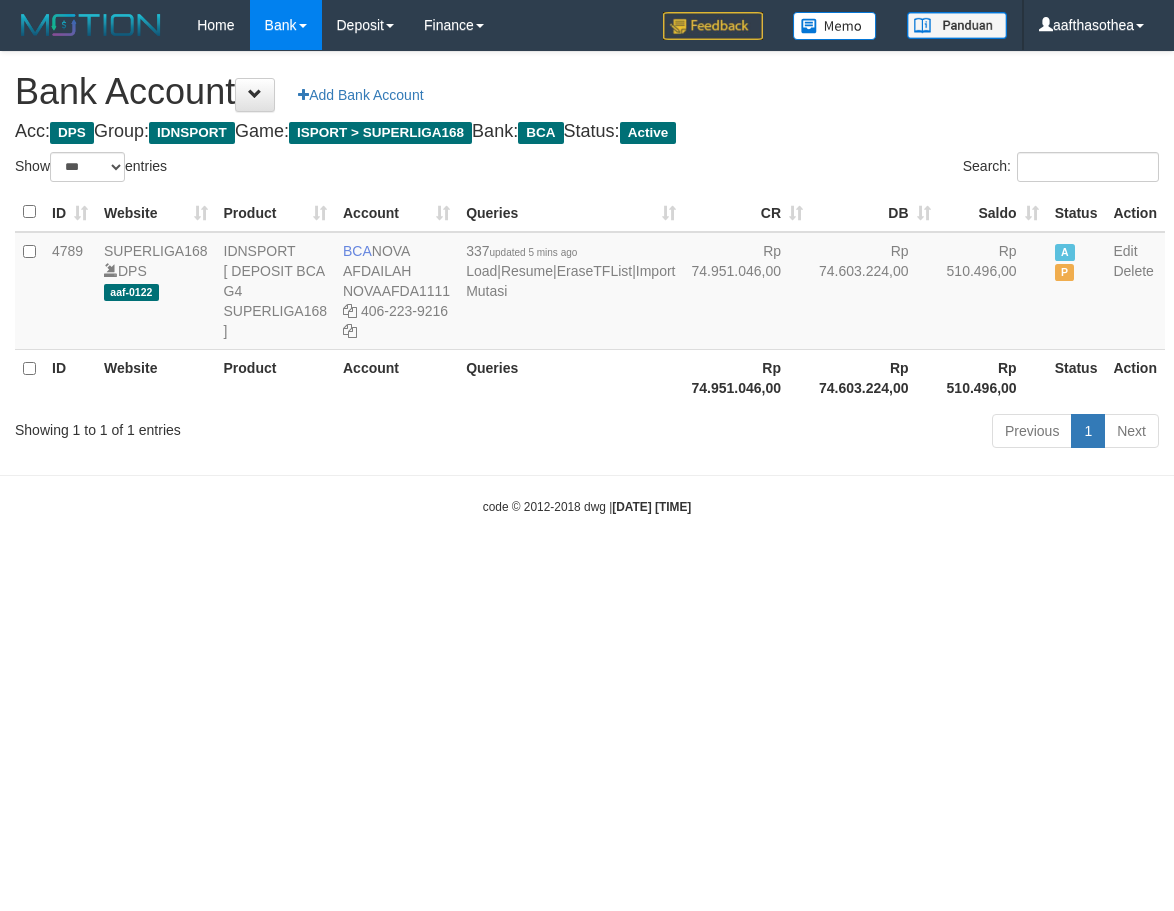 select on "***" 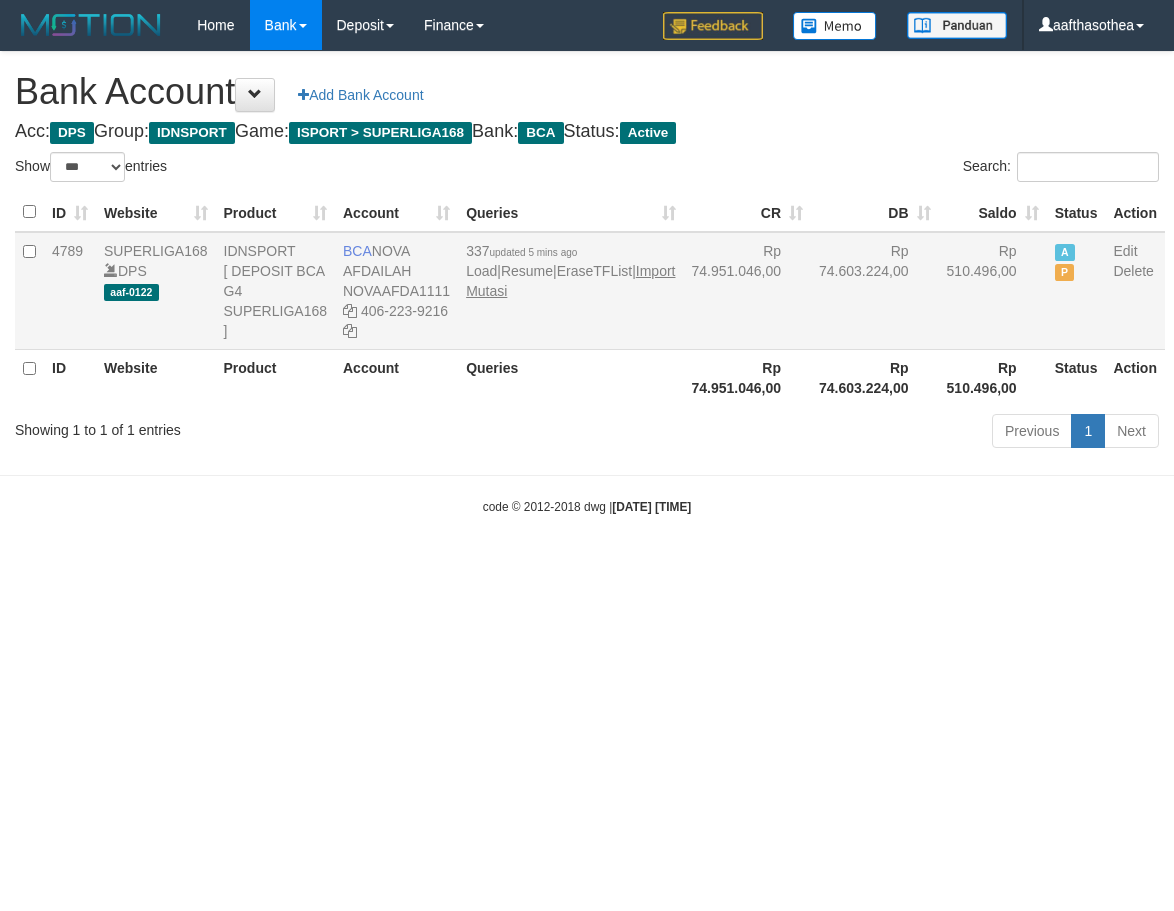scroll, scrollTop: 0, scrollLeft: 0, axis: both 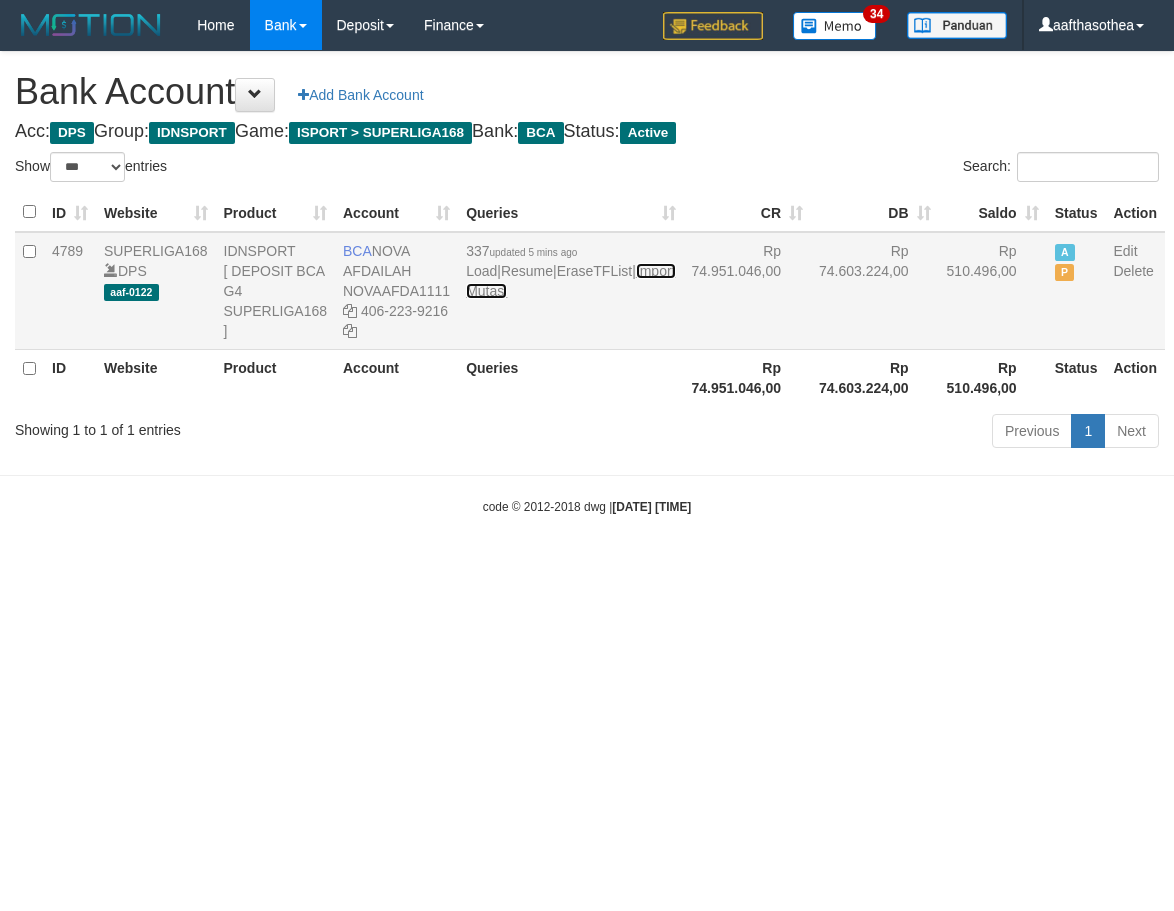 click on "Import Mutasi" at bounding box center [570, 281] 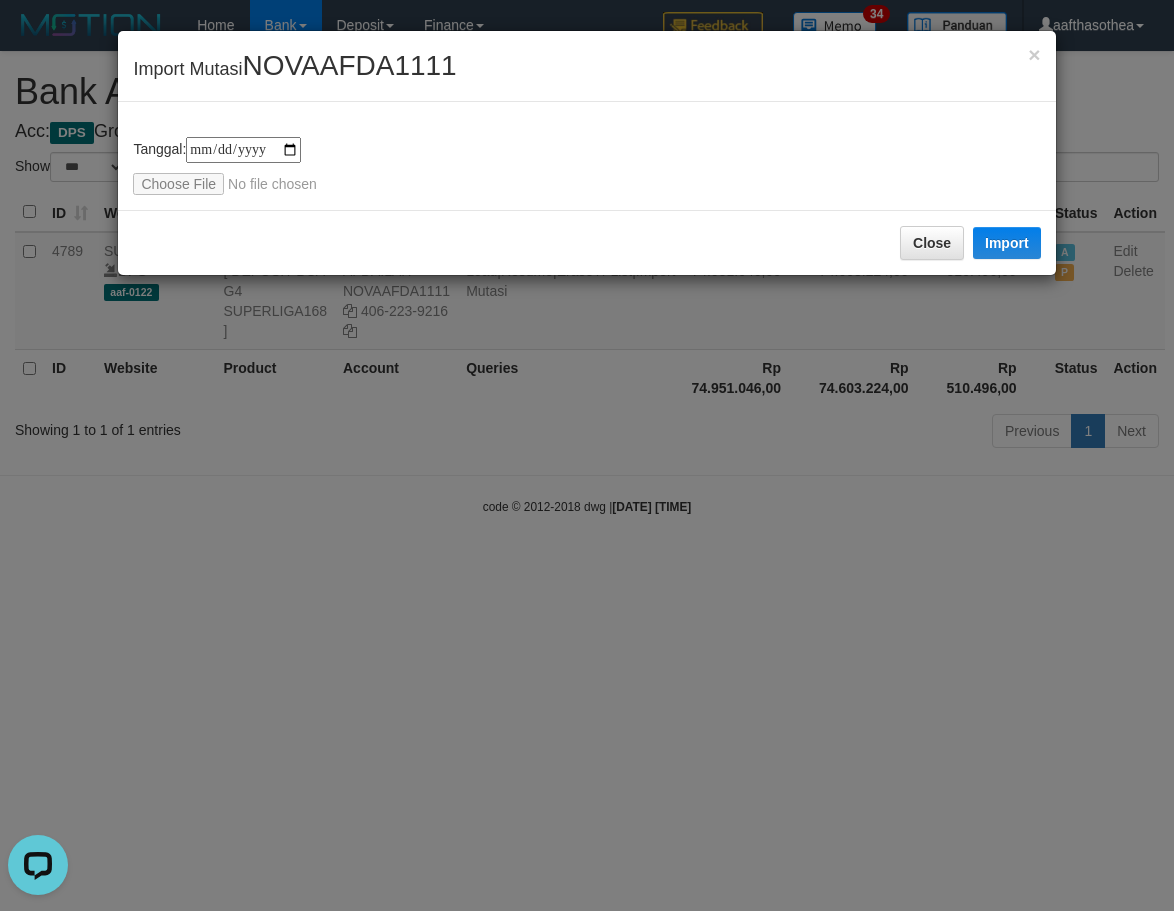 scroll, scrollTop: 0, scrollLeft: 0, axis: both 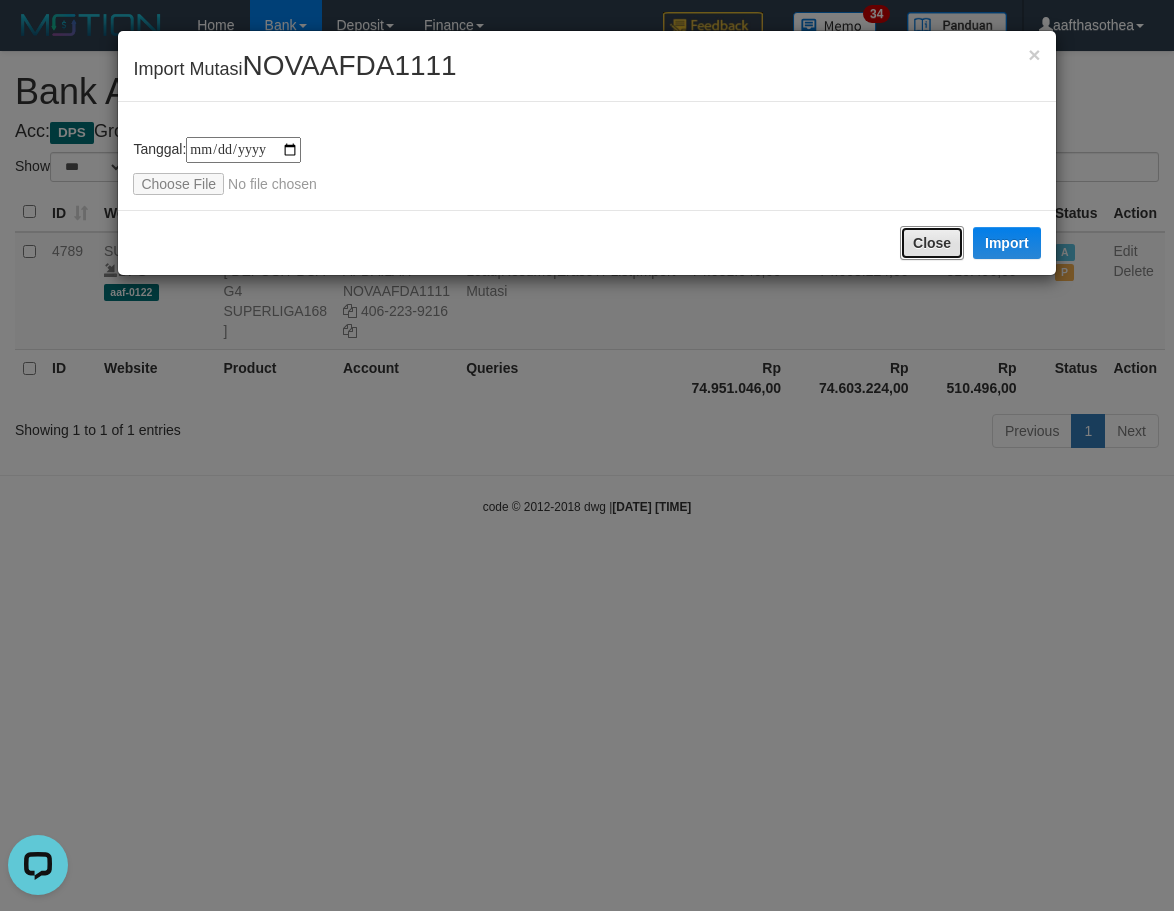drag, startPoint x: 941, startPoint y: 239, endPoint x: 903, endPoint y: 263, distance: 44.94441 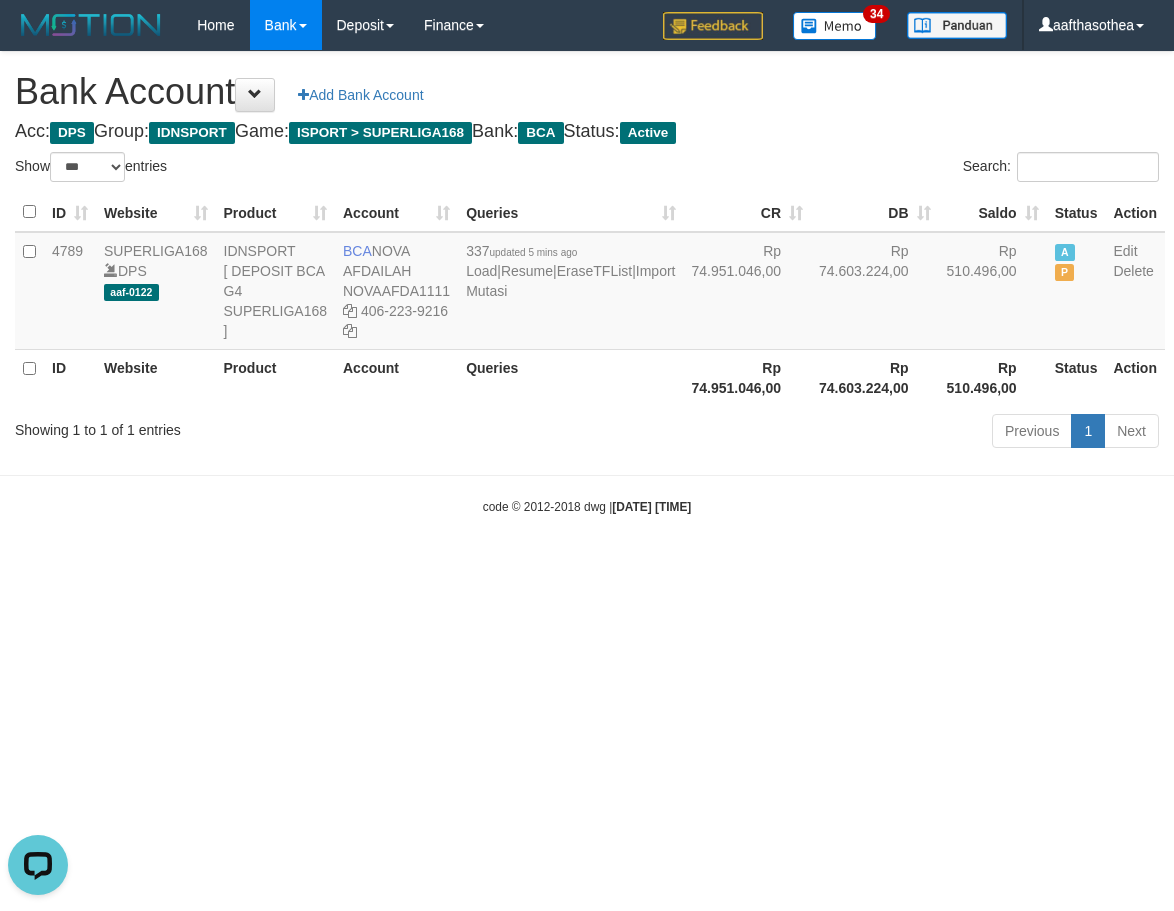 drag, startPoint x: 360, startPoint y: 469, endPoint x: 419, endPoint y: 472, distance: 59.07622 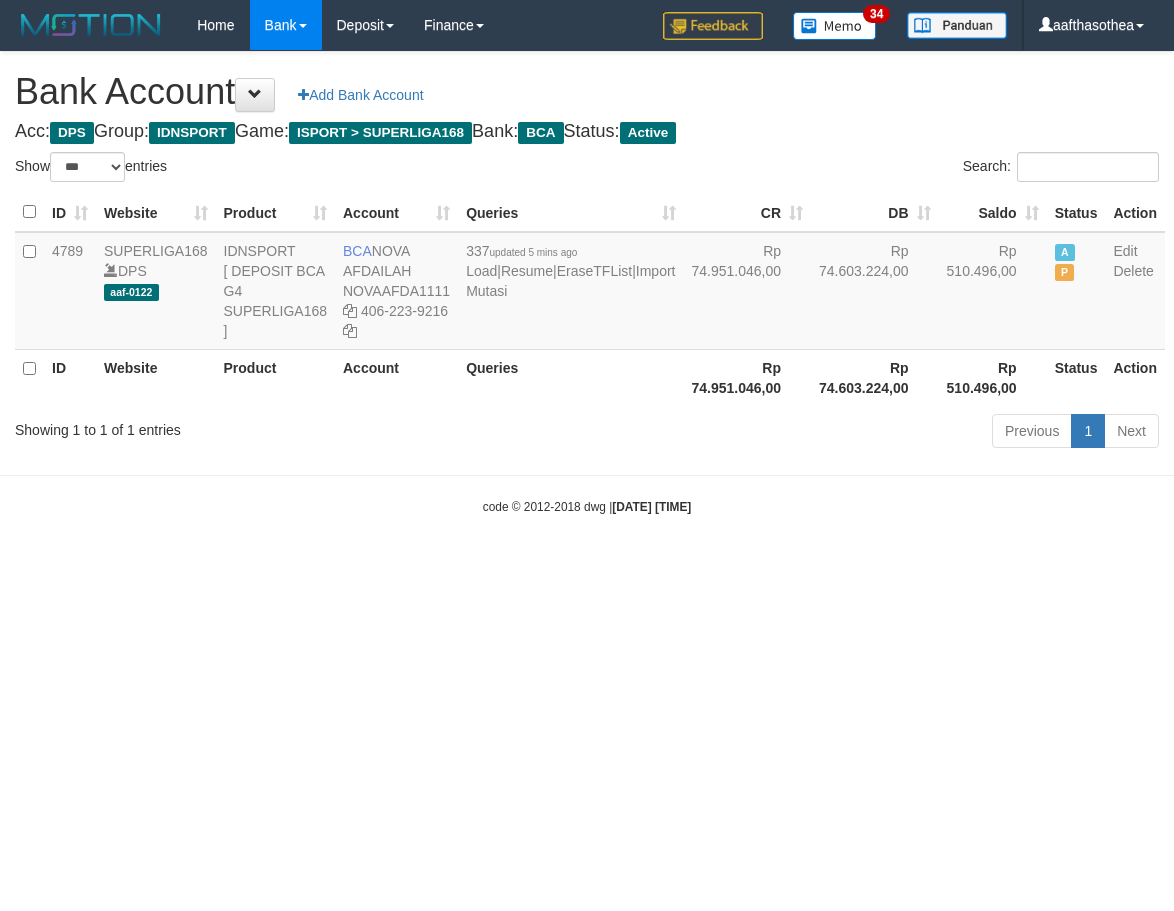 select on "***" 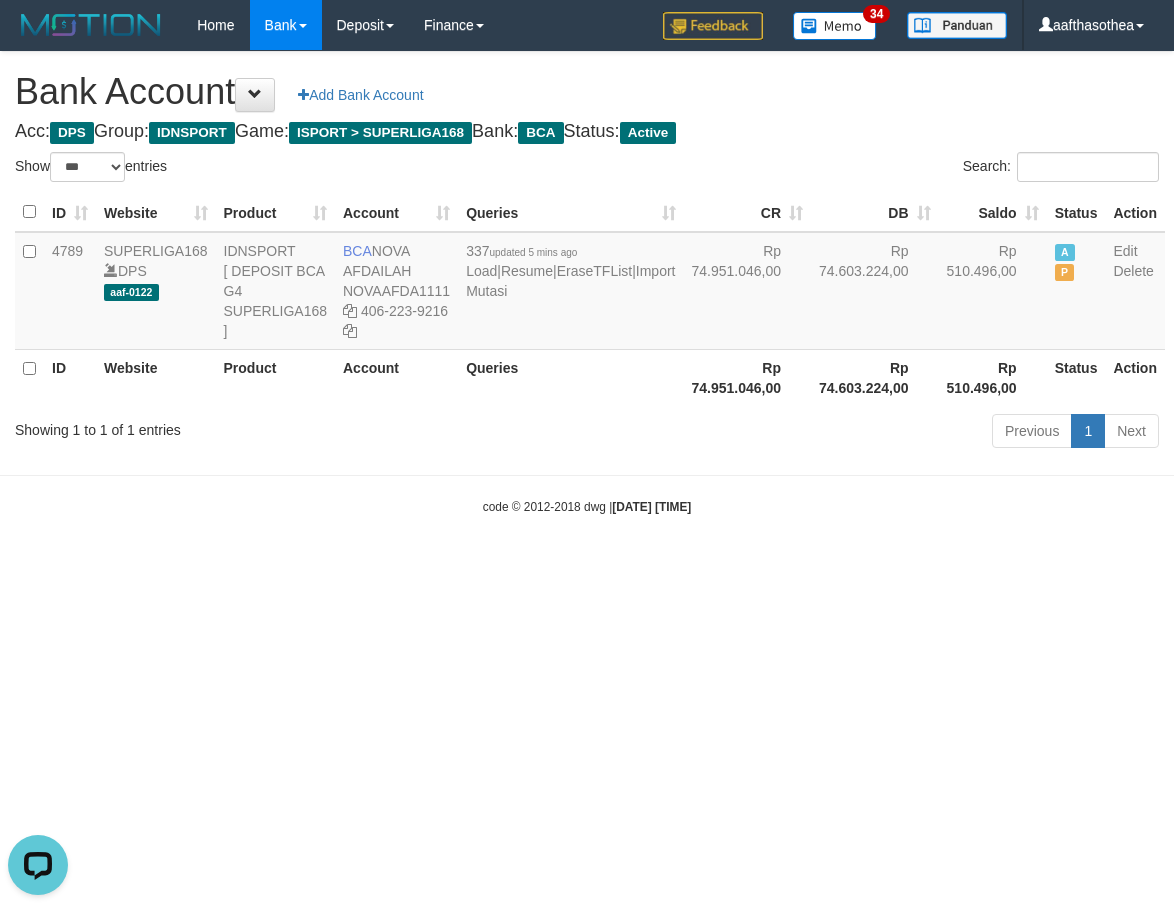 scroll, scrollTop: 0, scrollLeft: 0, axis: both 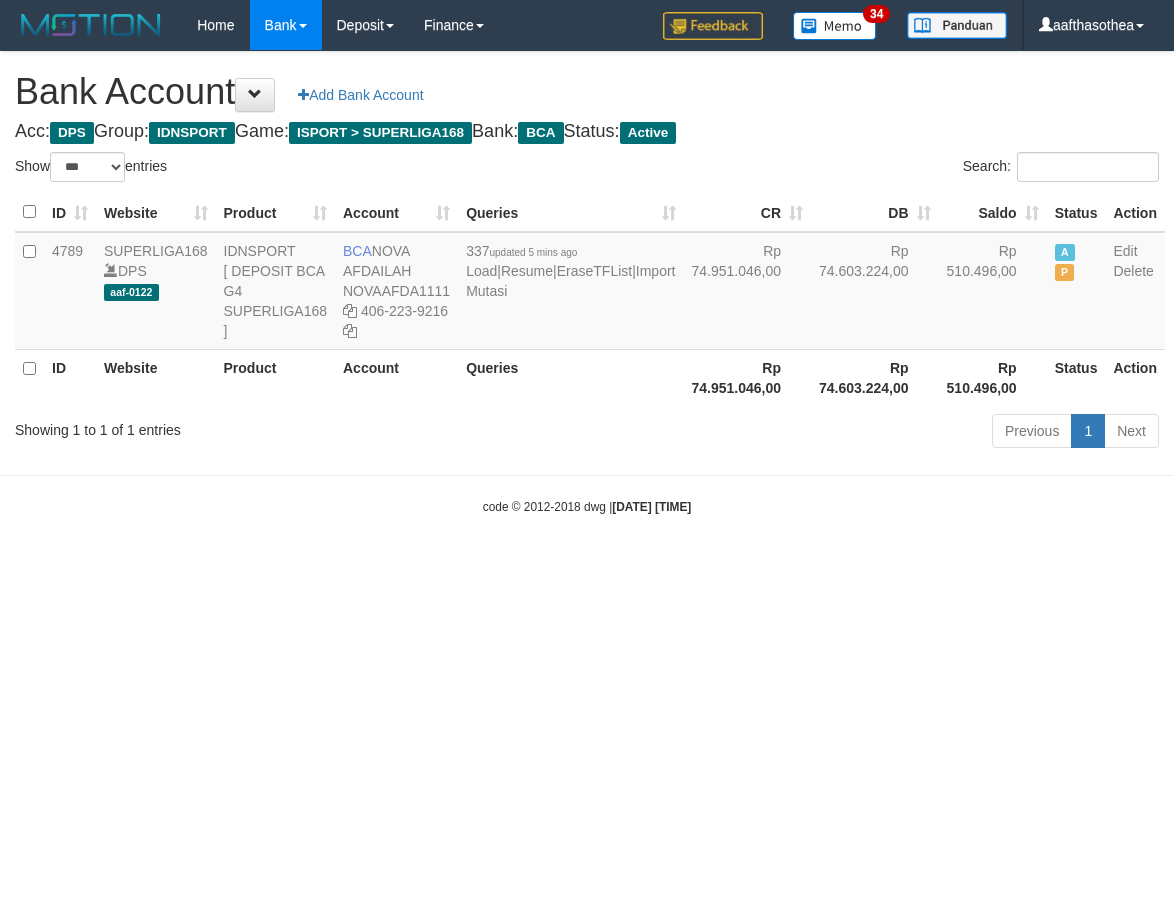 select on "***" 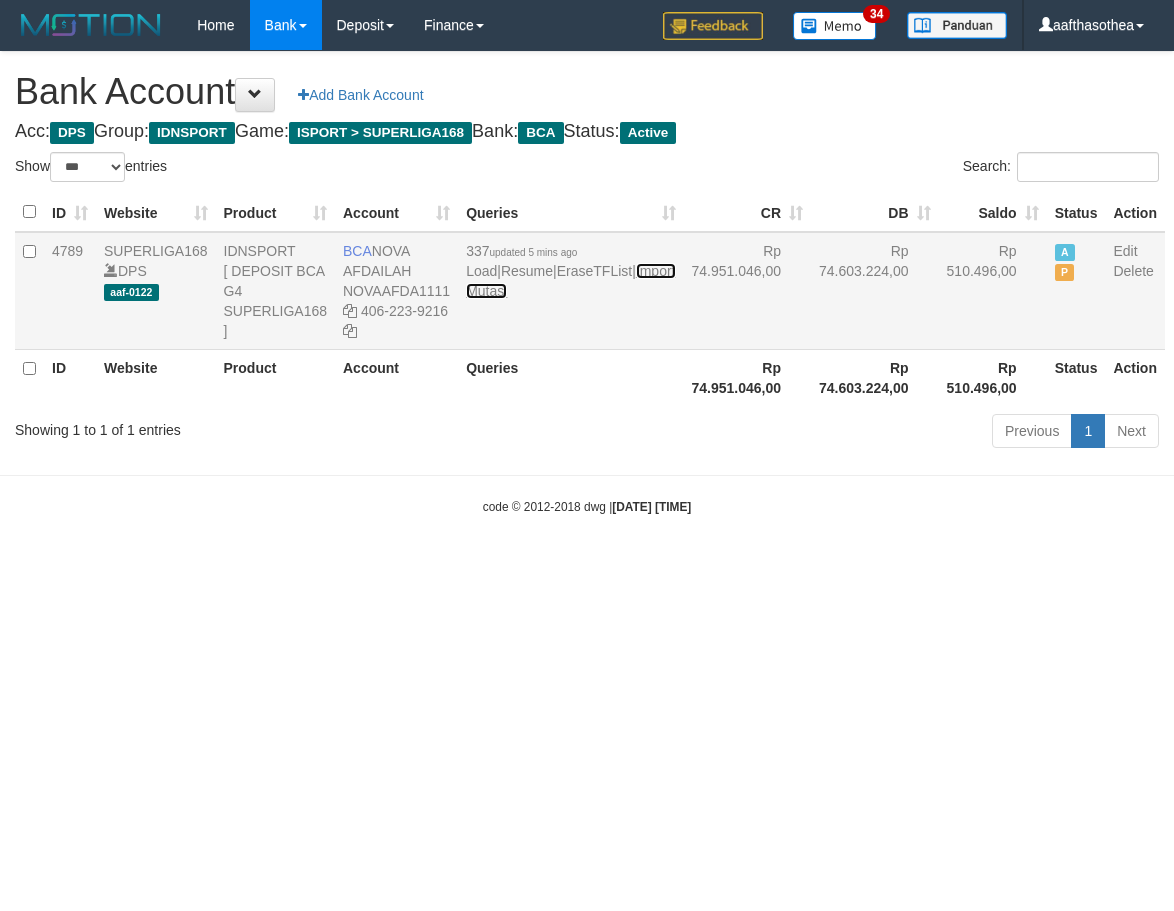click on "Import Mutasi" at bounding box center (570, 281) 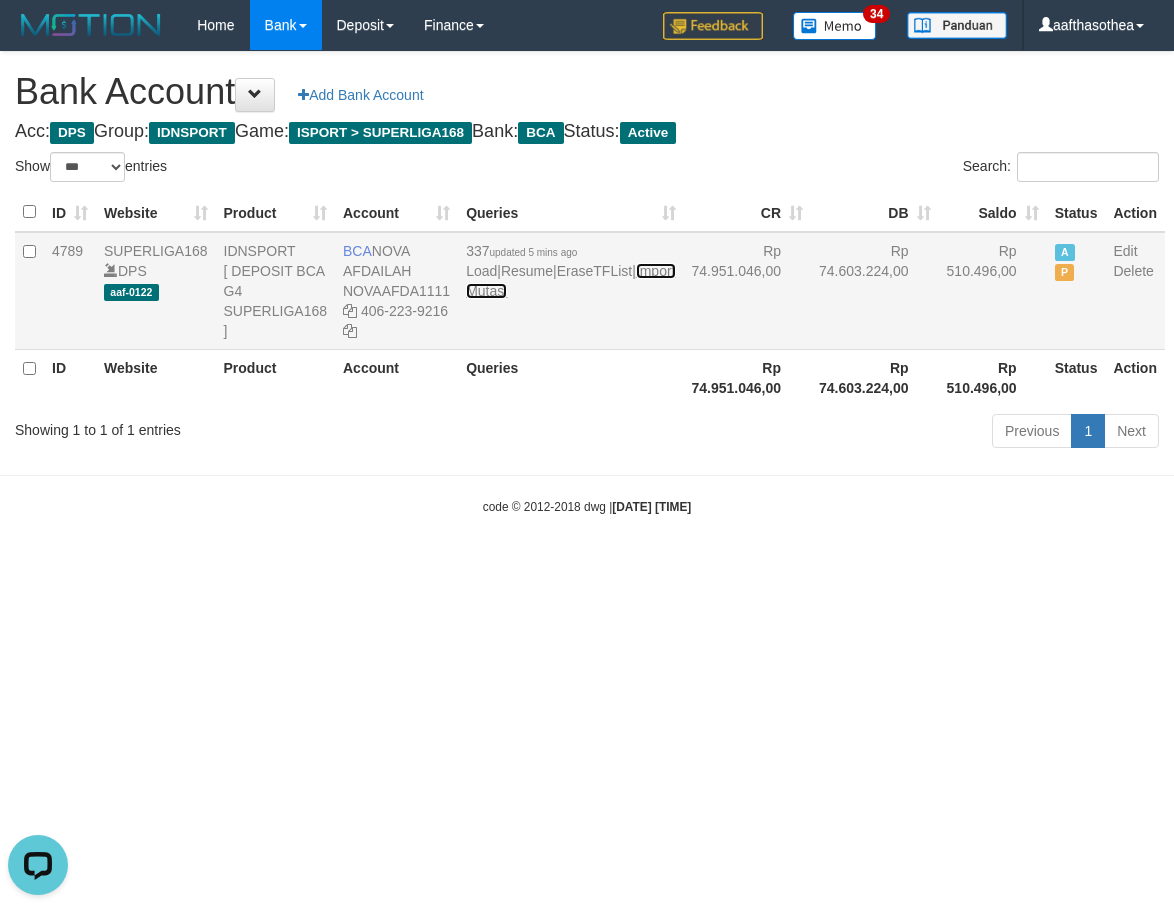 scroll, scrollTop: 0, scrollLeft: 0, axis: both 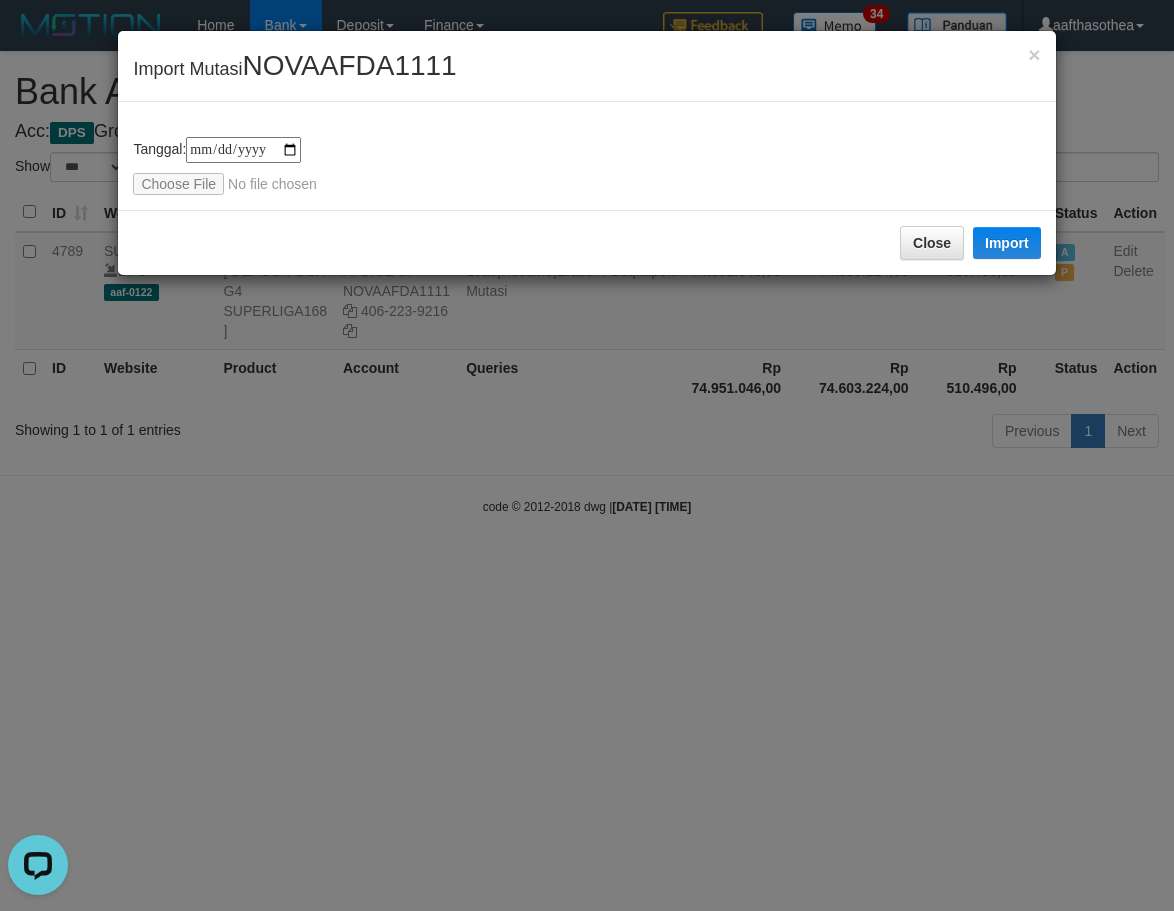 type on "**********" 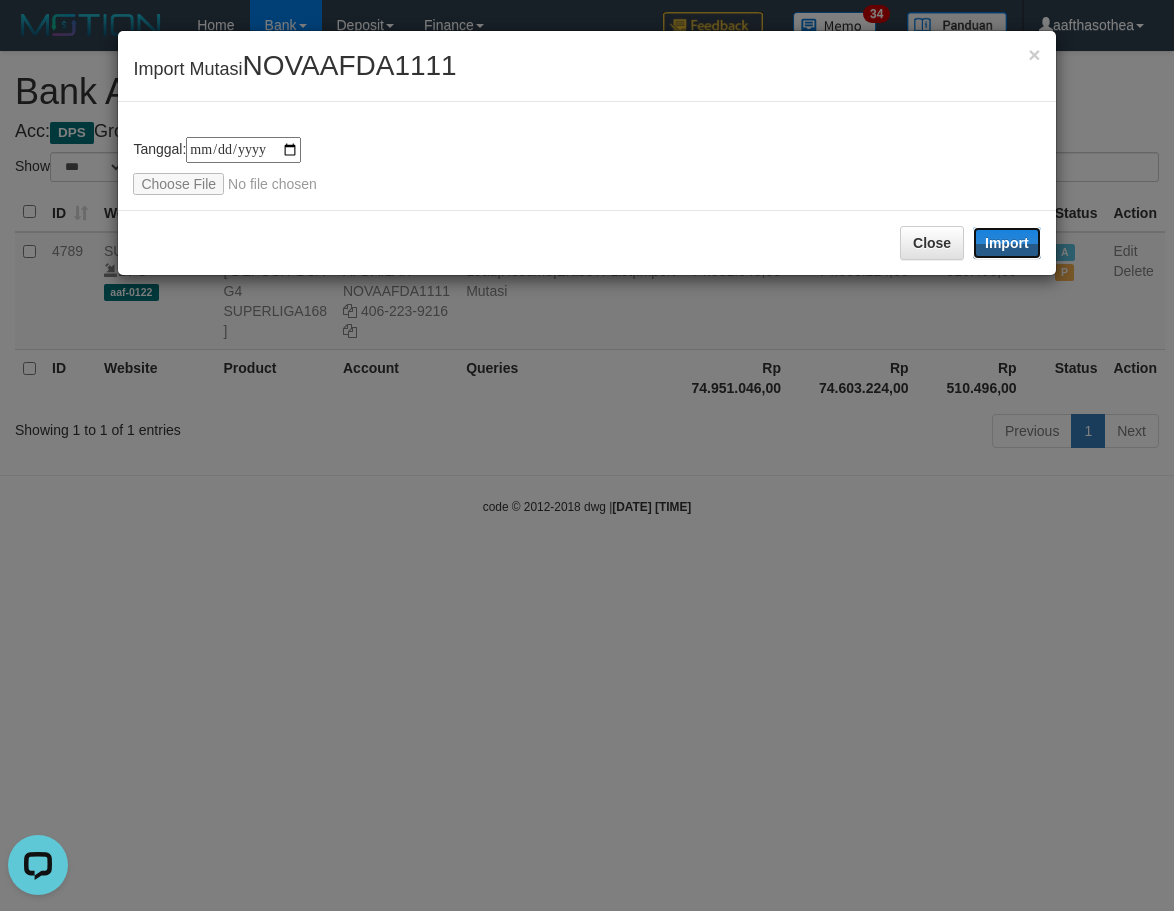 drag, startPoint x: 1015, startPoint y: 243, endPoint x: 1172, endPoint y: 499, distance: 300.30817 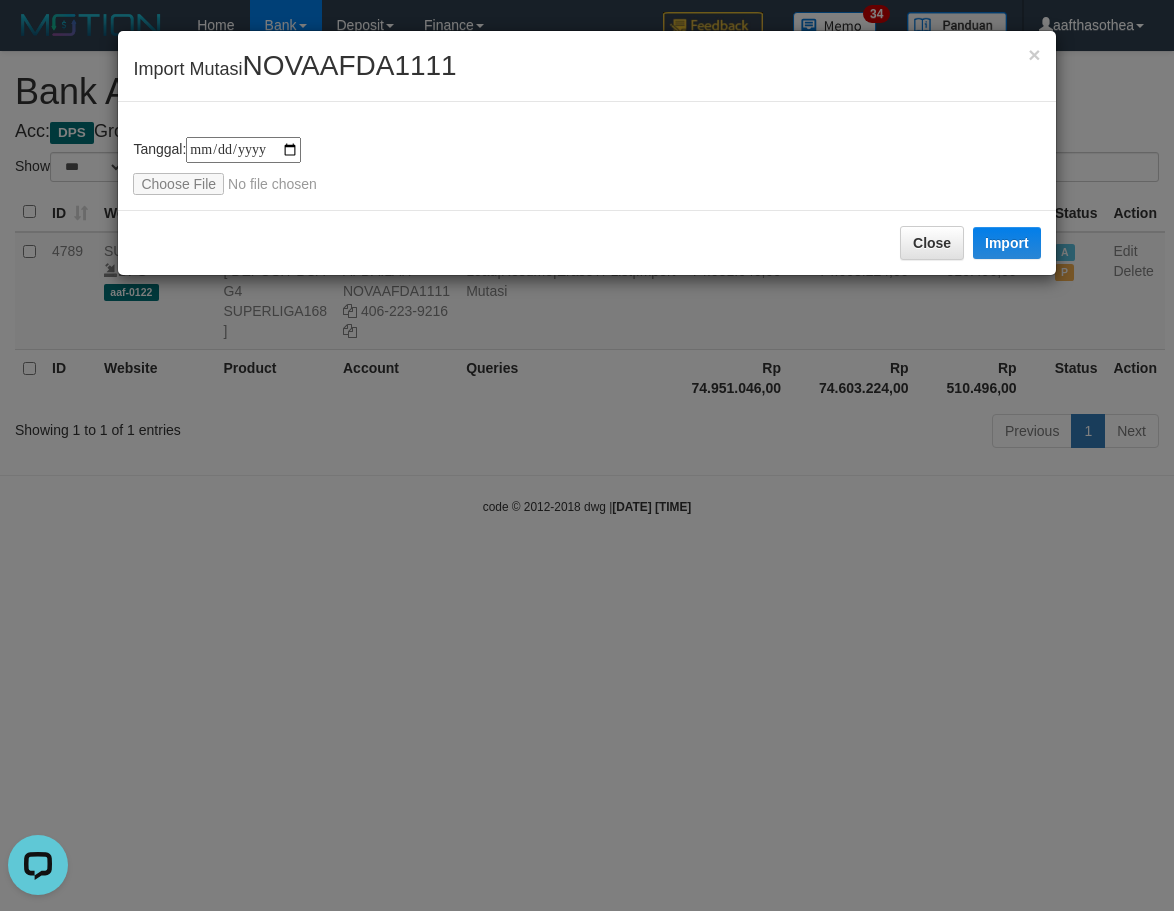 click on "**********" at bounding box center [587, 455] 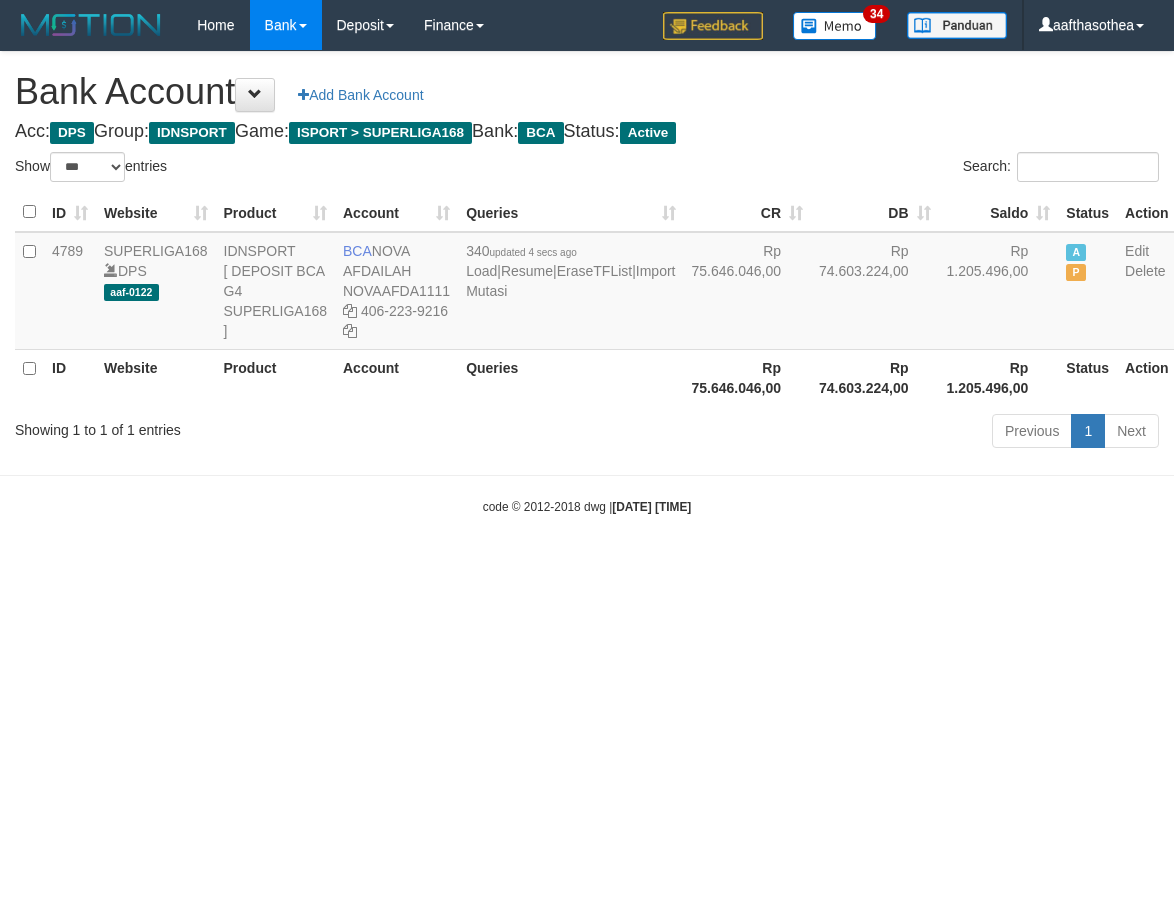 select on "***" 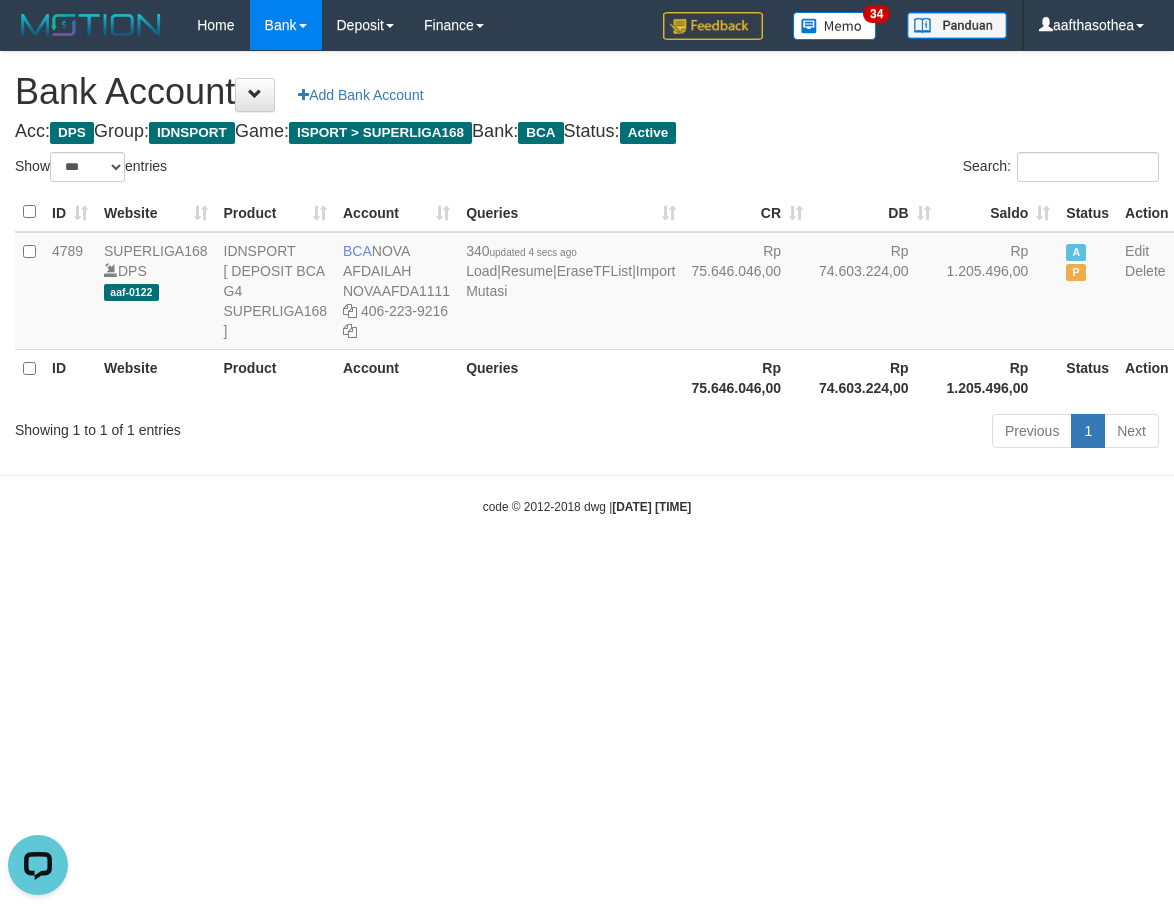 scroll, scrollTop: 0, scrollLeft: 0, axis: both 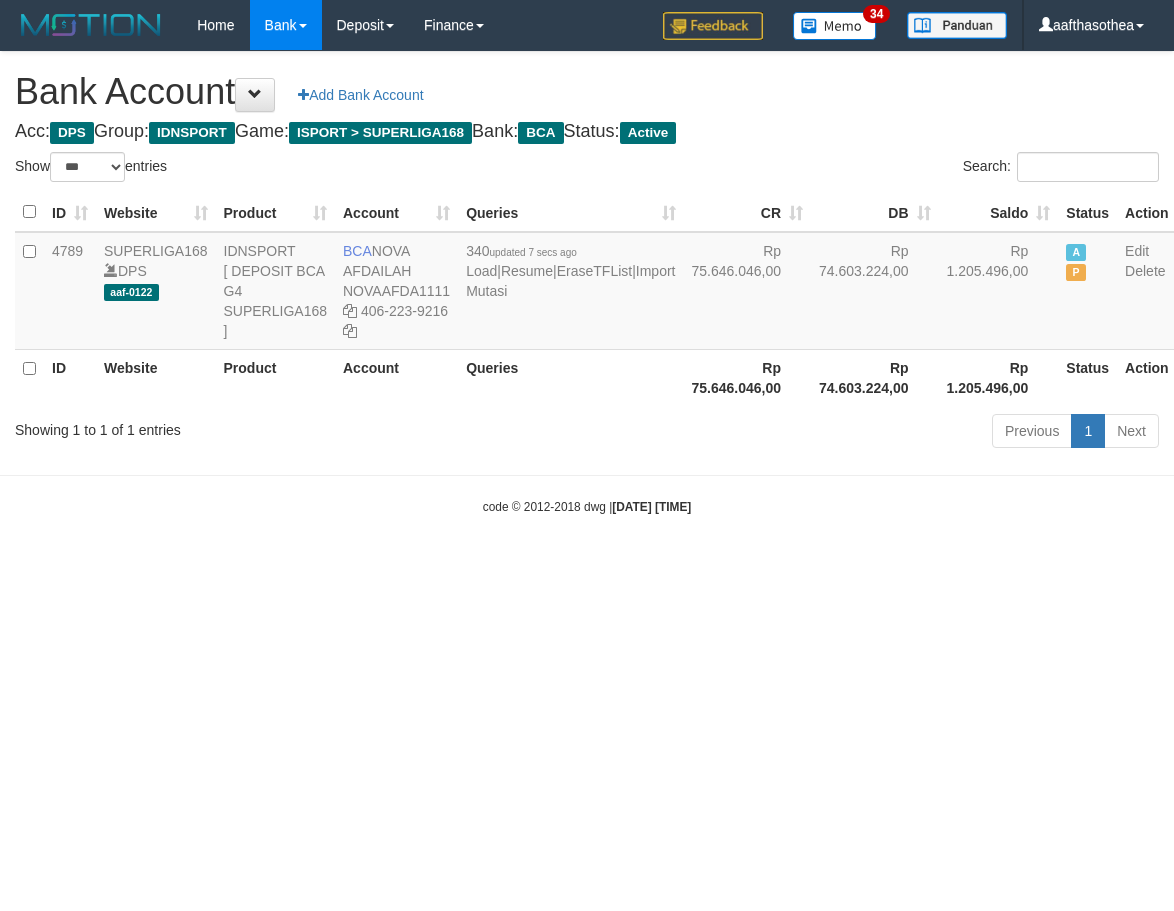 select on "***" 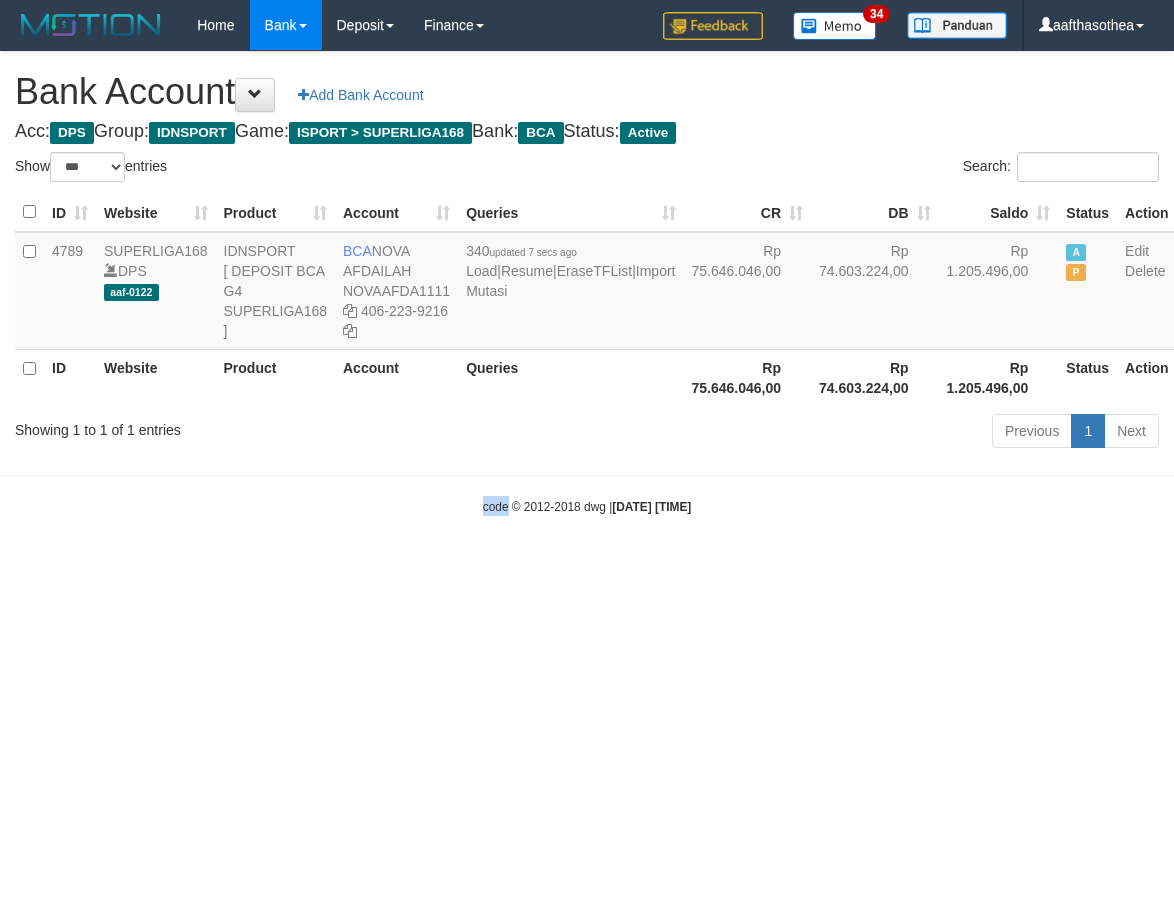 click on "Toggle navigation
Home
Bank
Account List
Load
By Website
Group
[ISPORT]													SUPERLIGA168
By Load Group (DPS)" at bounding box center [587, 283] 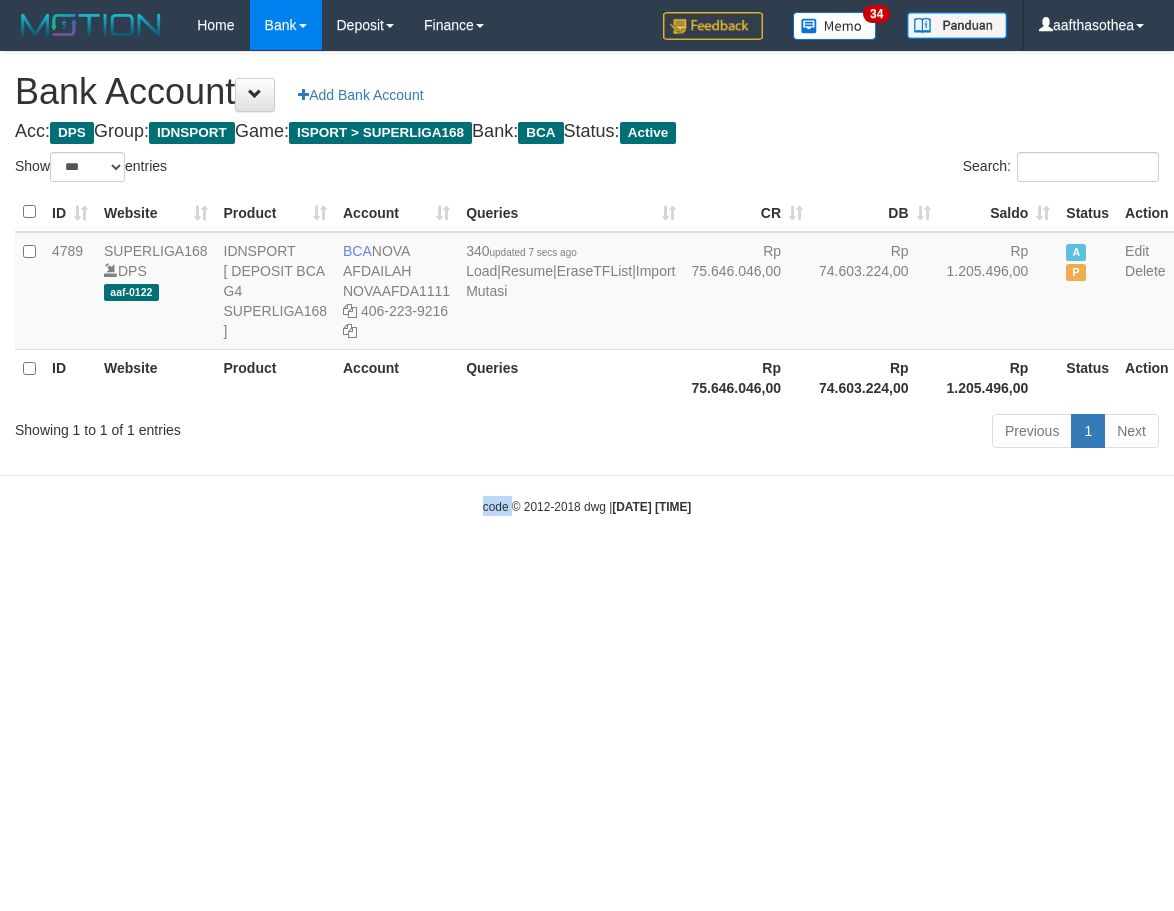 click on "Toggle navigation
Home
Bank
Account List
Load
By Website
Group
[ISPORT]													SUPERLIGA168
By Load Group (DPS)" at bounding box center (587, 283) 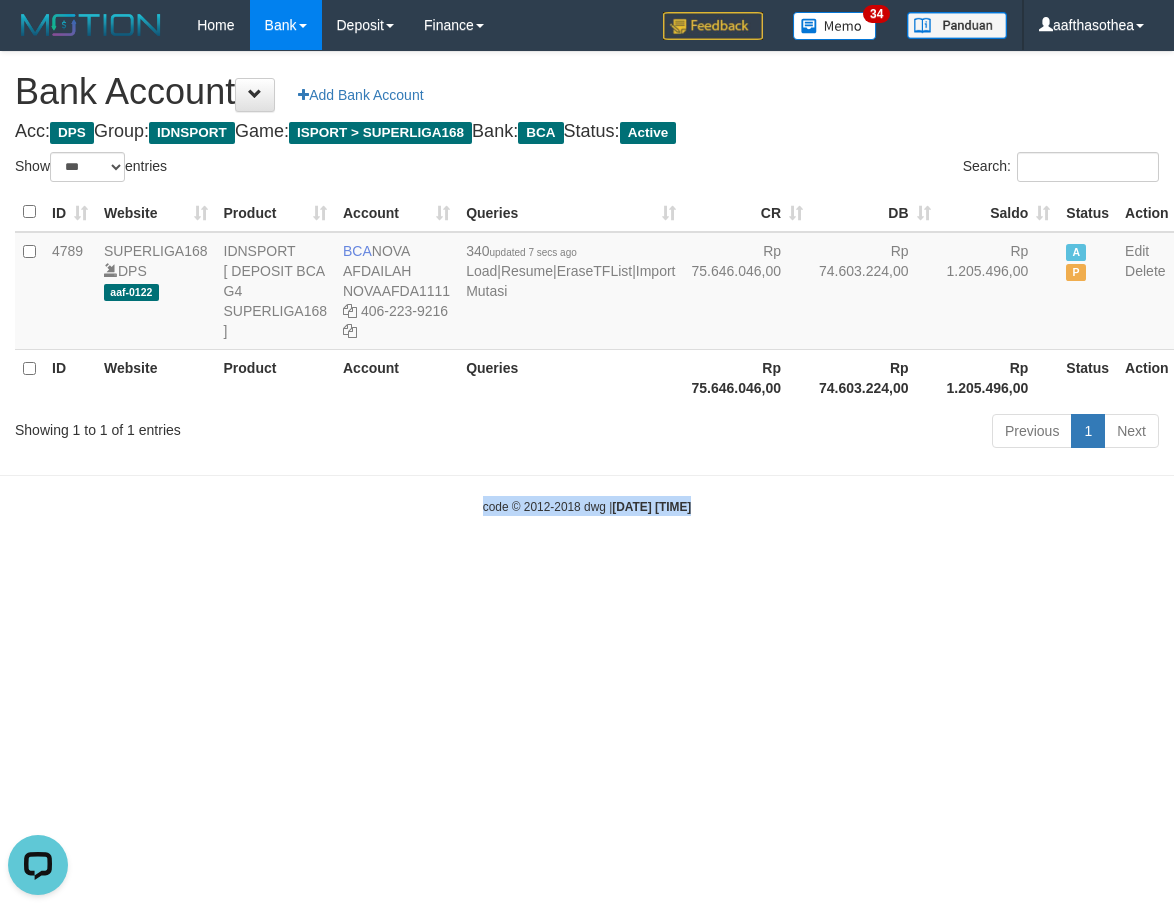 click on "Toggle navigation
Home
Bank
Account List
Load
By Website
Group
[ISPORT]													SUPERLIGA168
By Load Group (DPS)" at bounding box center (587, 283) 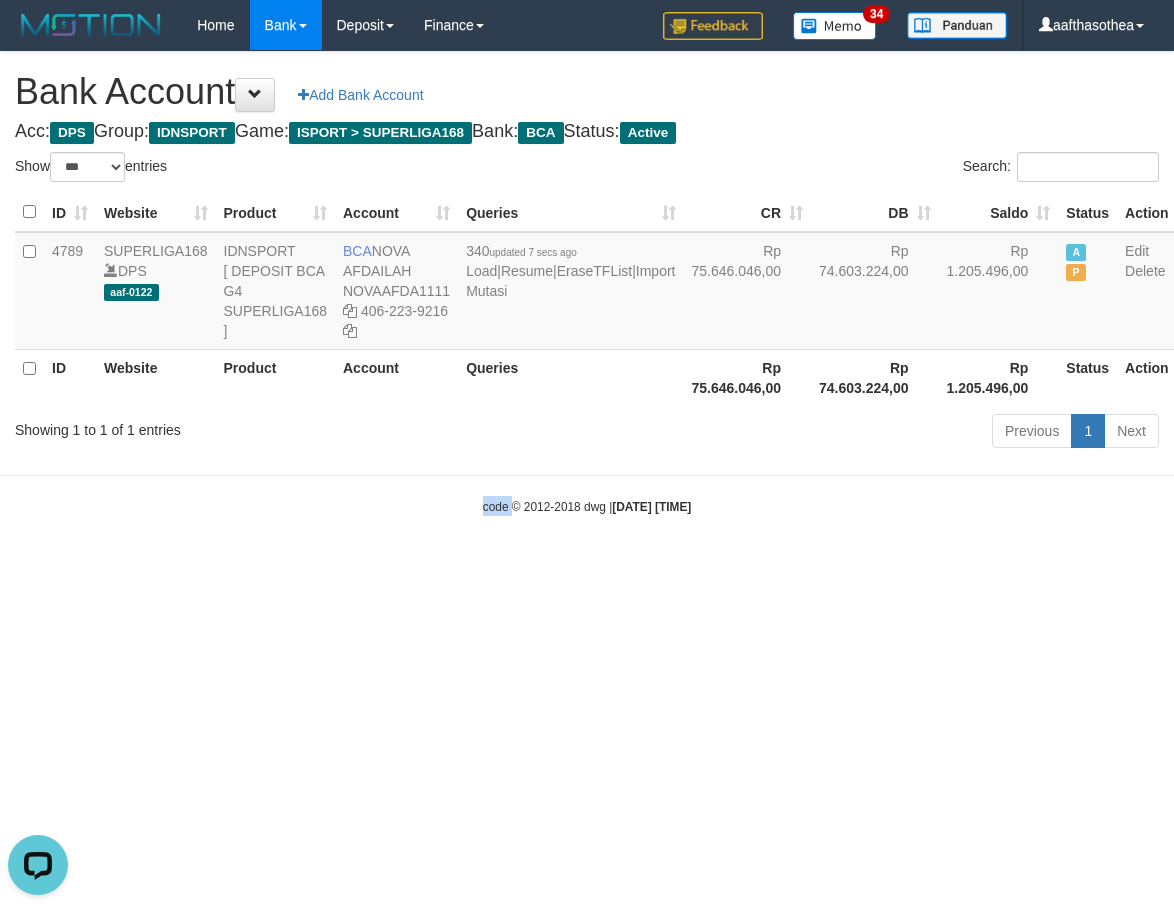 click on "Toggle navigation
Home
Bank
Account List
Load
By Website
Group
[ISPORT]													SUPERLIGA168
By Load Group (DPS)" at bounding box center [587, 283] 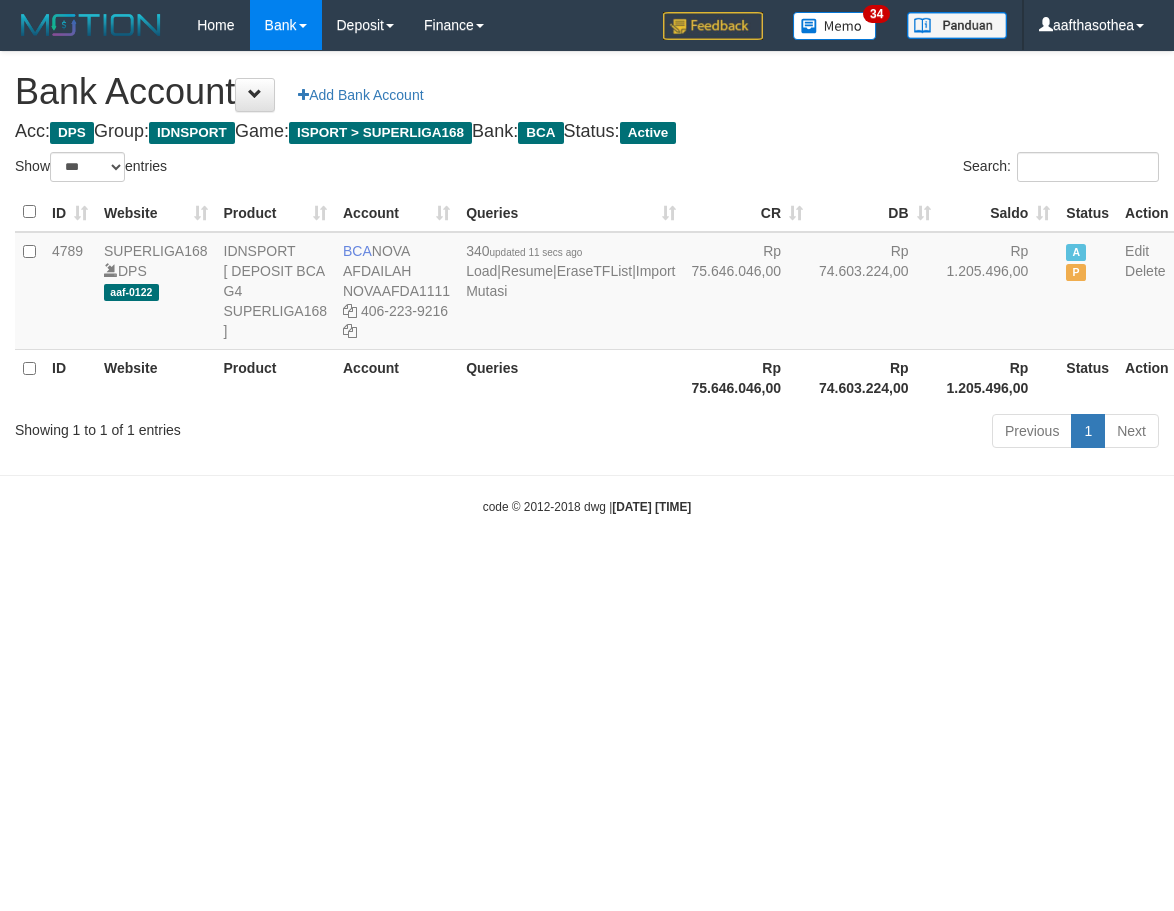 select on "***" 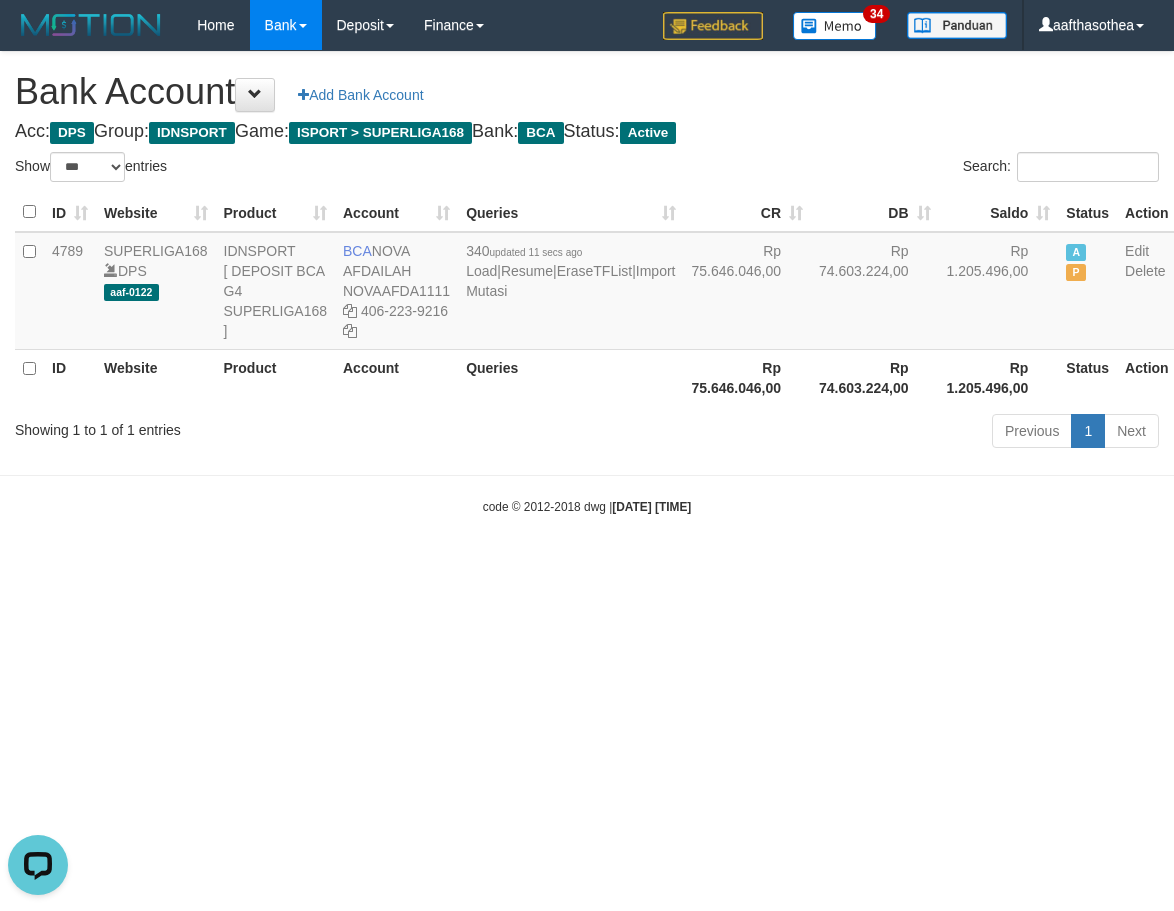 scroll, scrollTop: 0, scrollLeft: 0, axis: both 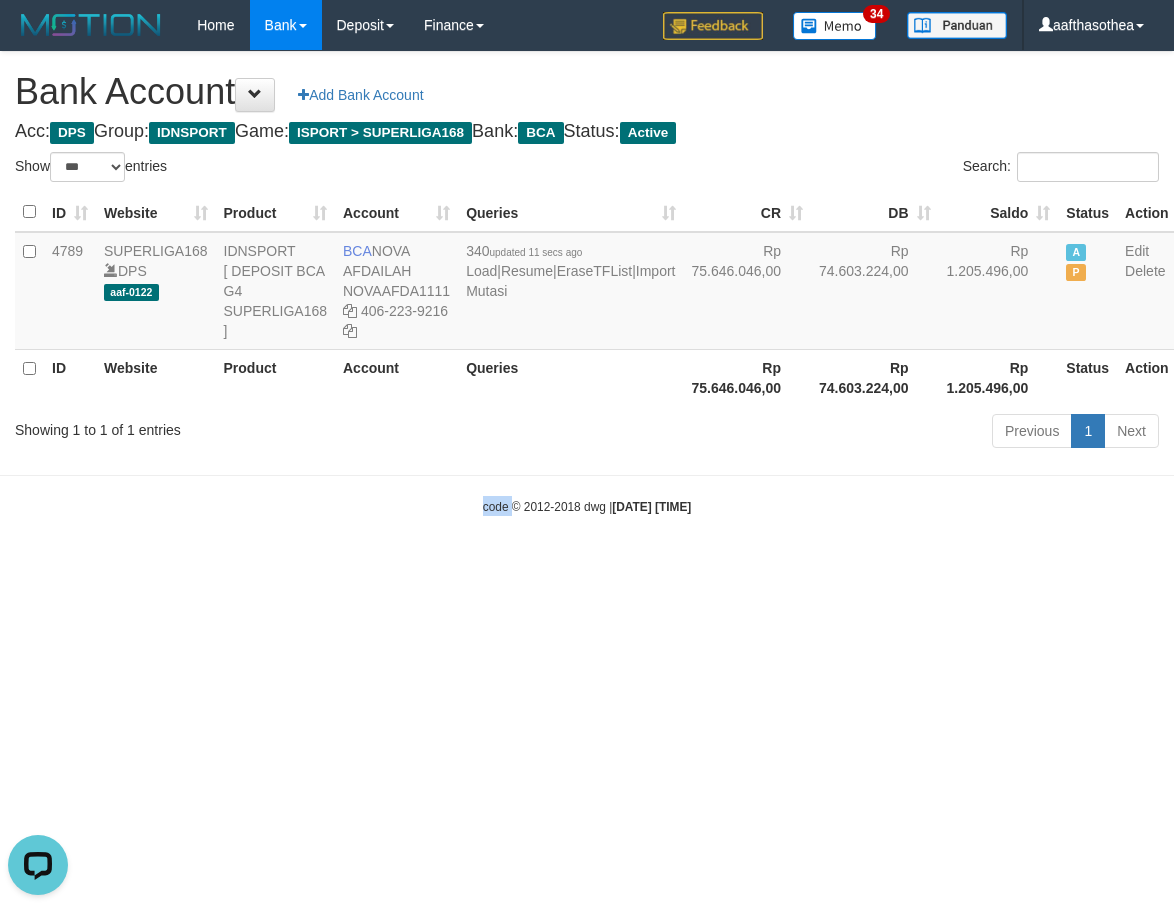 click on "Toggle navigation
Home
Bank
Account List
Load
By Website
Group
[ISPORT]													SUPERLIGA168
By Load Group (DPS)
34" at bounding box center [587, 283] 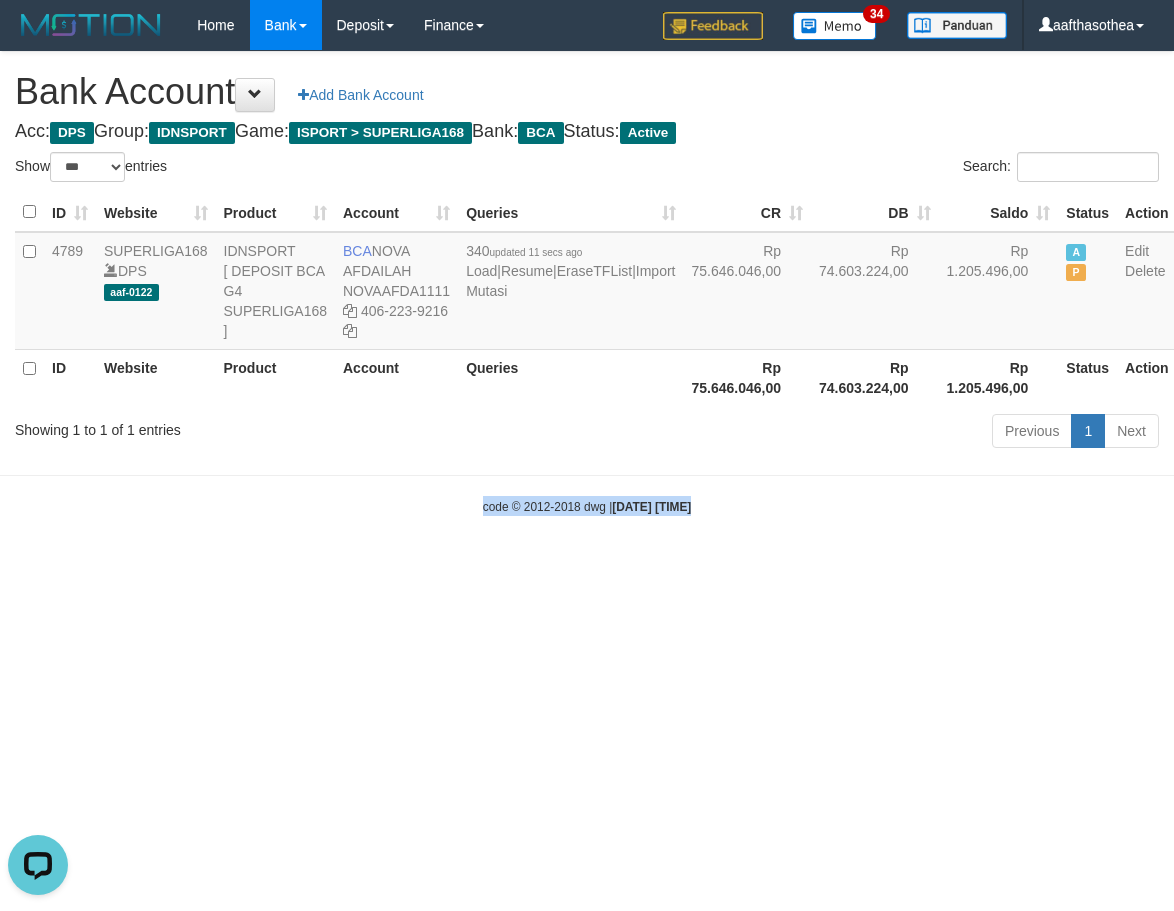 click on "Toggle navigation
Home
Bank
Account List
Load
By Website
Group
[ISPORT]													SUPERLIGA168
By Load Group (DPS)
34" at bounding box center [587, 283] 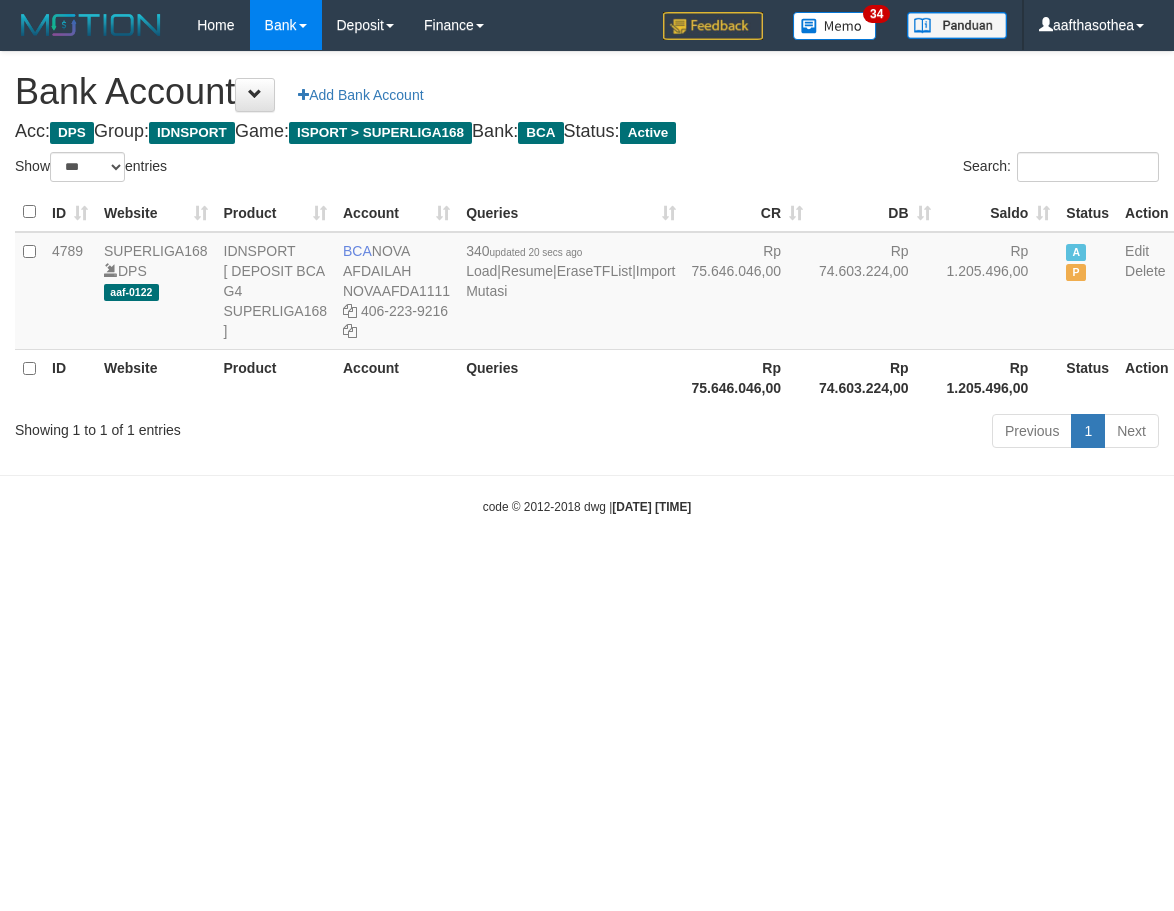 select on "***" 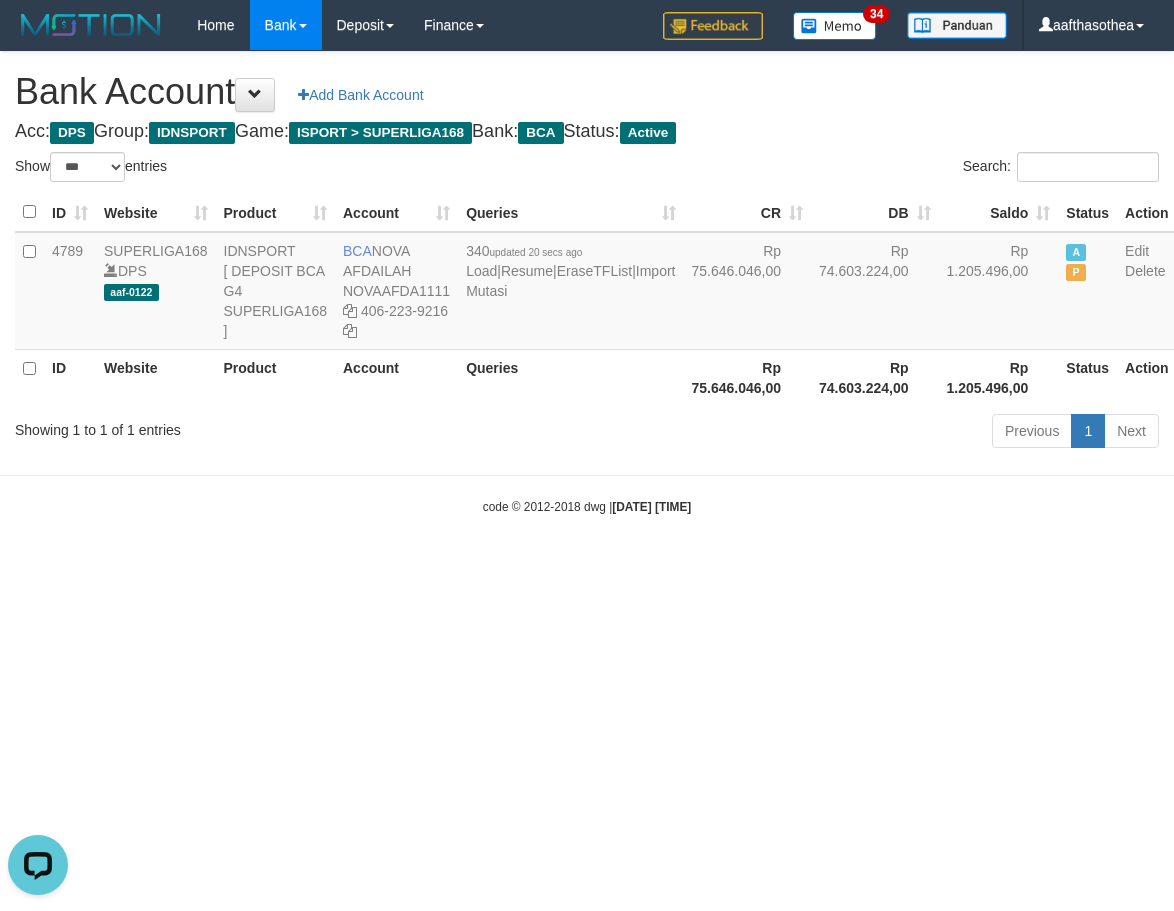 scroll, scrollTop: 0, scrollLeft: 0, axis: both 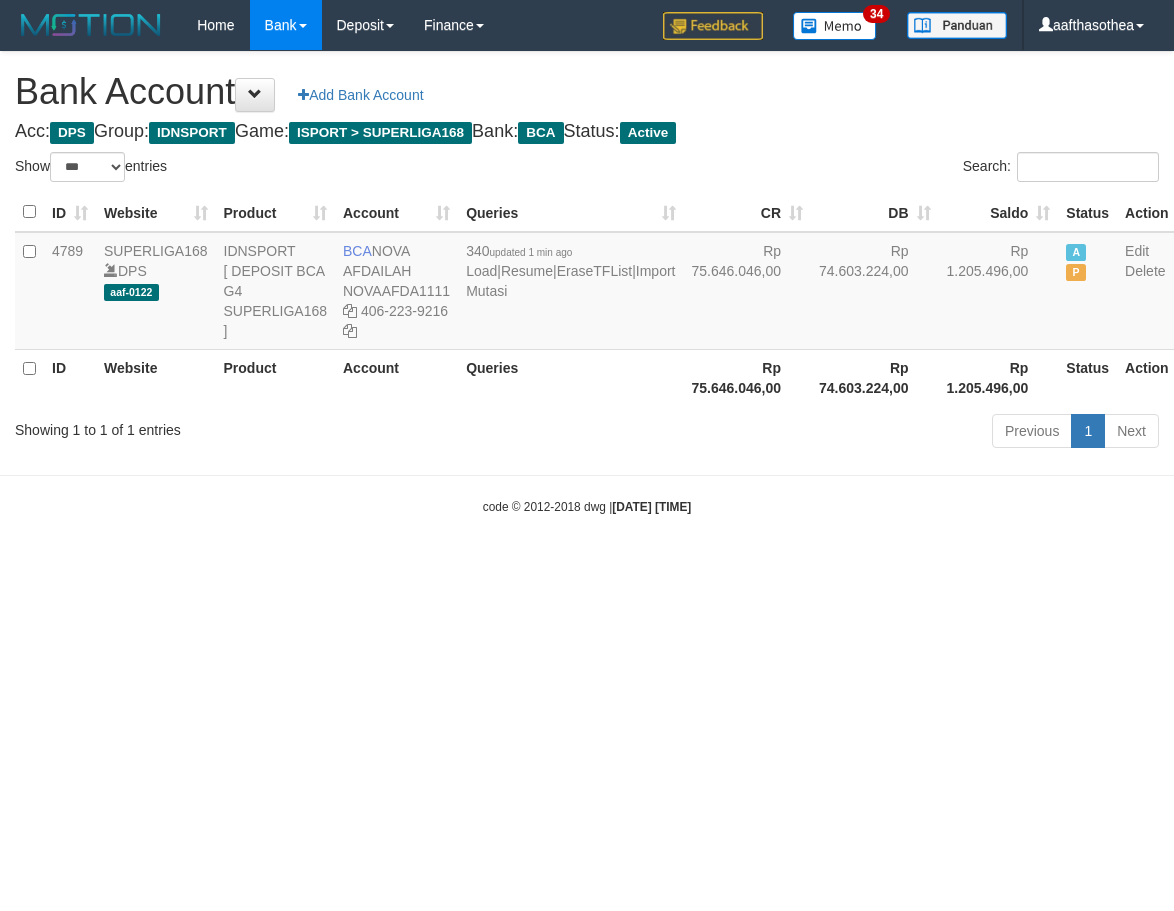 select on "***" 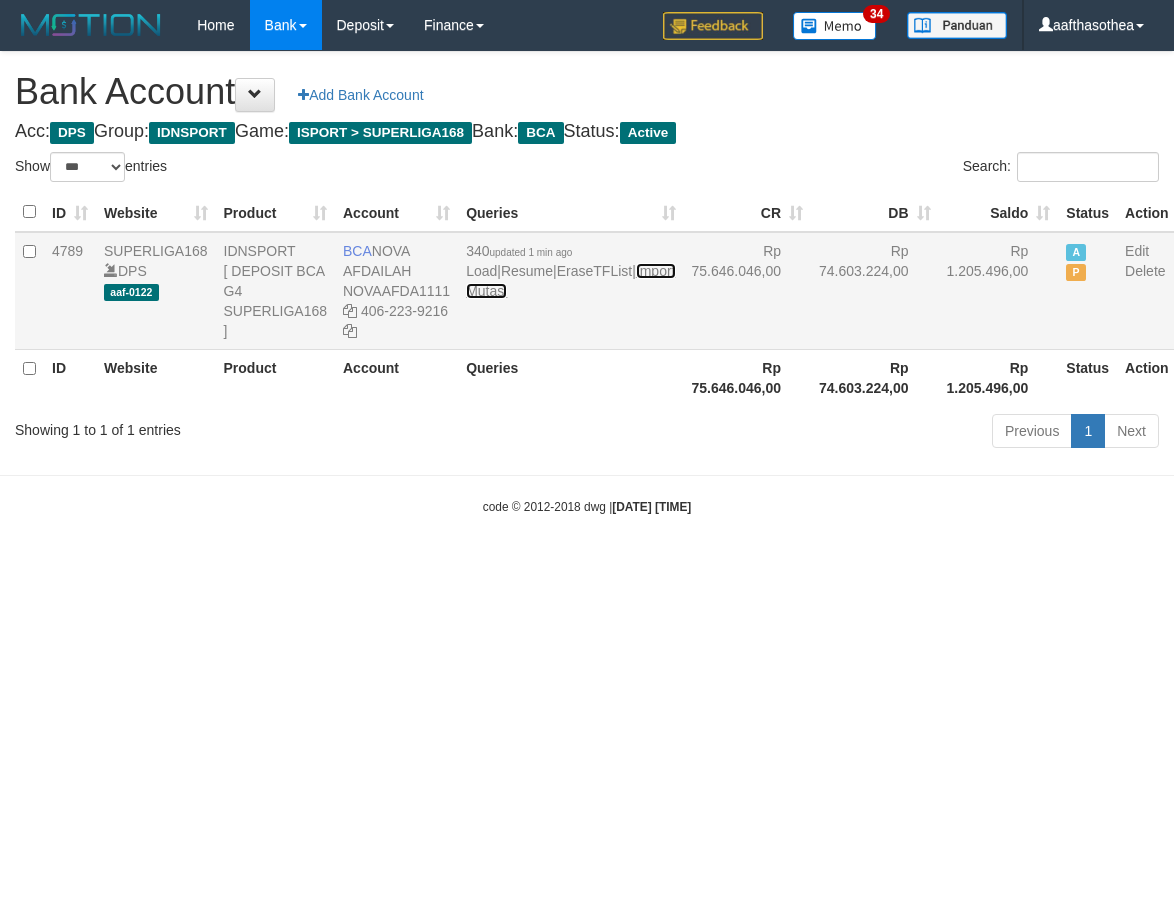click on "Import Mutasi" at bounding box center (570, 281) 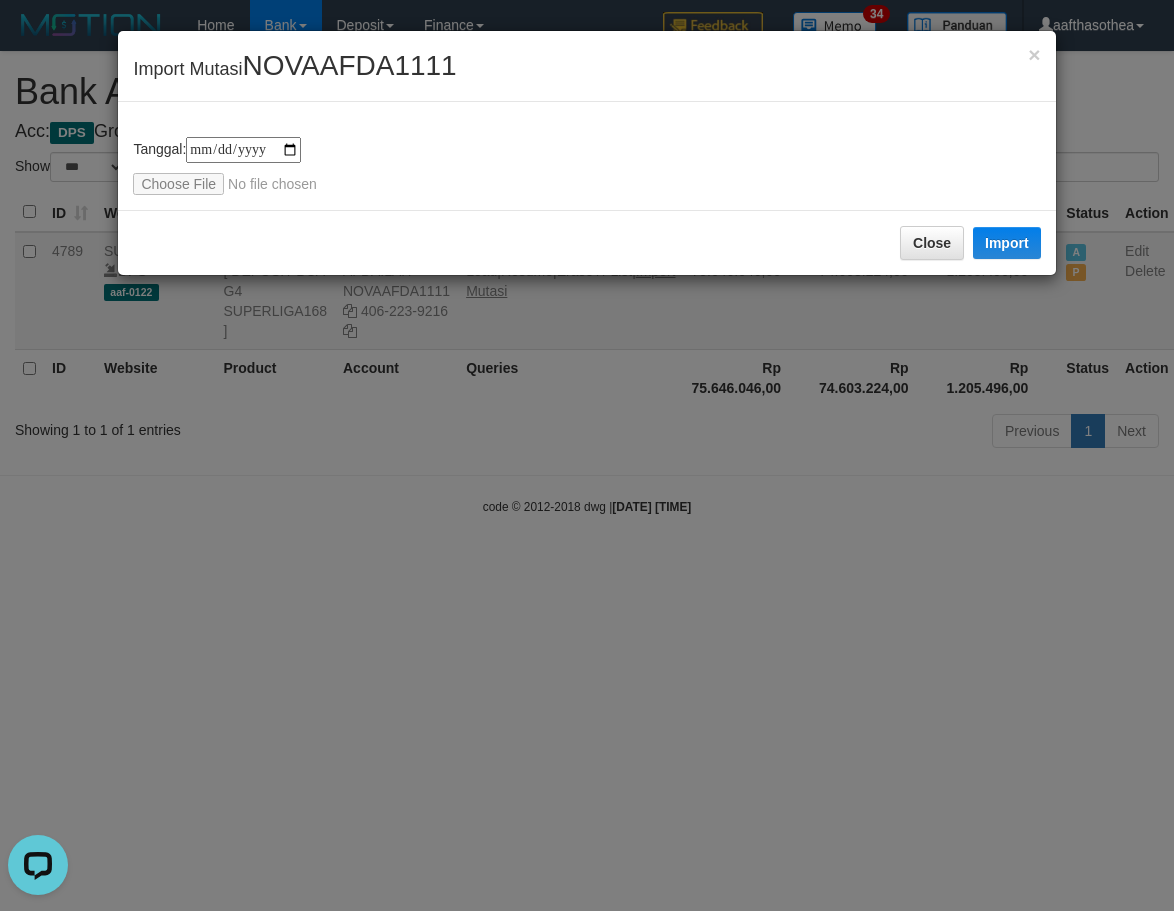 scroll, scrollTop: 0, scrollLeft: 0, axis: both 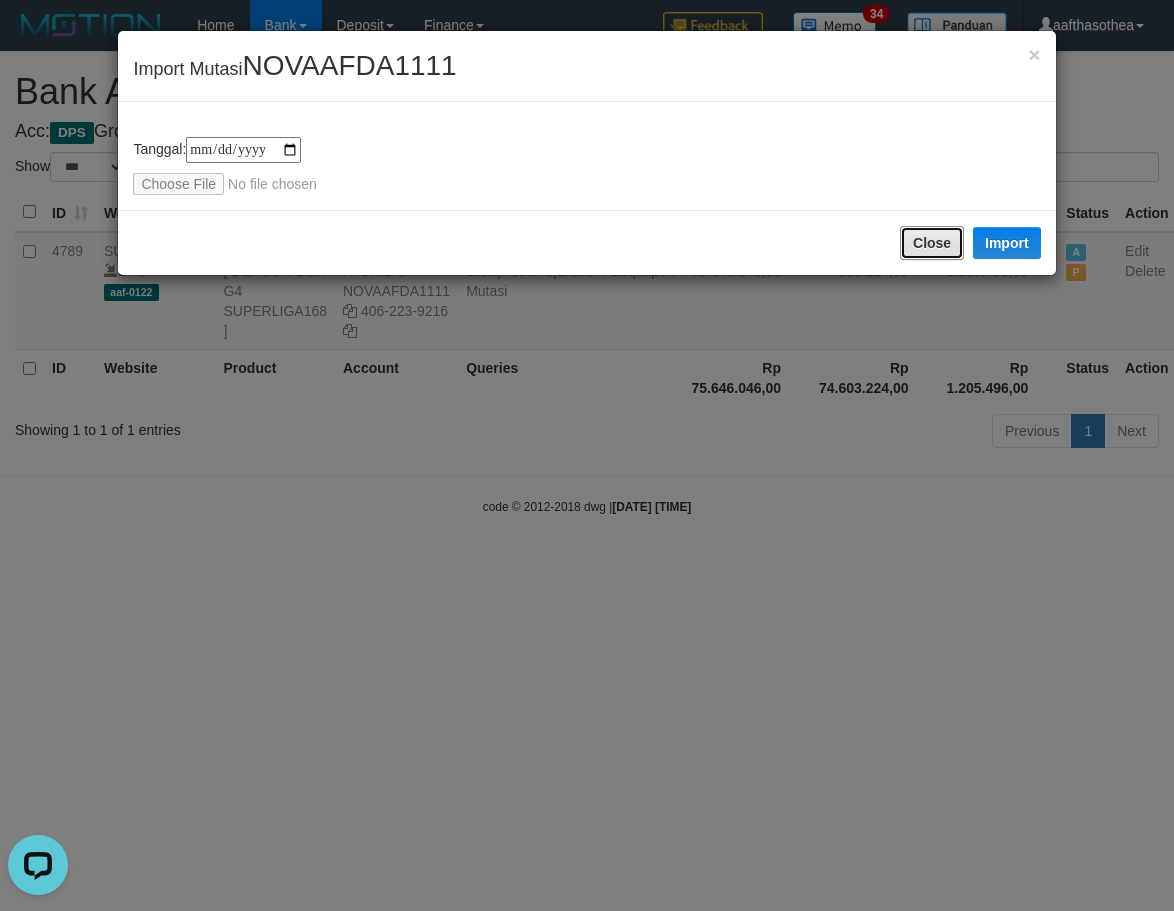 drag, startPoint x: 915, startPoint y: 255, endPoint x: 897, endPoint y: 264, distance: 20.12461 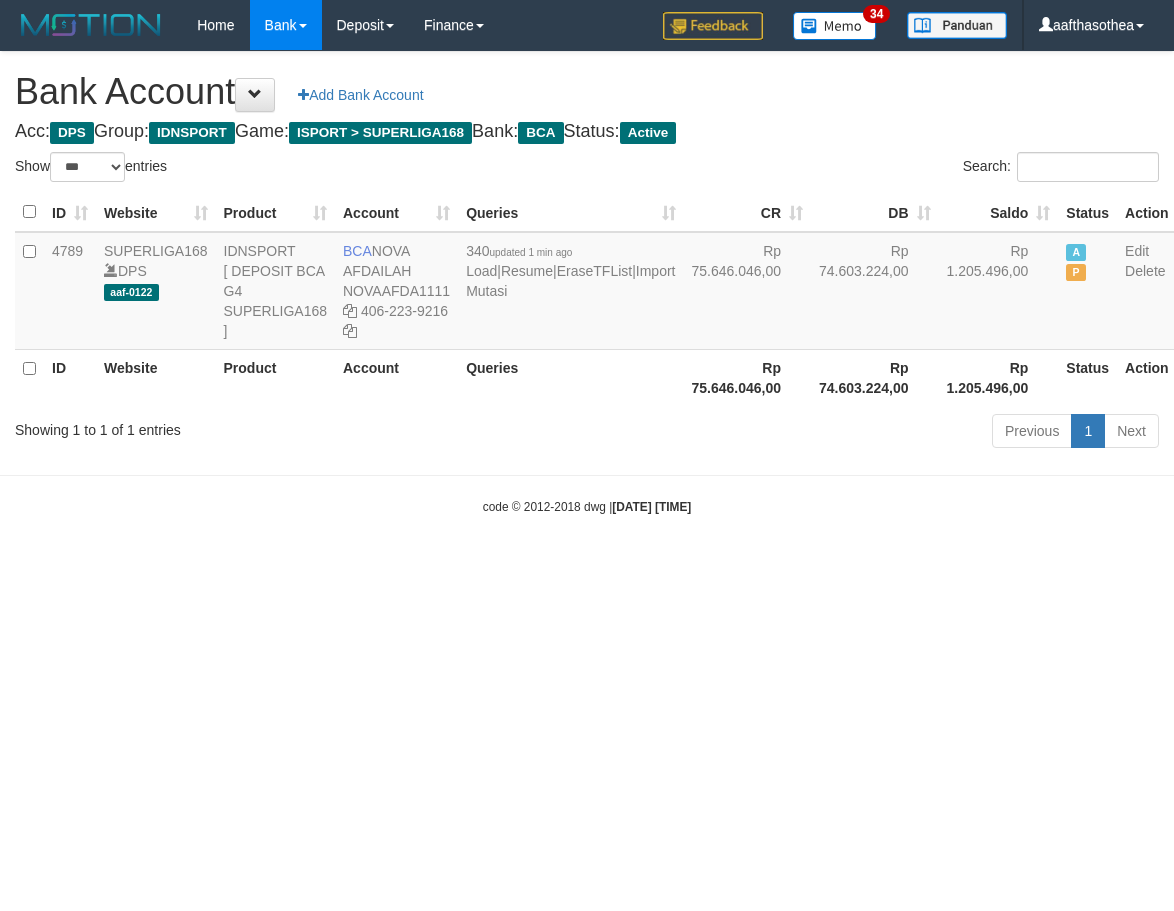 select on "***" 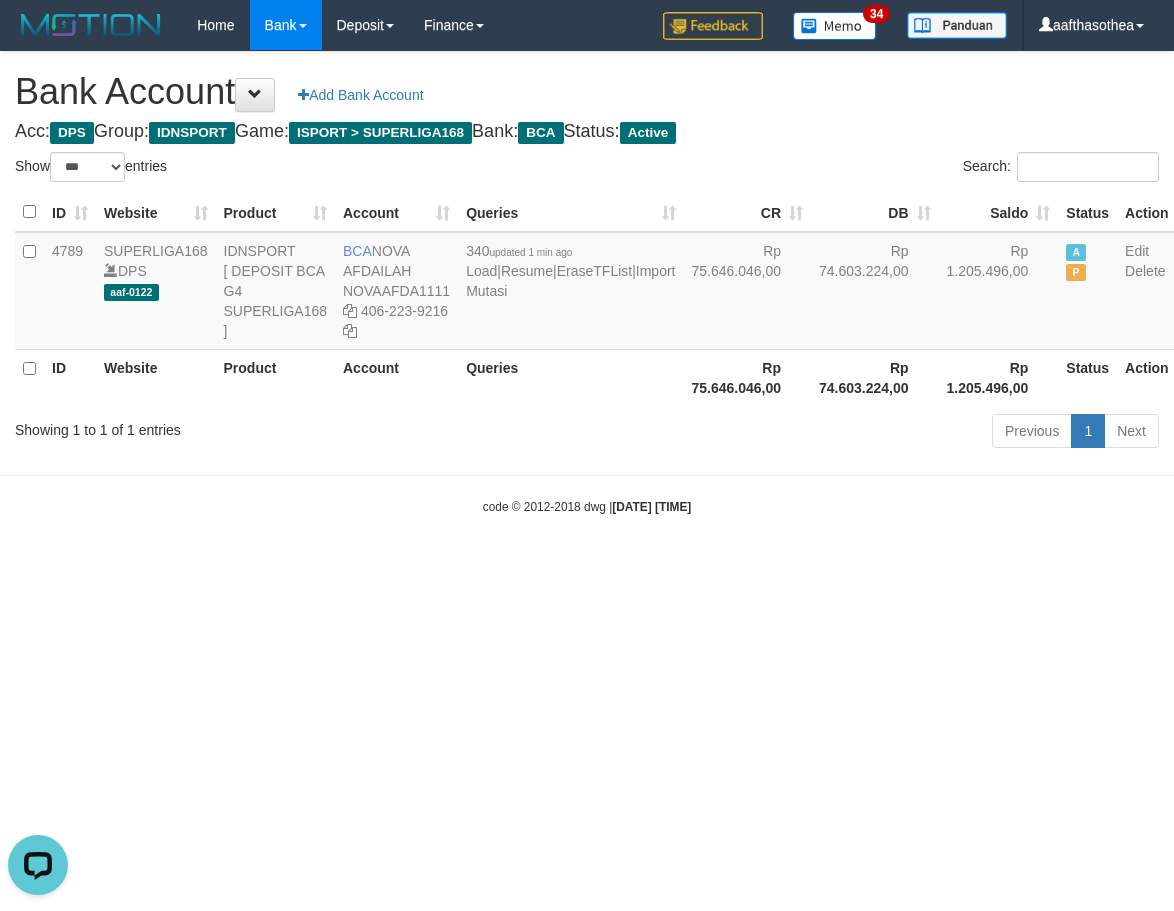 scroll, scrollTop: 0, scrollLeft: 0, axis: both 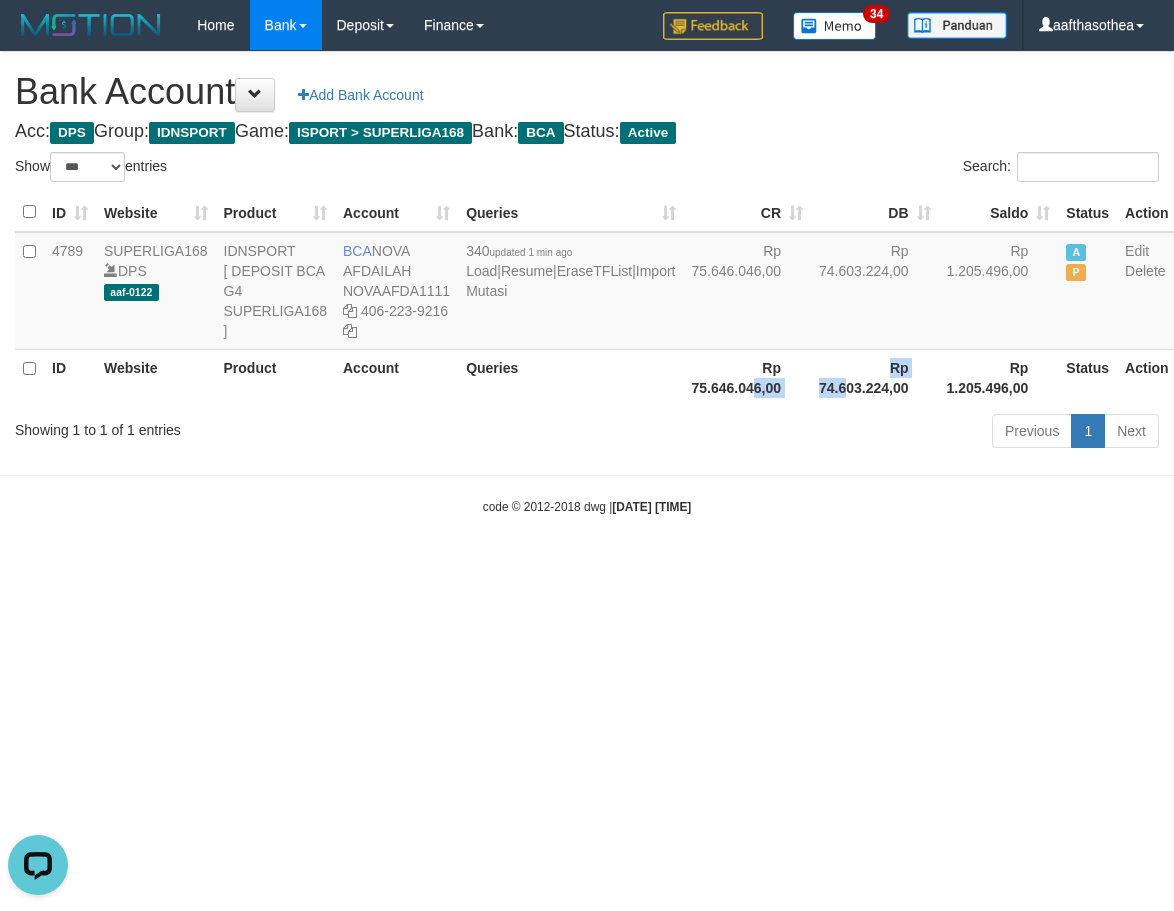 drag, startPoint x: 631, startPoint y: 427, endPoint x: 619, endPoint y: 431, distance: 12.649111 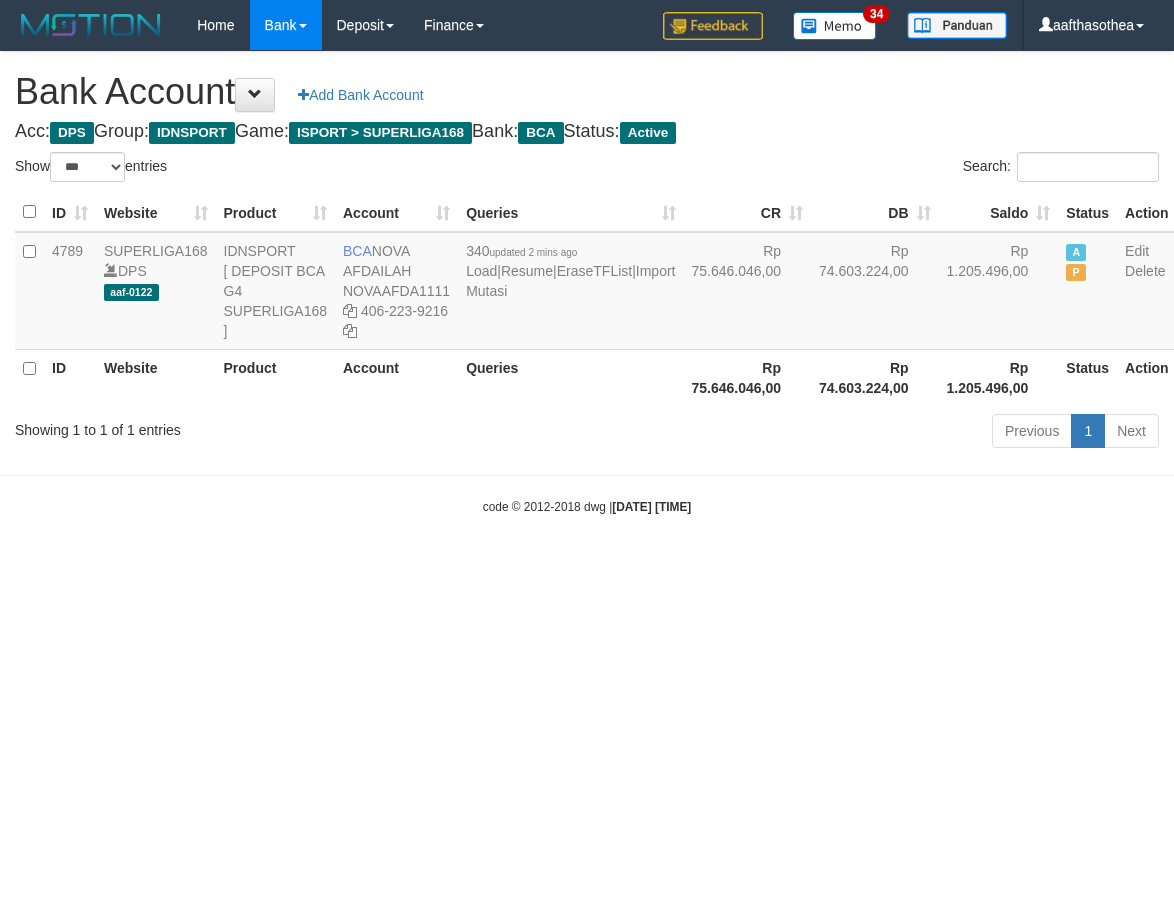 select on "***" 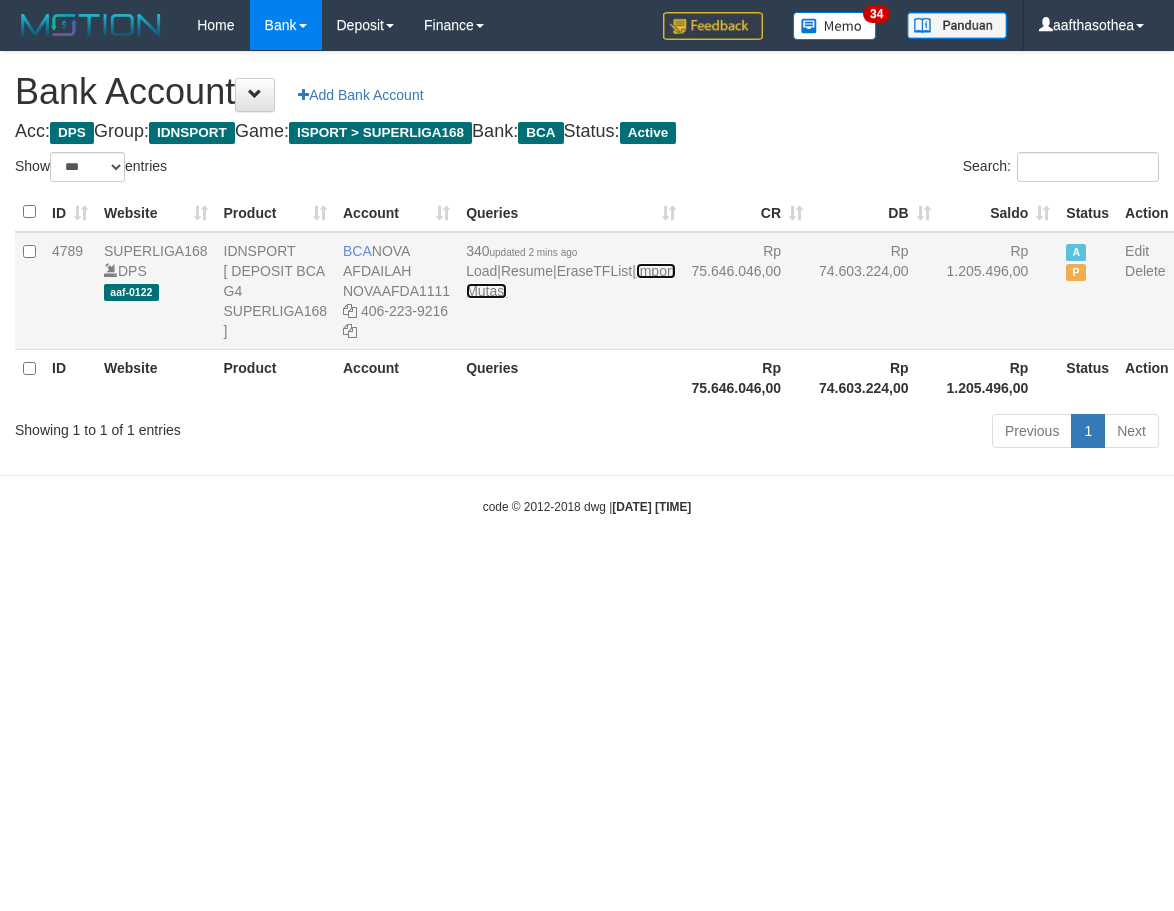 click on "Import Mutasi" at bounding box center (570, 281) 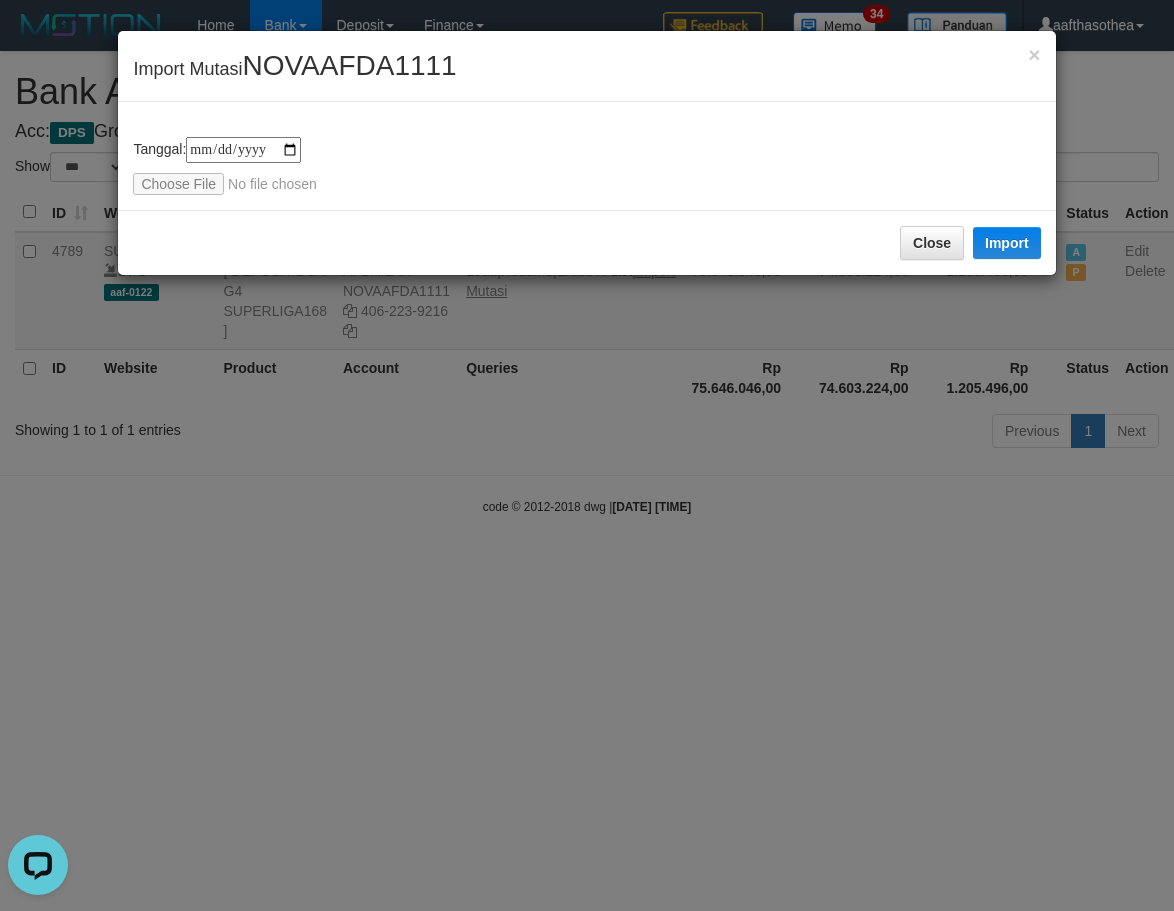 scroll, scrollTop: 0, scrollLeft: 0, axis: both 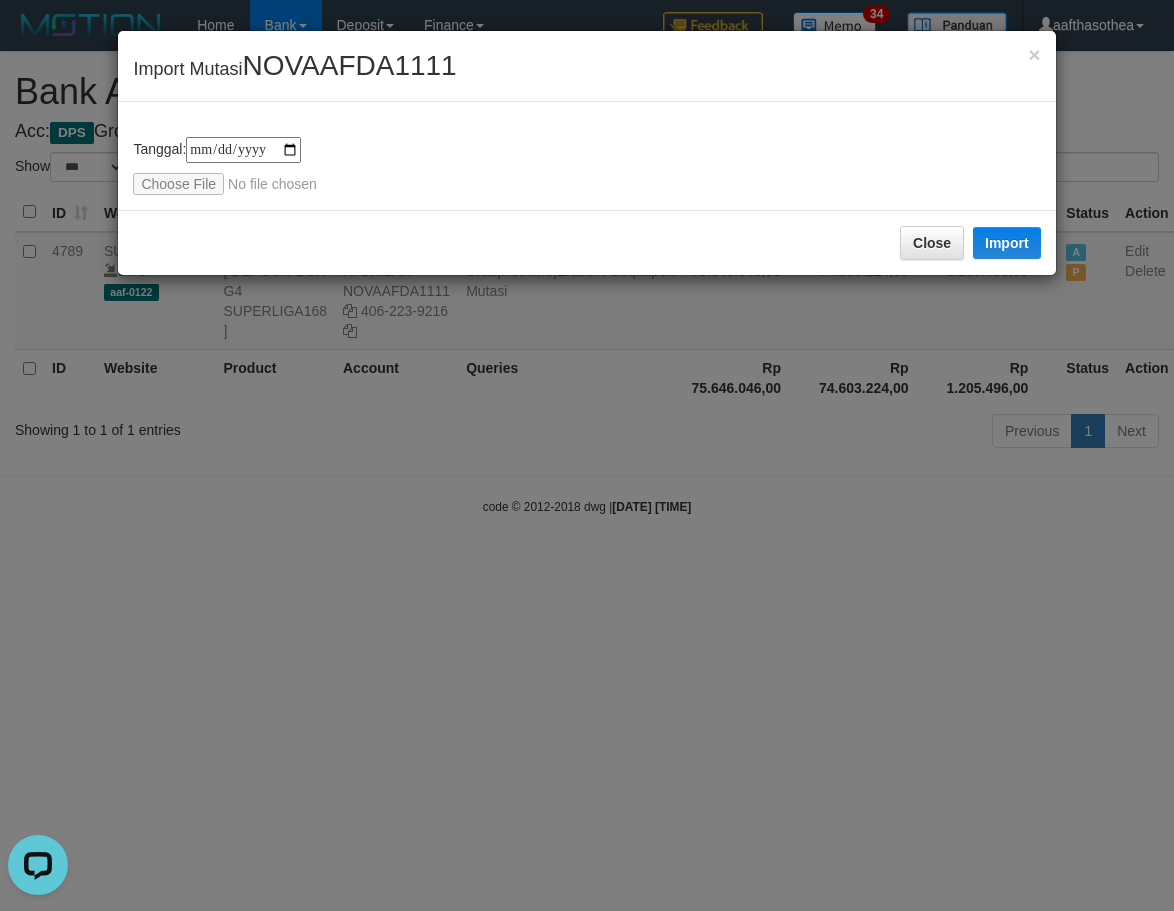 drag, startPoint x: 220, startPoint y: 559, endPoint x: 345, endPoint y: 555, distance: 125.06398 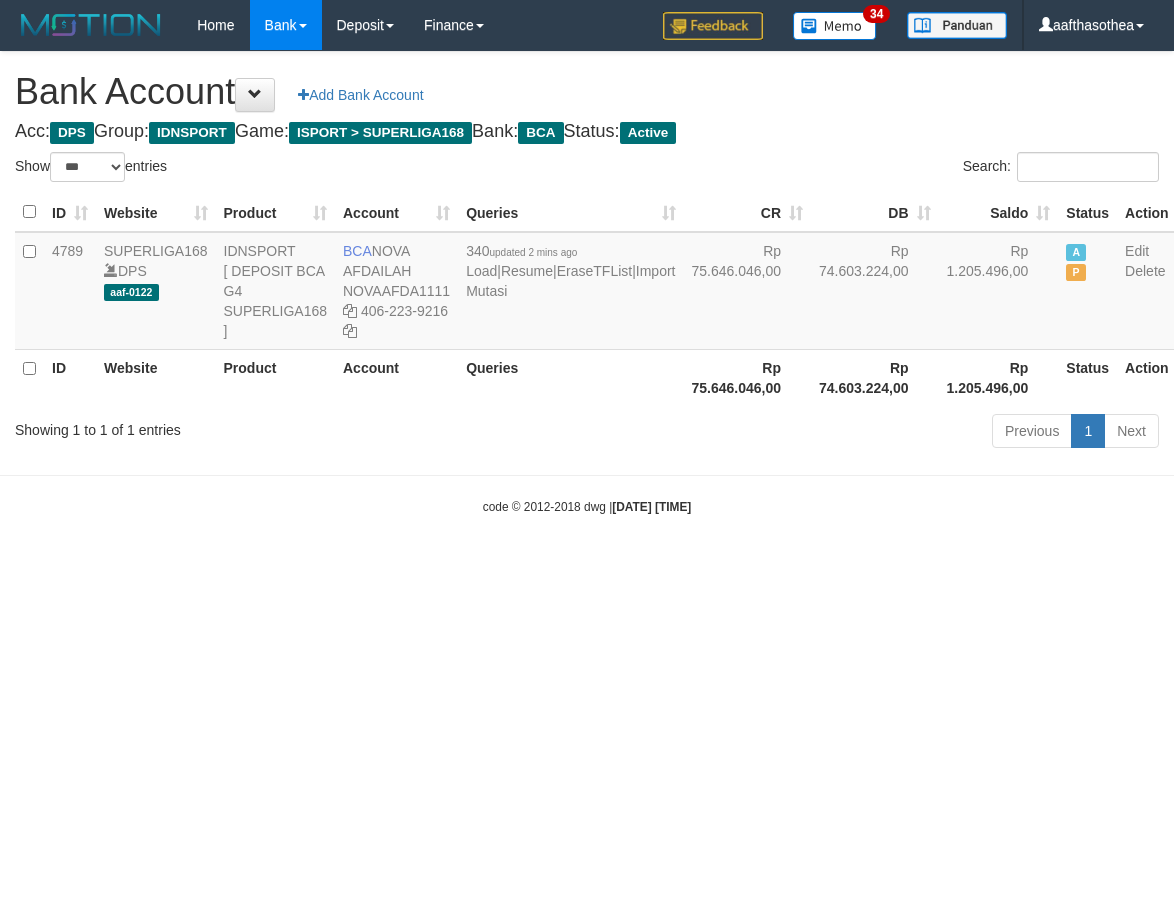 select on "***" 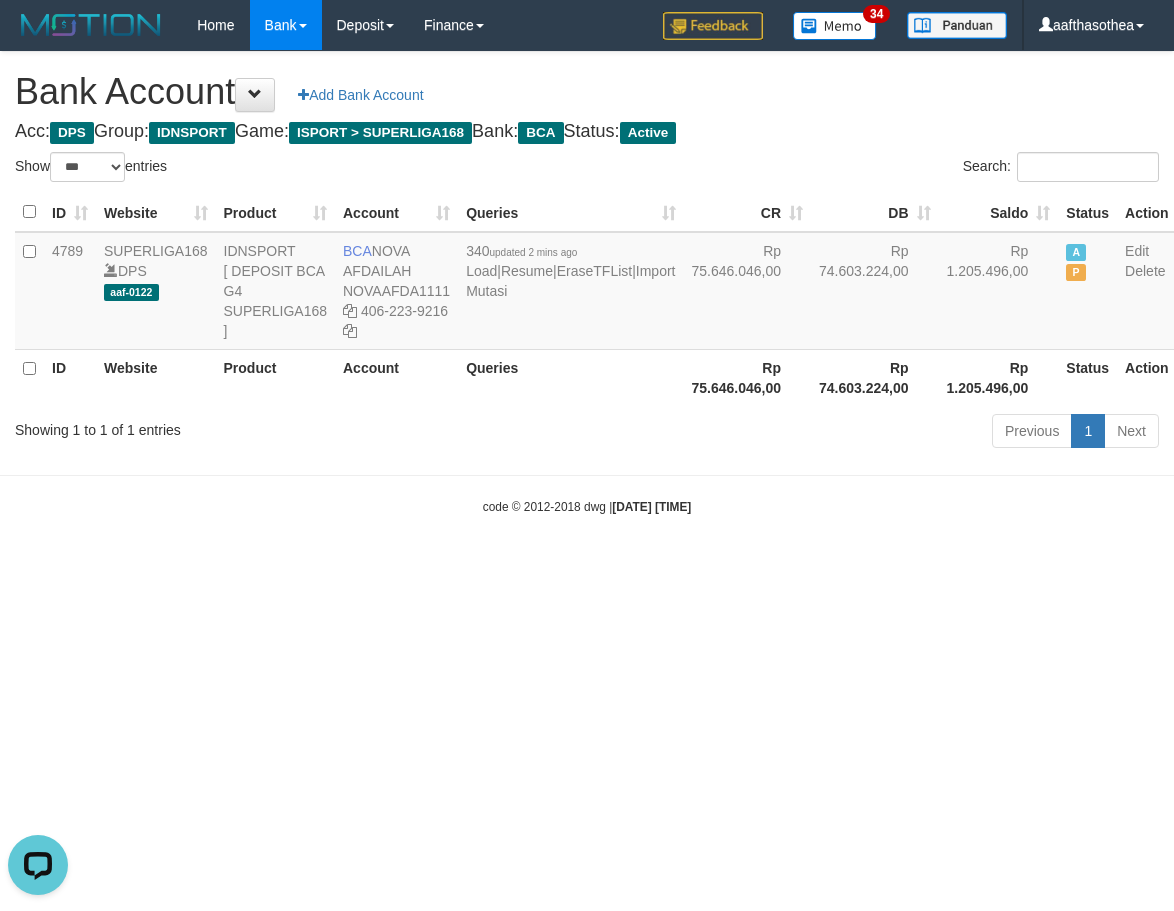 scroll, scrollTop: 0, scrollLeft: 0, axis: both 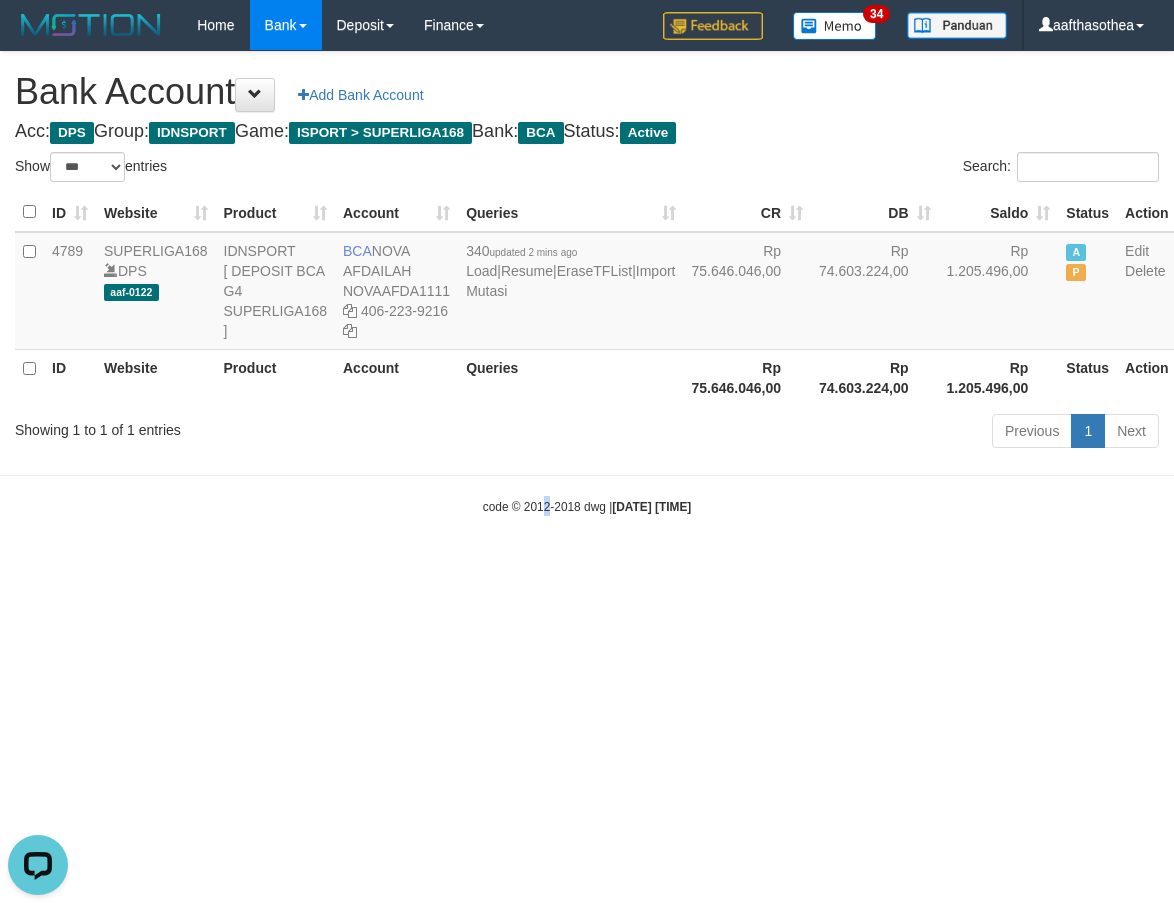 click on "Toggle navigation
Home
Bank
Account List
Load
By Website
Group
[ISPORT]													SUPERLIGA168
By Load Group (DPS)
34" at bounding box center [587, 283] 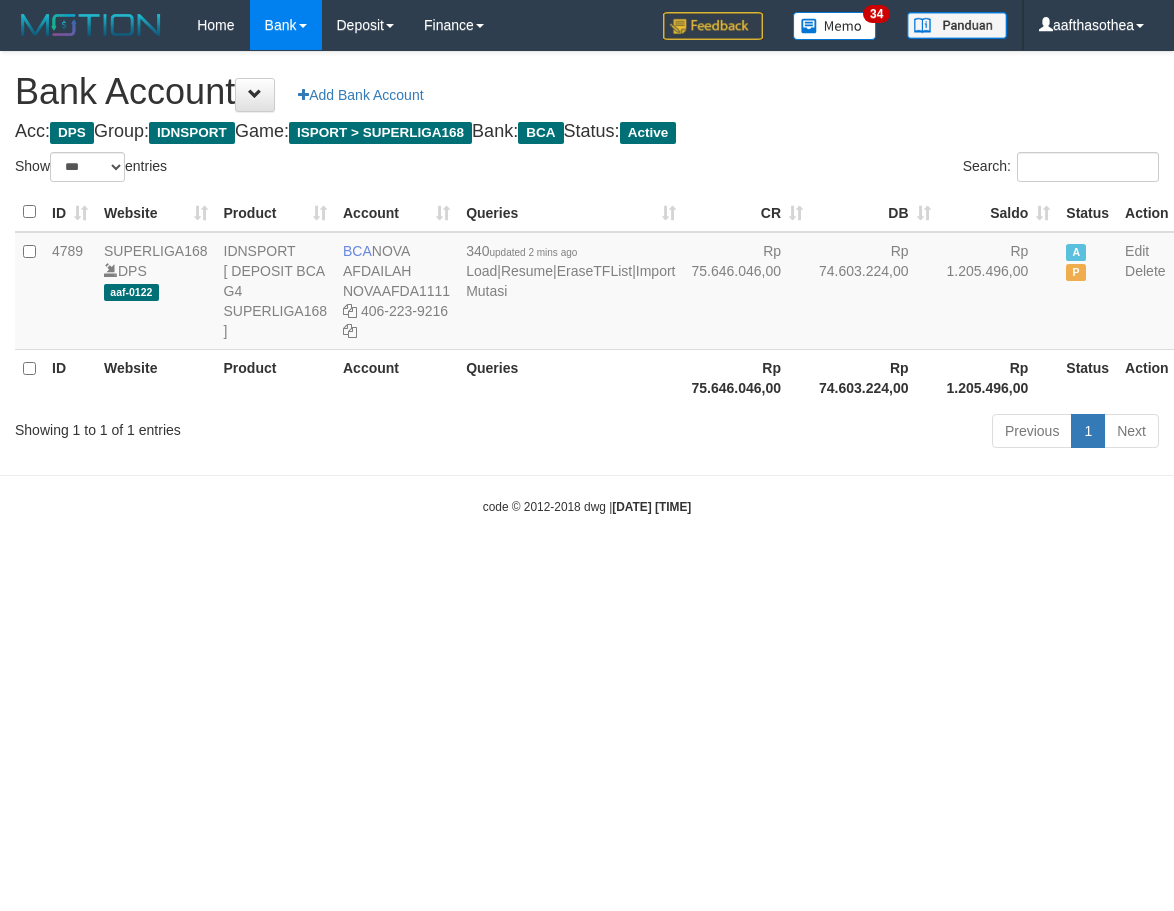 select on "***" 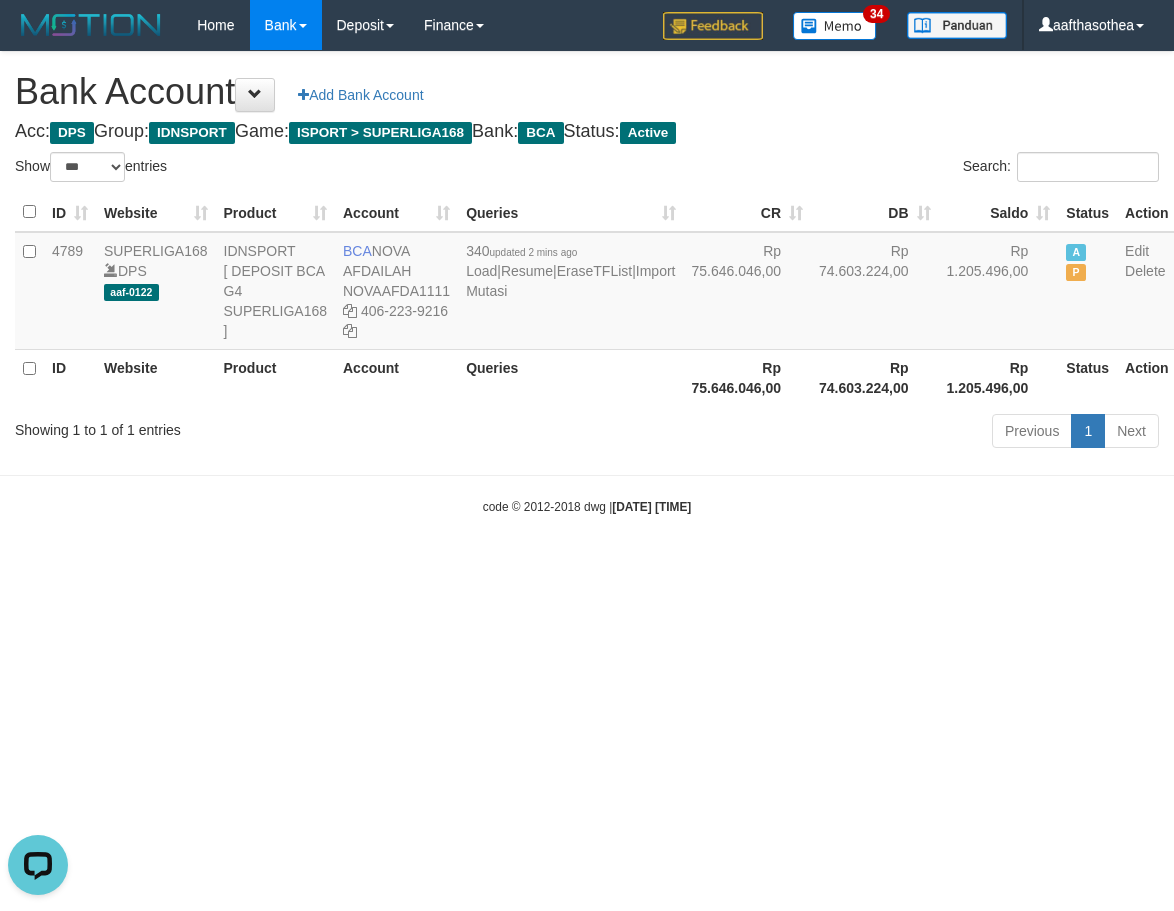 scroll, scrollTop: 0, scrollLeft: 0, axis: both 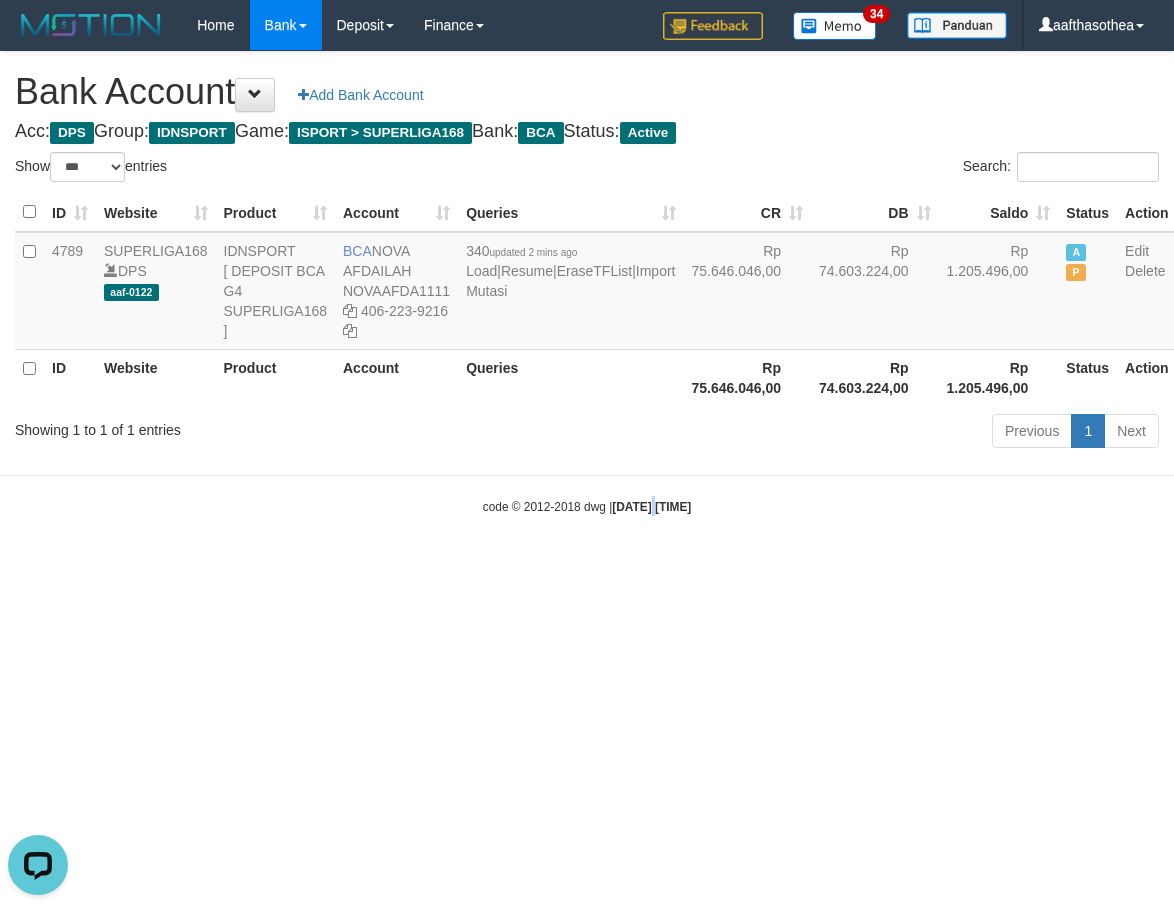 click on "Toggle navigation
Home
Bank
Account List
Load
By Website
Group
[ISPORT]													SUPERLIGA168
By Load Group (DPS)" at bounding box center [587, 283] 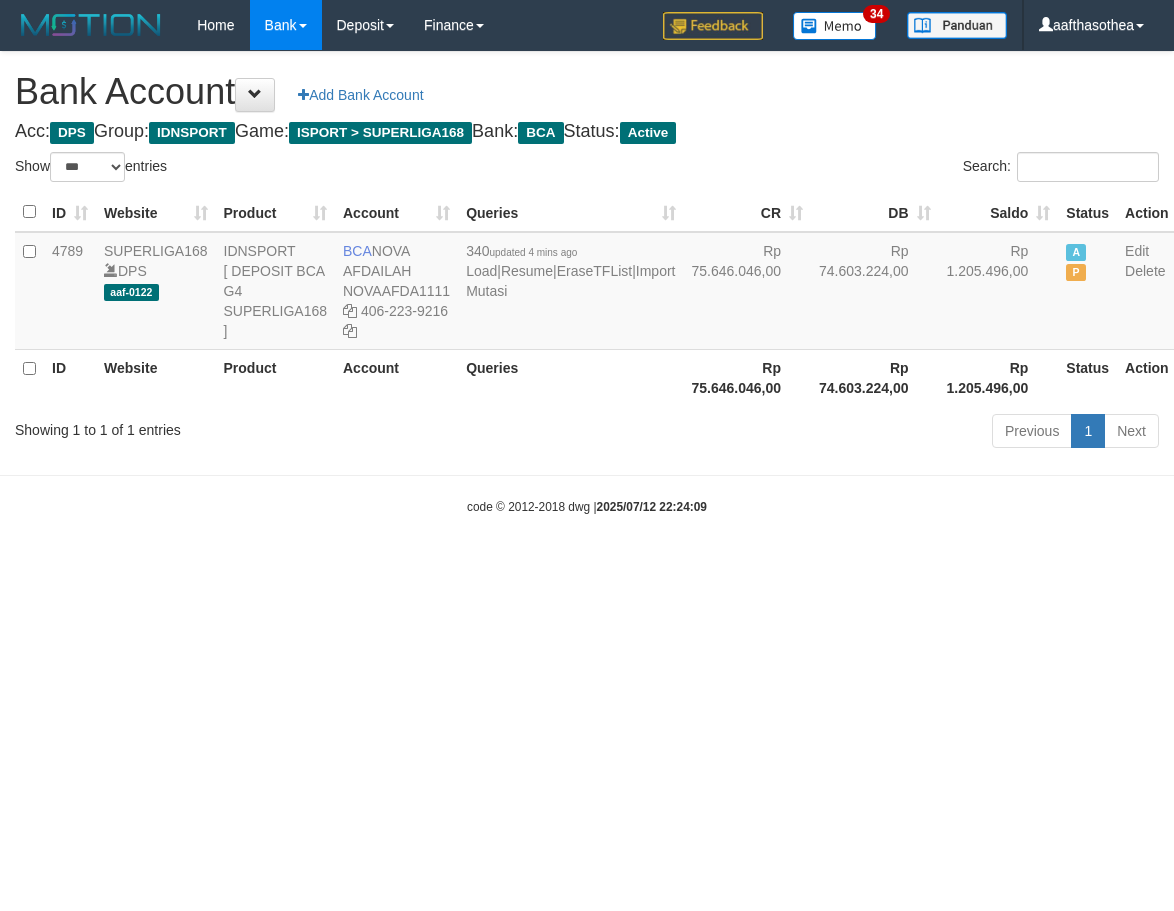 select on "***" 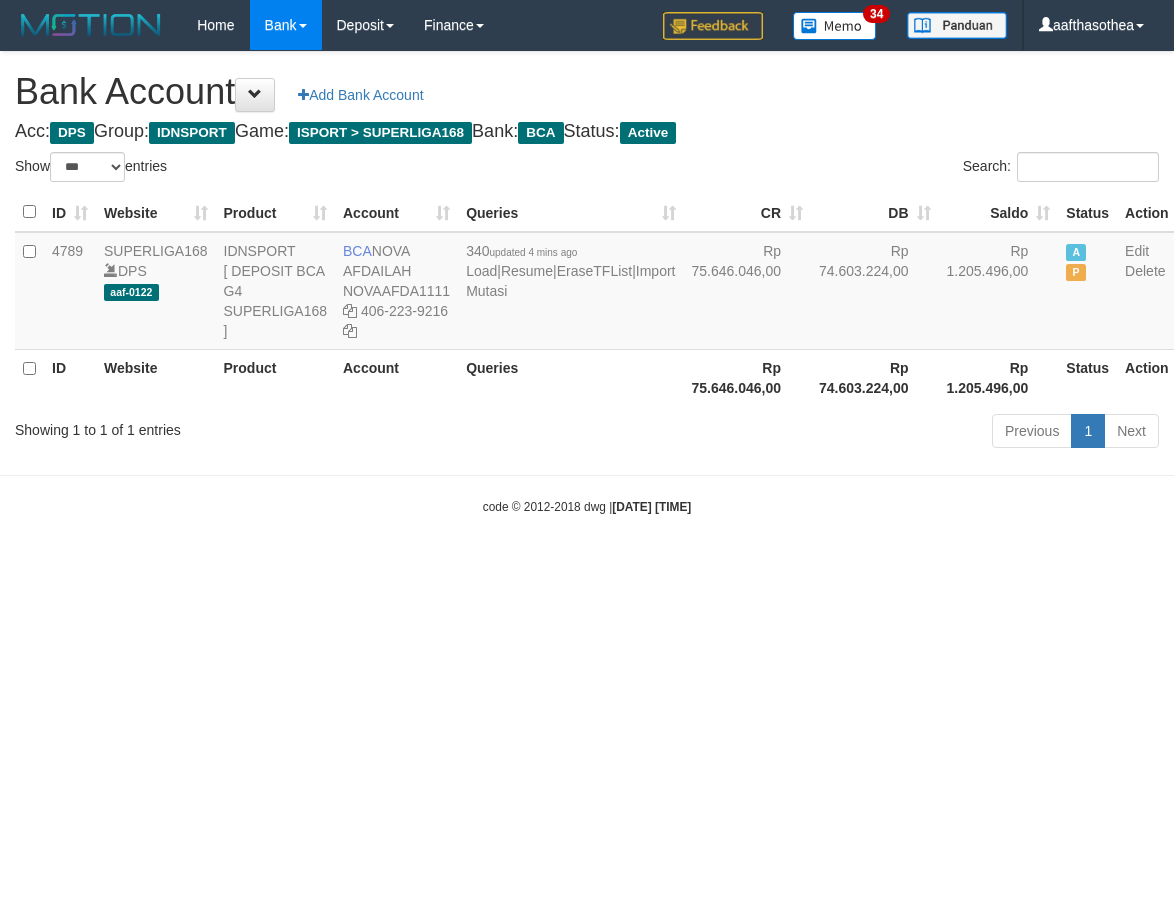 select on "***" 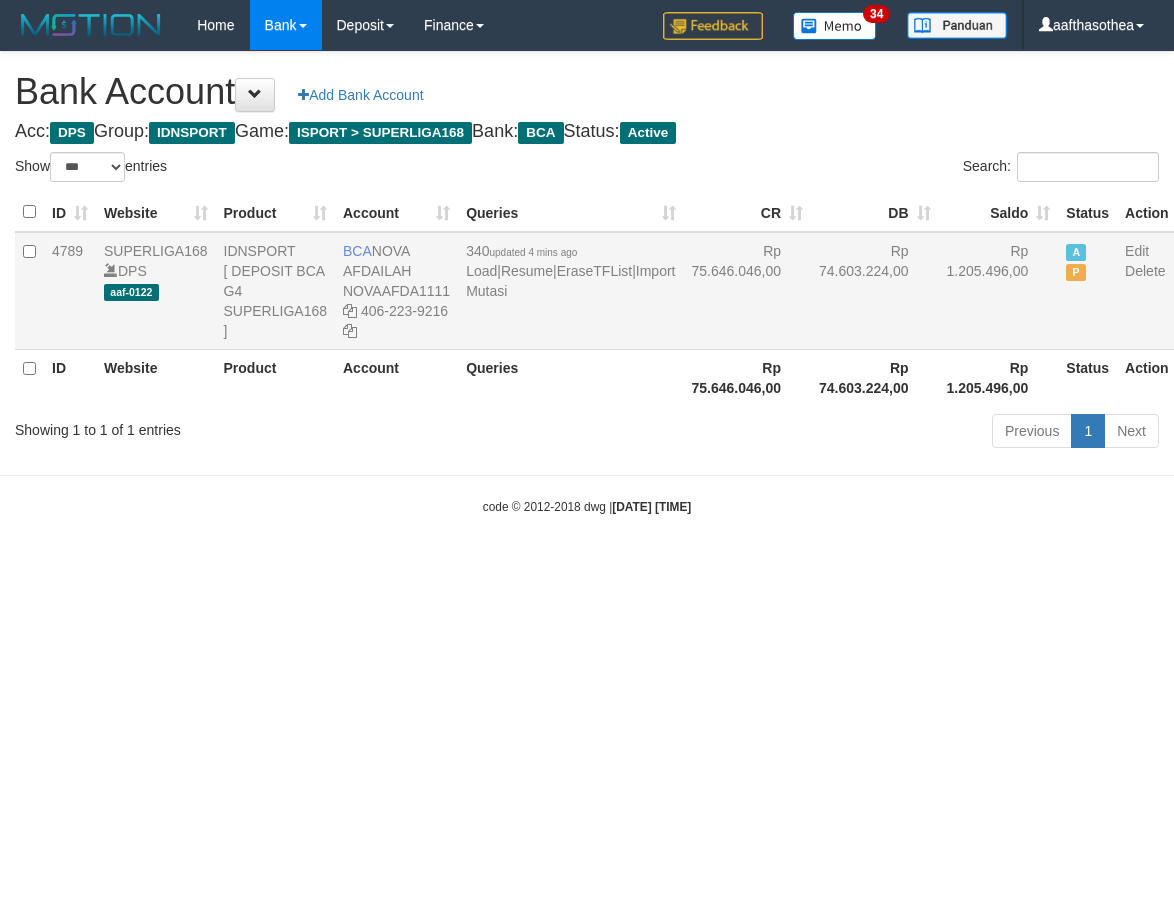 scroll, scrollTop: 0, scrollLeft: 0, axis: both 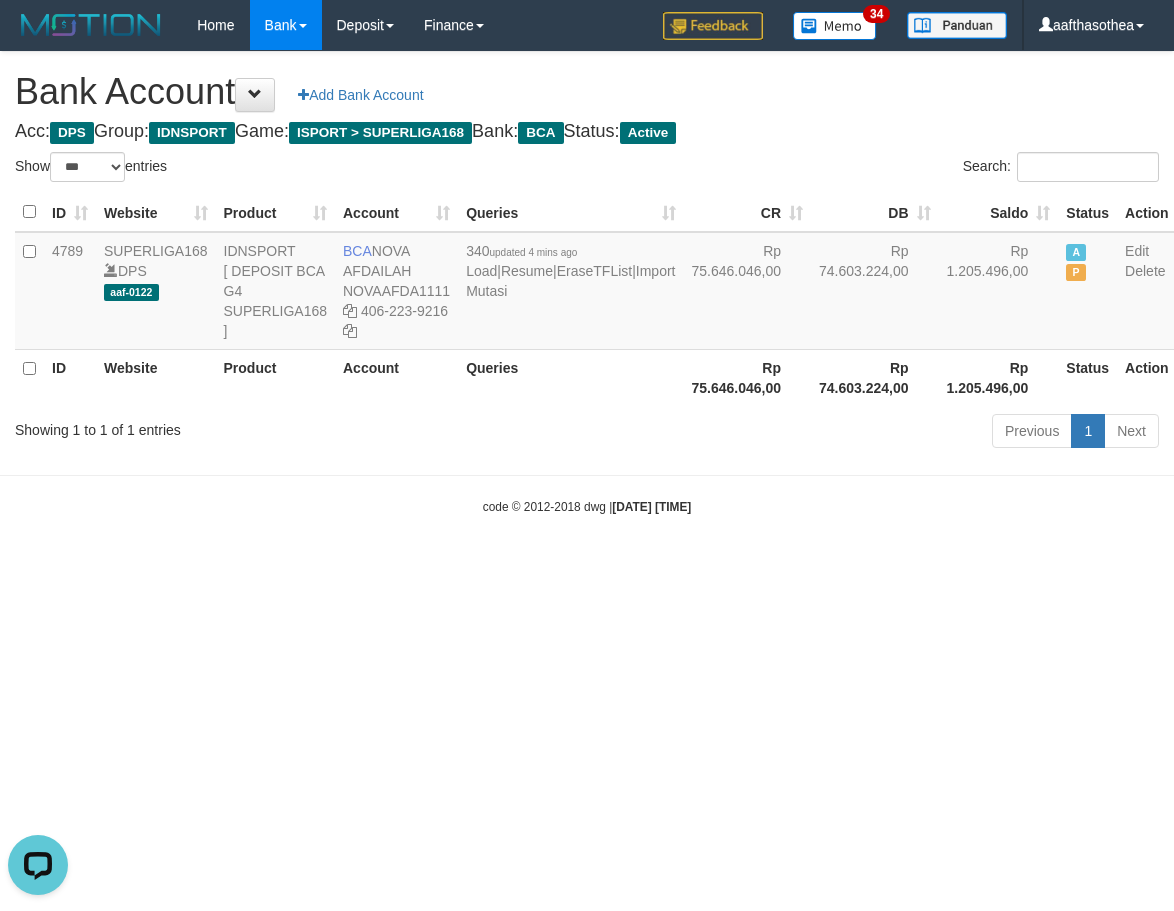 drag, startPoint x: 372, startPoint y: 522, endPoint x: 445, endPoint y: 515, distance: 73.33485 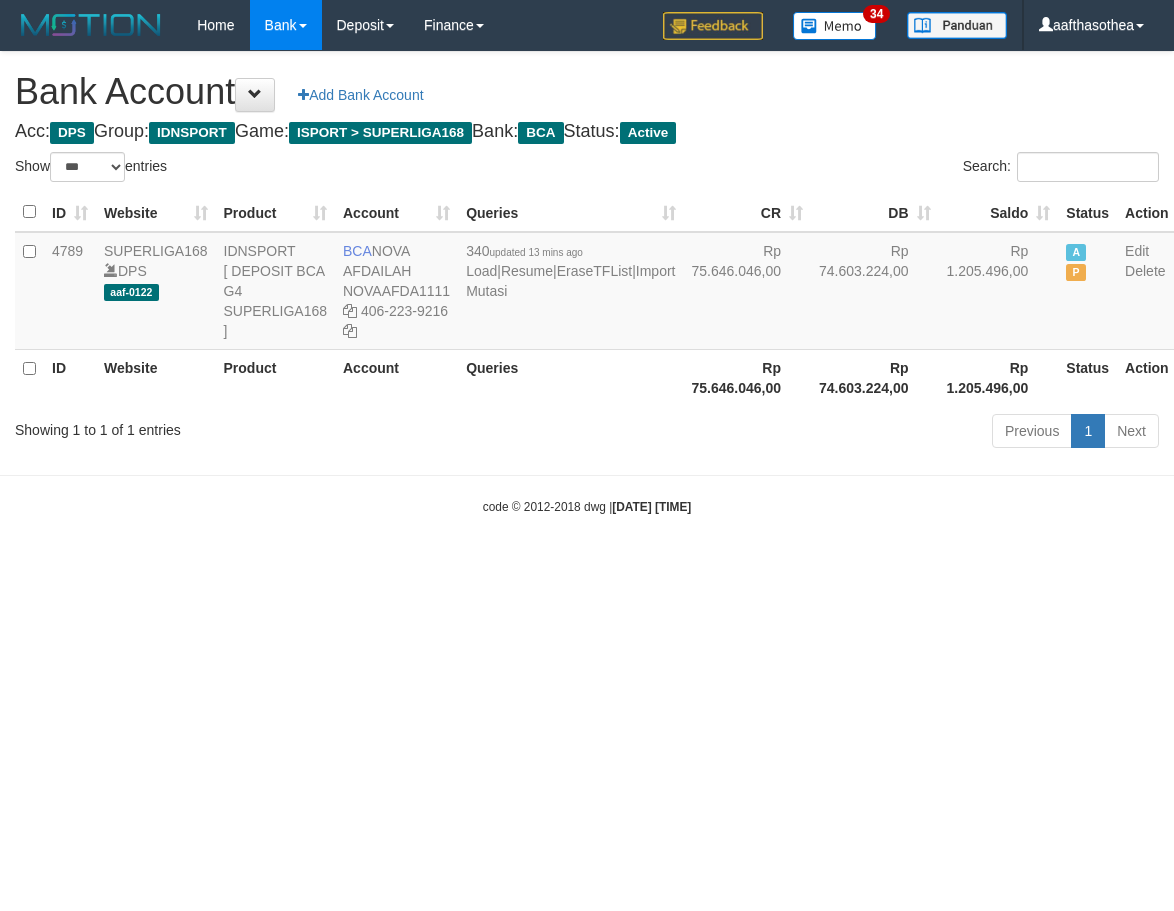 select on "***" 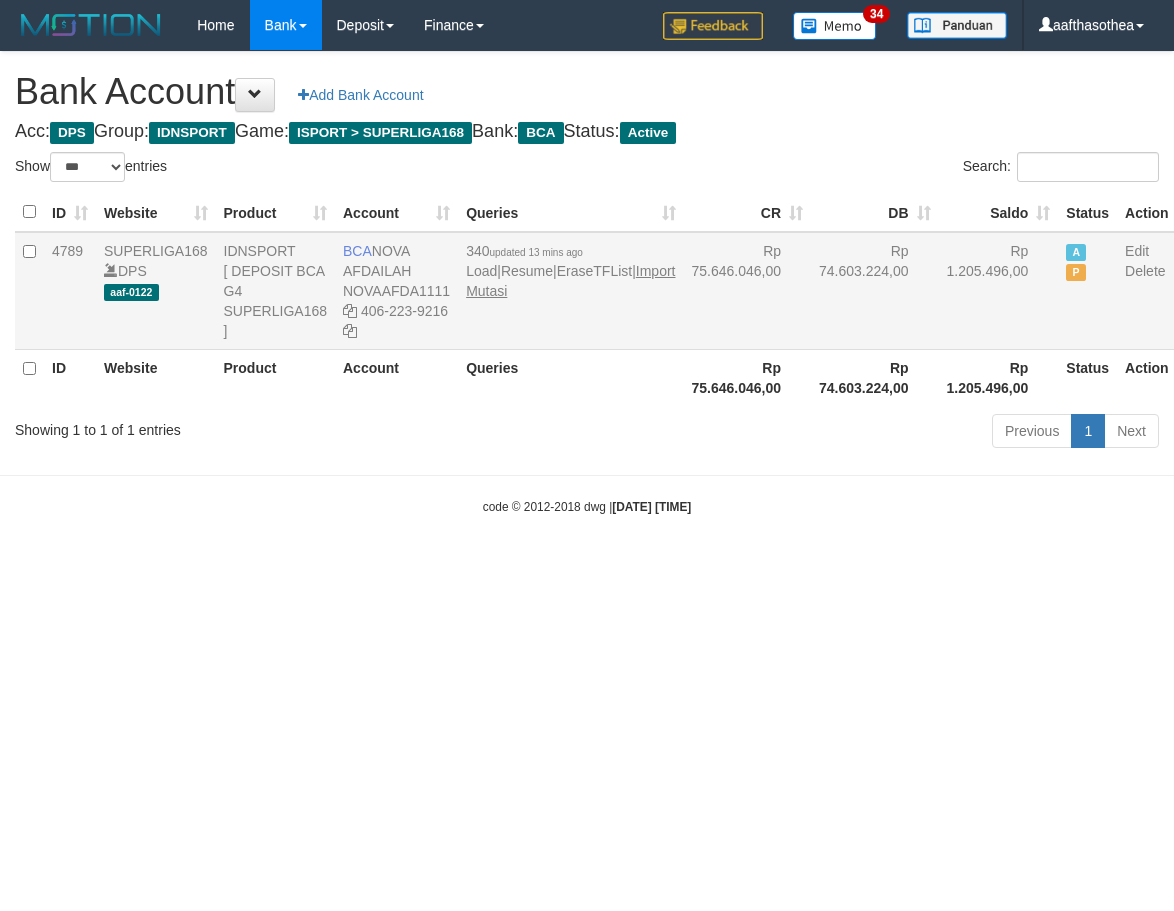 scroll, scrollTop: 0, scrollLeft: 0, axis: both 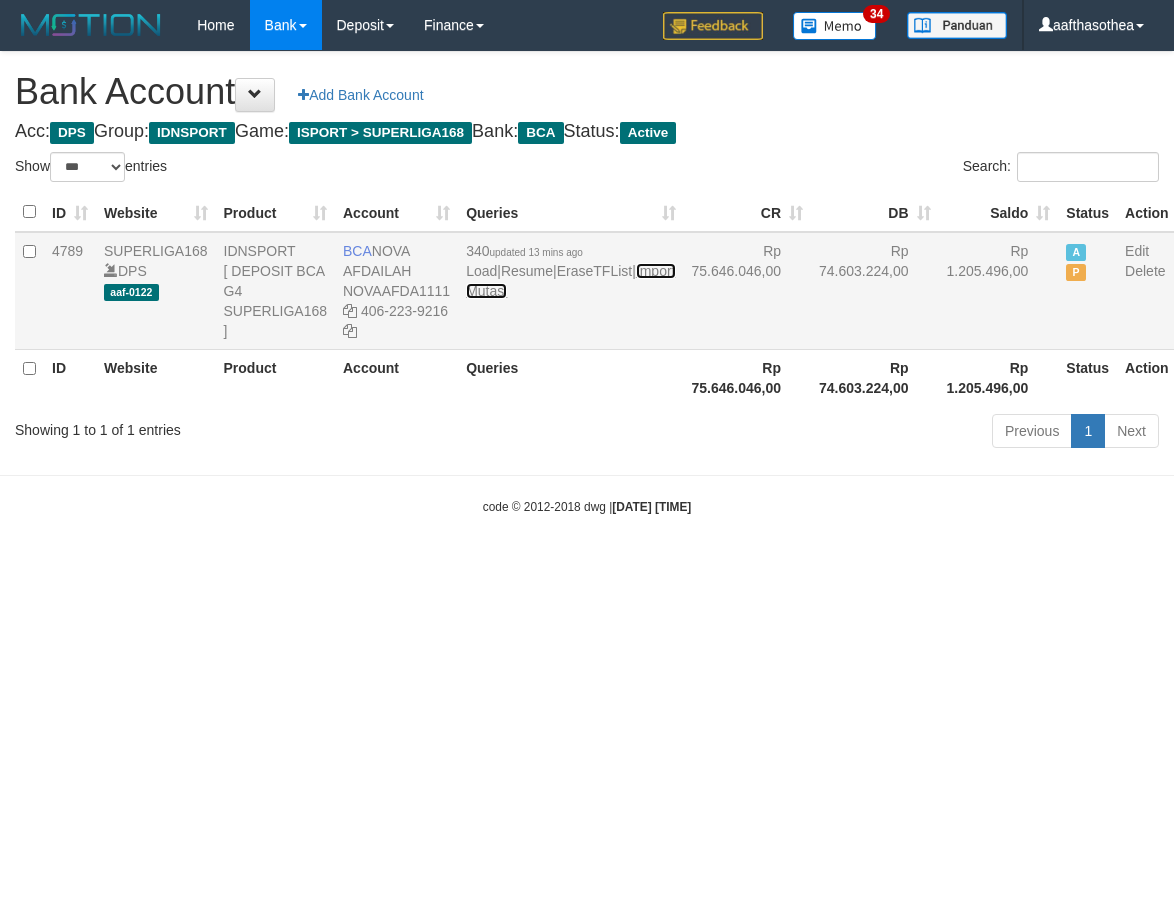 click on "Import Mutasi" at bounding box center (570, 281) 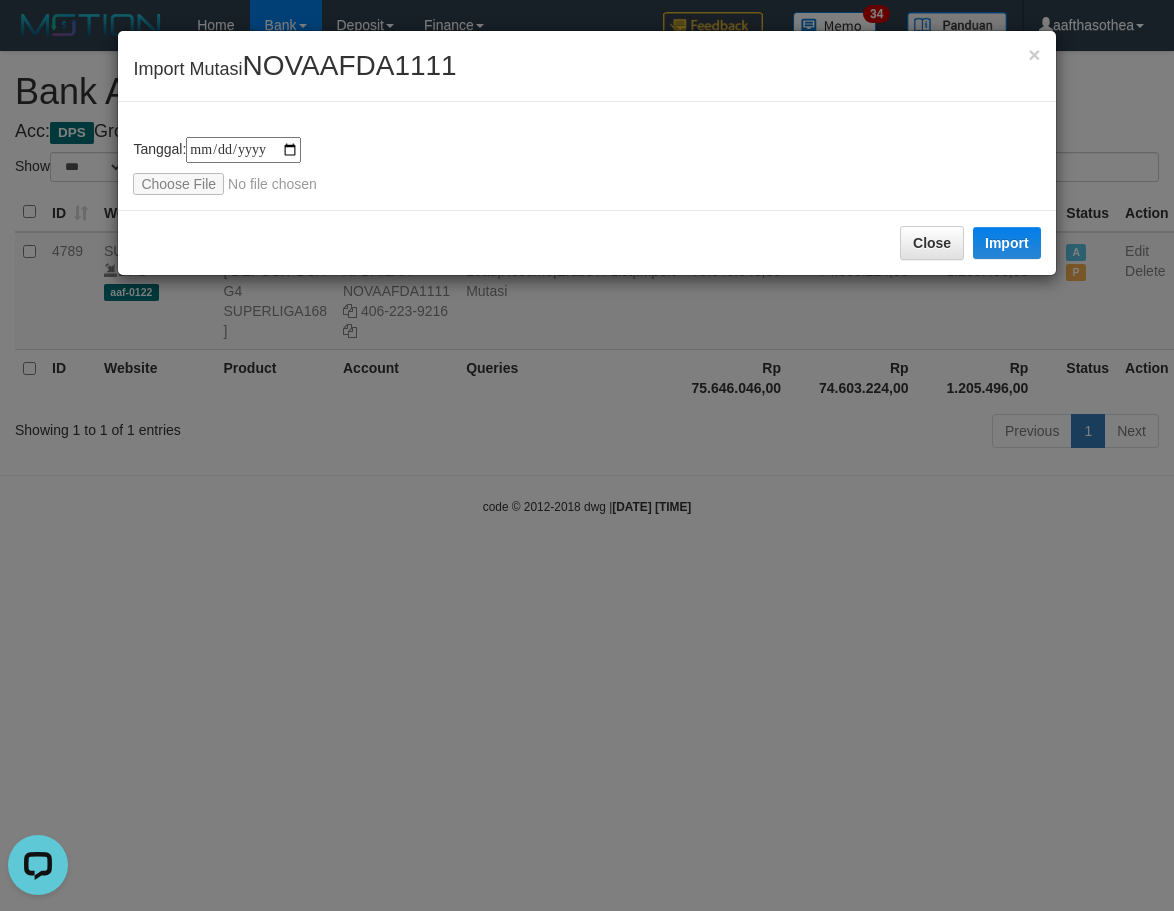 scroll, scrollTop: 0, scrollLeft: 0, axis: both 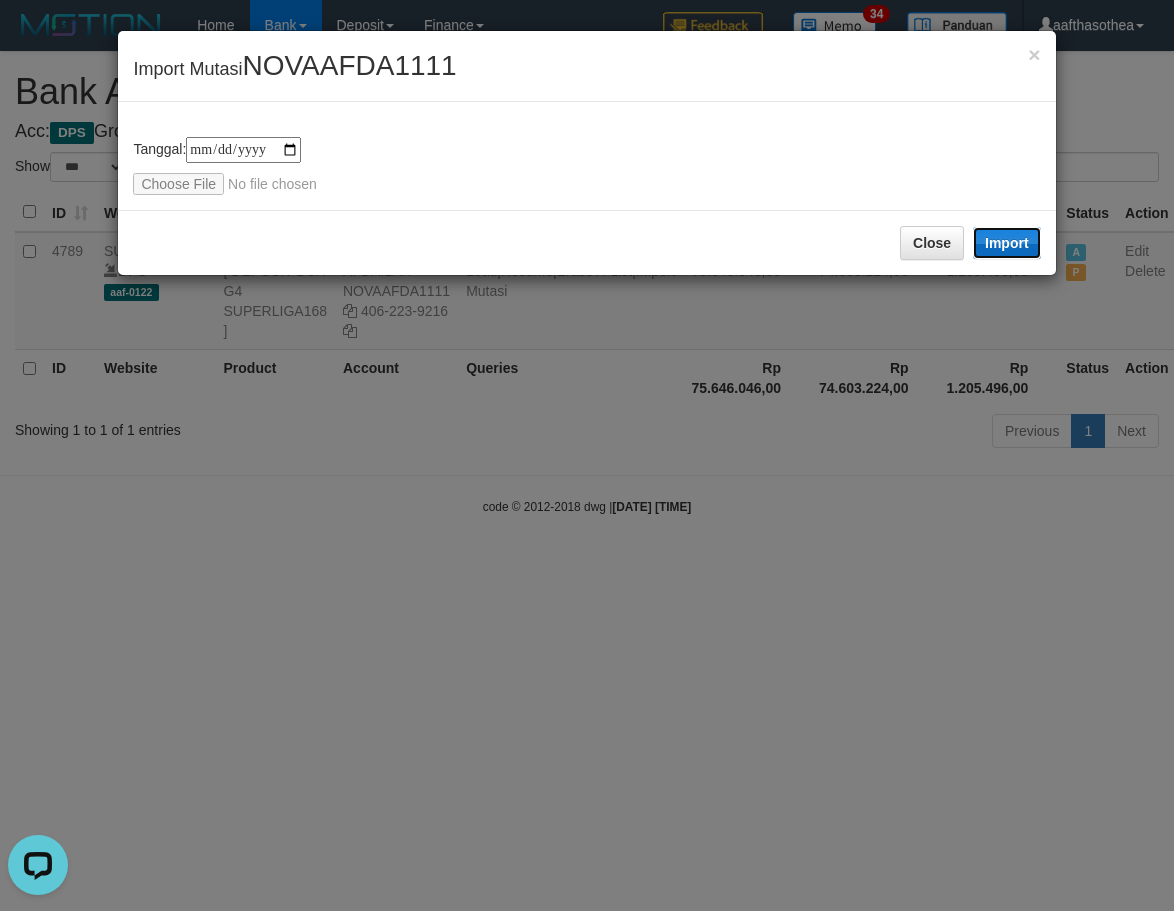 click on "Import" at bounding box center (1007, 243) 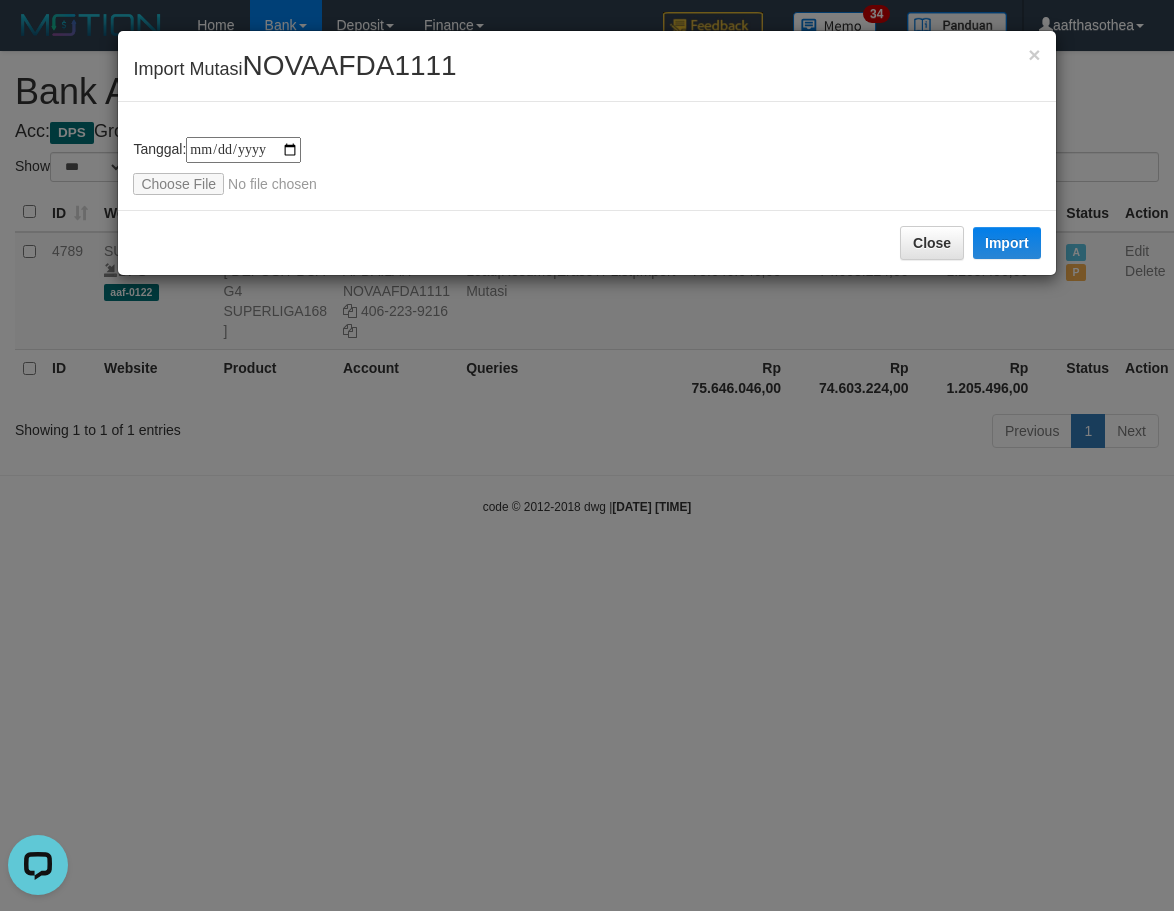 click on "**********" at bounding box center [587, 455] 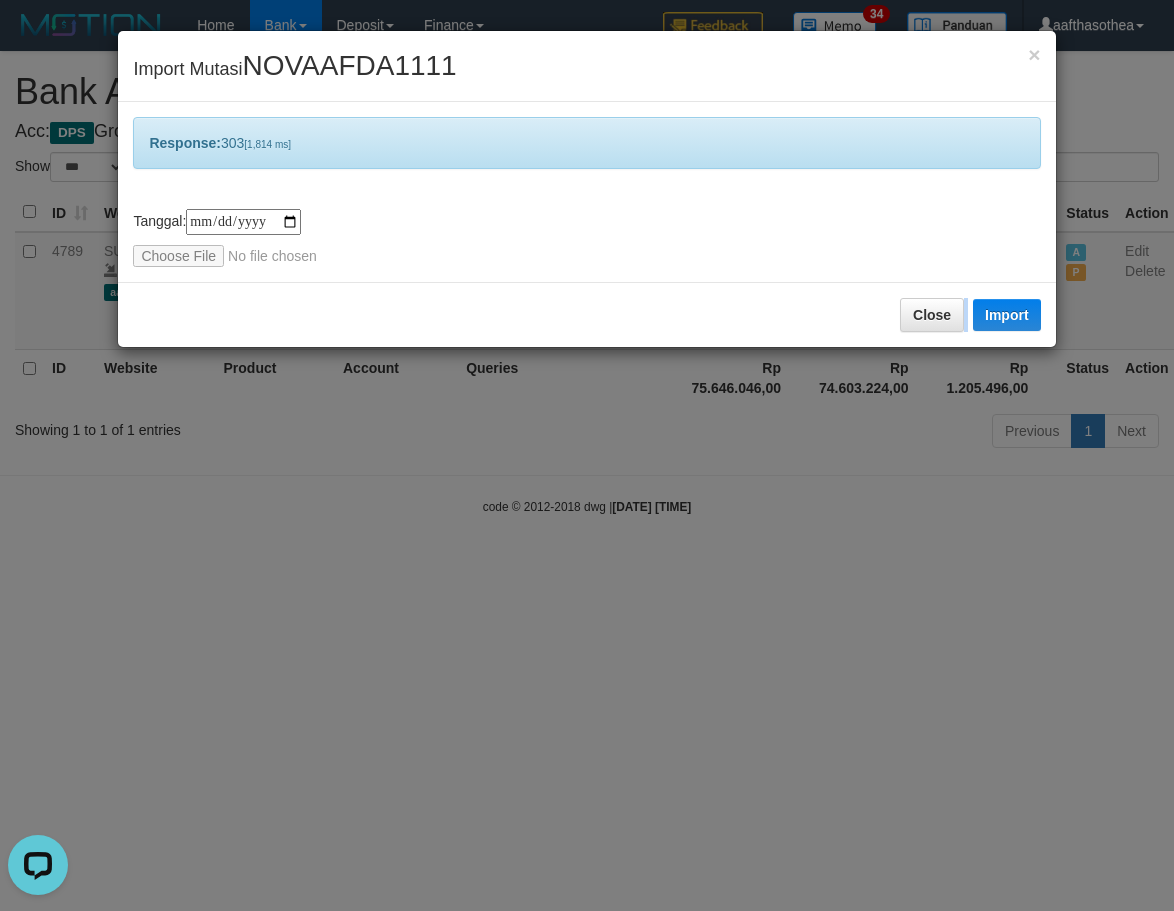 click on "**********" at bounding box center (587, 455) 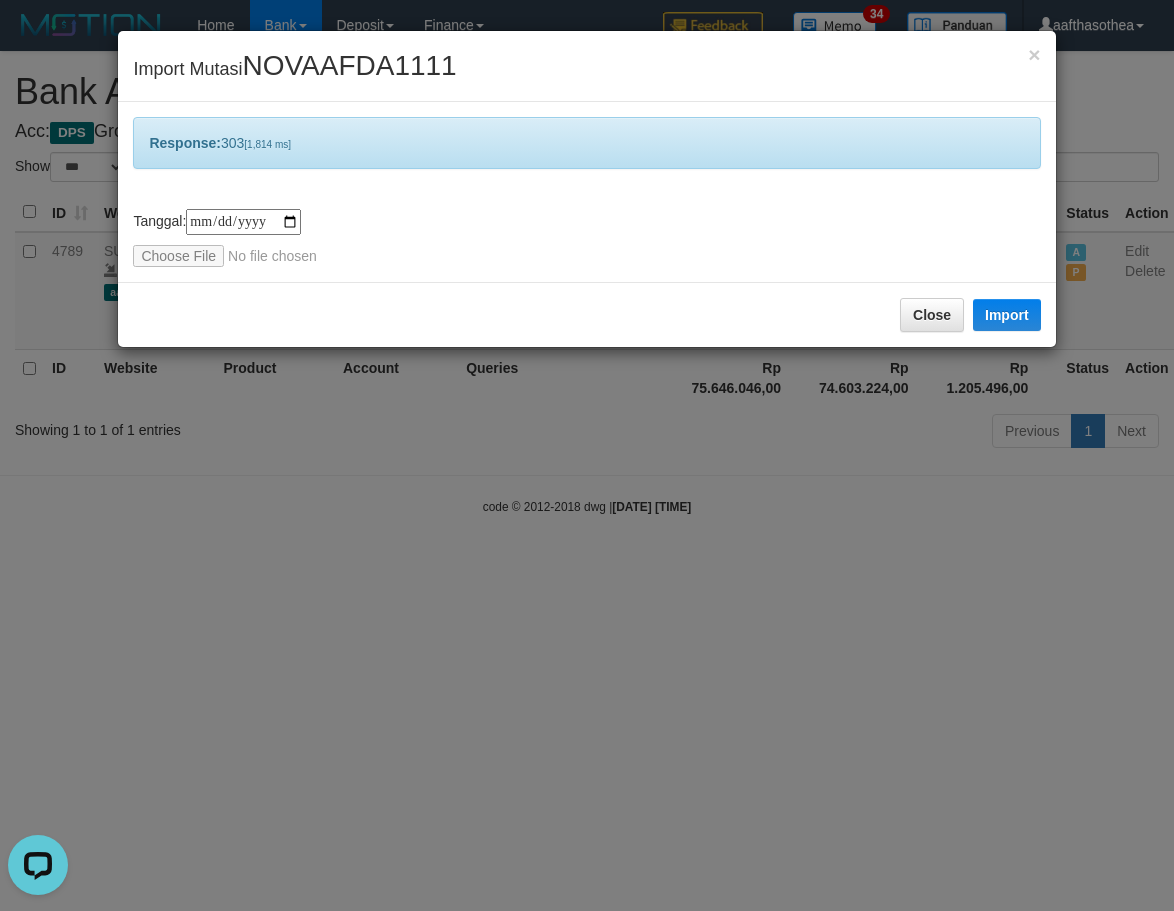 click on "**********" at bounding box center [587, 455] 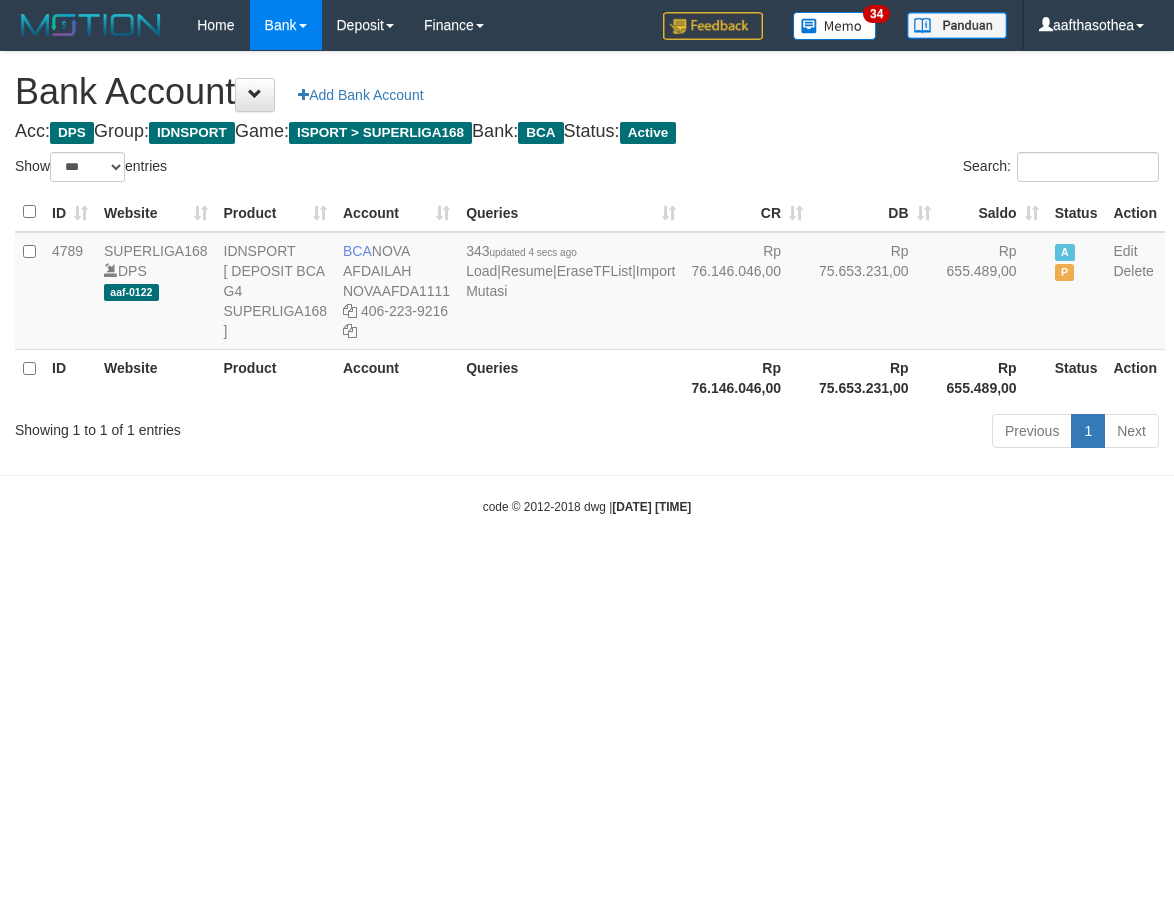 select on "***" 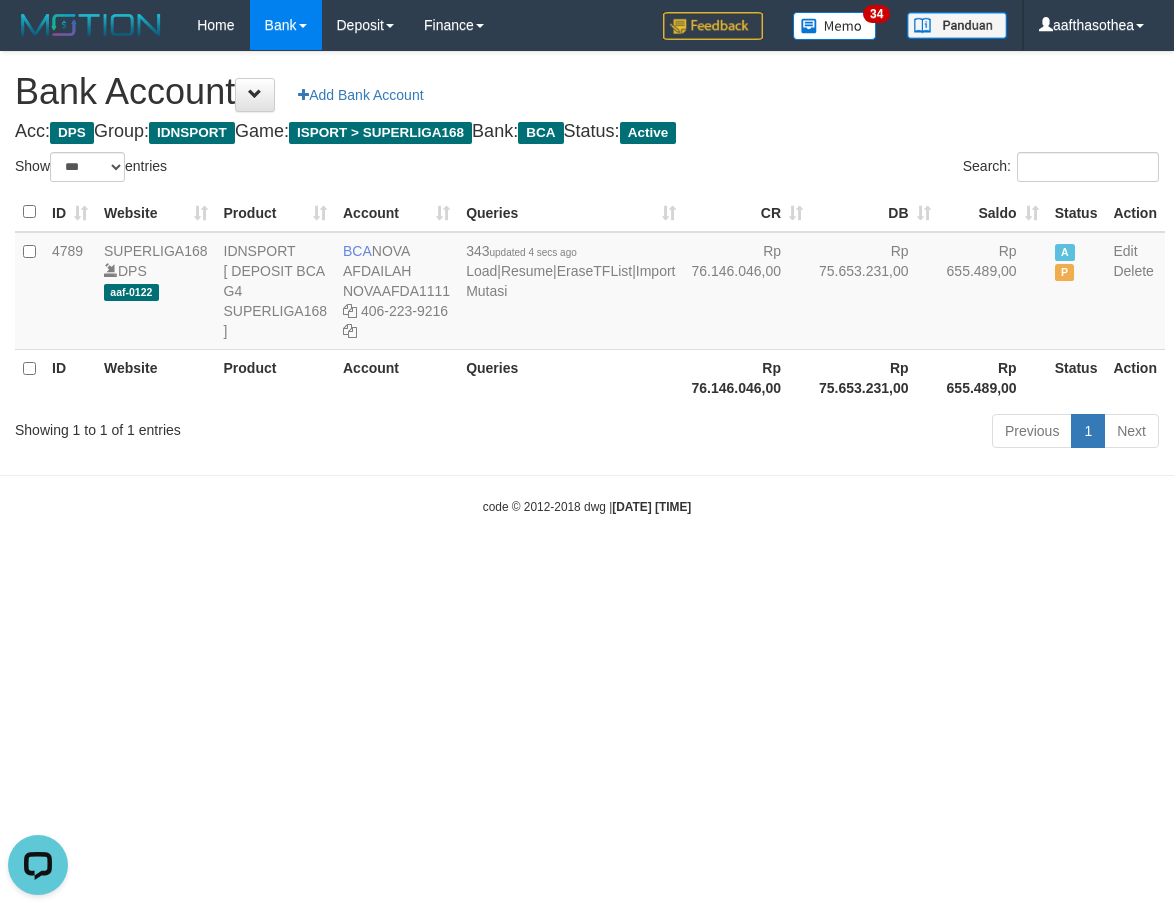 scroll, scrollTop: 0, scrollLeft: 0, axis: both 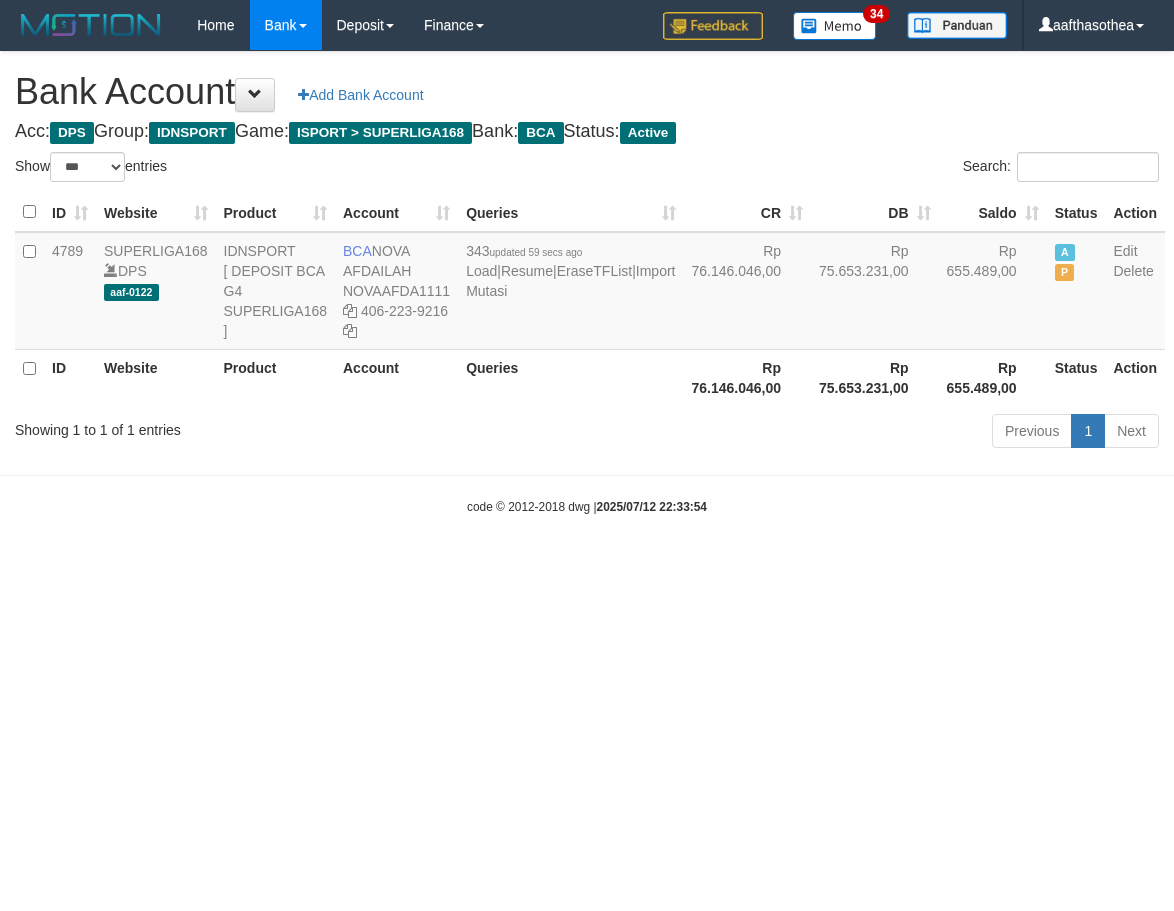 select on "***" 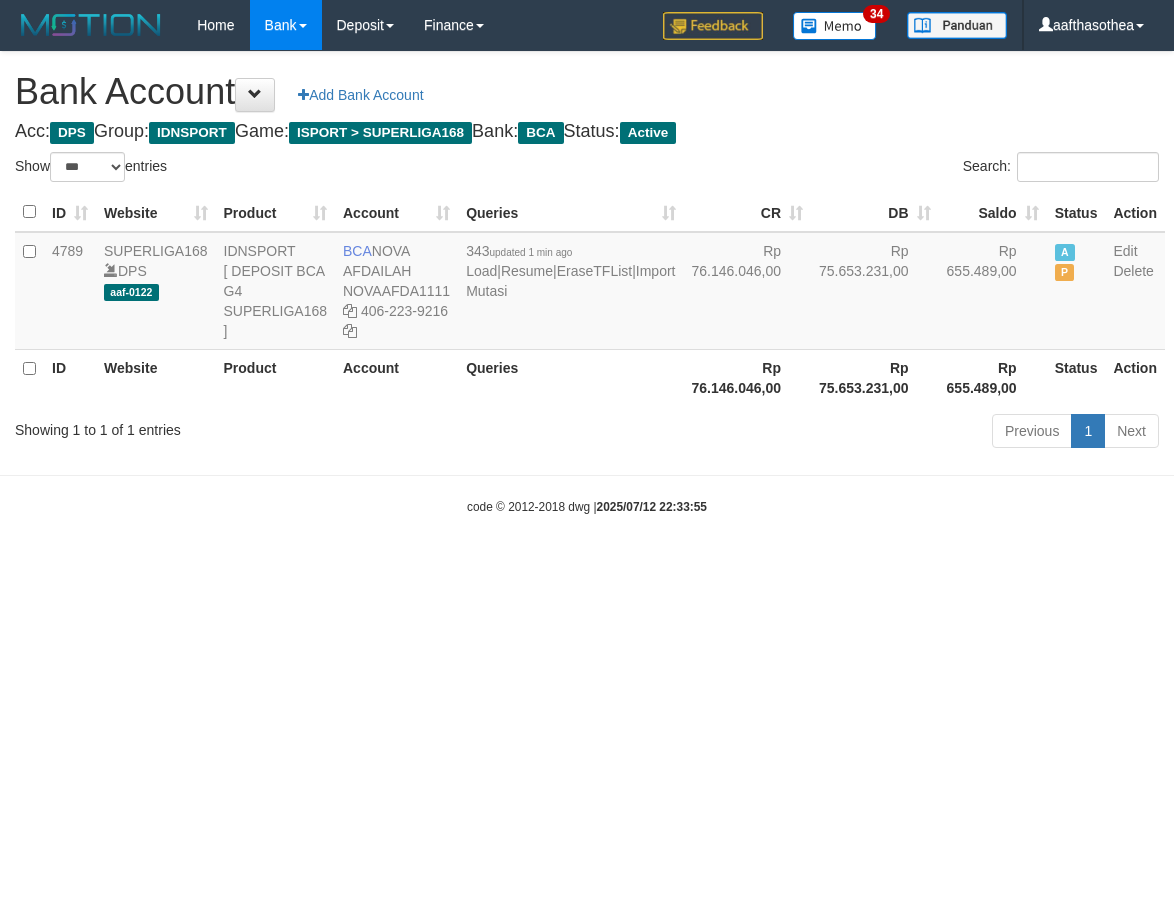 select on "***" 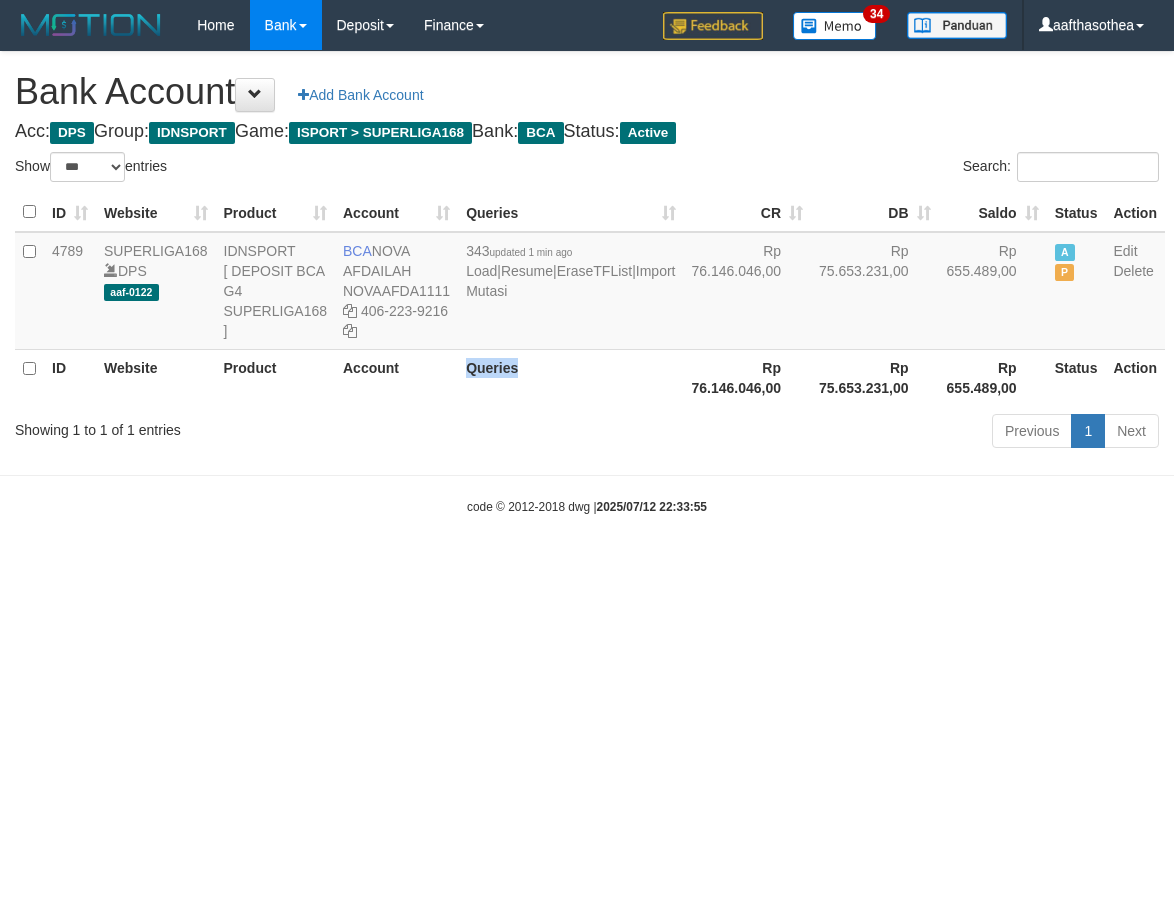click on "Queries" at bounding box center [570, 377] 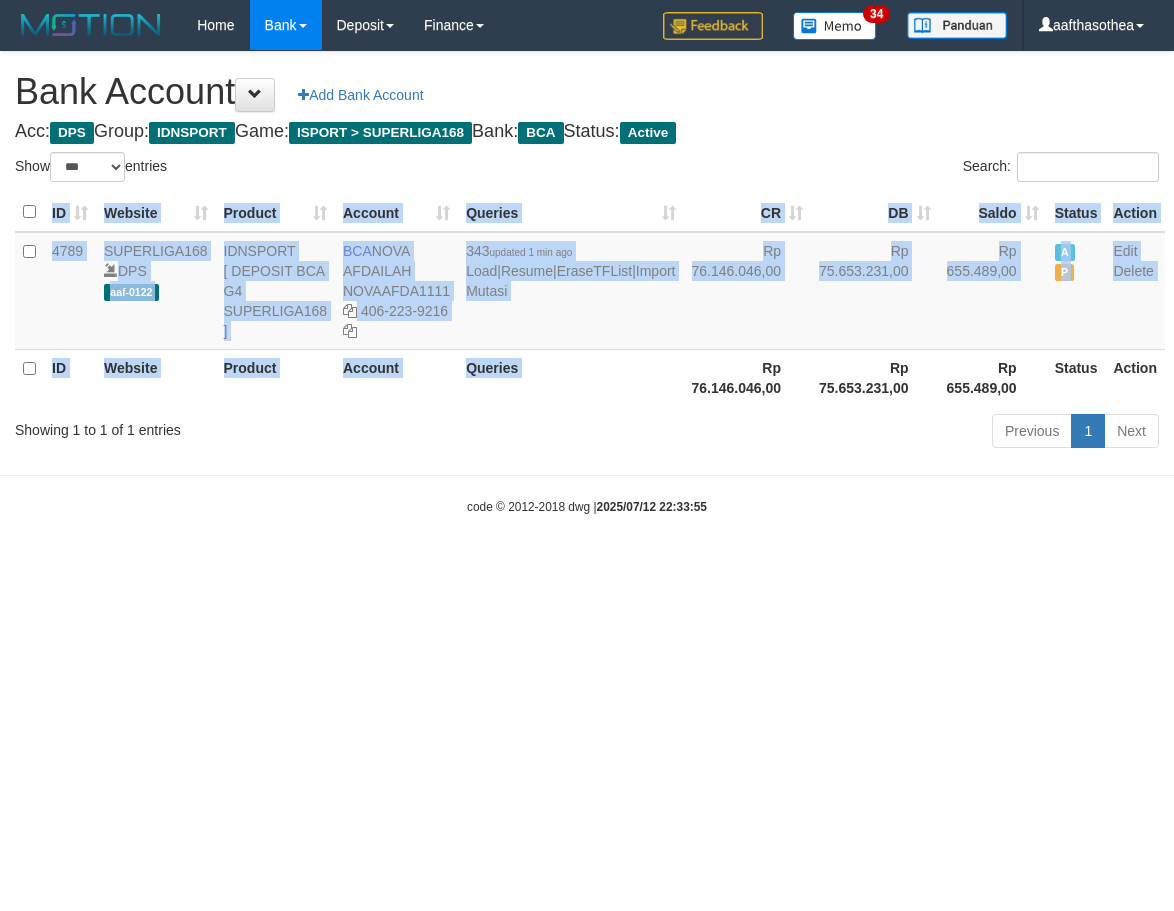 click on "ID Website Product Account Queries CR DB Saldo Status Action
4789
SUPERLIGA168
DPS
aaf-0122
IDNSPORT
[ DEPOSIT BCA G4 SUPERLIGA168 ]
BCA
[FIRST] [LAST]
NOVAAFDA1111
[PHONE]
343  updated 1 min ago
Load
|
Resume
|
EraseTFList
|
Import Mutasi
Rp 76.146.046,00
Rp 75.653.231,00
Rp 655.489,00
A
P
Edit
Delete
ID Website Product Account QueriesRp 76.146.046,00 Rp 75.653.231,00 Rp 655.489,00 Status" at bounding box center (587, 299) 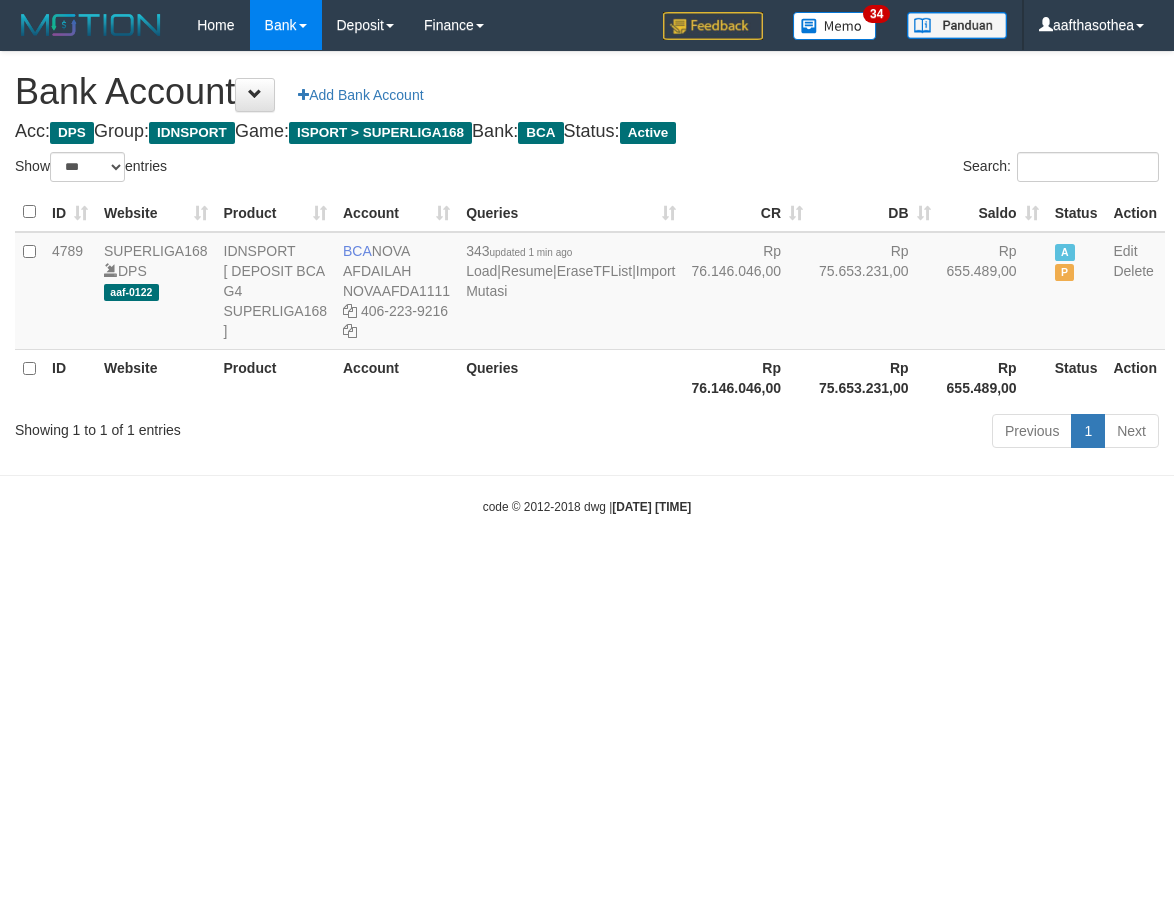 select on "***" 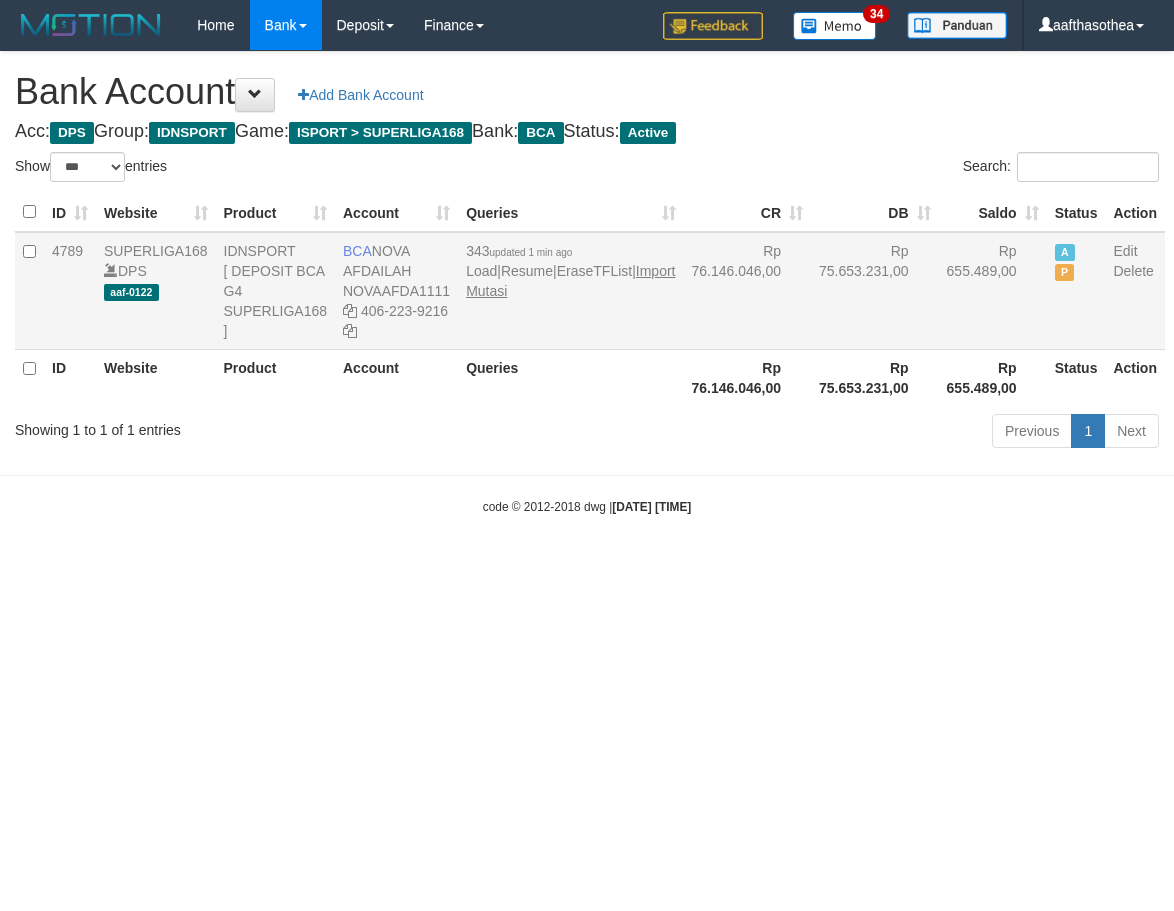 scroll, scrollTop: 0, scrollLeft: 0, axis: both 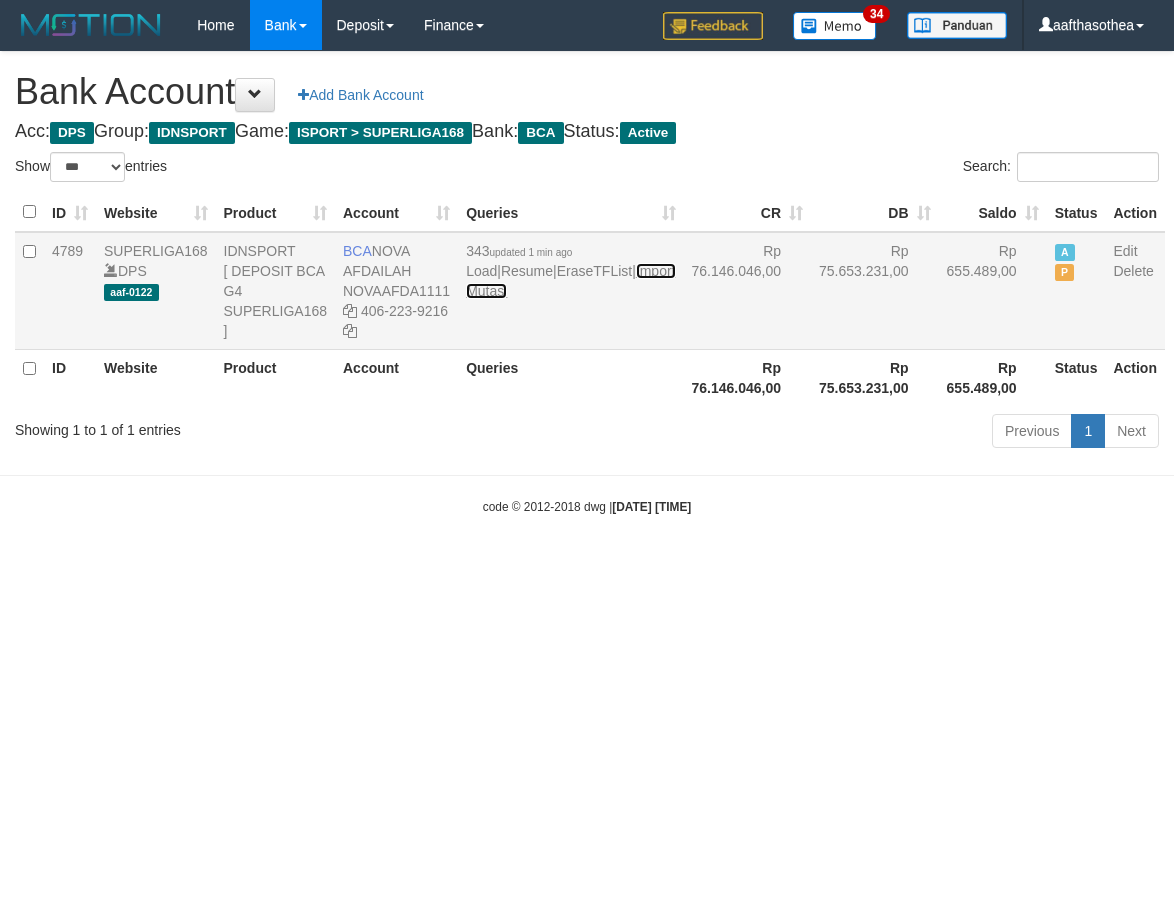 click on "Import Mutasi" at bounding box center [570, 281] 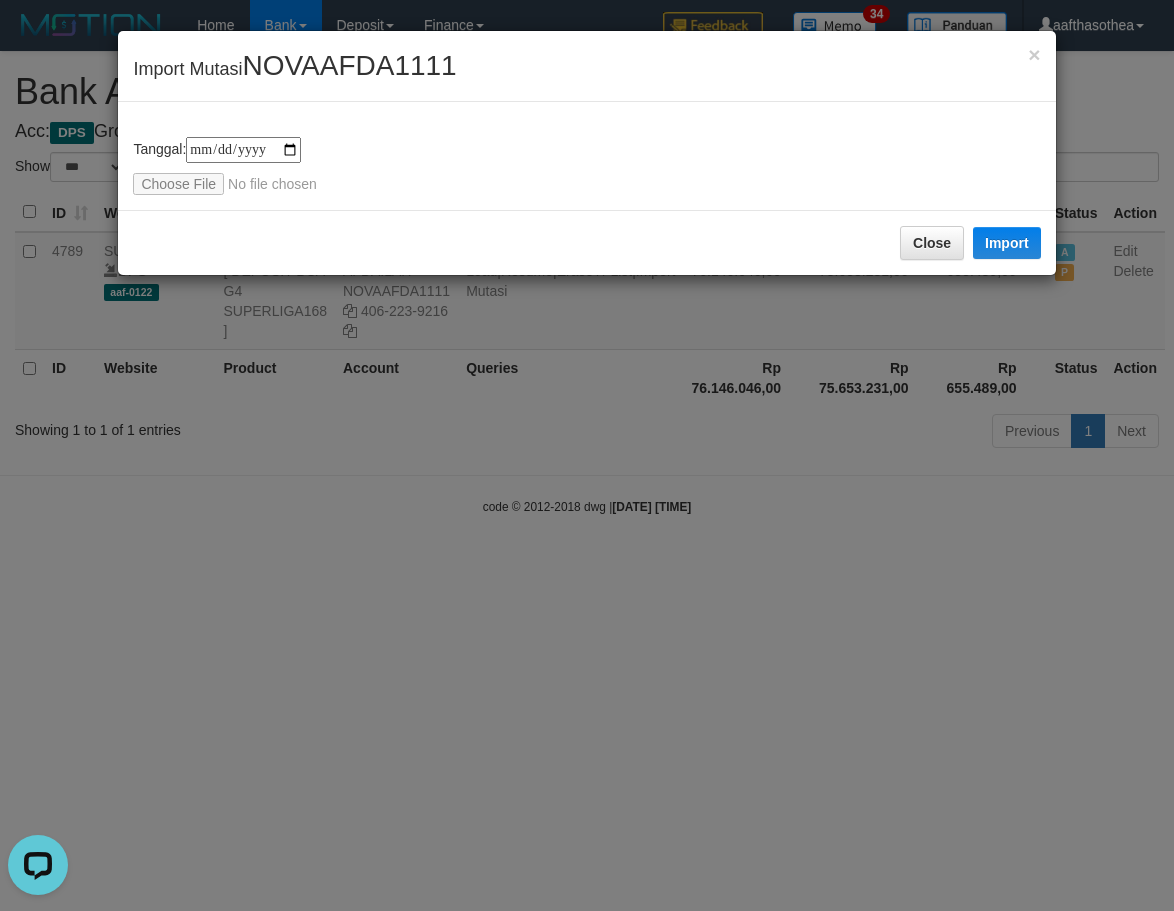 scroll, scrollTop: 0, scrollLeft: 0, axis: both 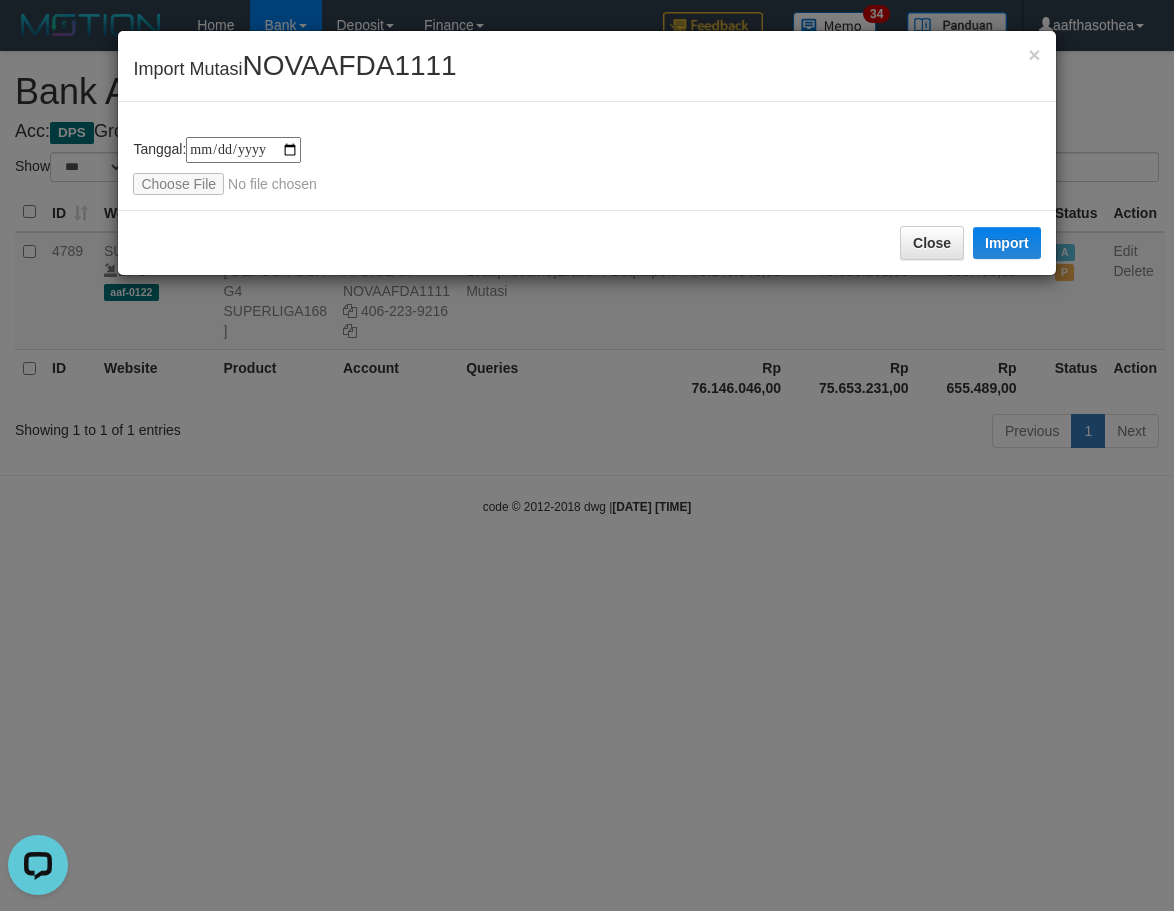 drag, startPoint x: 240, startPoint y: 708, endPoint x: 258, endPoint y: 678, distance: 34.98571 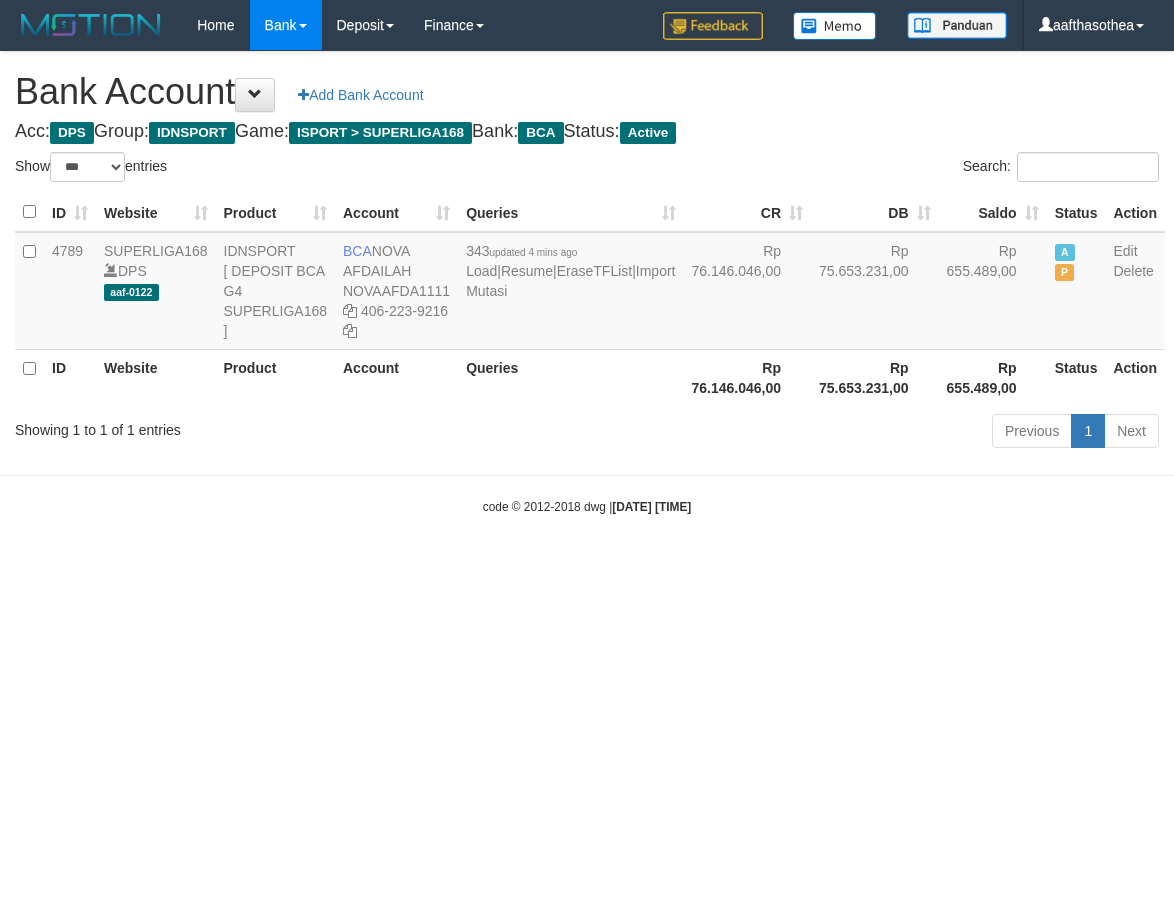 select on "***" 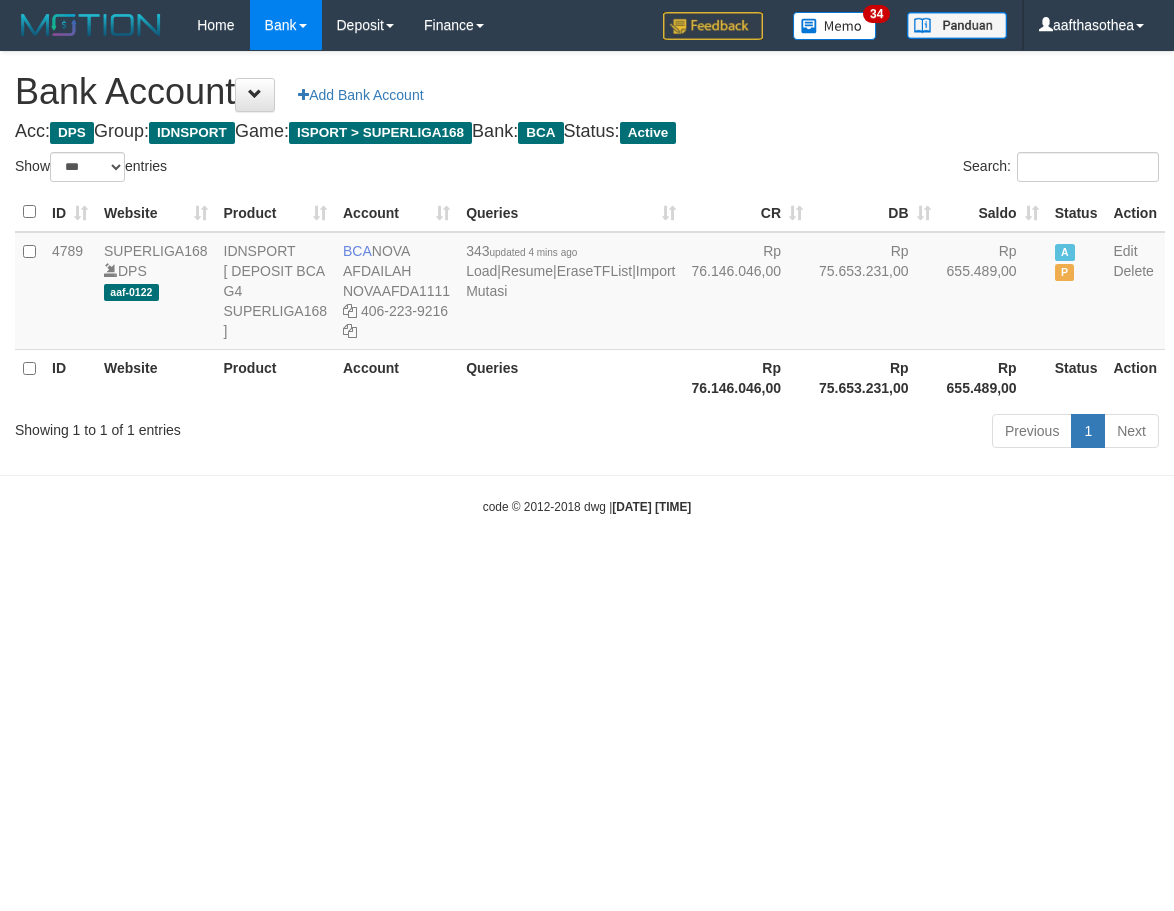 drag, startPoint x: 321, startPoint y: 459, endPoint x: 456, endPoint y: 460, distance: 135.00371 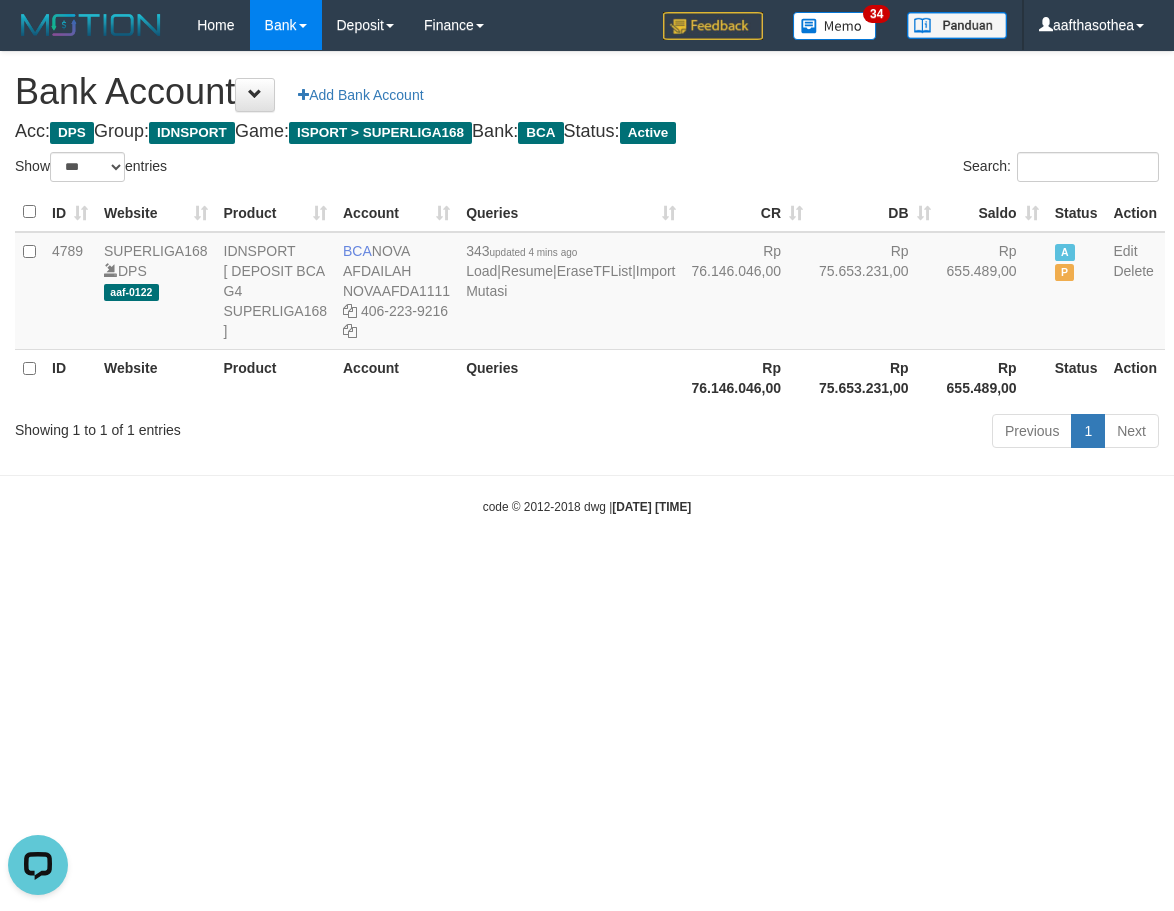 scroll, scrollTop: 0, scrollLeft: 0, axis: both 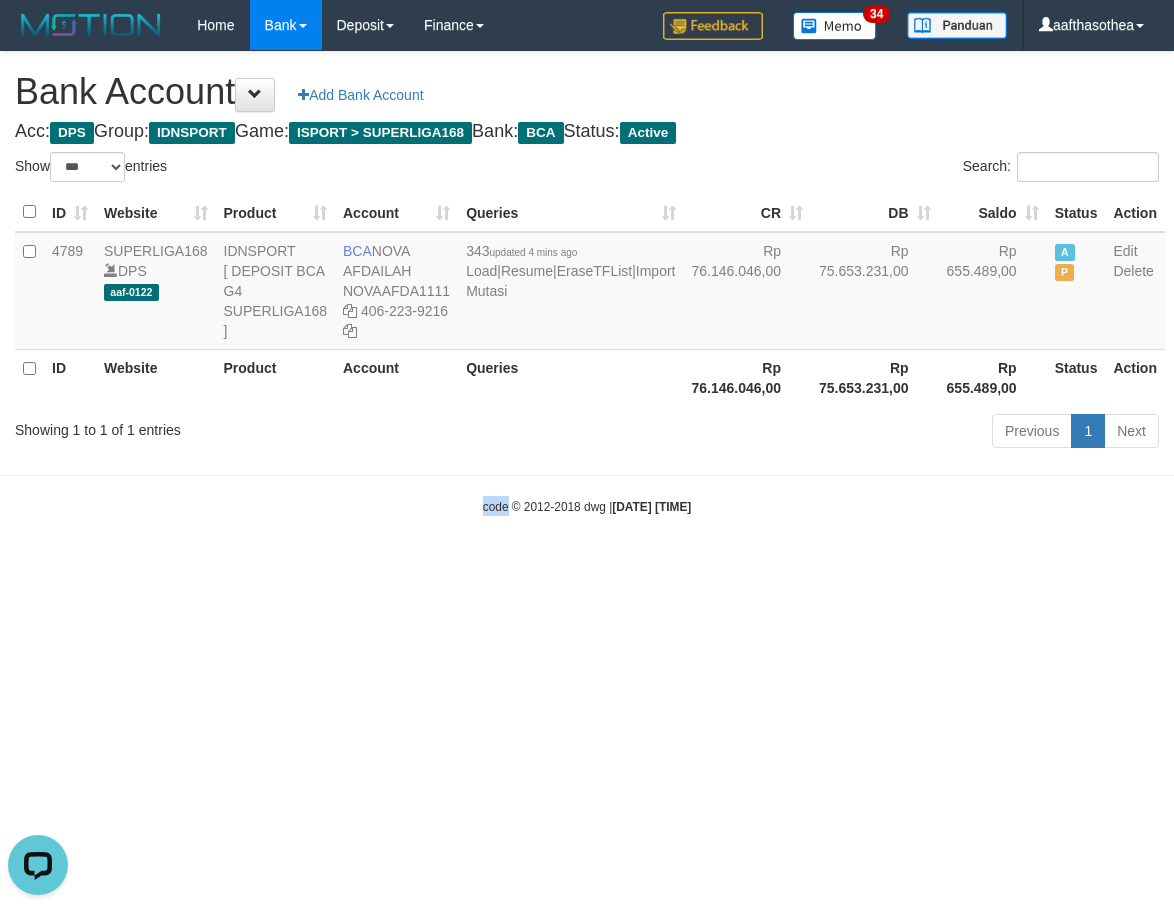 drag, startPoint x: 448, startPoint y: 717, endPoint x: 554, endPoint y: 711, distance: 106.16968 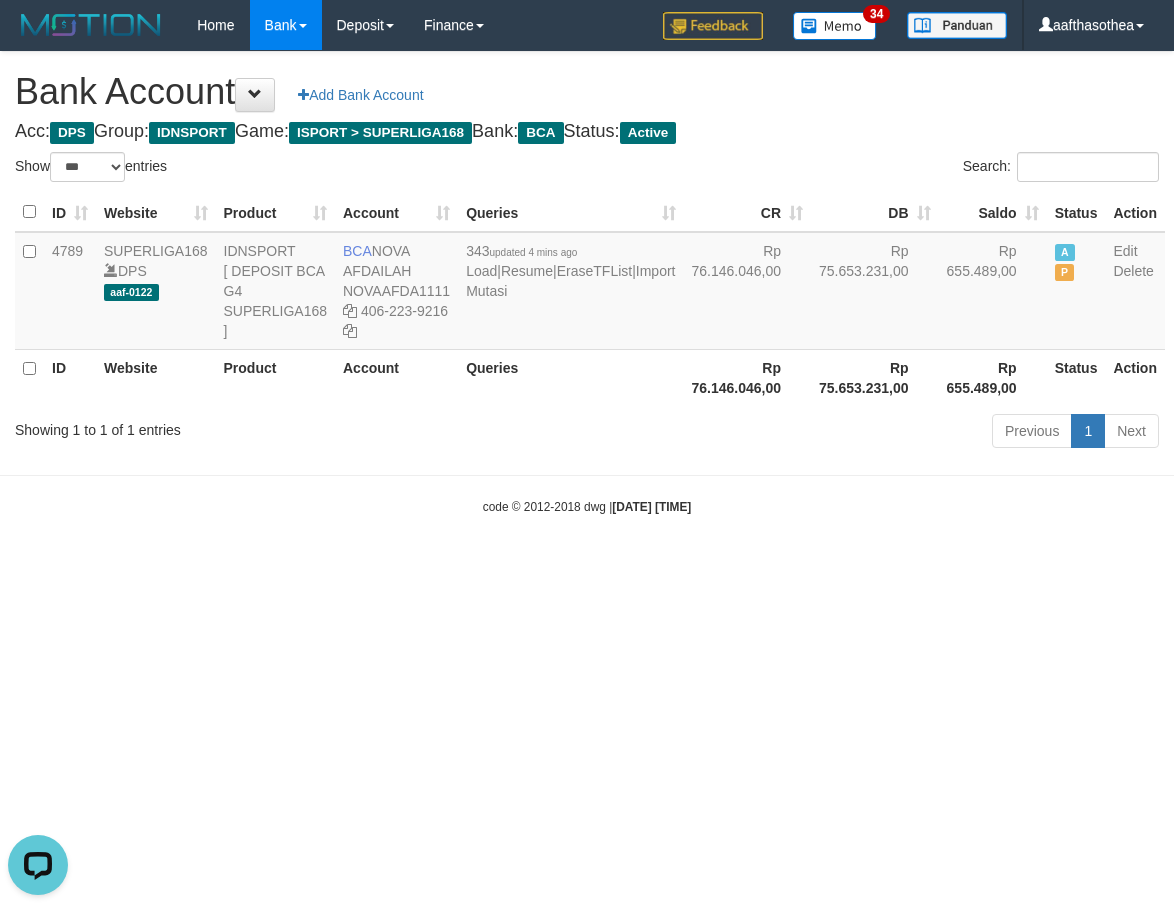 click on "Toggle navigation
Home
Bank
Account List
Load
By Website
Group
[ISPORT]													SUPERLIGA168
By Load Group (DPS)" at bounding box center [587, 283] 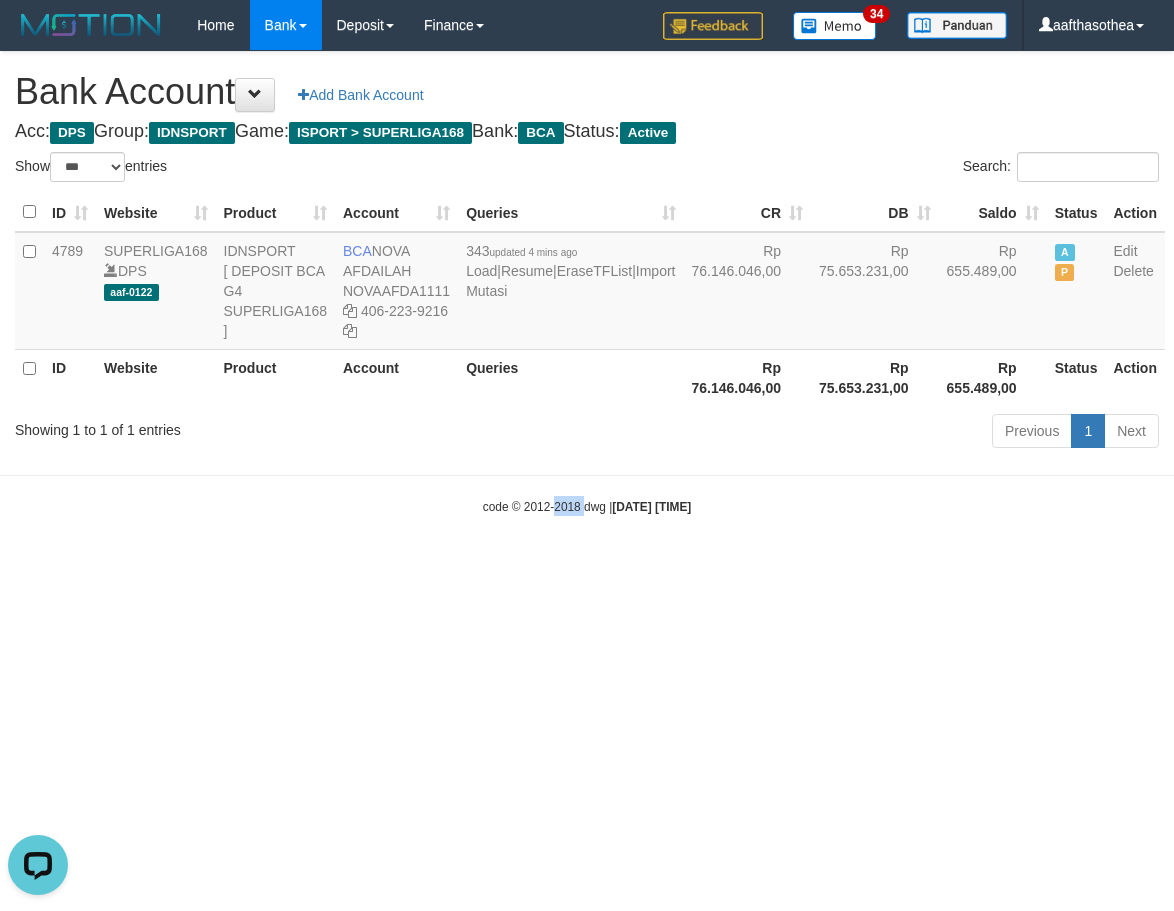 click on "Toggle navigation
Home
Bank
Account List
Load
By Website
Group
[ISPORT]													SUPERLIGA168
By Load Group (DPS)" at bounding box center [587, 283] 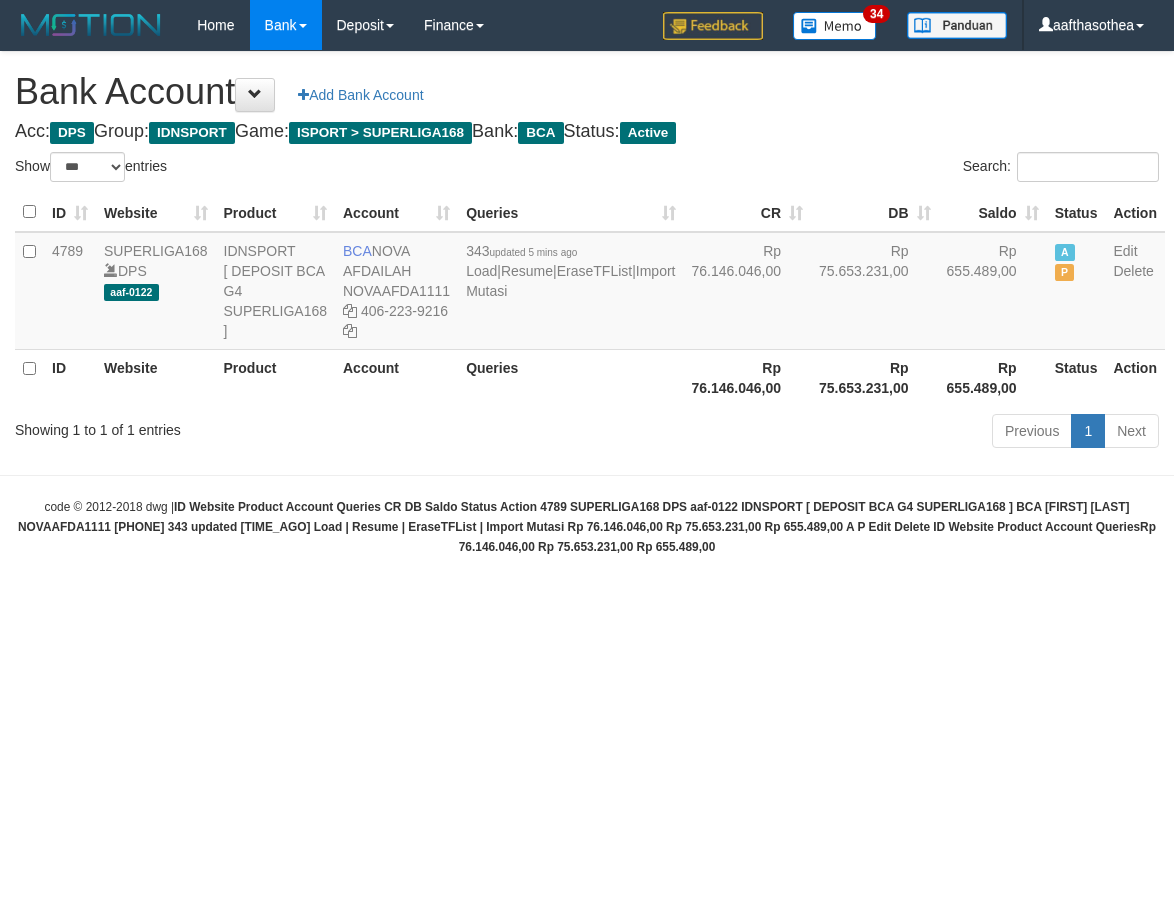 select on "***" 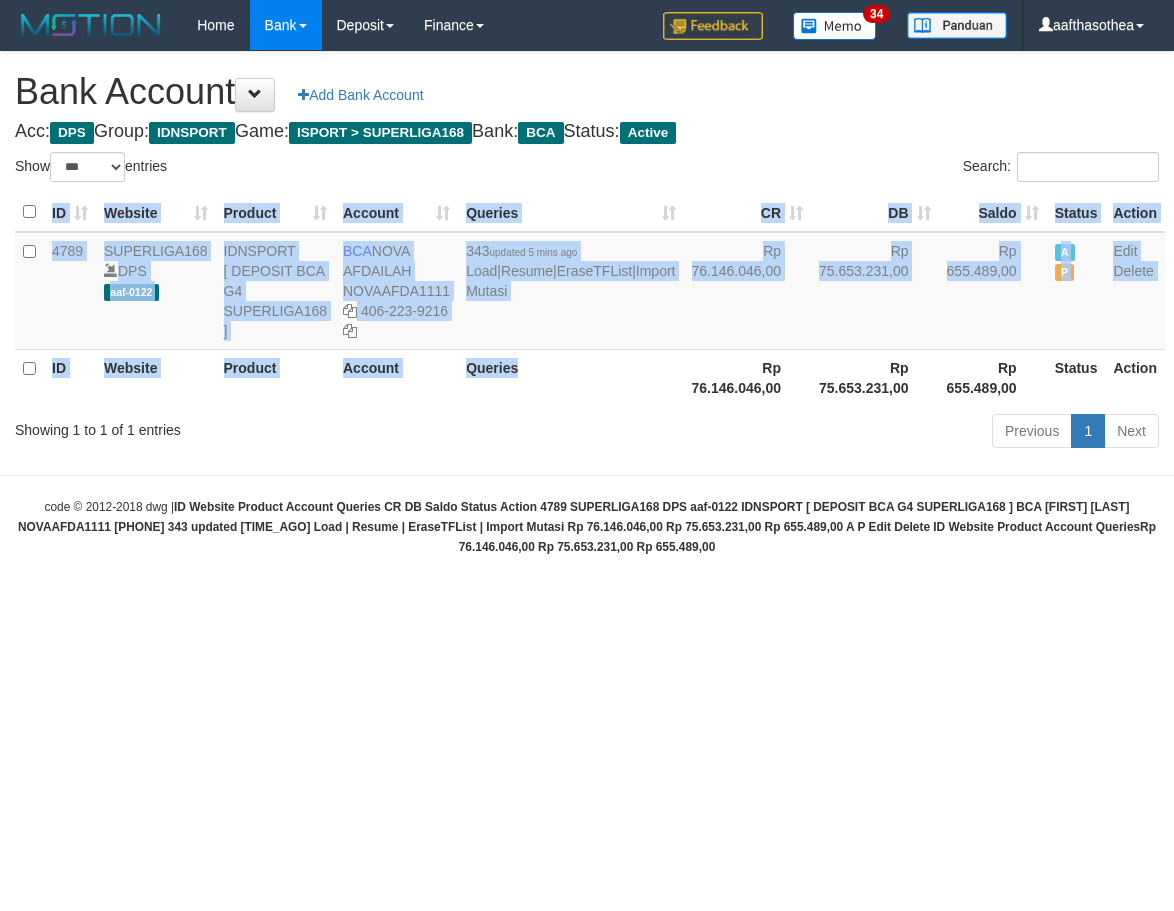 click on "ID Website Product Account Queries CR DB Saldo Status Action
4789
SUPERLIGA168
DPS
aaf-0122
IDNSPORT
[ DEPOSIT BCA G4 SUPERLIGA168 ]
BCA
[FIRST] [LAST]
NOVAAFDA1111
[PHONE]
343  updated [TIME_AGO]
Load
|
Resume
|
EraseTFList
|
Import Mutasi
Rp 76.146.046,00
Rp 75.653.231,00
Rp 655.489,00
A
P
Edit
Delete
ID Website Product Account Queries" at bounding box center (587, 299) 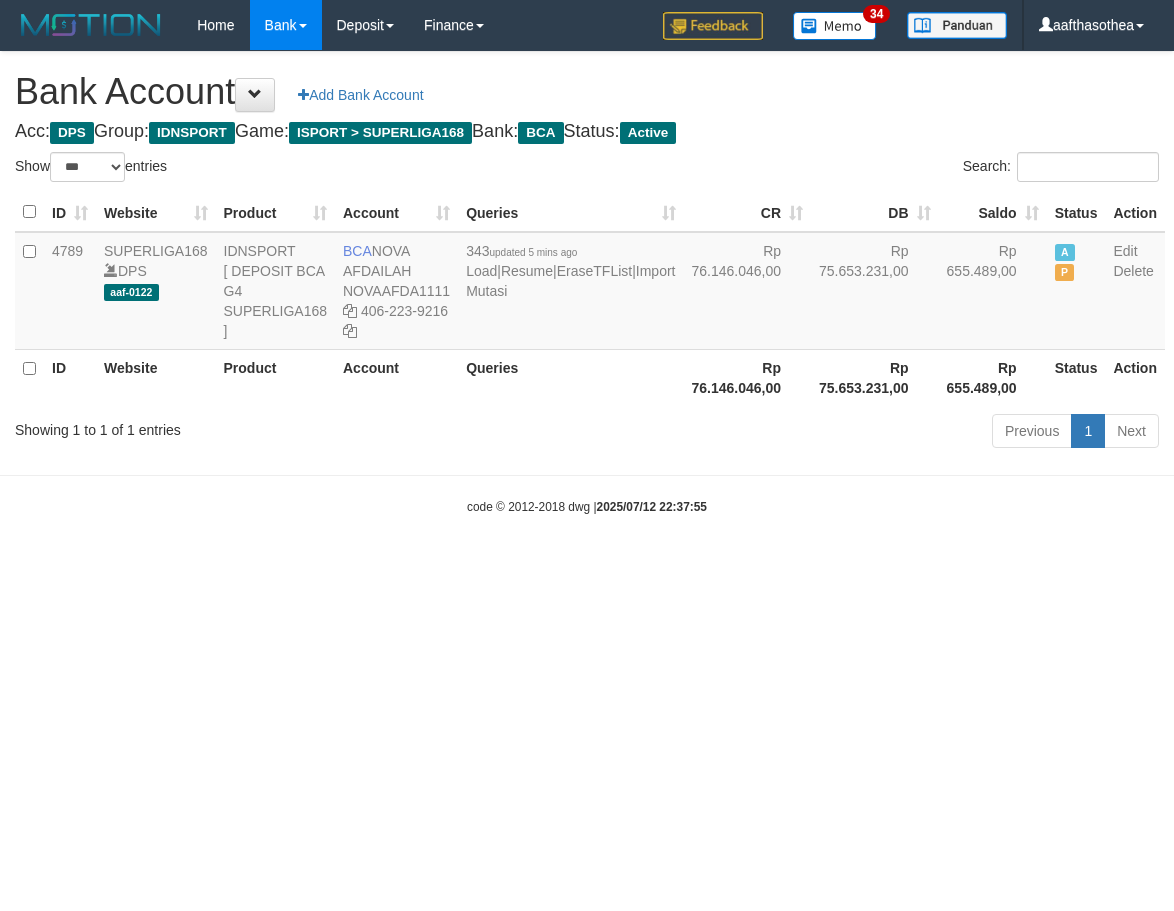 select on "***" 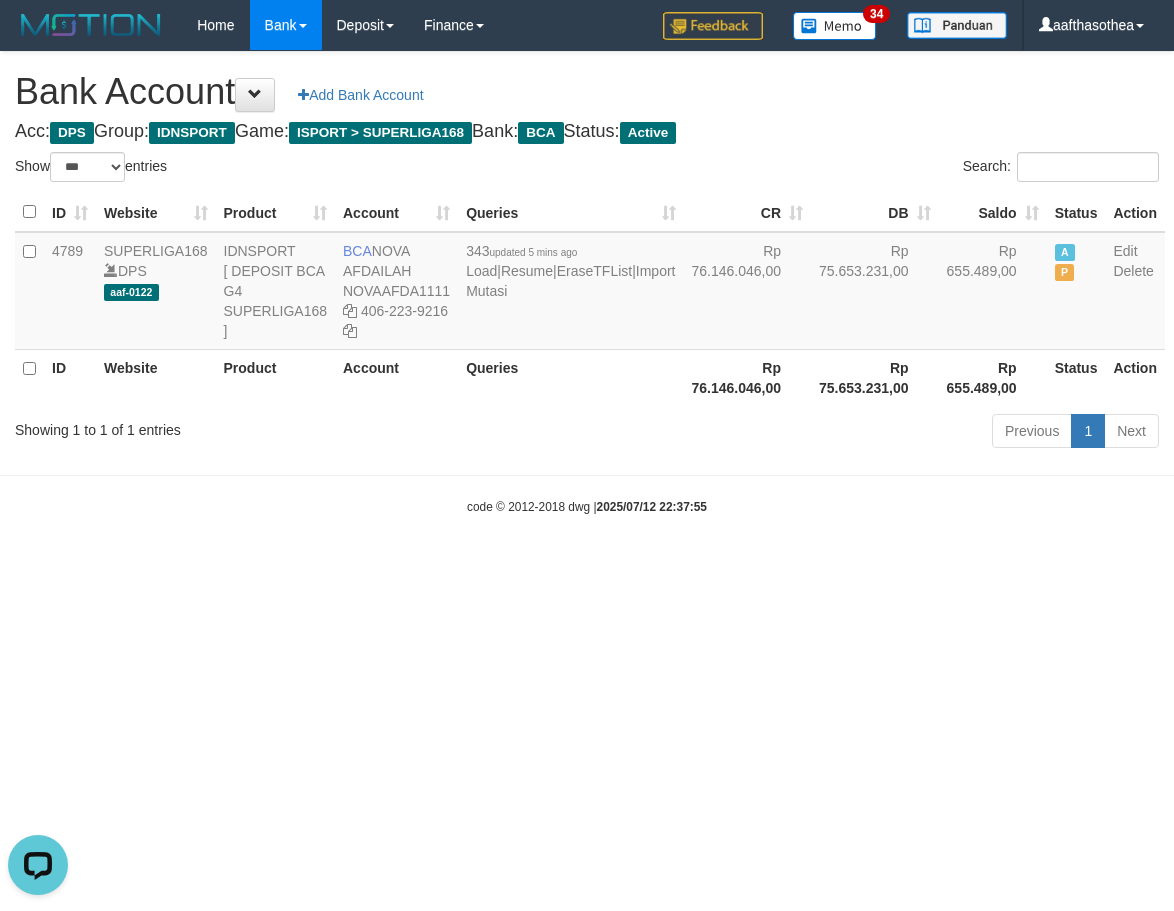 scroll, scrollTop: 0, scrollLeft: 0, axis: both 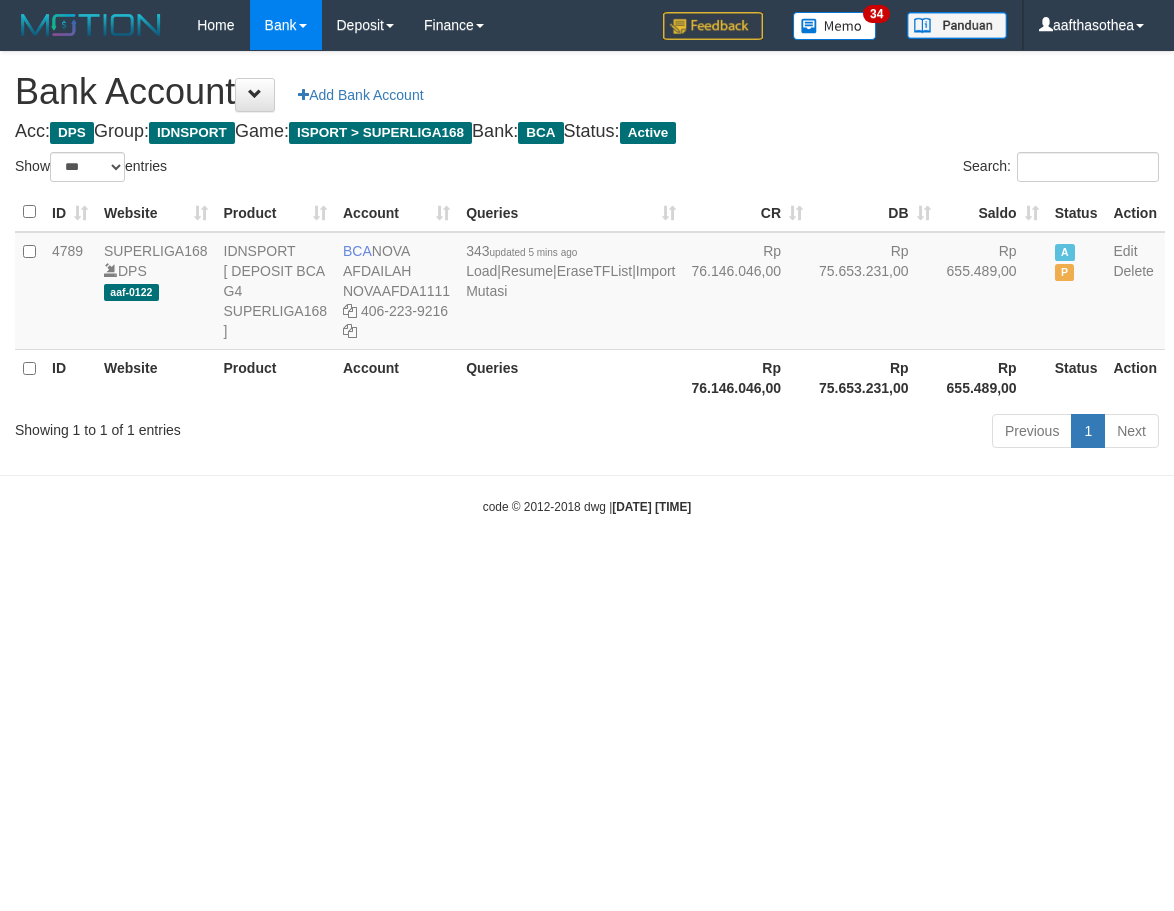 select on "***" 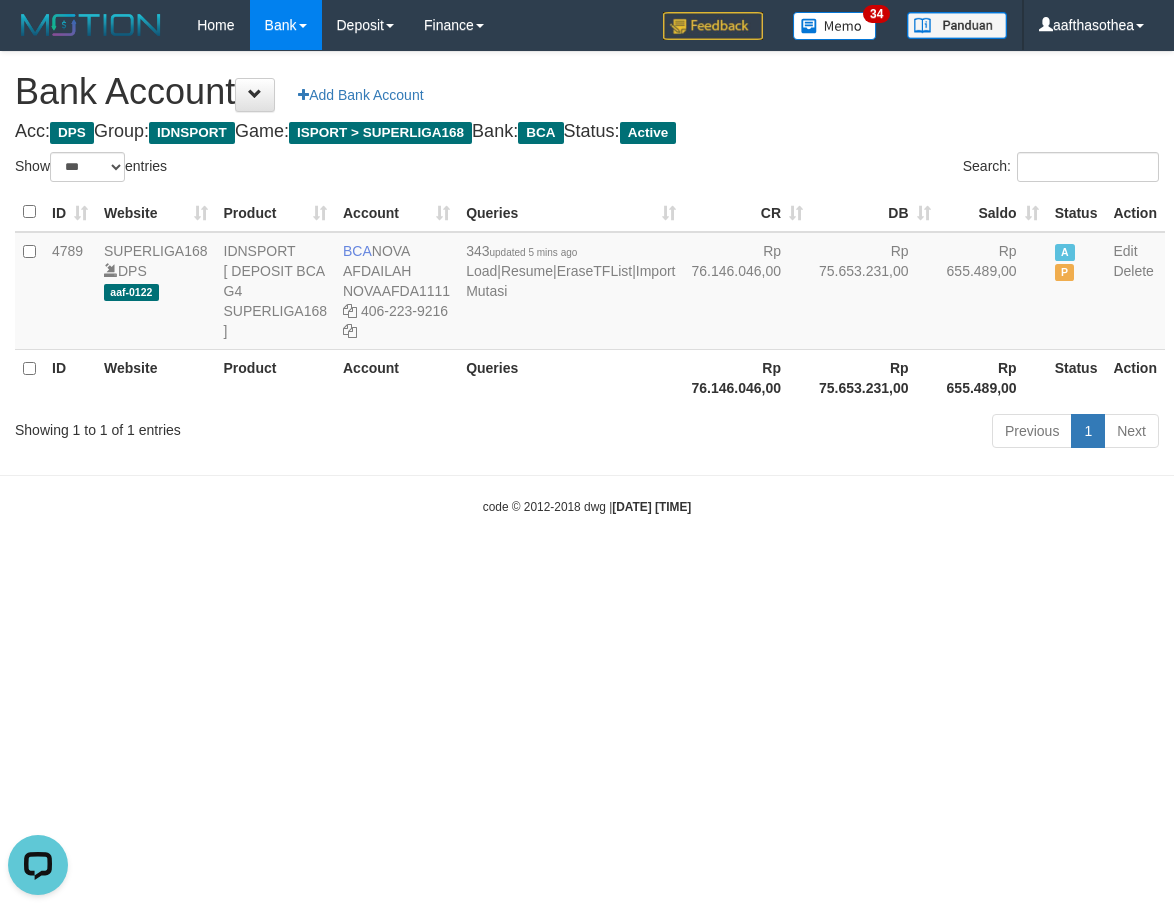 scroll, scrollTop: 0, scrollLeft: 0, axis: both 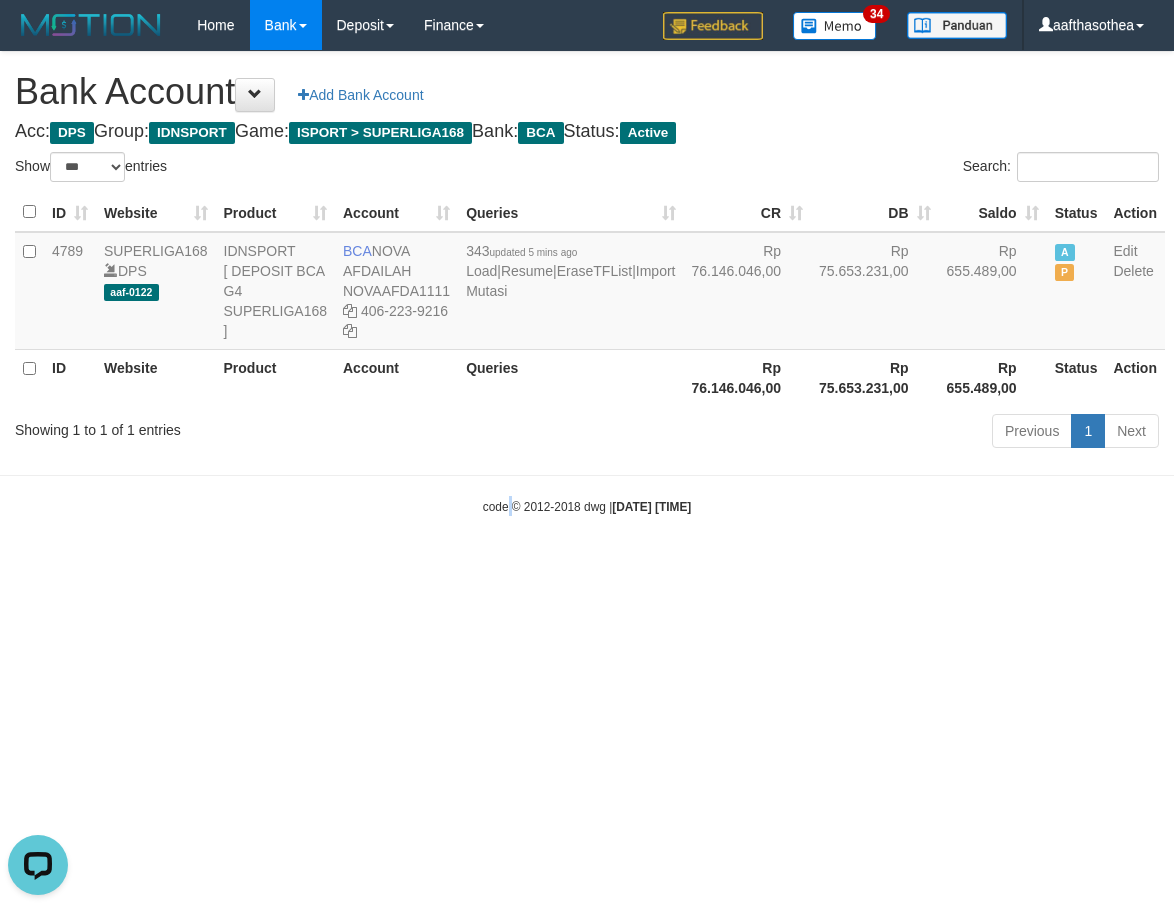 drag, startPoint x: 491, startPoint y: 525, endPoint x: 498, endPoint y: 512, distance: 14.764823 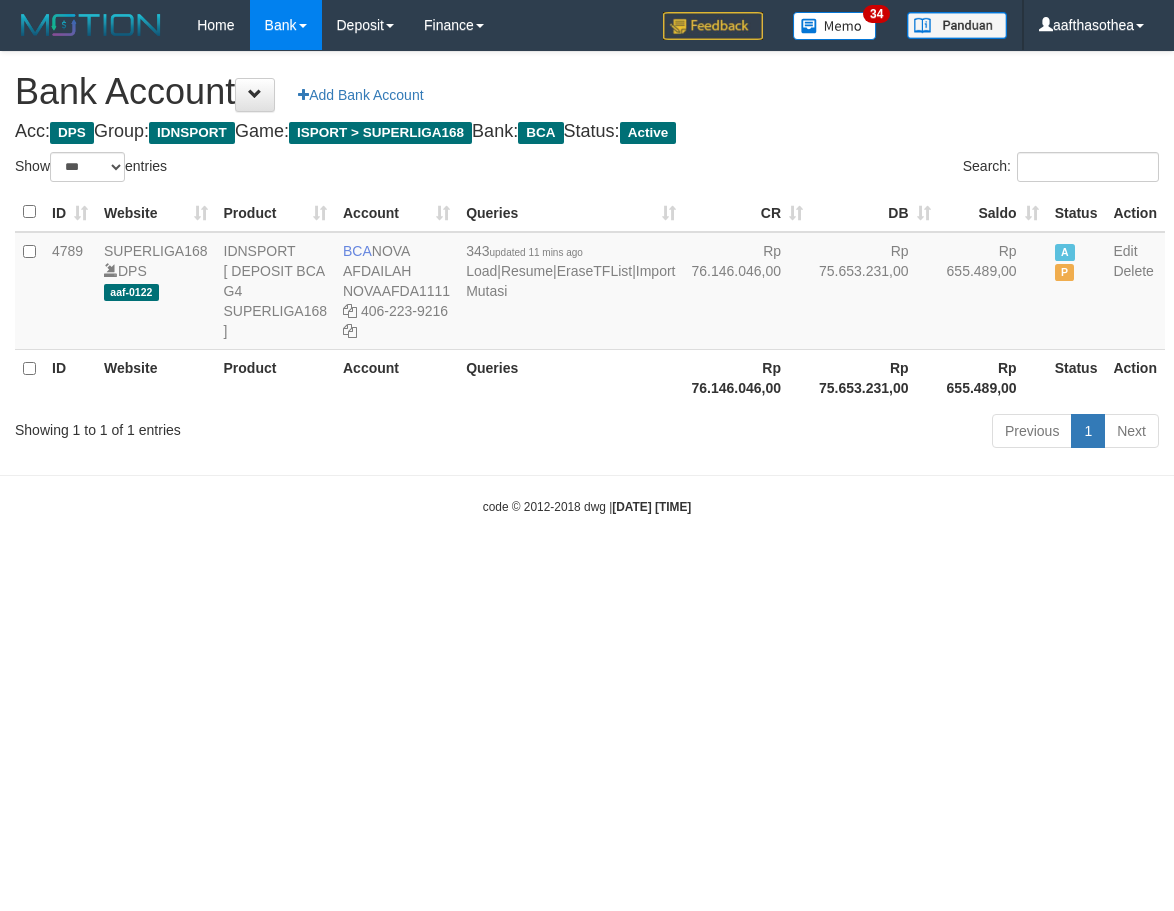 select on "***" 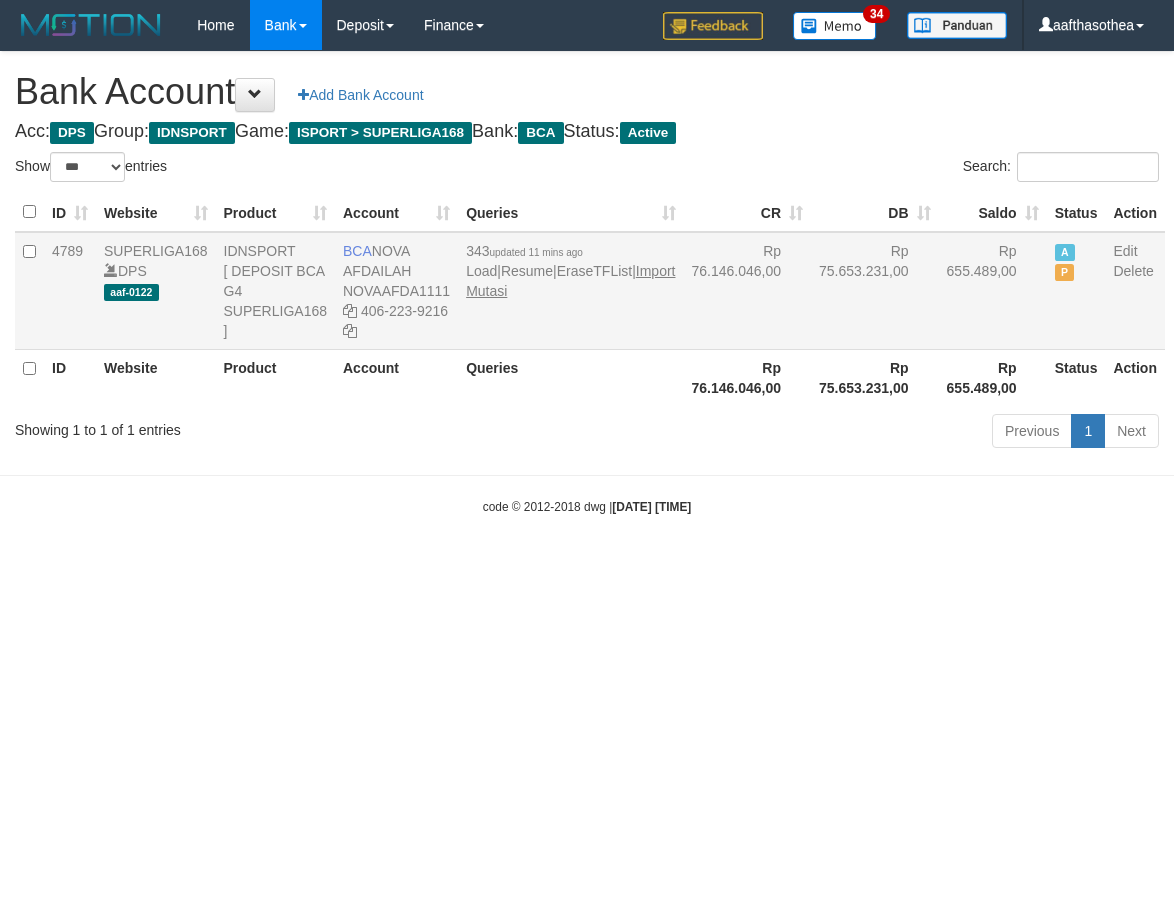 scroll, scrollTop: 0, scrollLeft: 0, axis: both 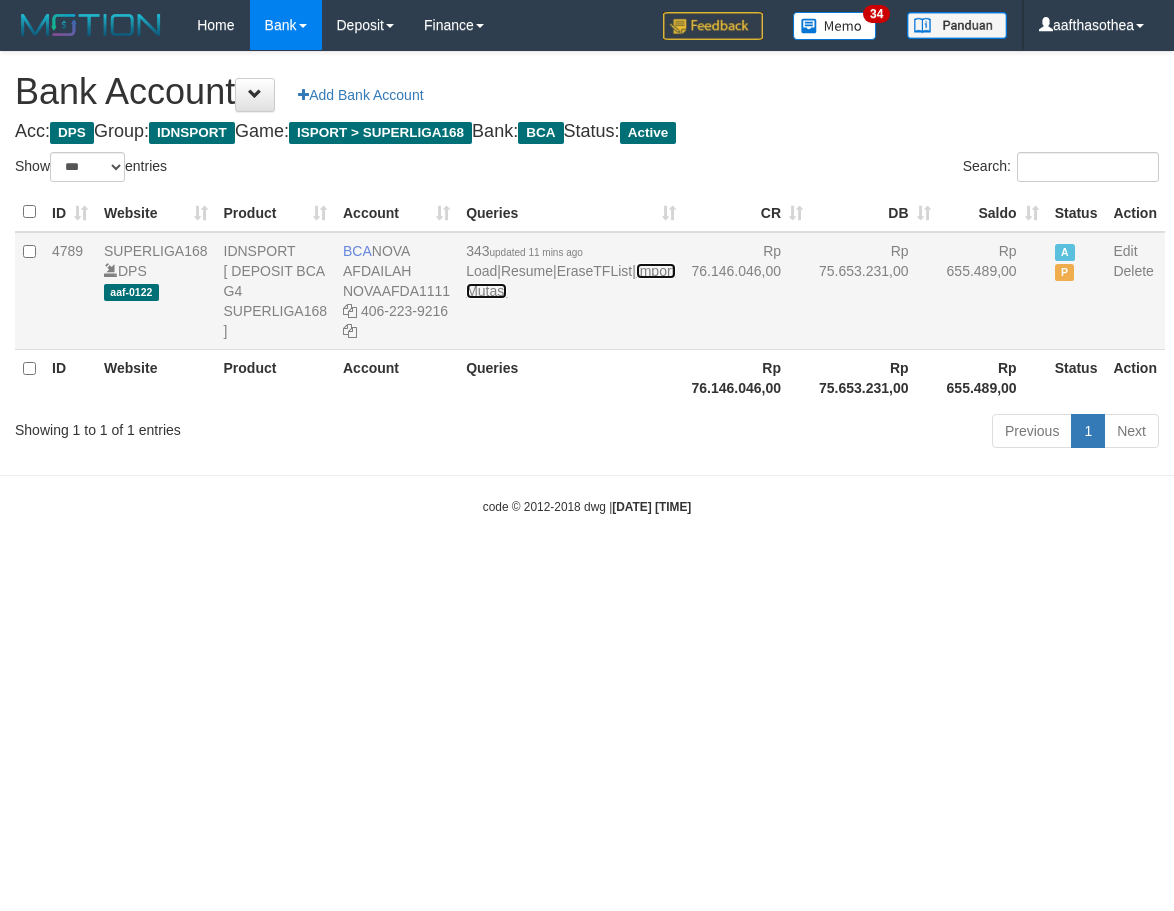 click on "Import Mutasi" at bounding box center (570, 281) 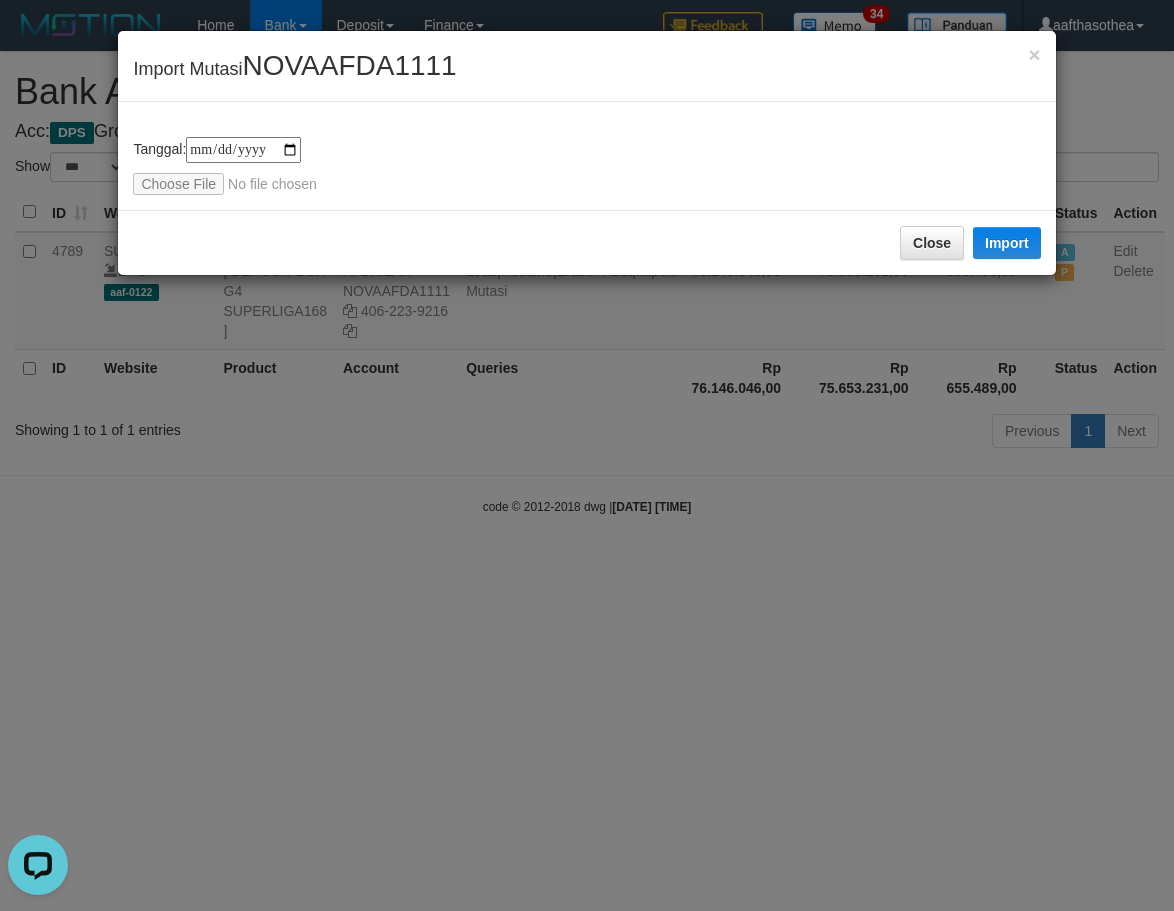 scroll, scrollTop: 0, scrollLeft: 0, axis: both 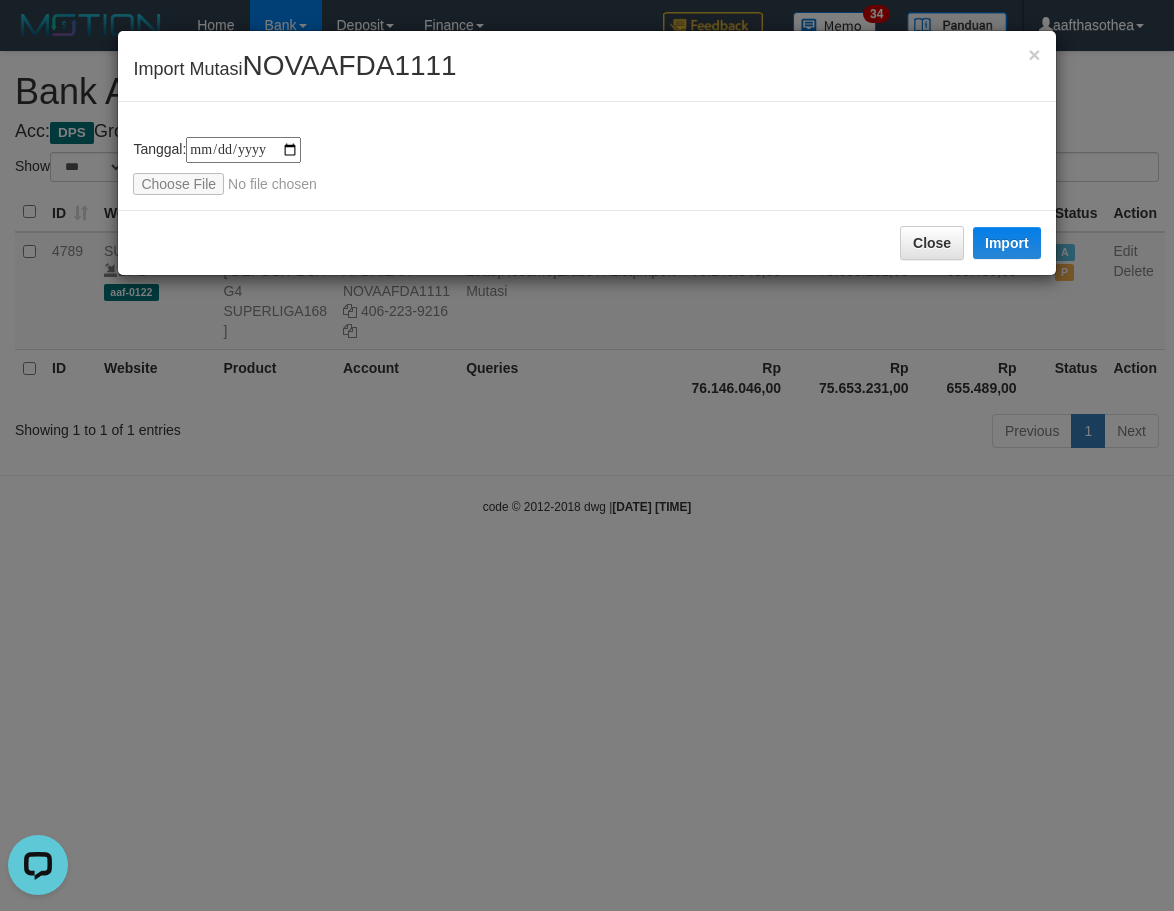 drag, startPoint x: 549, startPoint y: 430, endPoint x: 864, endPoint y: 372, distance: 320.29517 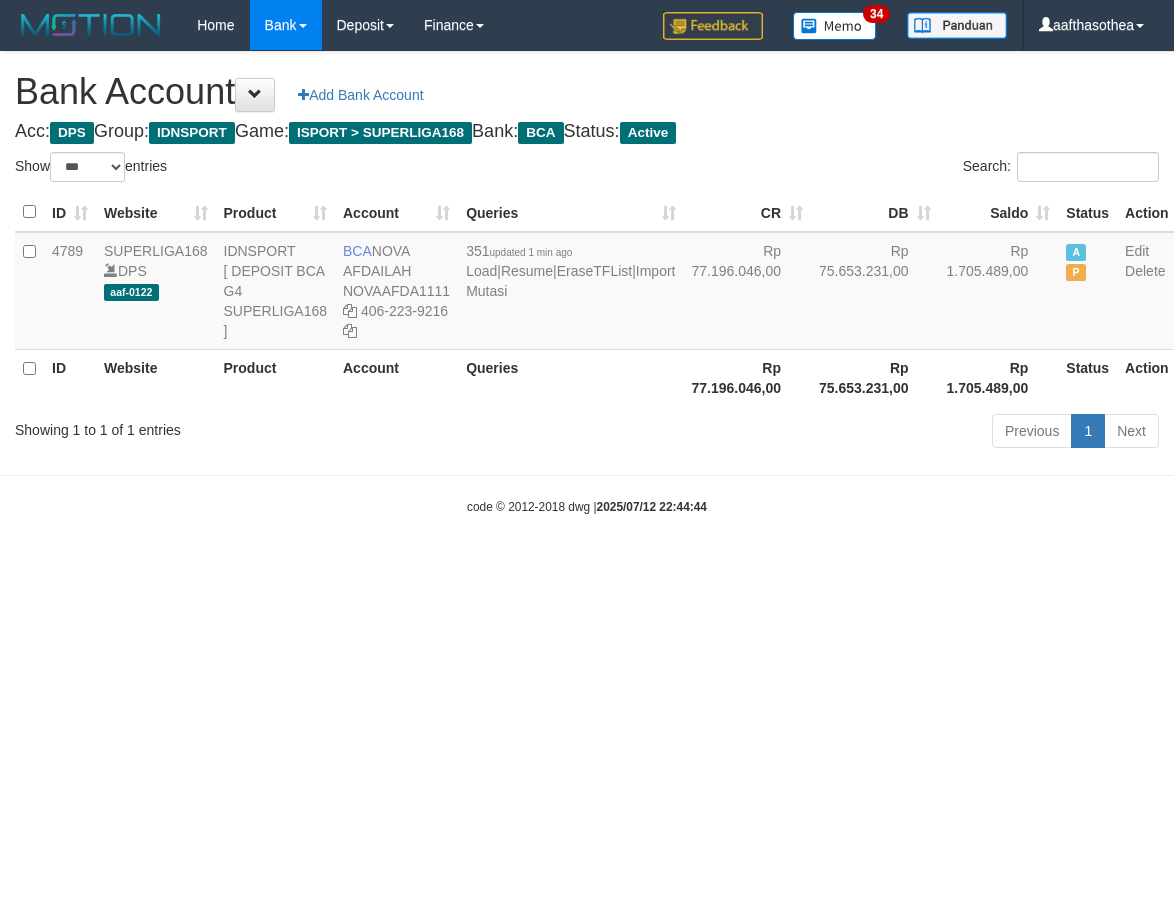 select on "***" 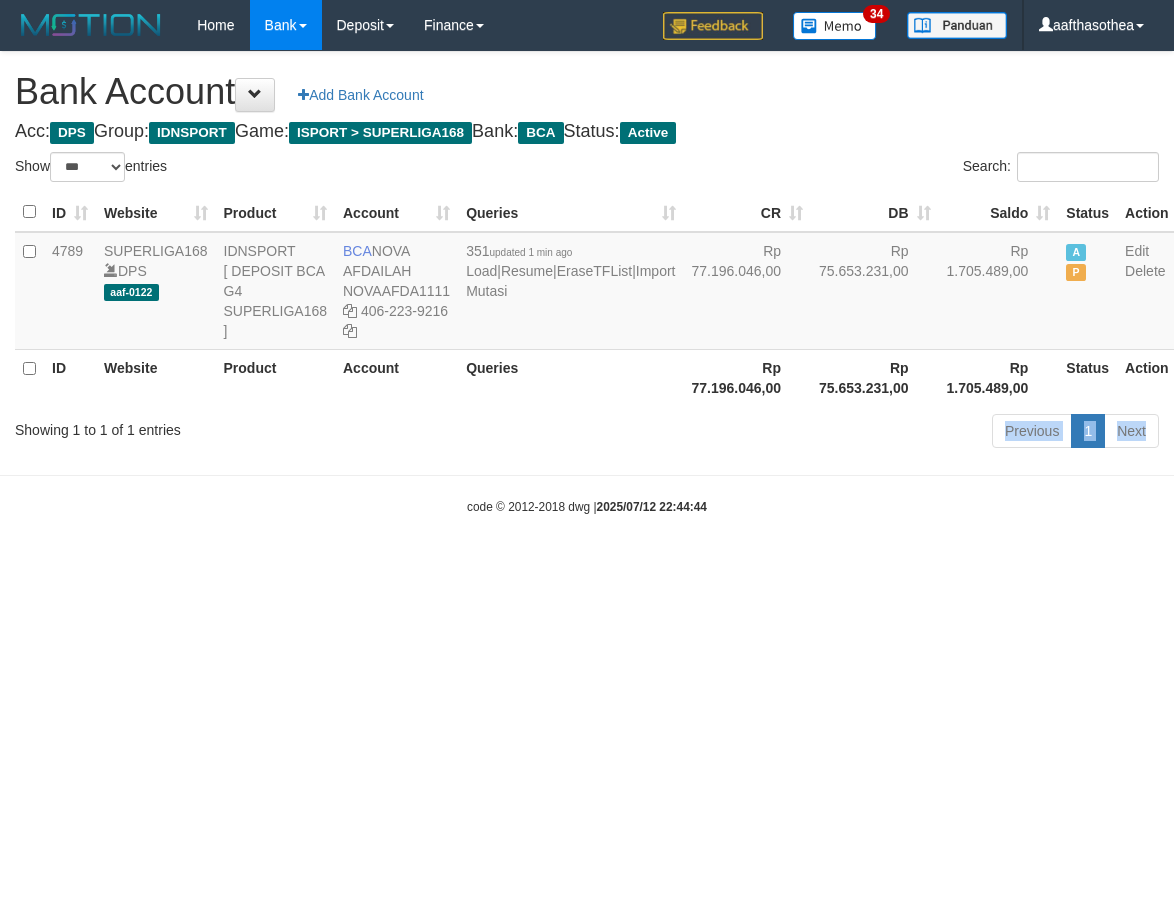 click on "Toggle navigation
Home
Bank
Account List
Load
By Website
Group
[ISPORT]													SUPERLIGA168
By Load Group (DPS)
34" at bounding box center [587, 283] 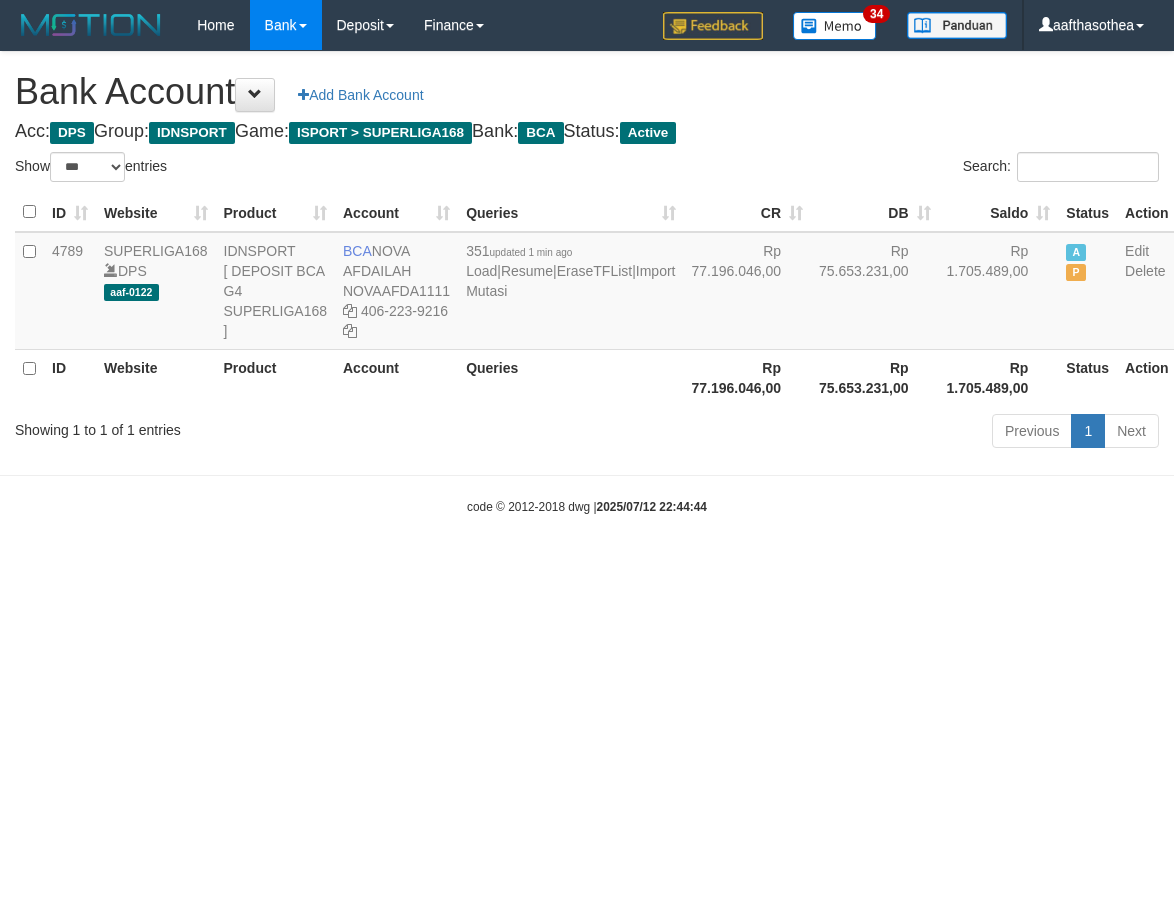 click on "Toggle navigation
Home
Bank
Account List
Load
By Website
Group
[ISPORT]													SUPERLIGA168
By Load Group (DPS)
34" at bounding box center [587, 283] 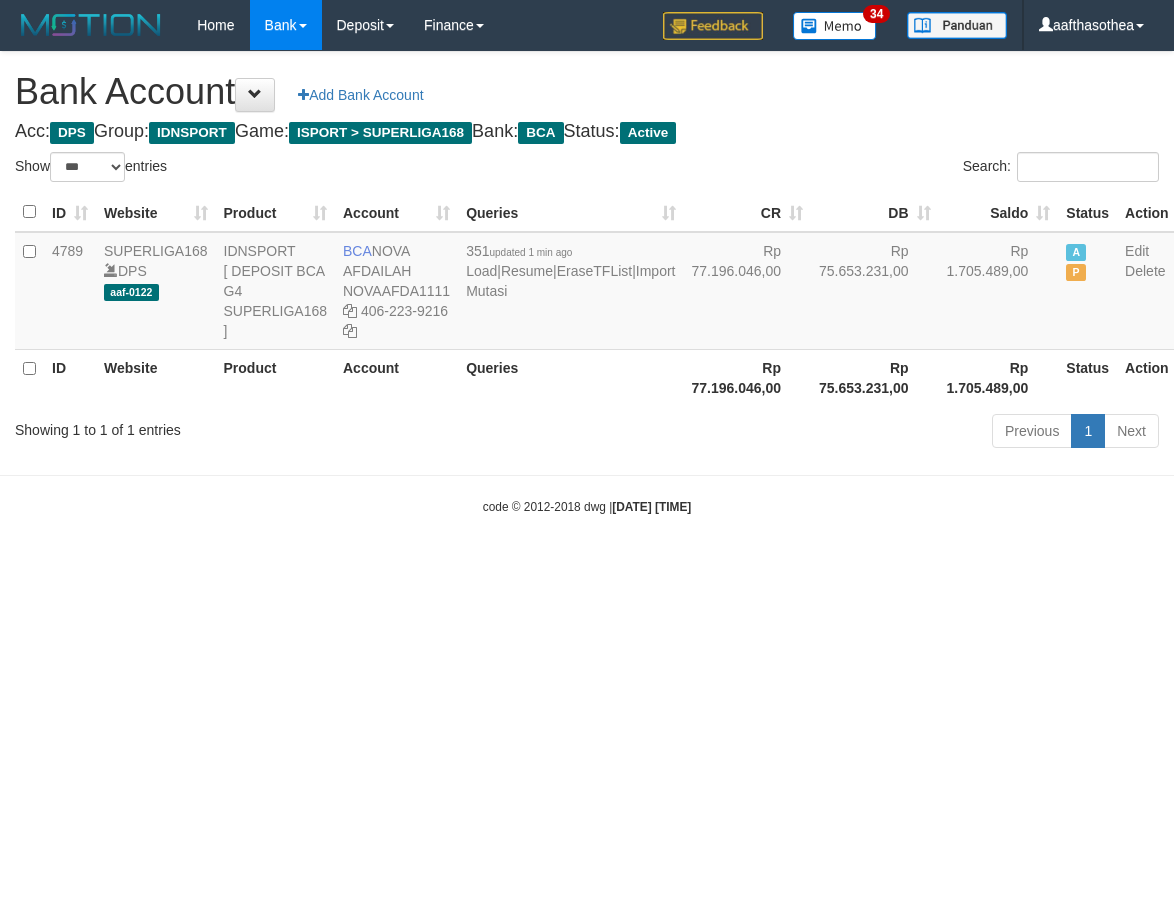 select on "***" 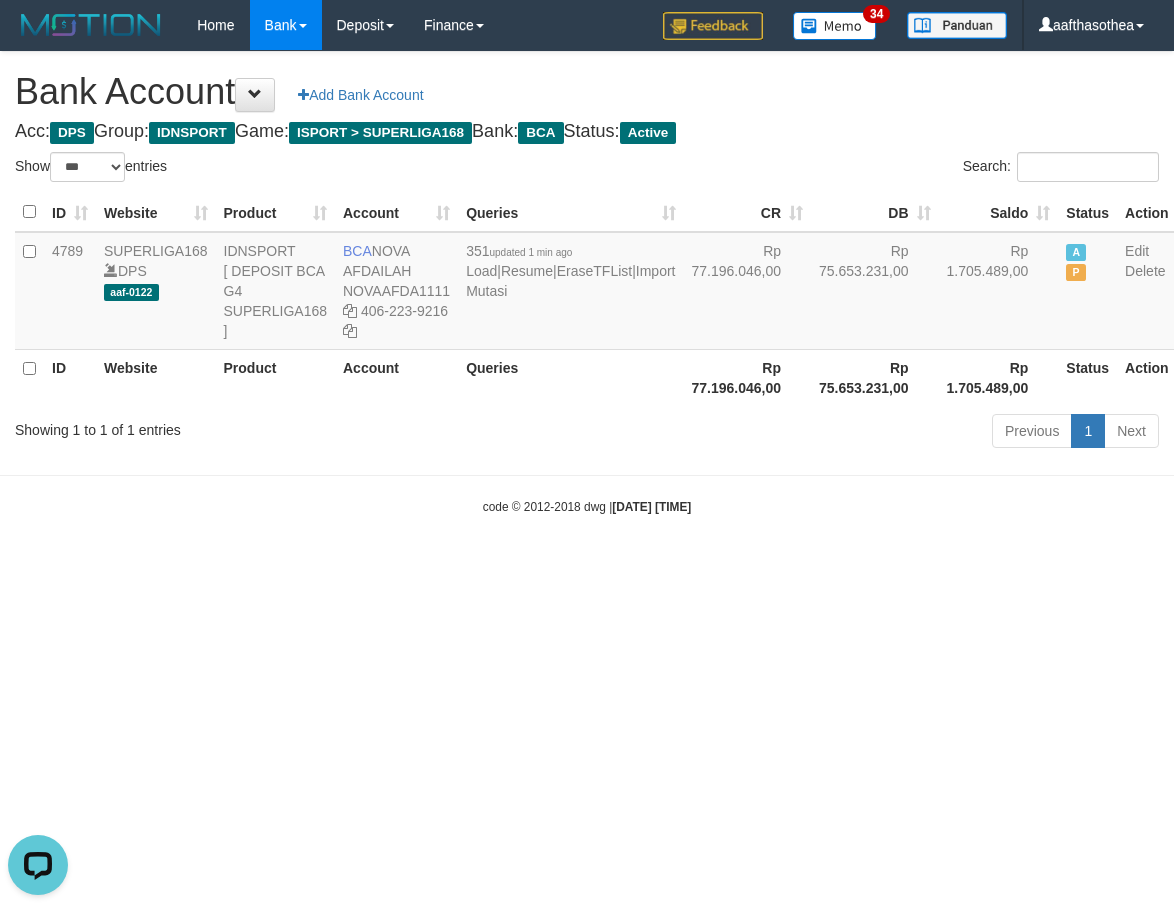 scroll, scrollTop: 0, scrollLeft: 0, axis: both 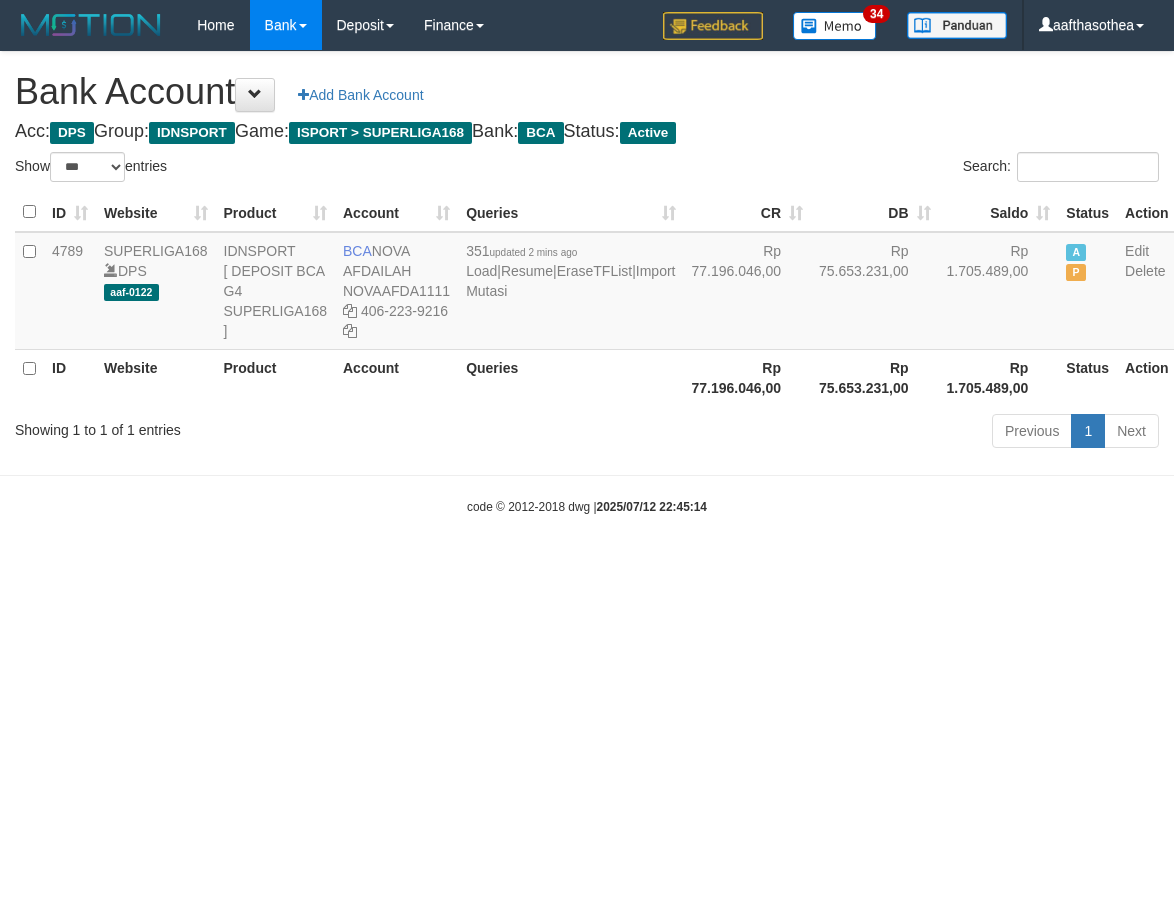 select on "***" 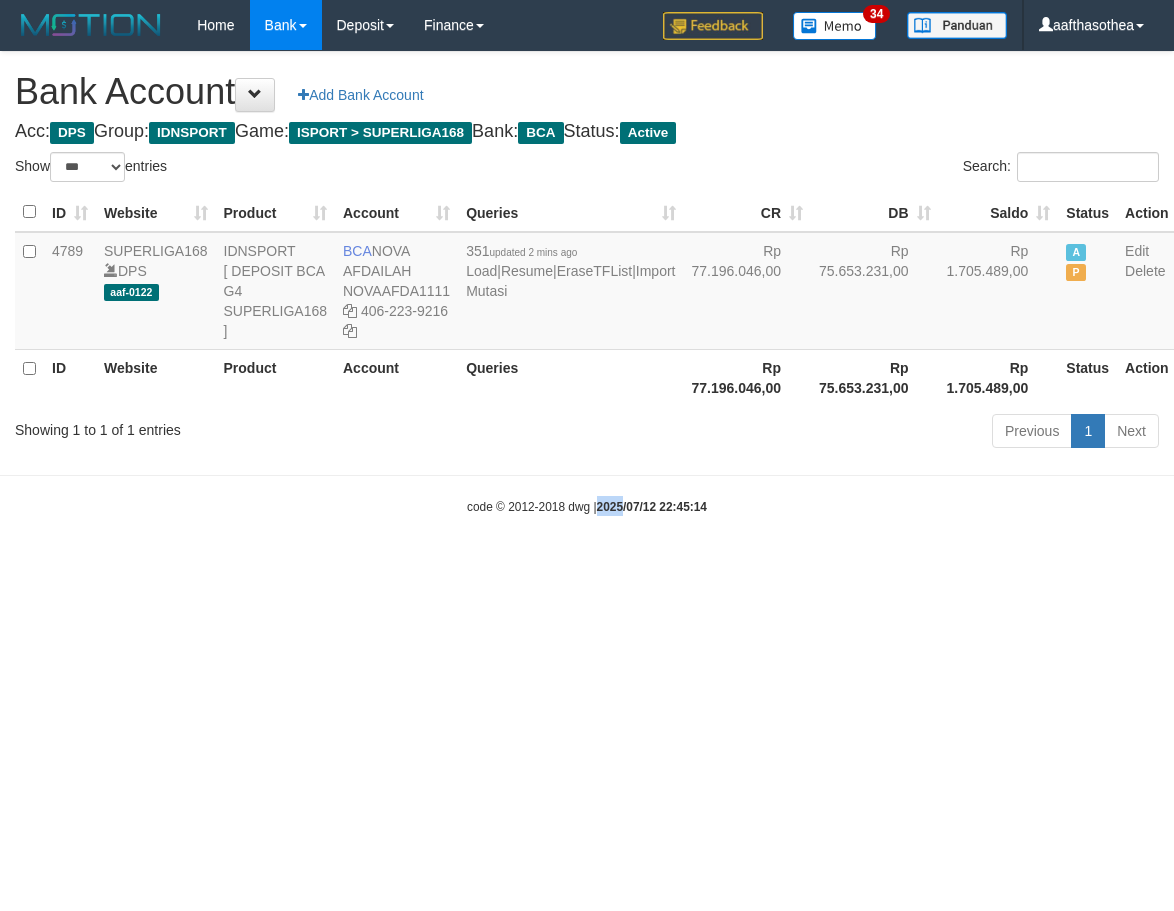 click on "Toggle navigation
Home
Bank
Account List
Load
By Website
Group
[ISPORT]													SUPERLIGA168
By Load Group (DPS)
34" at bounding box center [587, 283] 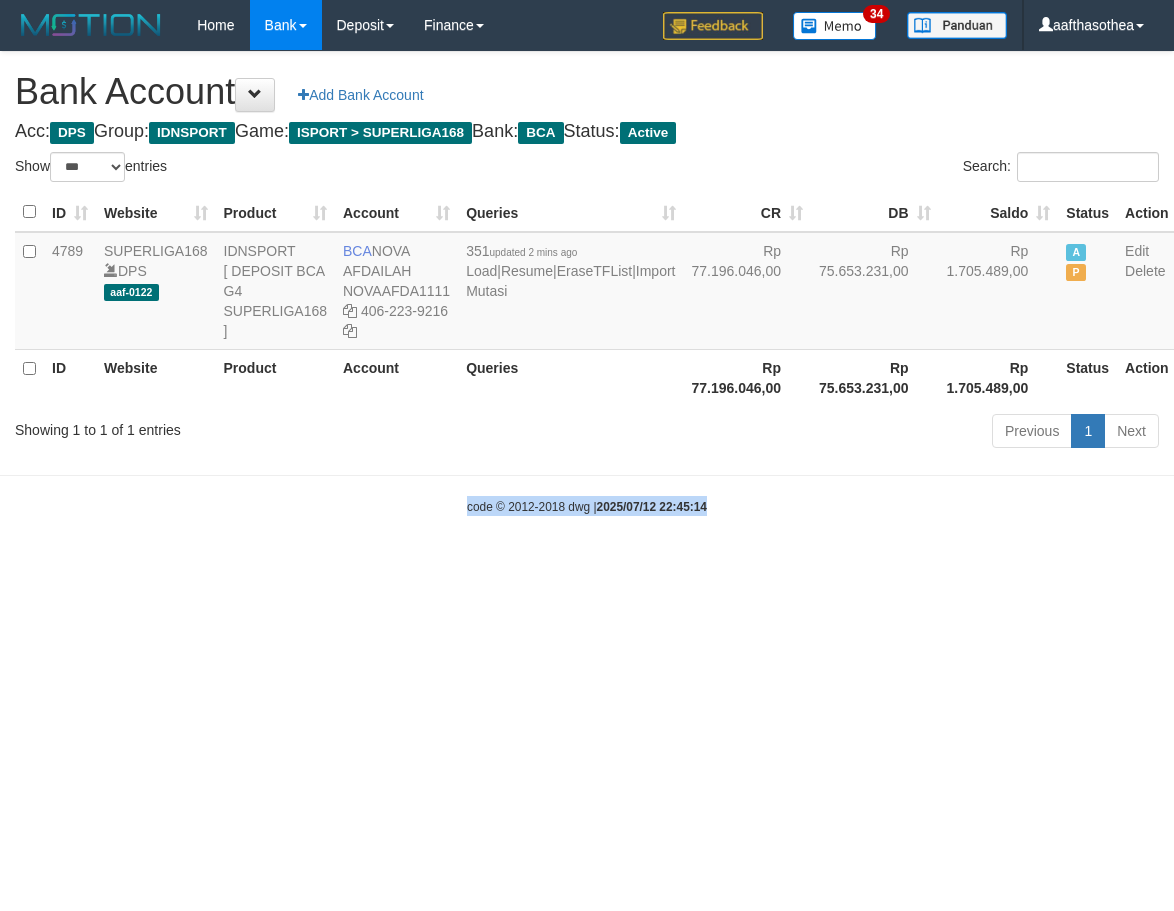 click on "Toggle navigation
Home
Bank
Account List
Load
By Website
Group
[ISPORT]													SUPERLIGA168
By Load Group (DPS)
34" at bounding box center [587, 283] 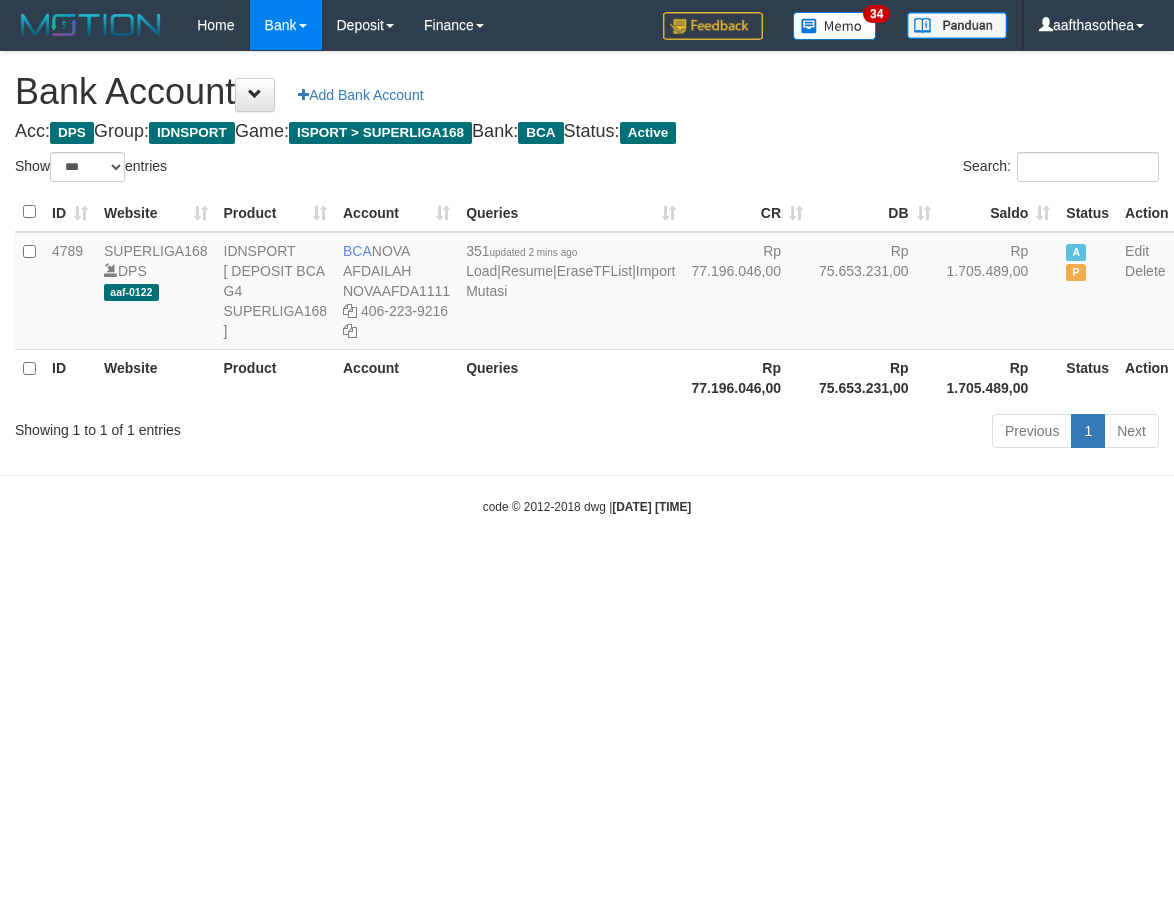 select on "***" 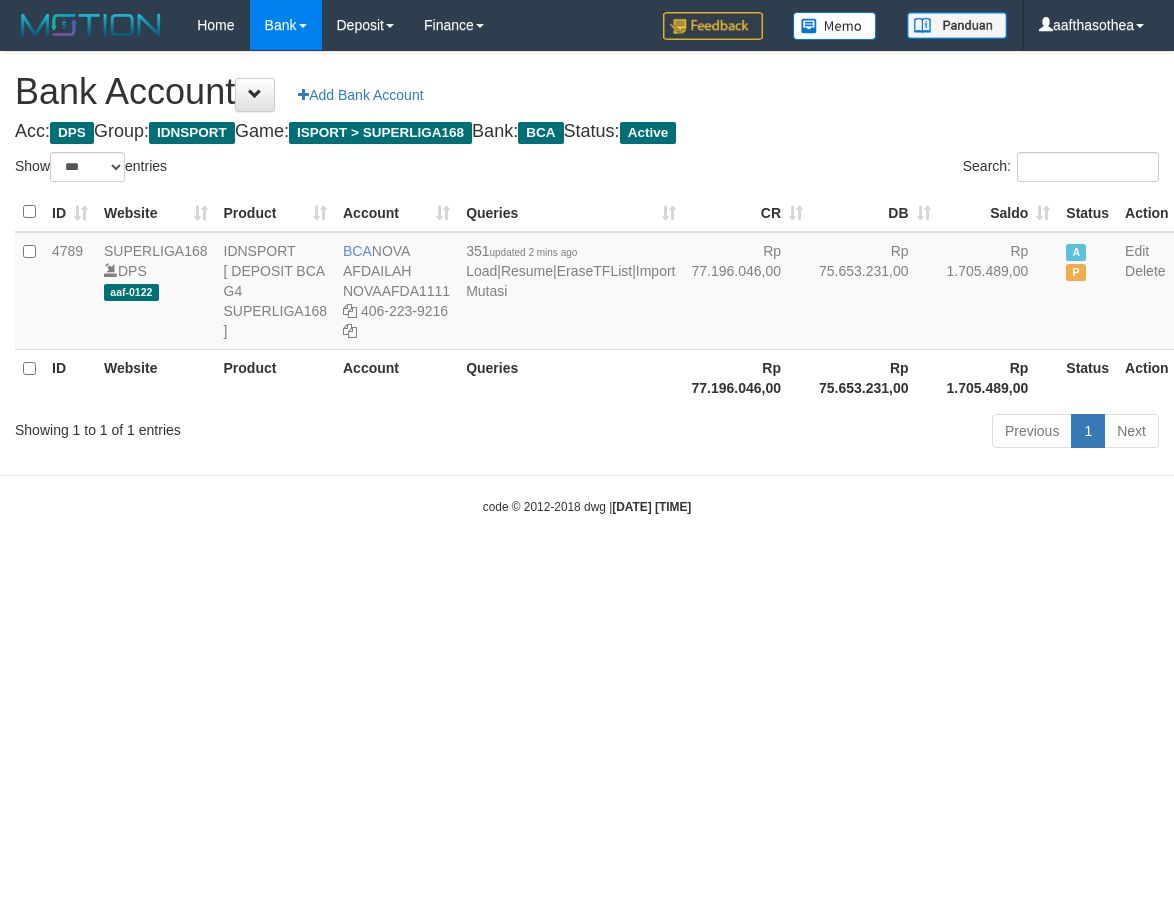 select on "***" 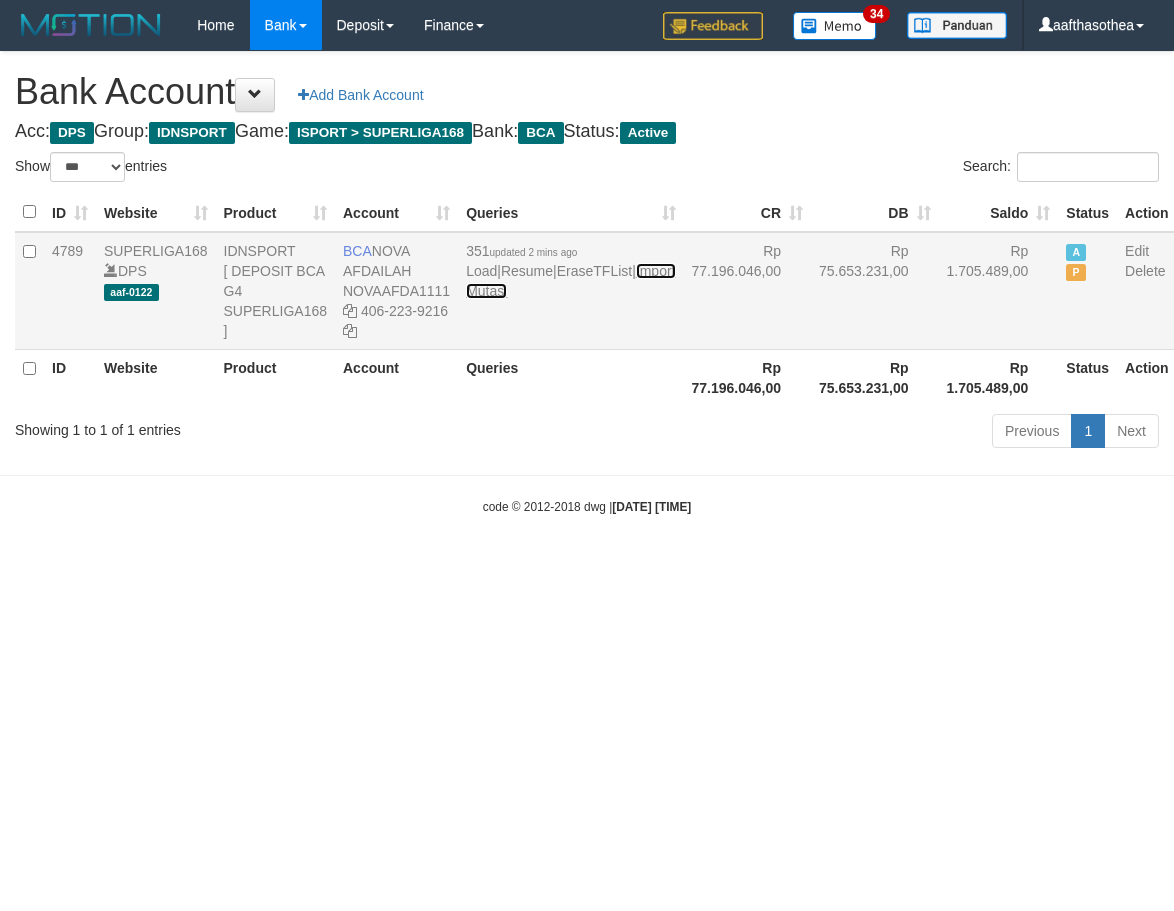 click on "Import Mutasi" at bounding box center (570, 281) 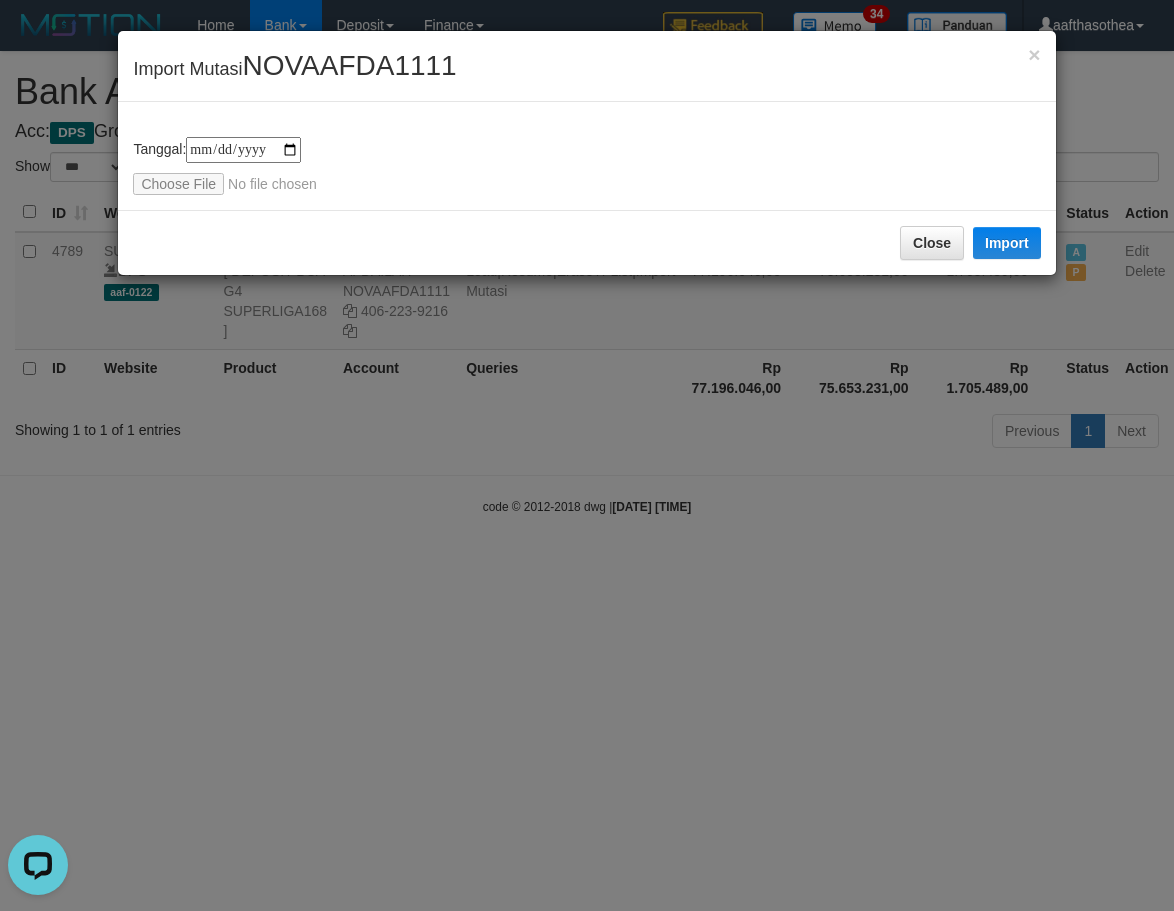 scroll, scrollTop: 0, scrollLeft: 0, axis: both 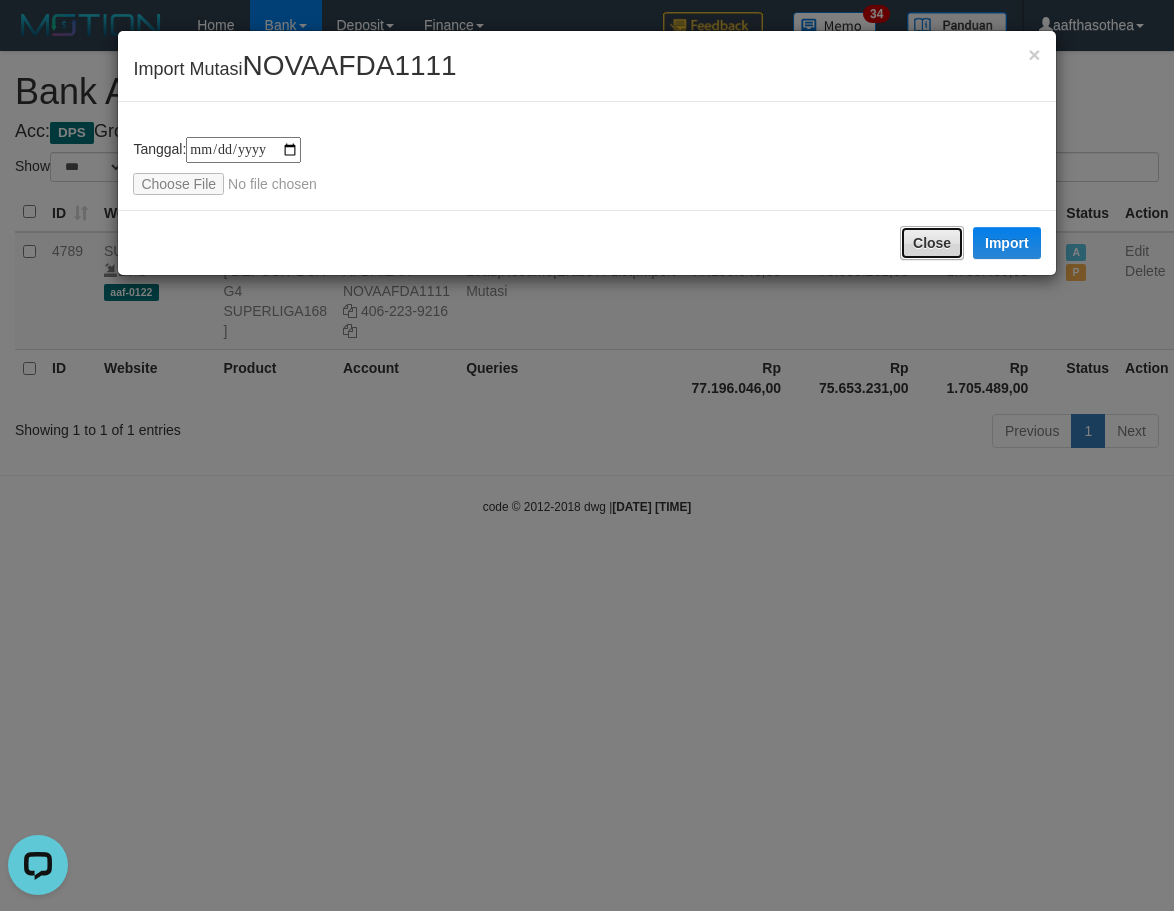 drag, startPoint x: 913, startPoint y: 244, endPoint x: 869, endPoint y: 310, distance: 79.32213 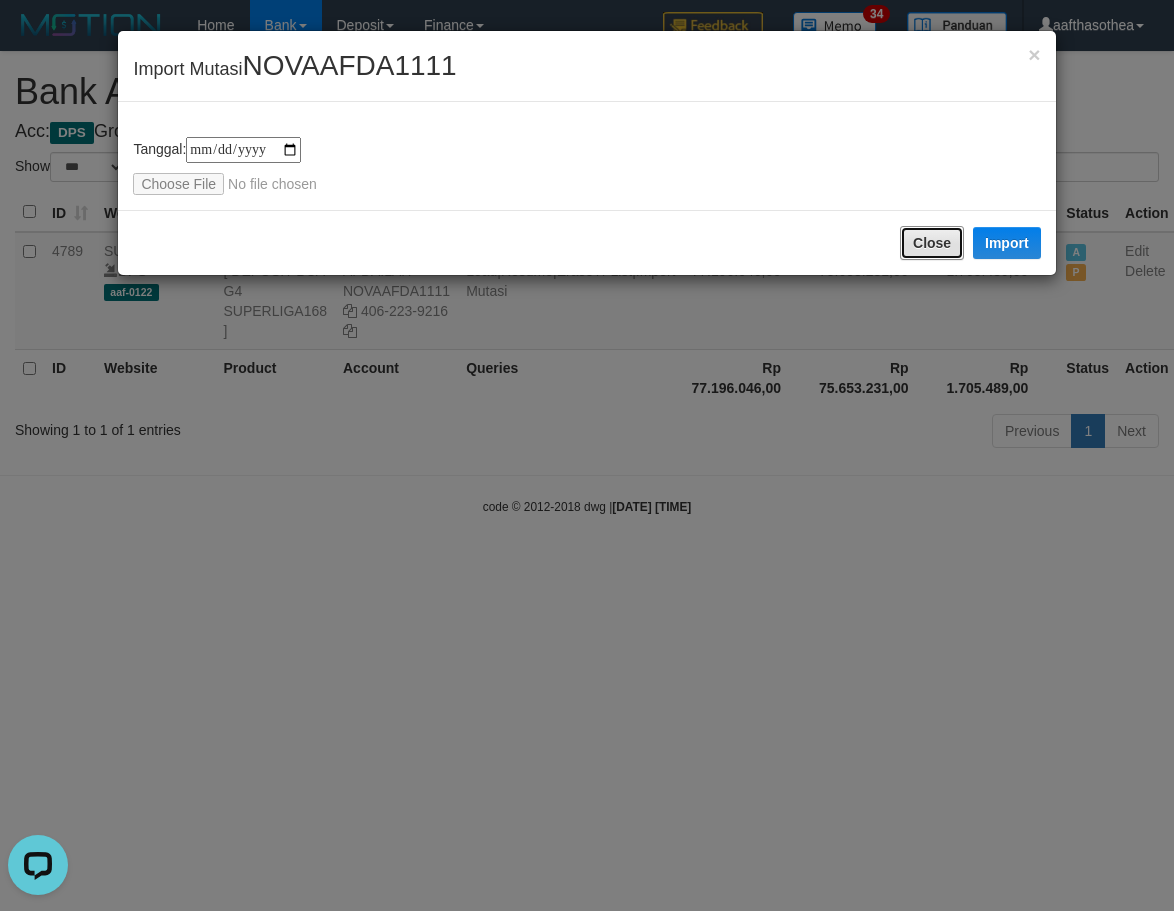 click on "Close" at bounding box center (932, 243) 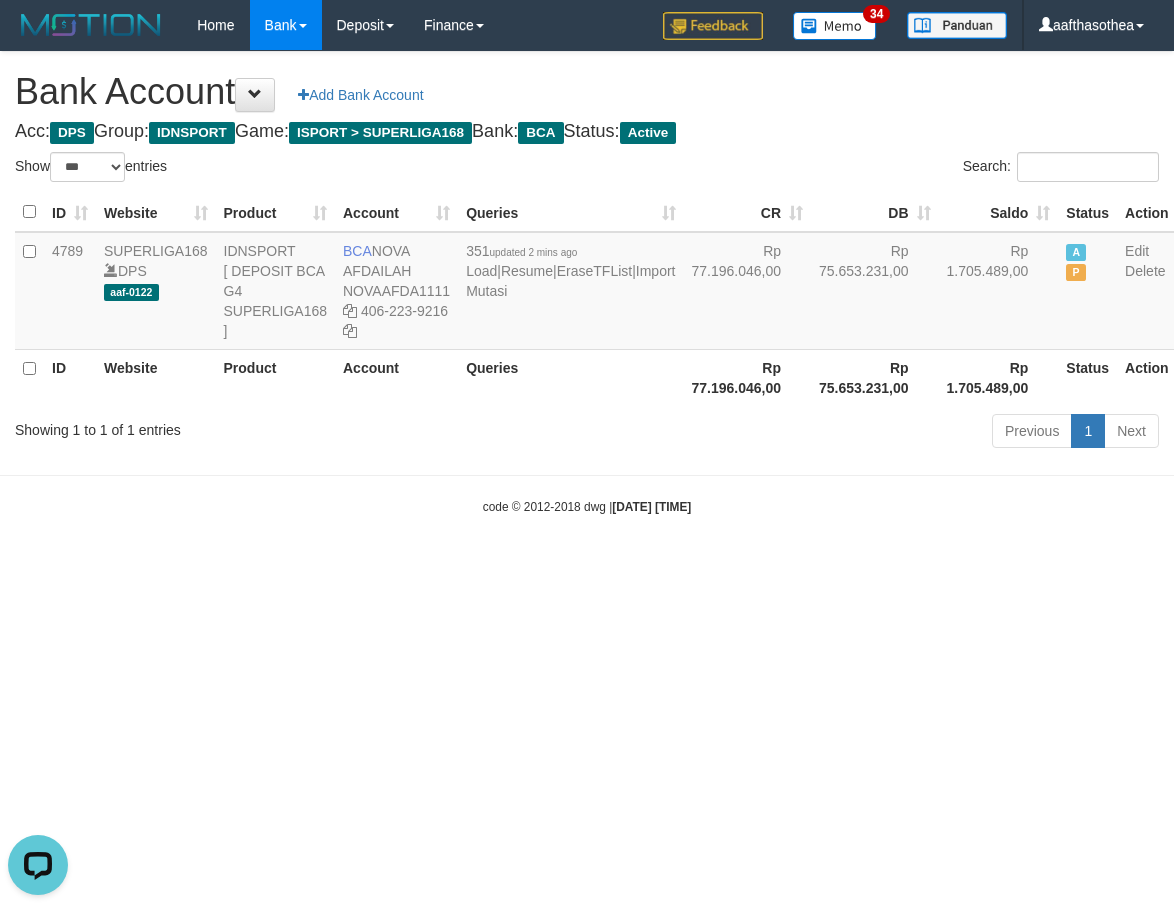 drag, startPoint x: 439, startPoint y: 532, endPoint x: 452, endPoint y: 527, distance: 13.928389 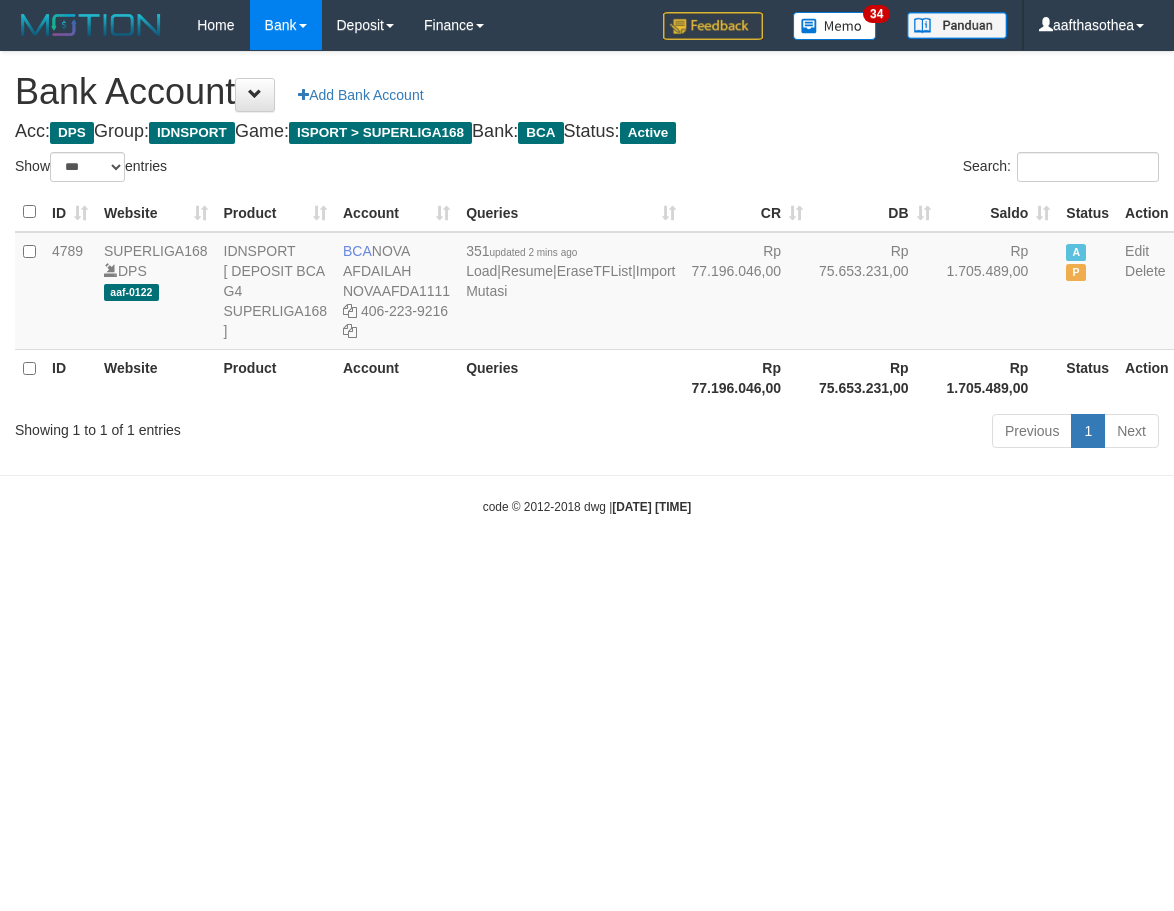 select on "***" 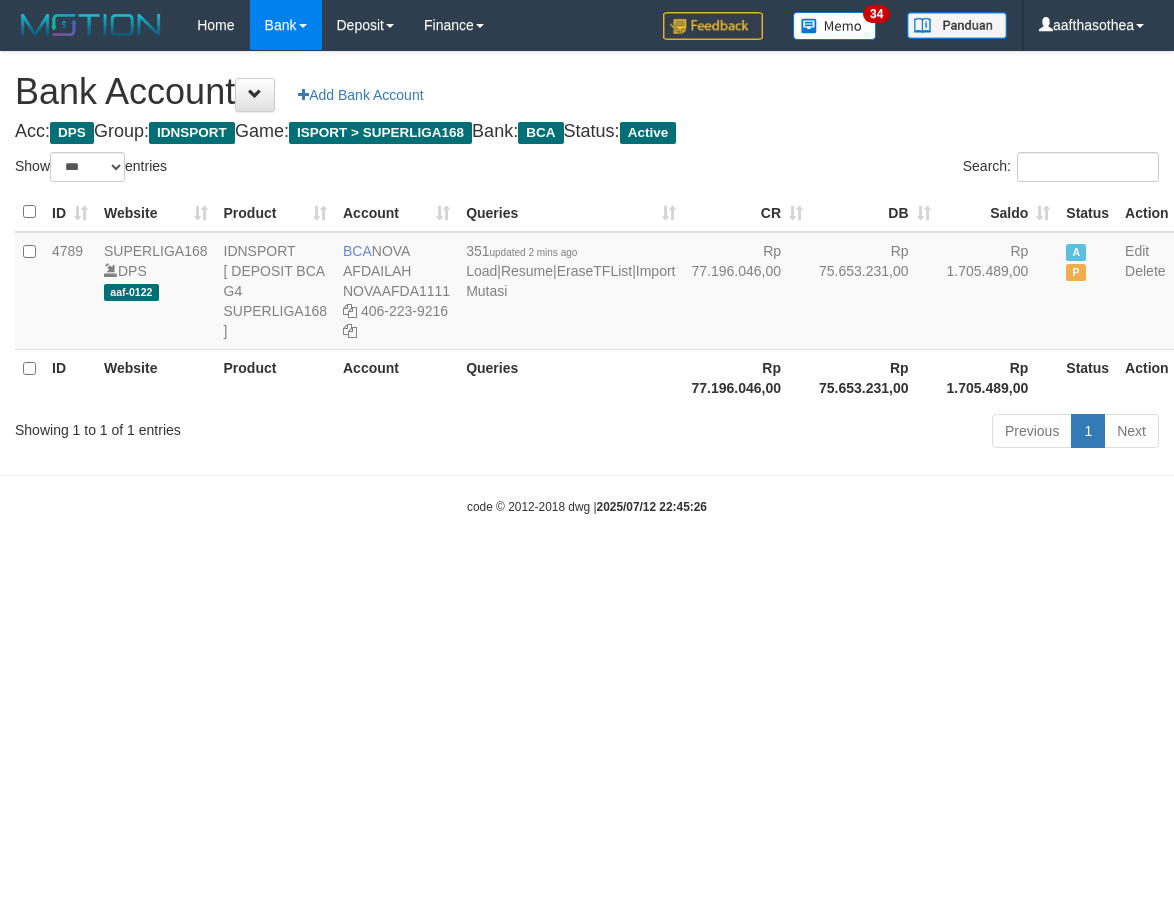 select on "***" 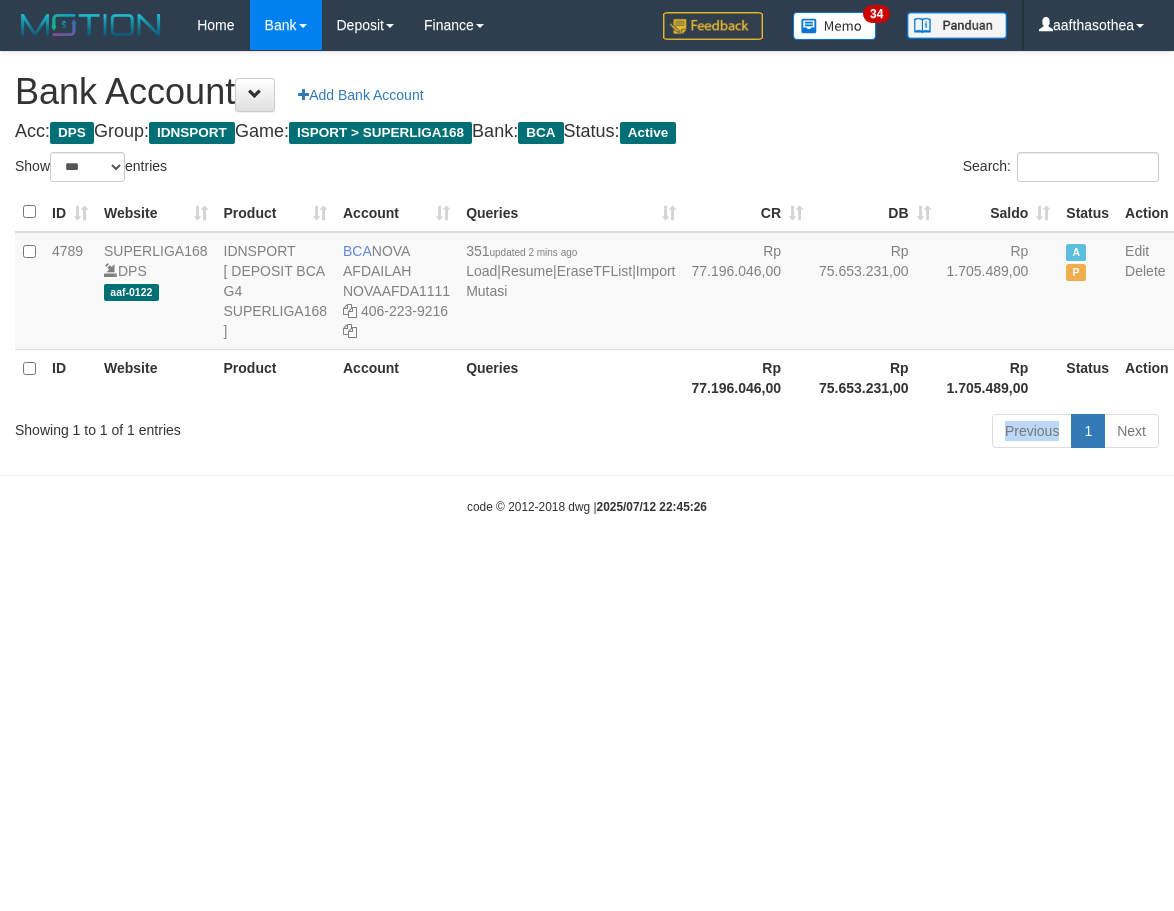 click on "Previous 1 Next" at bounding box center (831, 433) 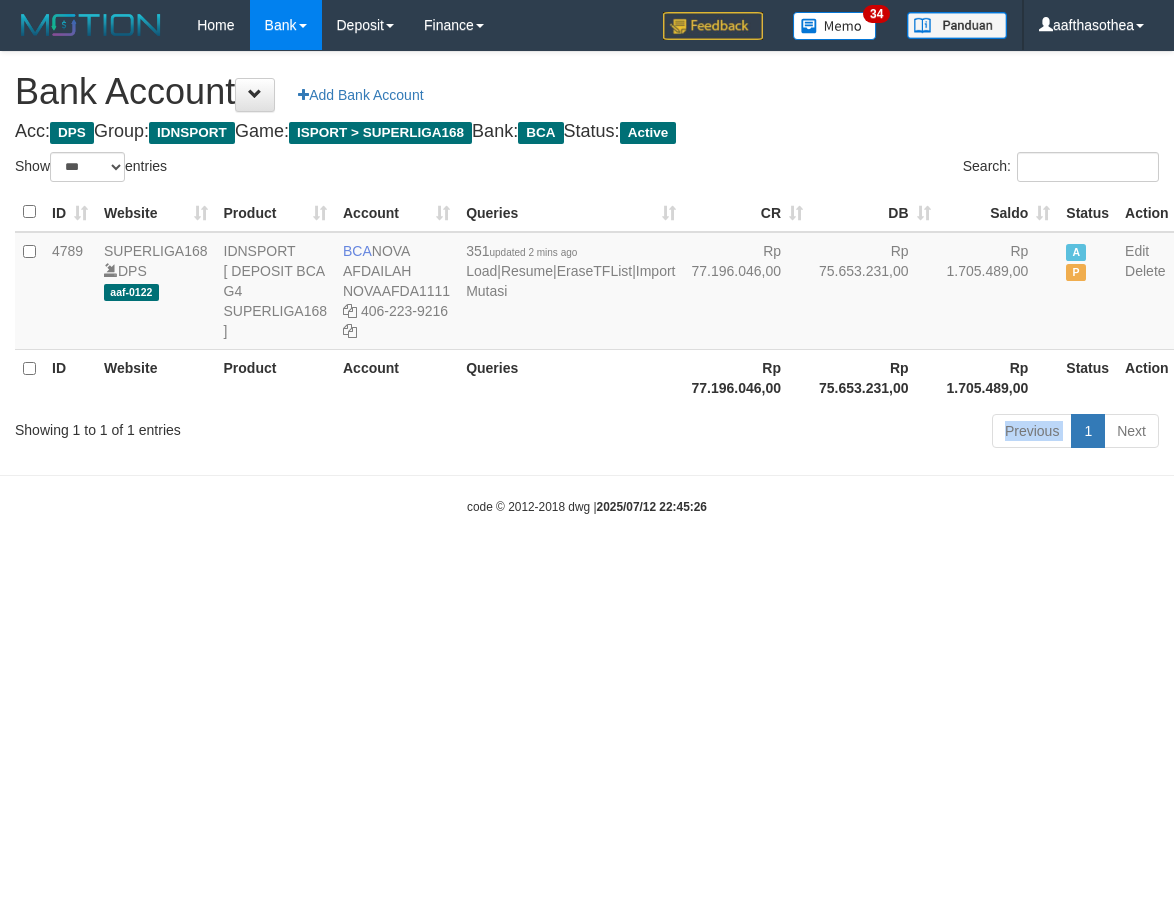 click on "Previous 1 Next" at bounding box center (831, 433) 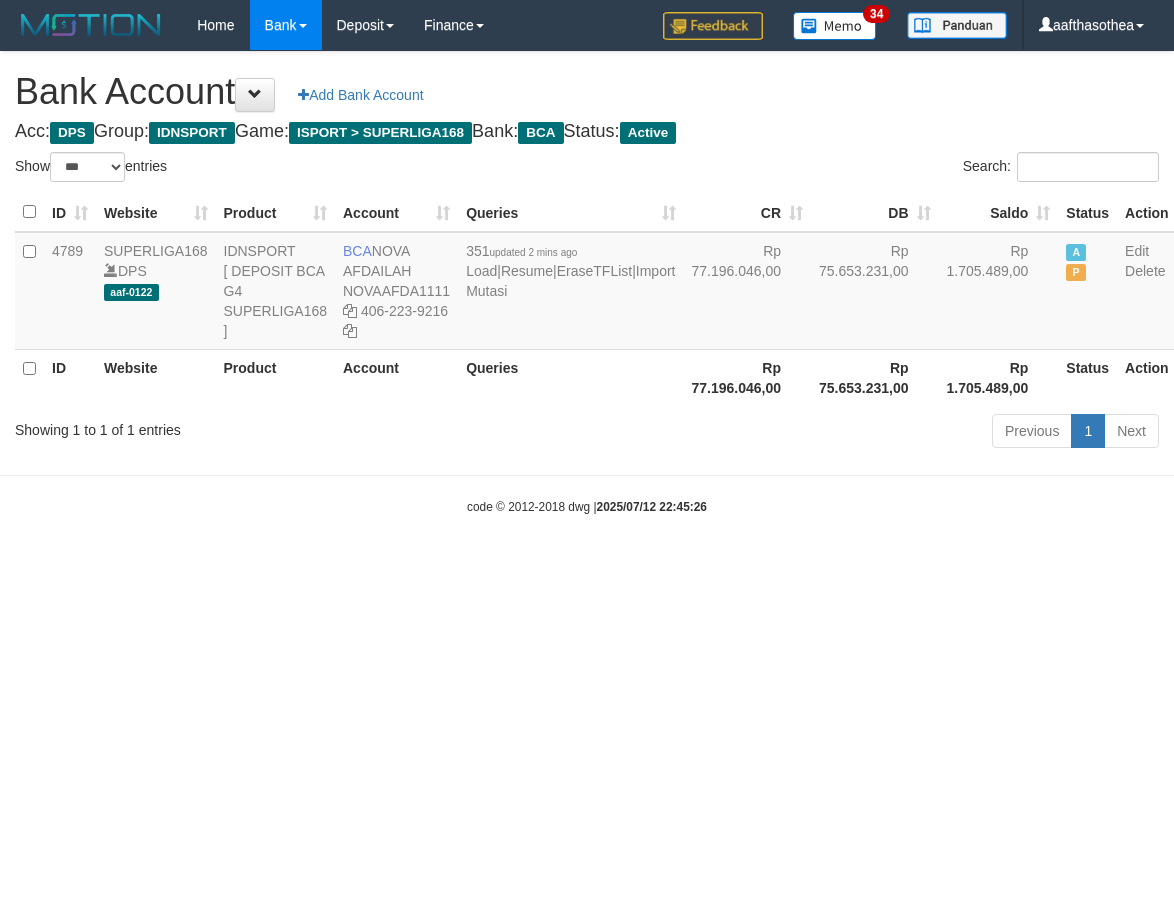 click on "Previous 1 Next" at bounding box center (831, 433) 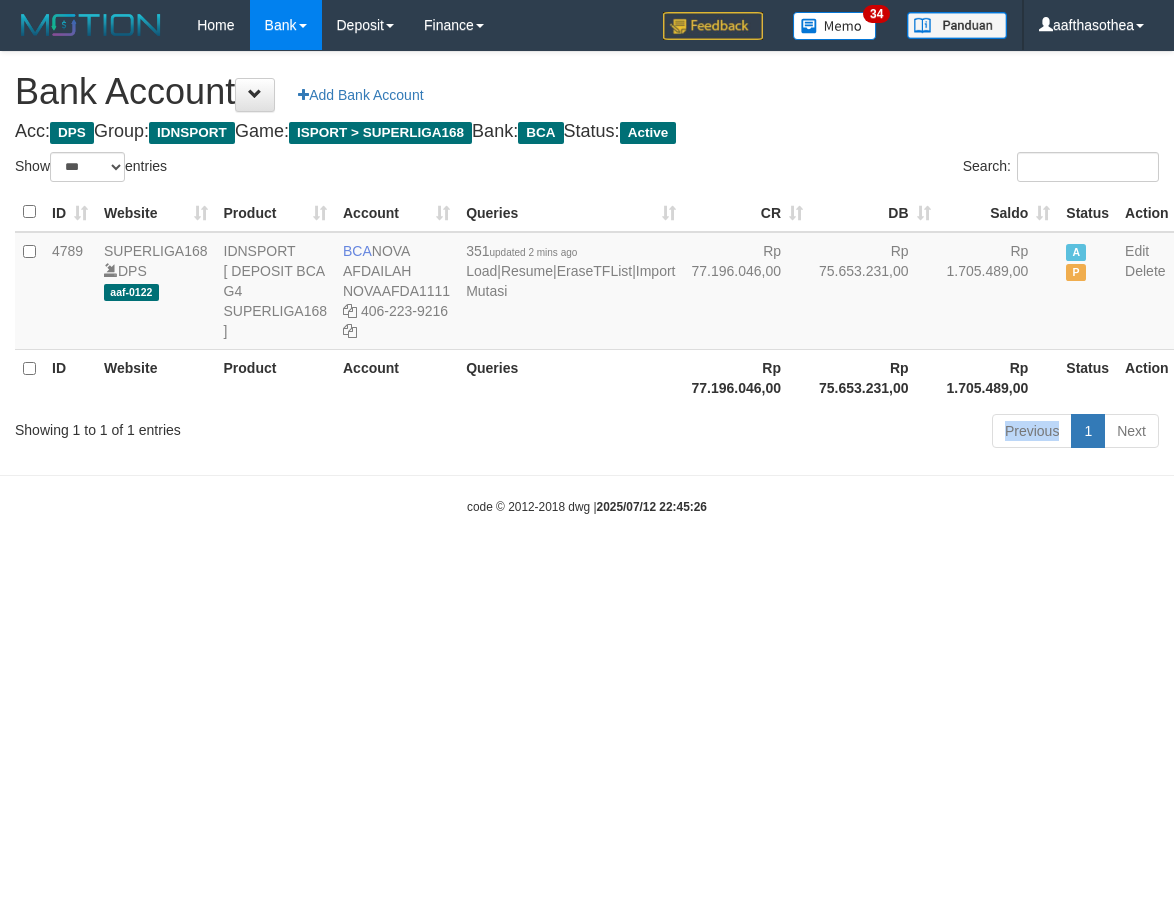 click on "Previous 1 Next" at bounding box center [831, 433] 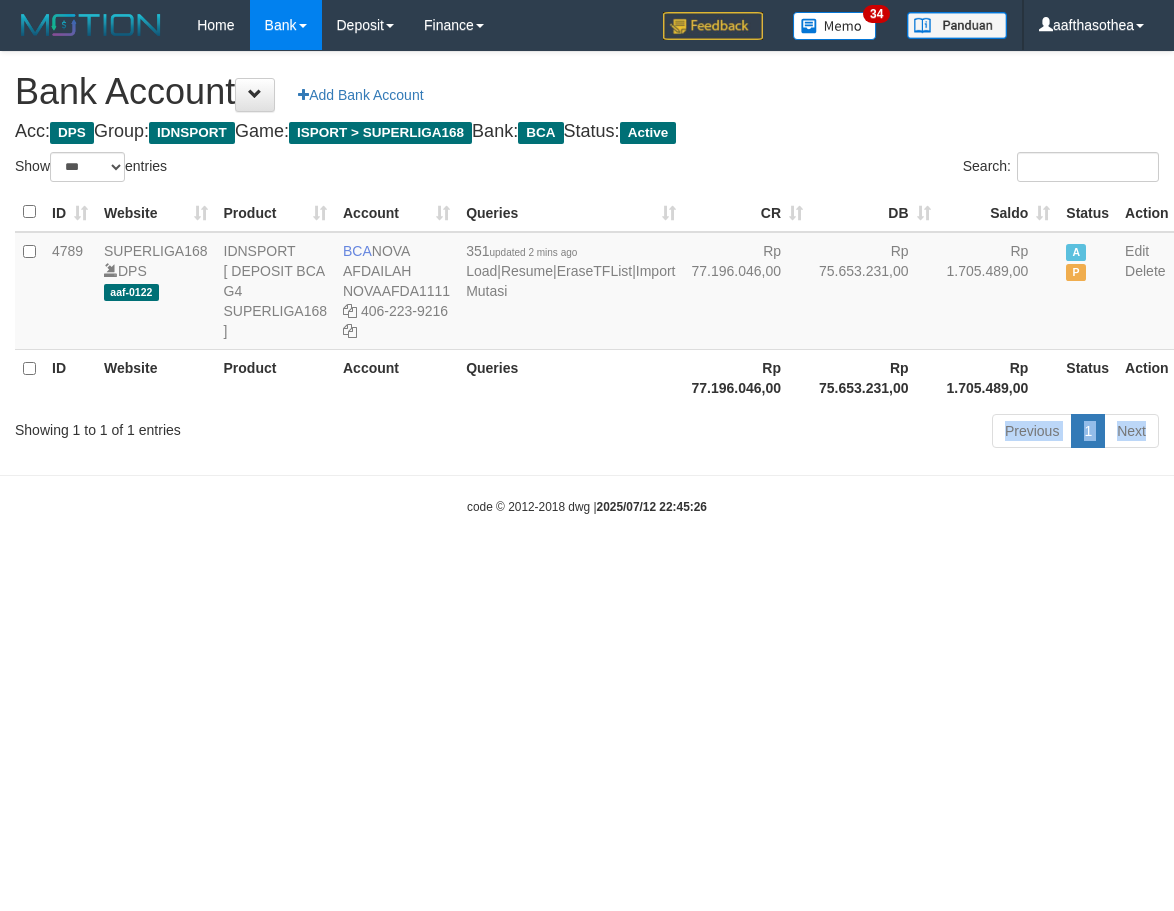 click on "Toggle navigation
Home
Bank
Account List
Load
By Website
Group
[ISPORT]													SUPERLIGA168
By Load Group (DPS)
34" at bounding box center (587, 283) 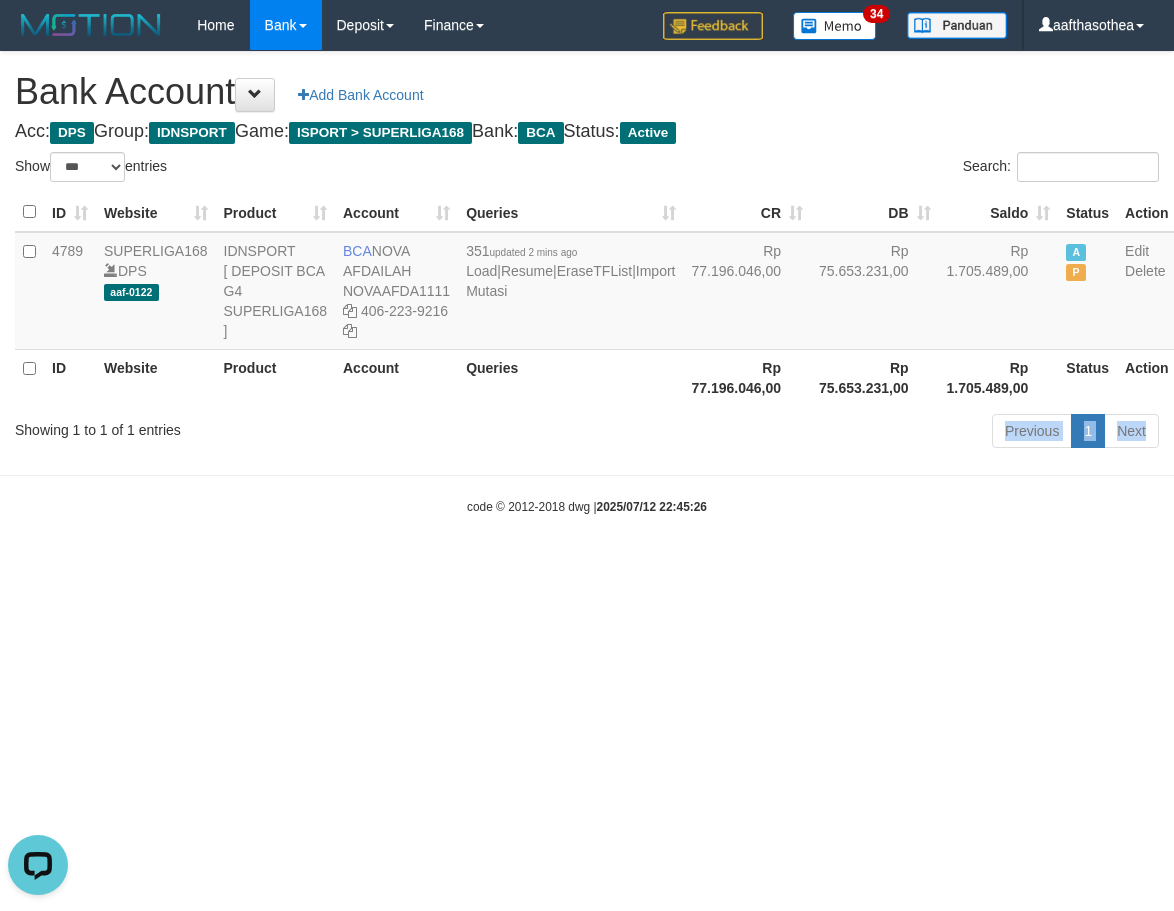 scroll, scrollTop: 0, scrollLeft: 0, axis: both 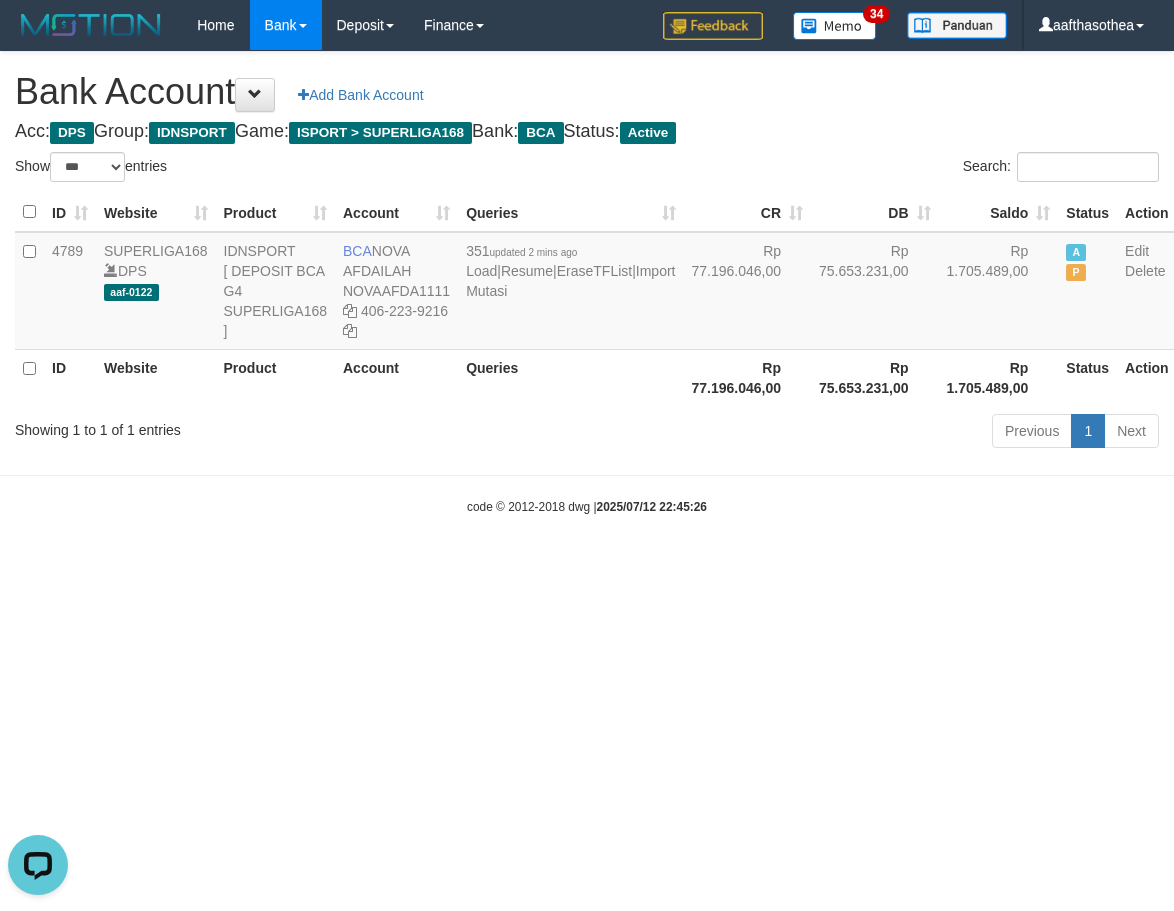 click on "Toggle navigation
Home
Bank
Account List
Load
By Website
Group
[ISPORT]													SUPERLIGA168
By Load Group (DPS)
34" at bounding box center (587, 283) 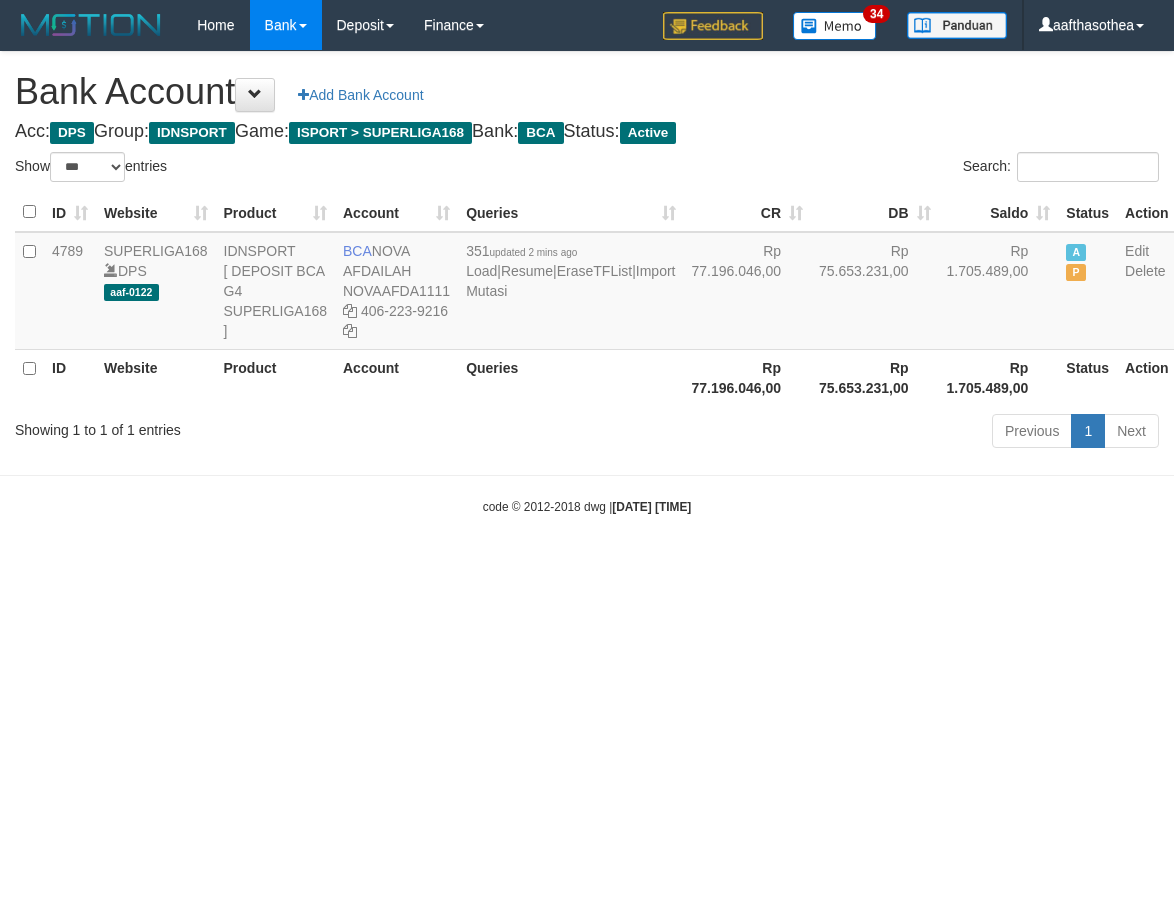select on "***" 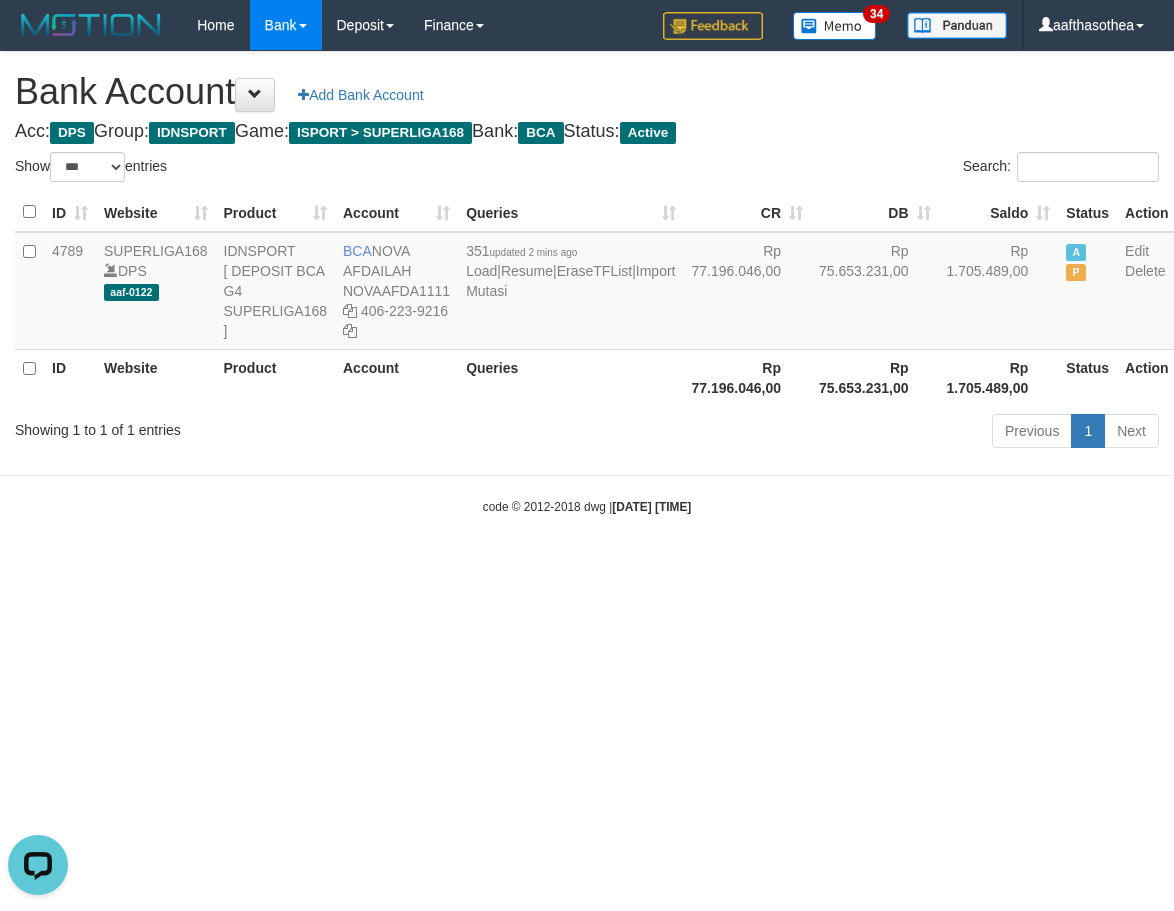 scroll, scrollTop: 0, scrollLeft: 0, axis: both 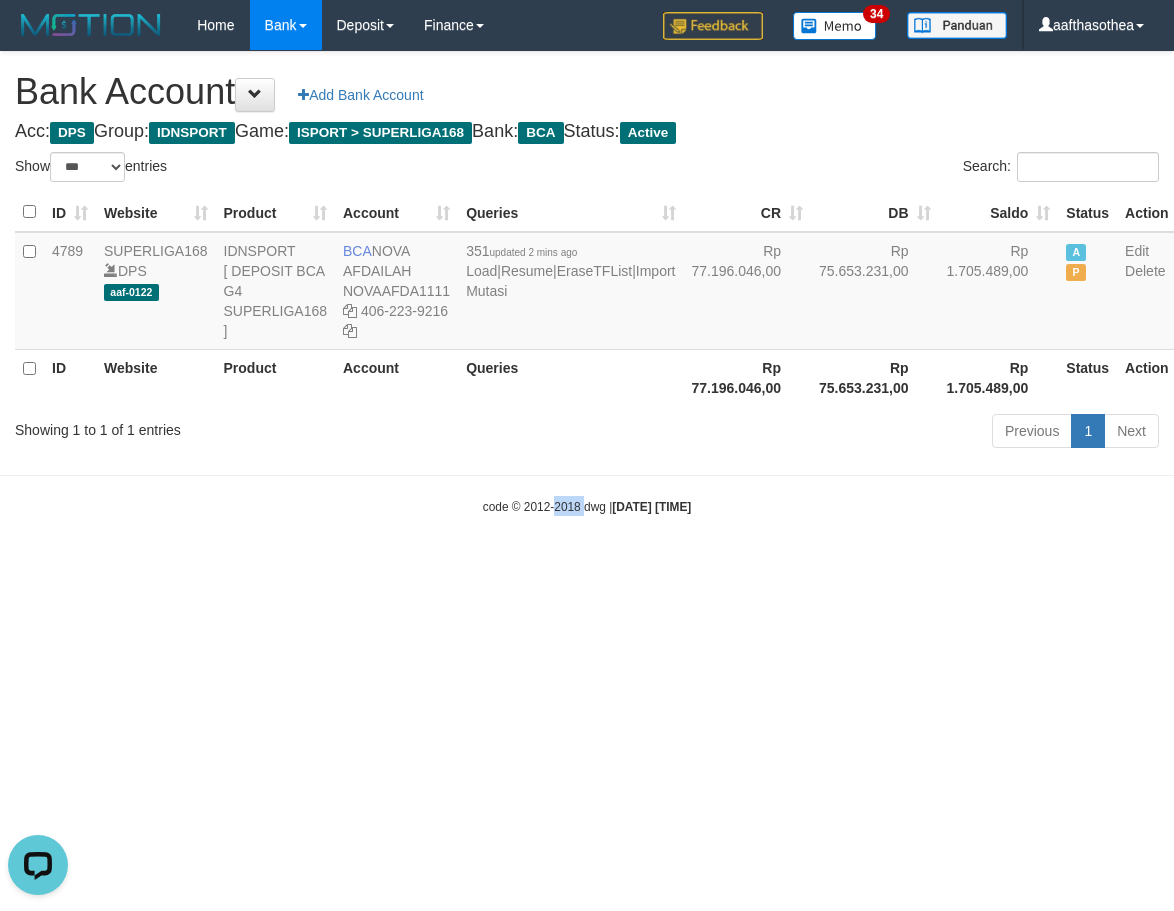 click on "Toggle navigation
Home
Bank
Account List
Load
By Website
Group
[ISPORT]													SUPERLIGA168
By Load Group (DPS)
34" at bounding box center [587, 283] 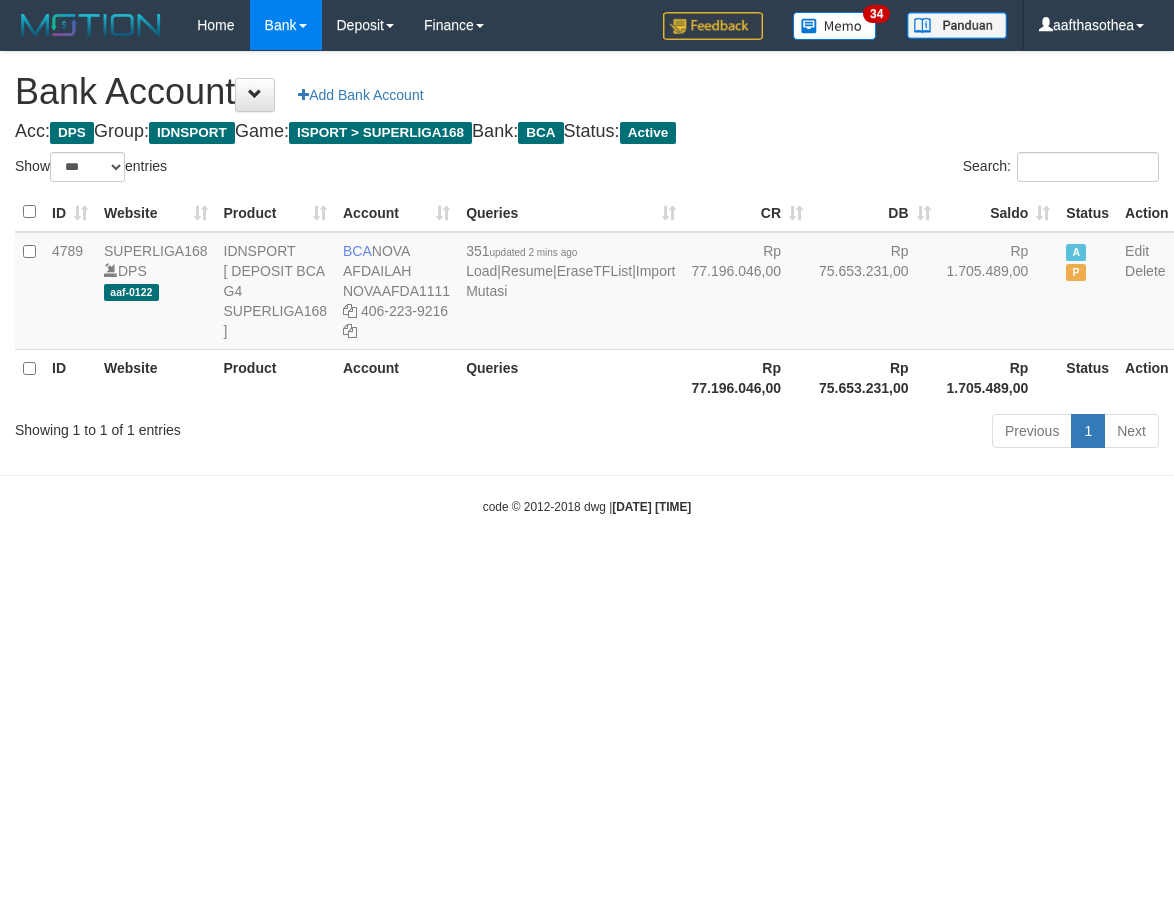 select on "***" 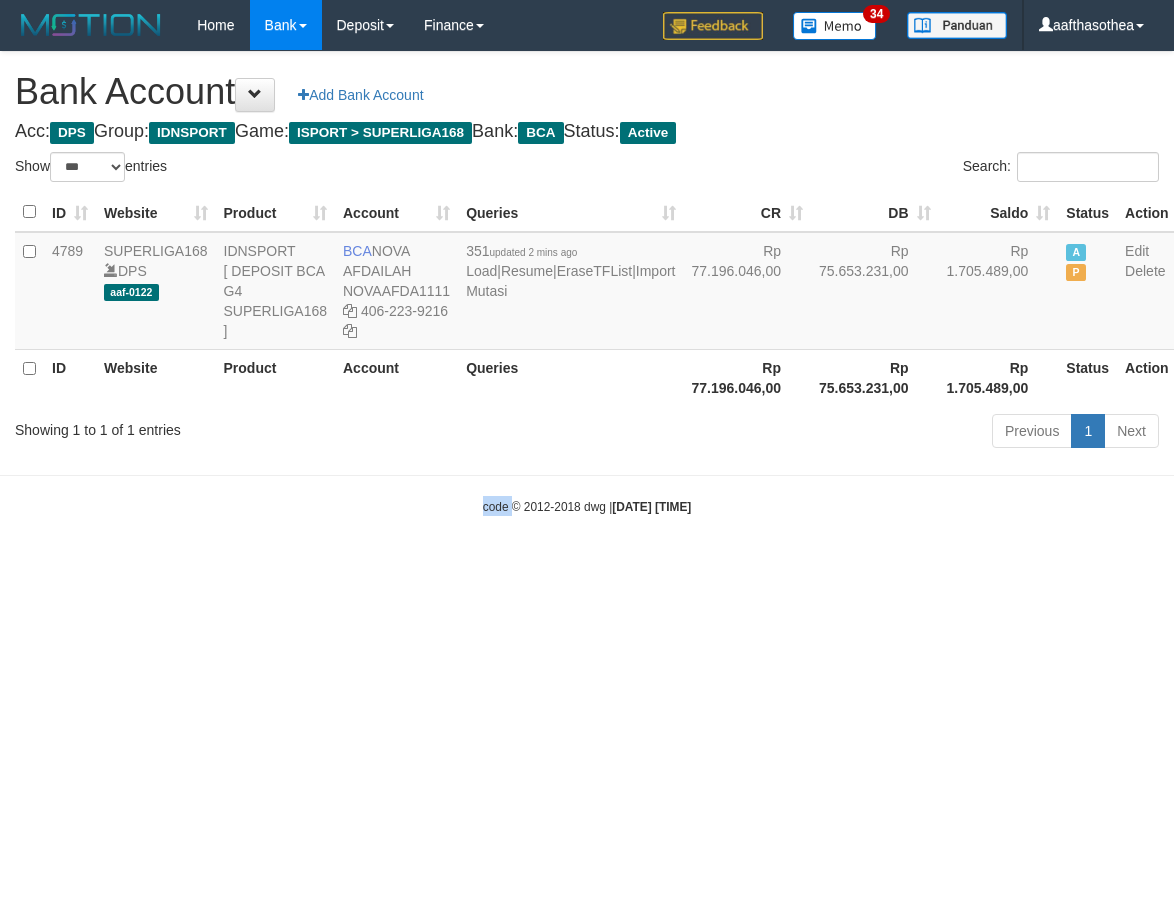 click on "Toggle navigation
Home
Bank
Account List
Load
By Website
Group
[ISPORT]													SUPERLIGA168
By Load Group (DPS)
34" at bounding box center (587, 283) 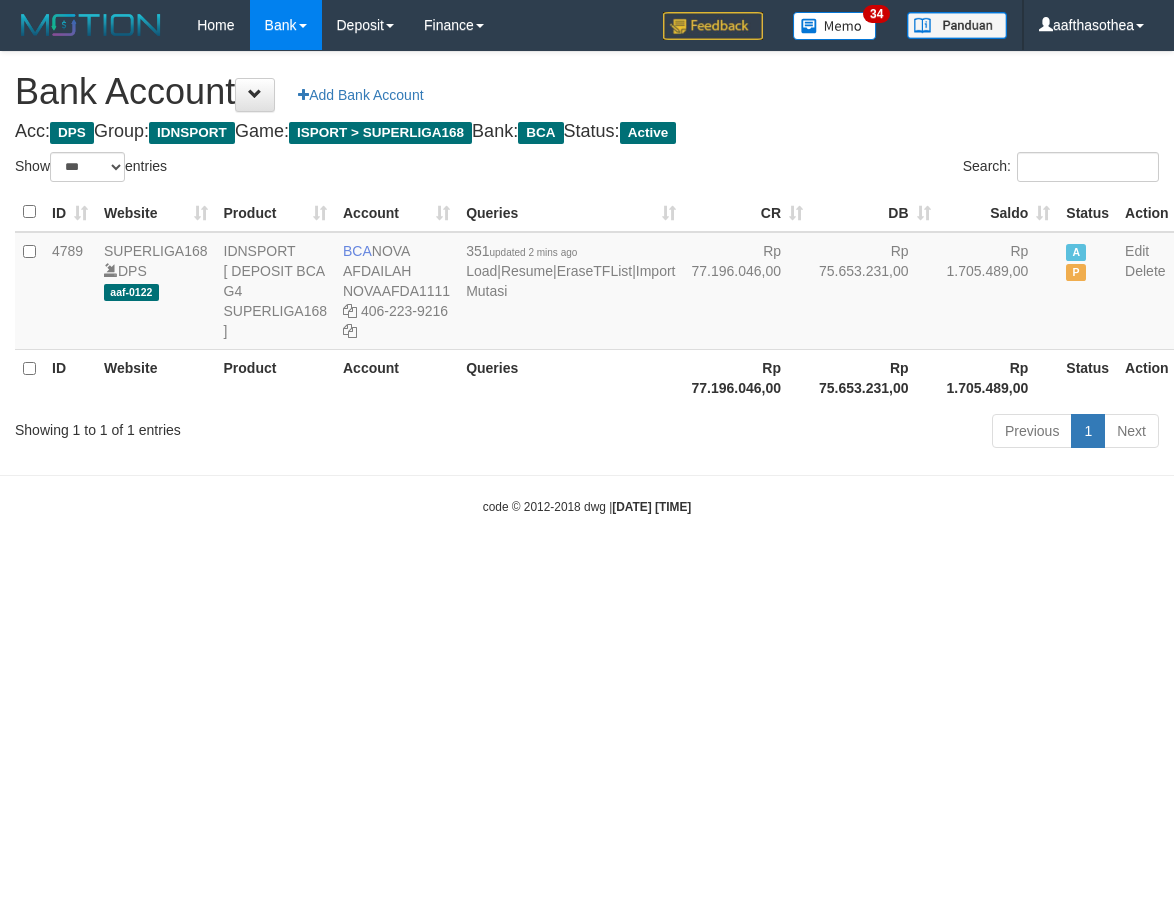 select on "***" 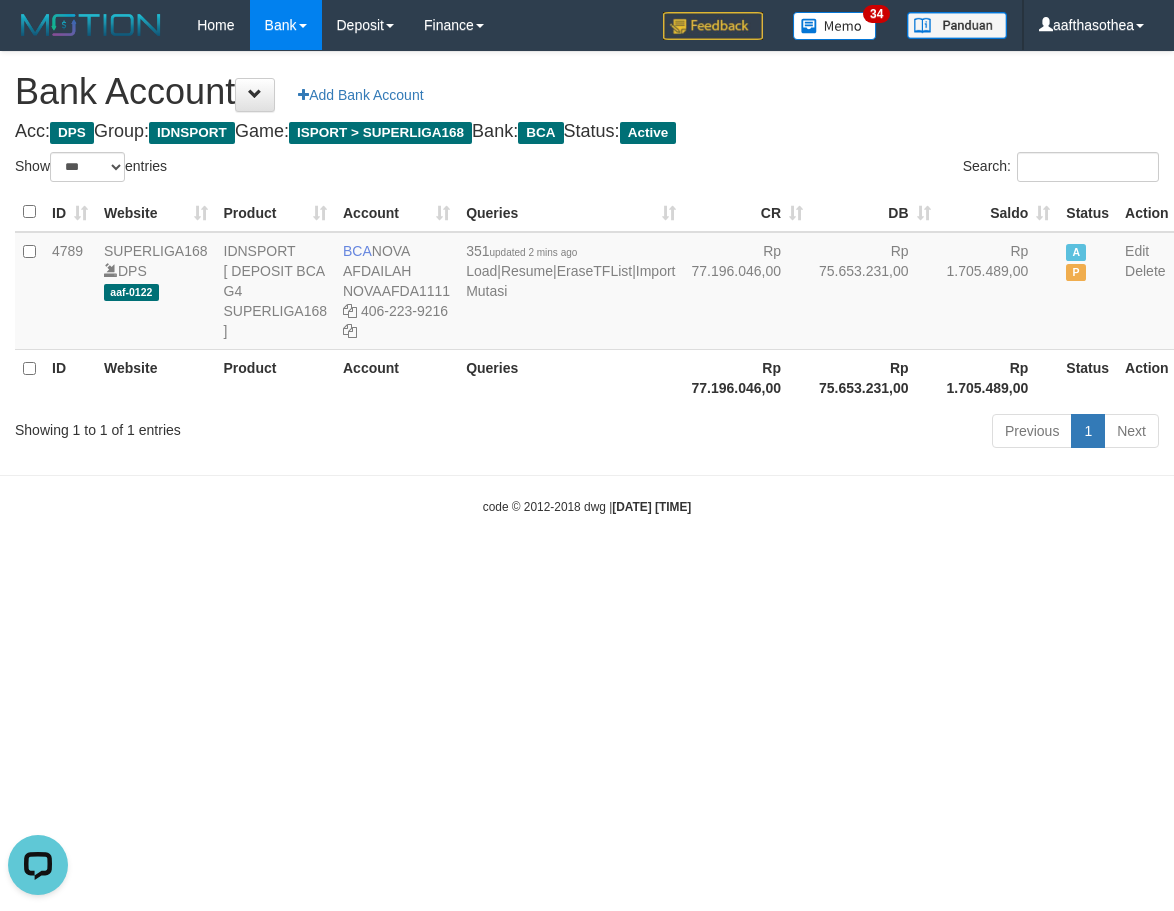 scroll, scrollTop: 0, scrollLeft: 0, axis: both 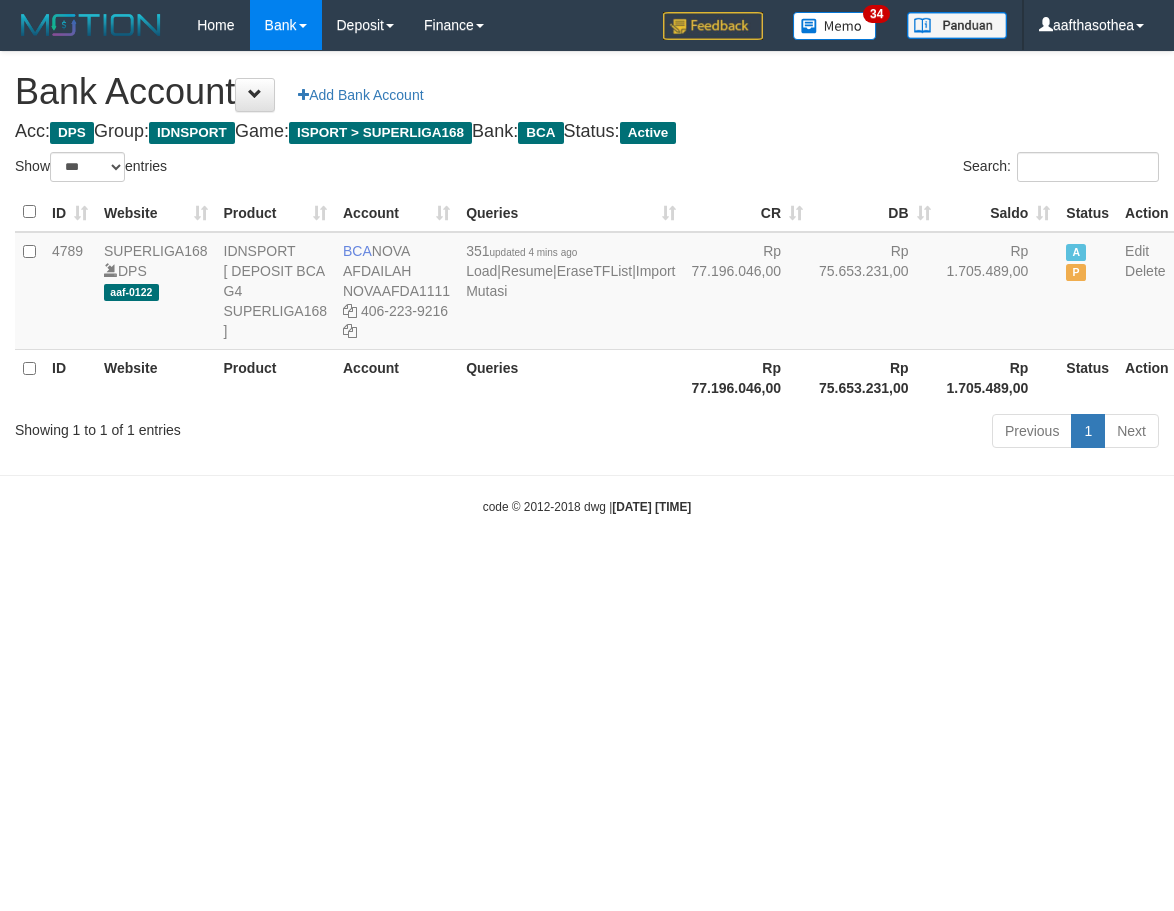 select on "***" 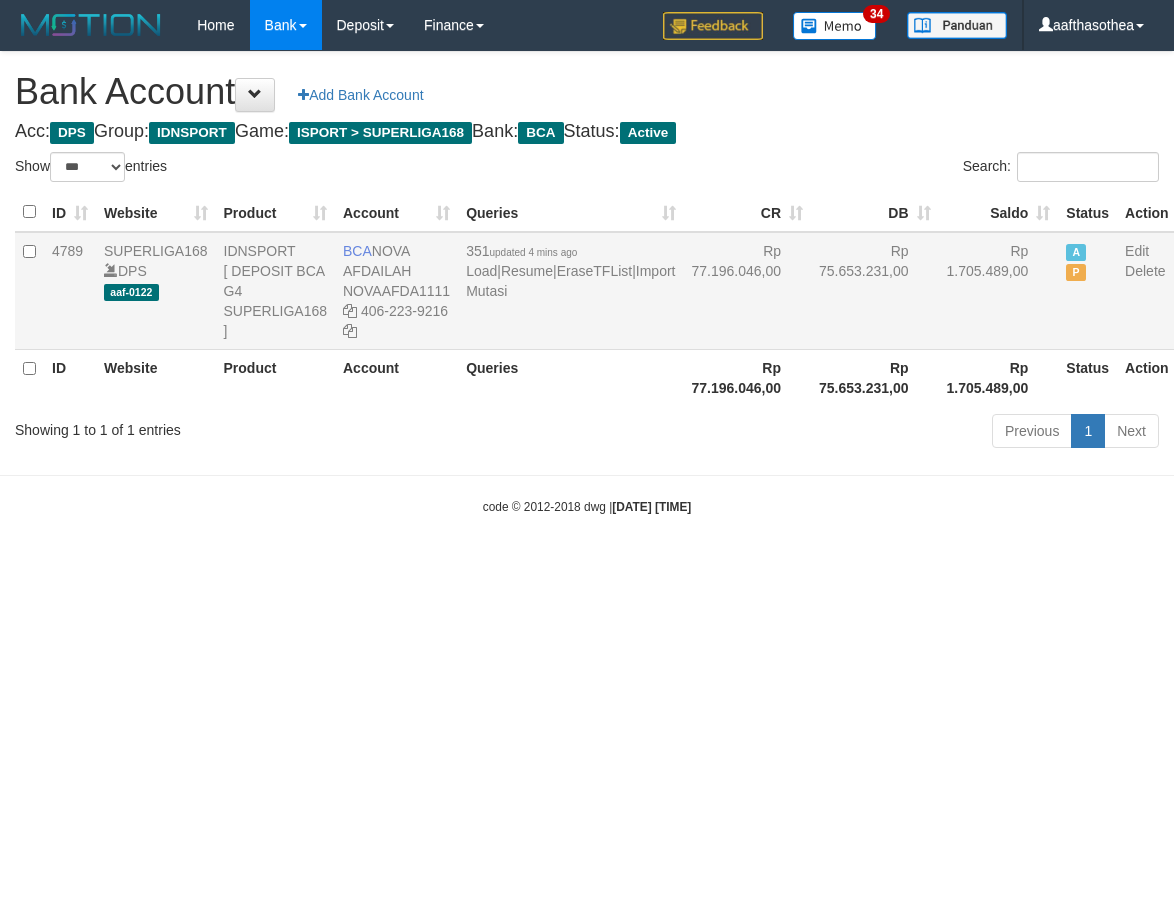 scroll, scrollTop: 0, scrollLeft: 0, axis: both 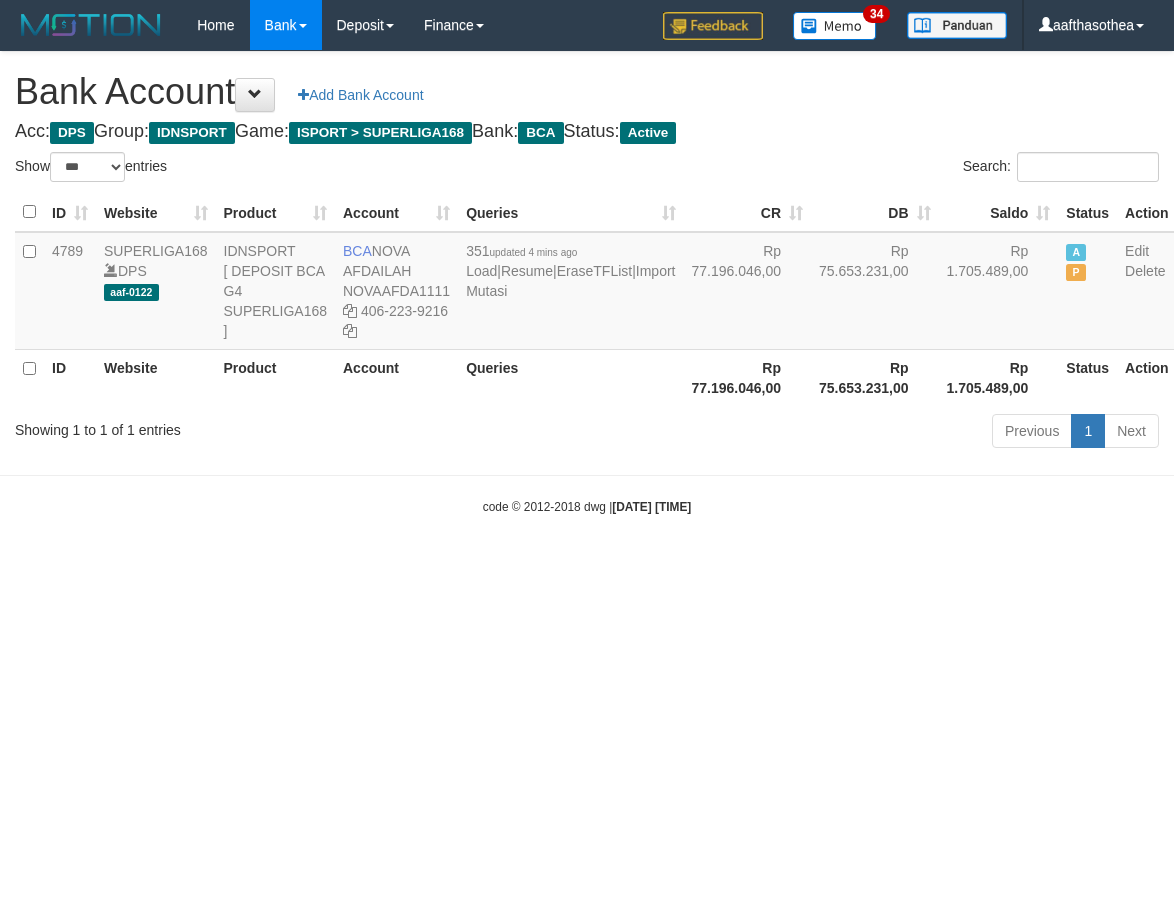 drag, startPoint x: 486, startPoint y: 473, endPoint x: 477, endPoint y: 457, distance: 18.35756 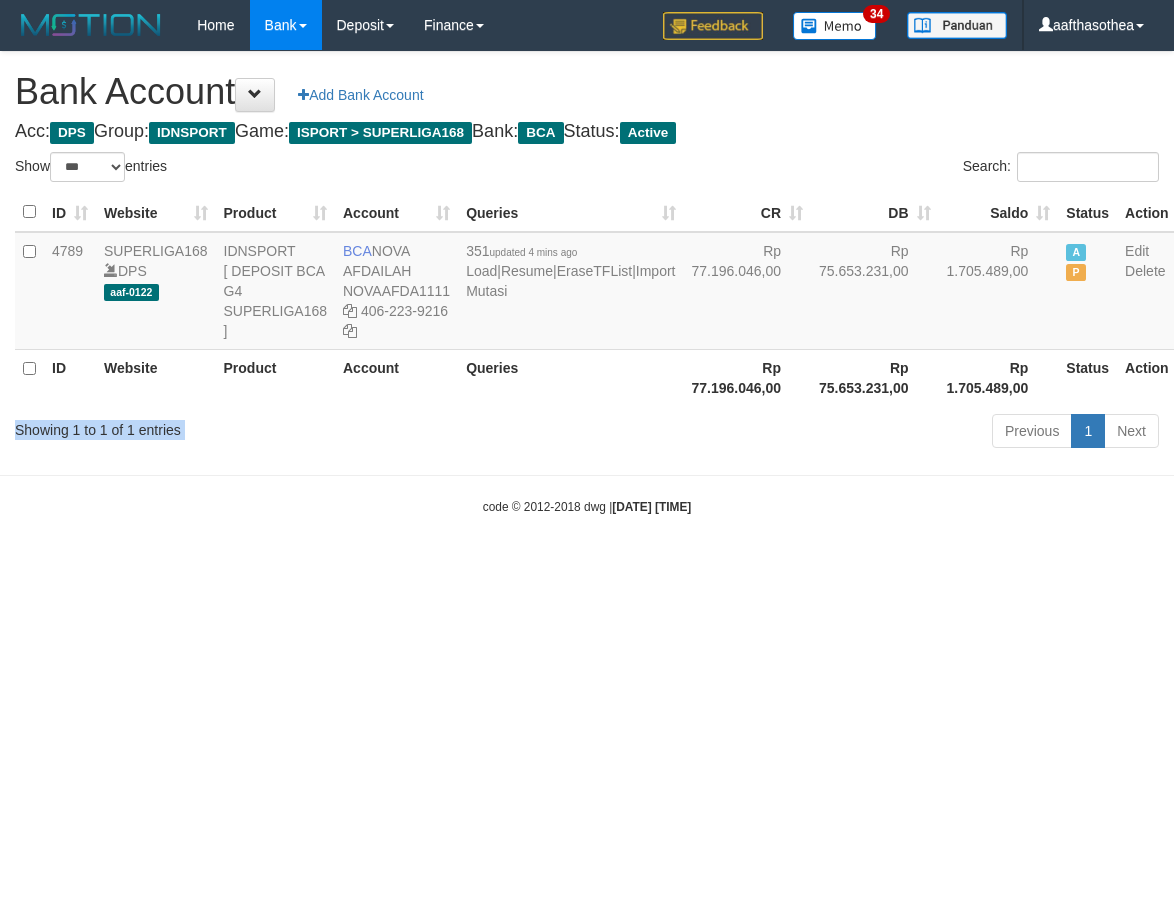 click on "Showing 1 to 1 of 1 entries" at bounding box center (244, 426) 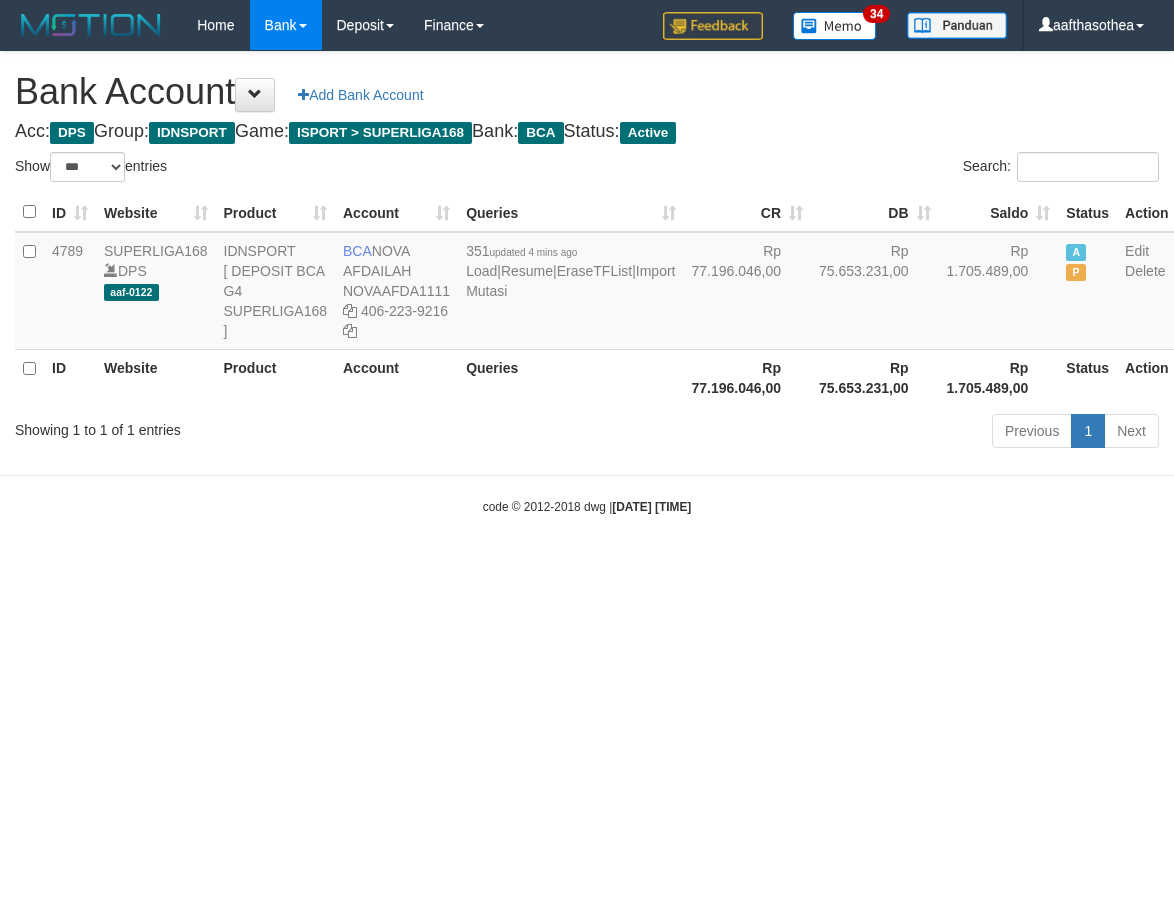 select on "***" 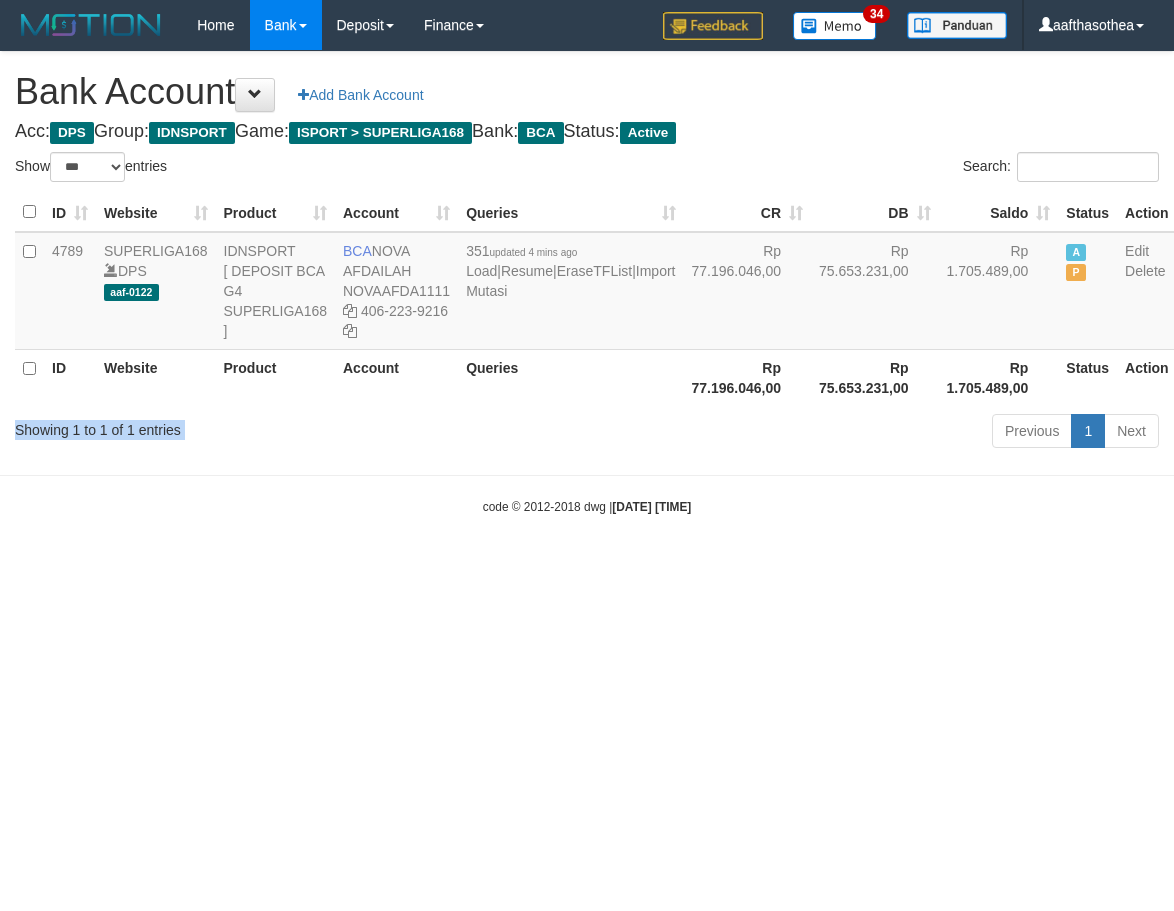 click on "Showing 1 to 1 of 1 entries" at bounding box center [244, 426] 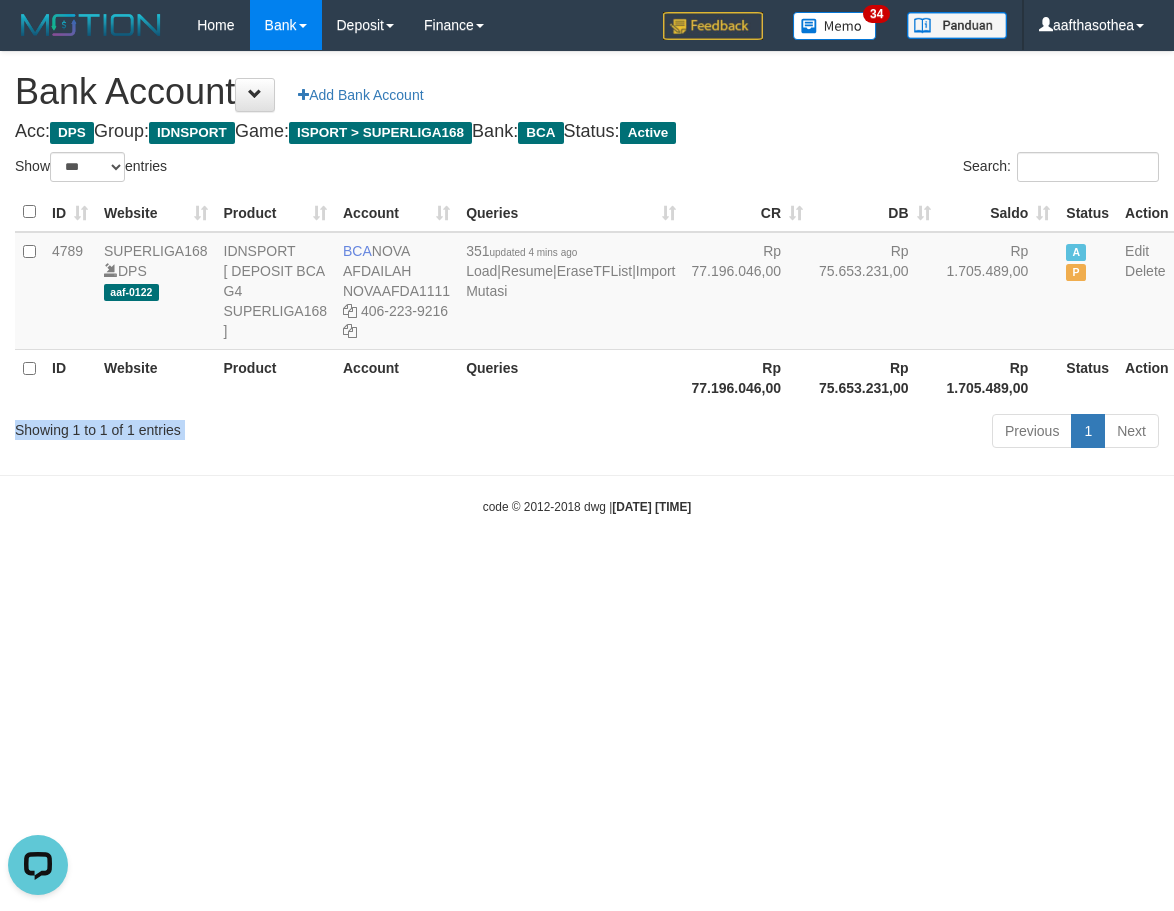 scroll, scrollTop: 0, scrollLeft: 0, axis: both 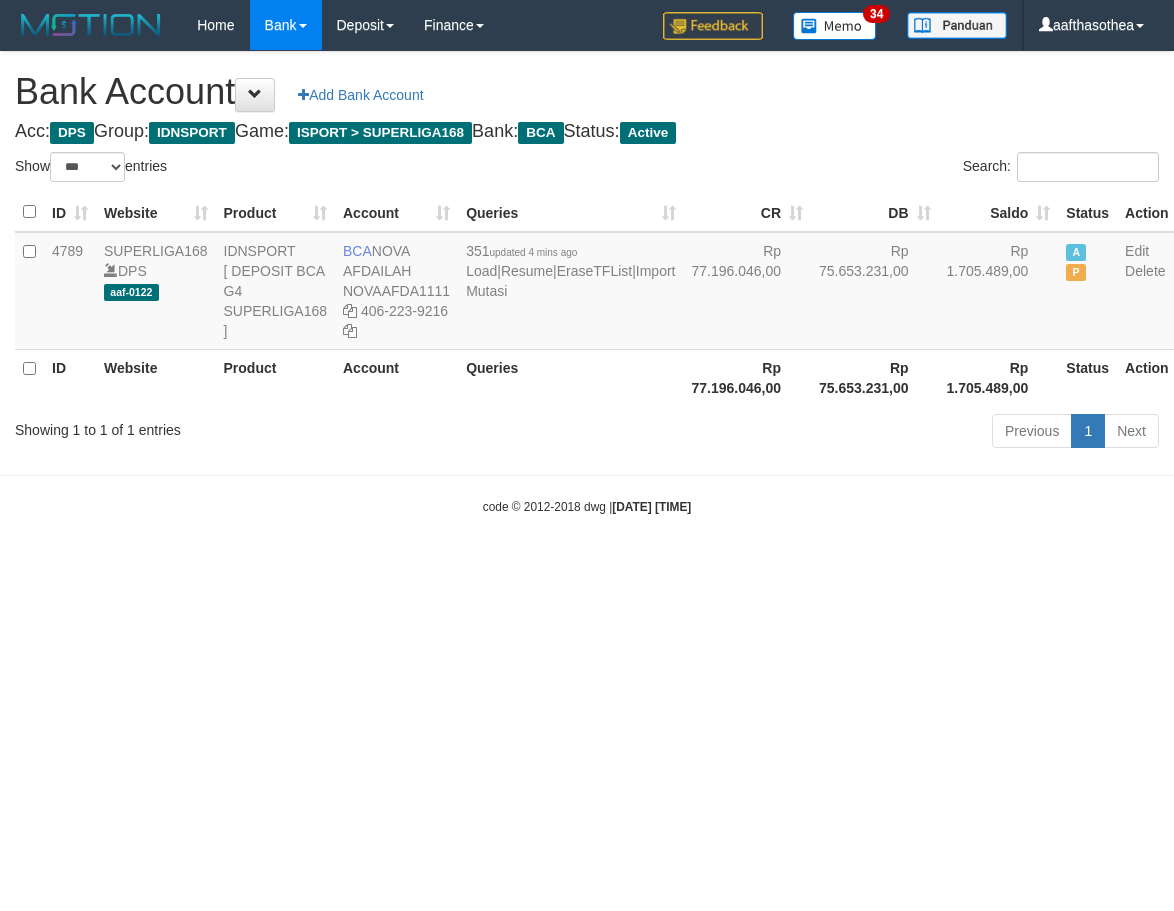 select on "***" 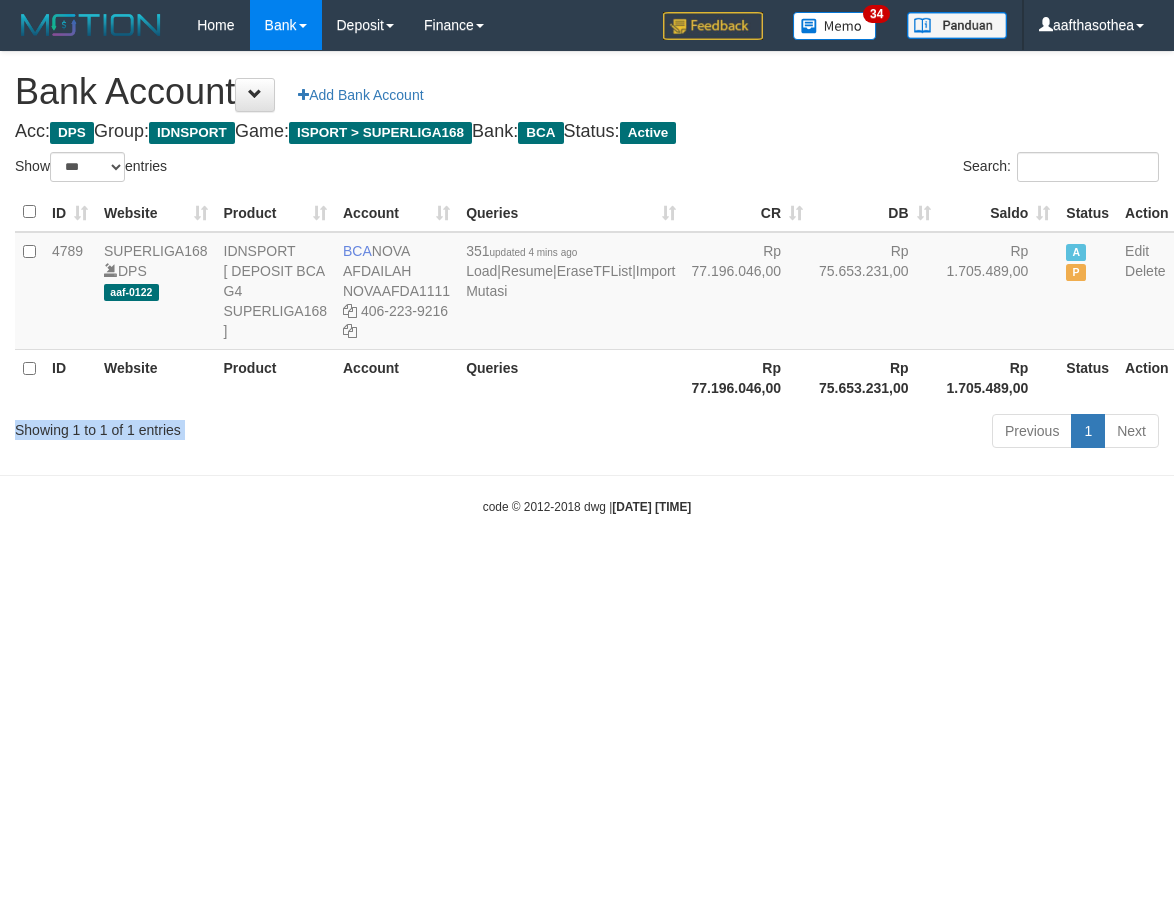 click on "Showing 1 to 1 of 1 entries" at bounding box center (244, 426) 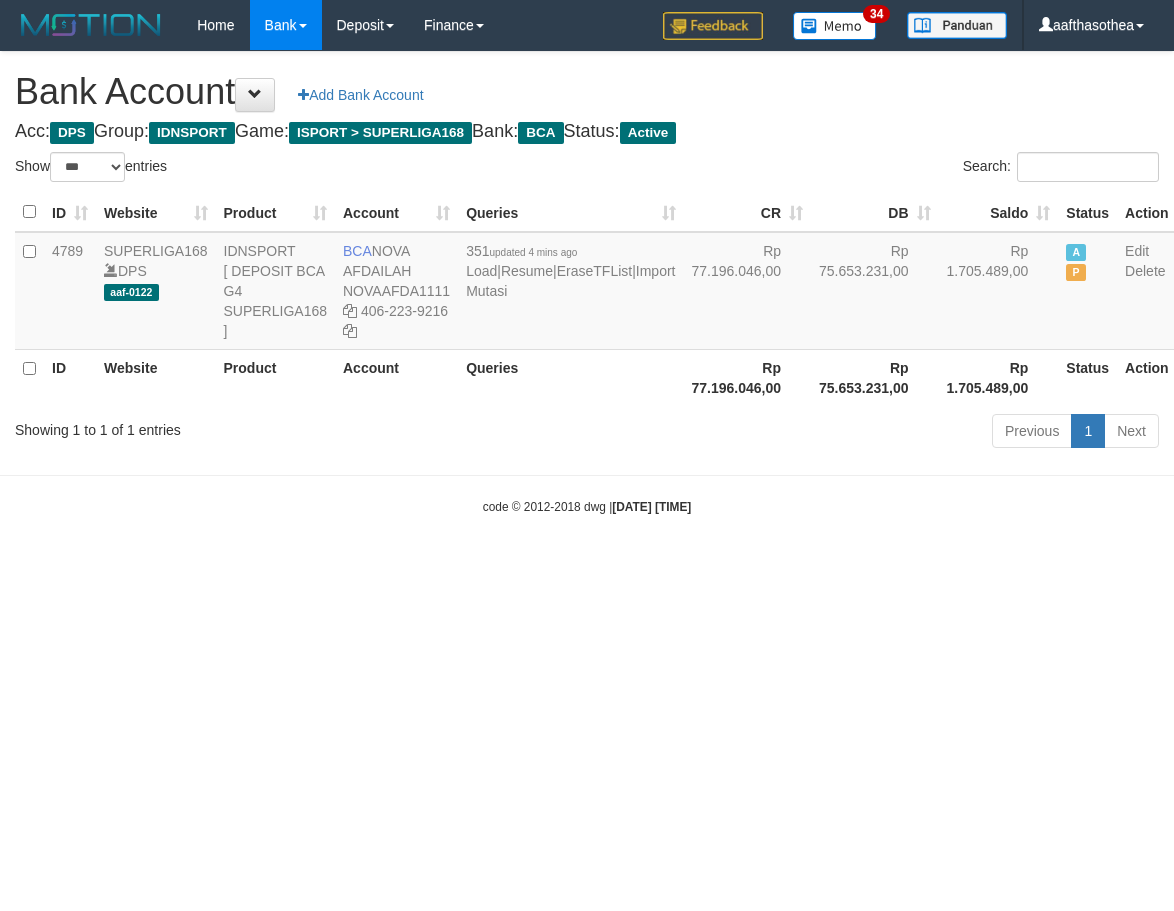 select on "***" 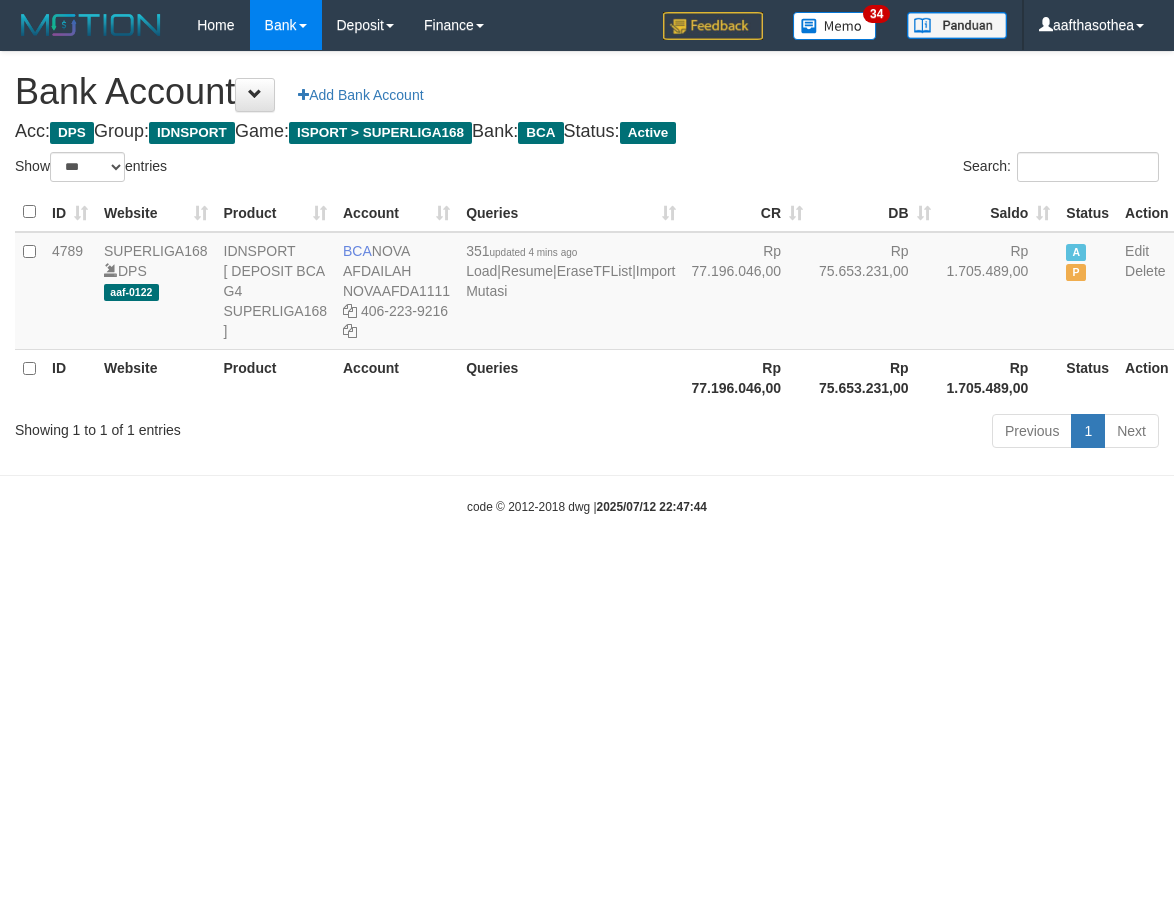 select on "***" 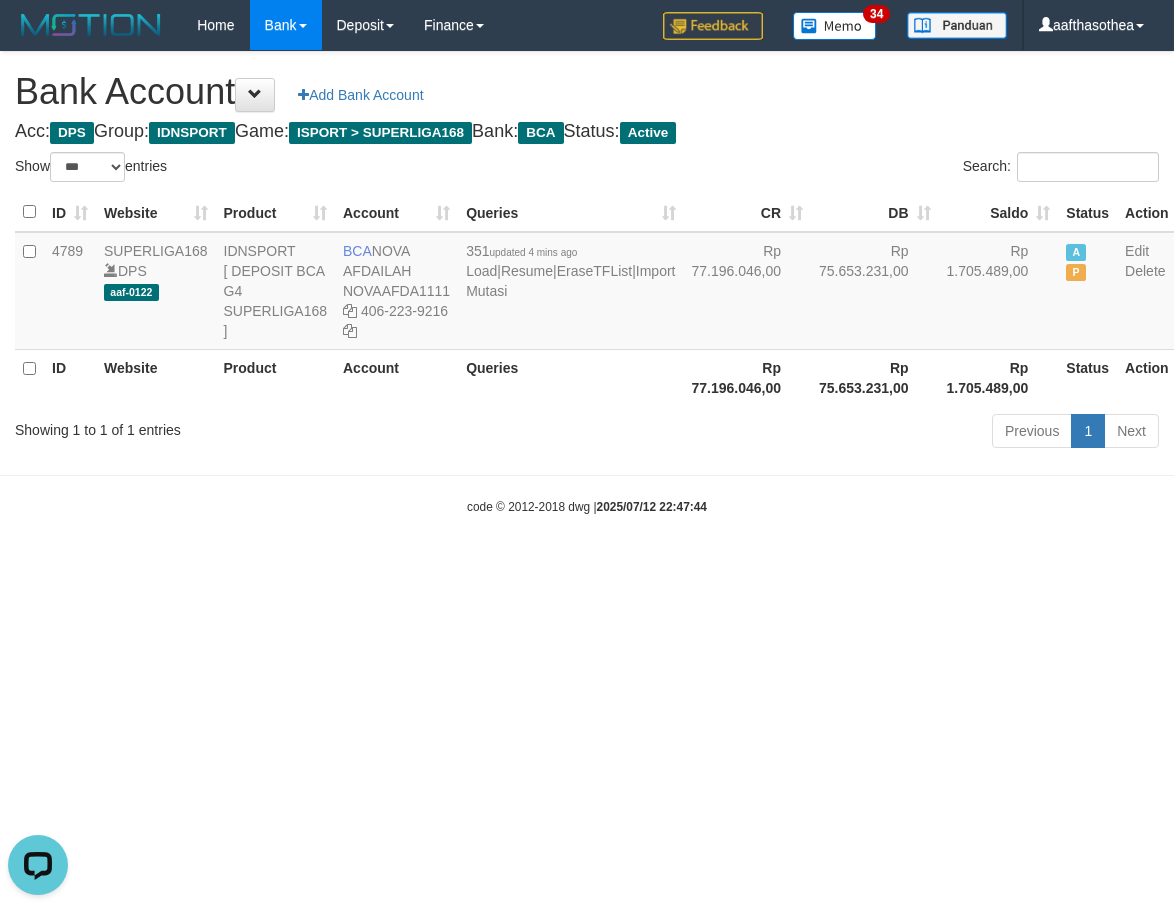 scroll, scrollTop: 0, scrollLeft: 0, axis: both 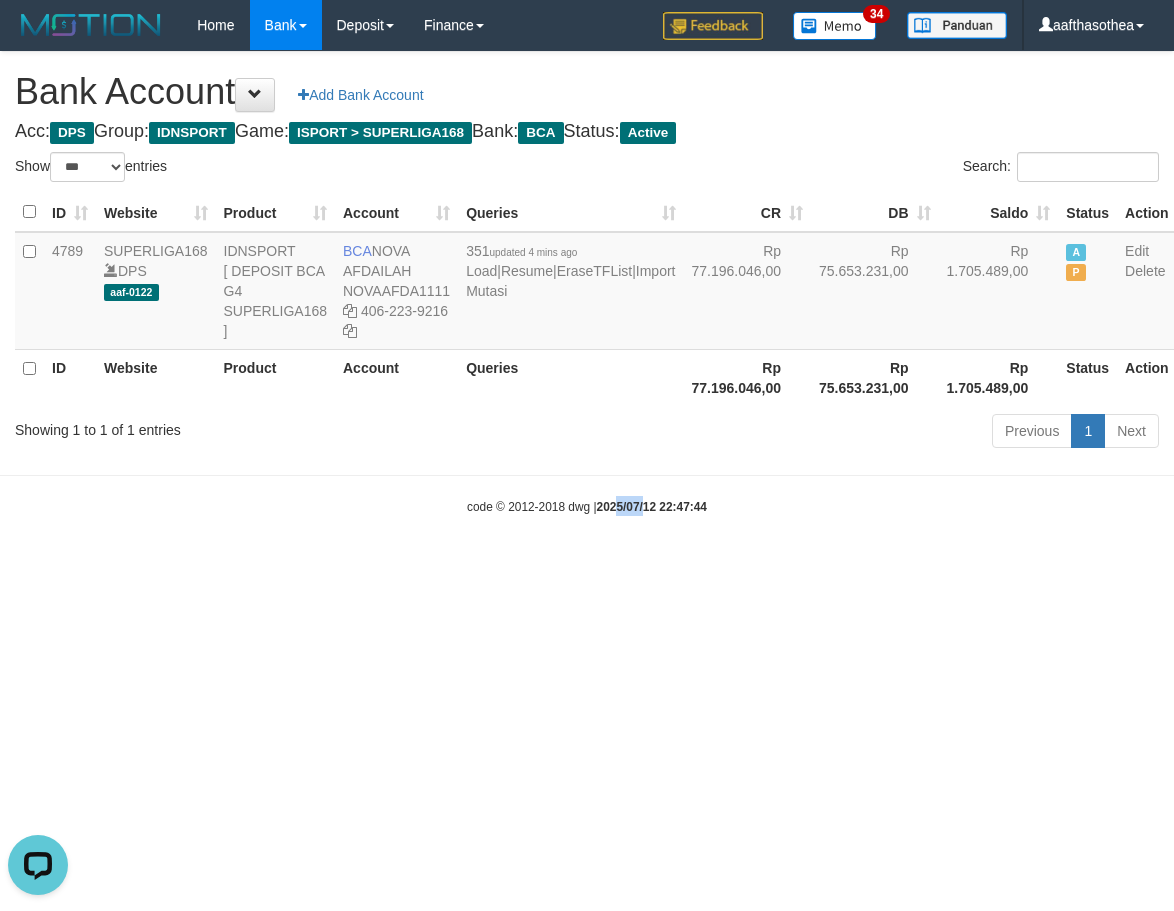 drag, startPoint x: 636, startPoint y: 582, endPoint x: 620, endPoint y: 572, distance: 18.867962 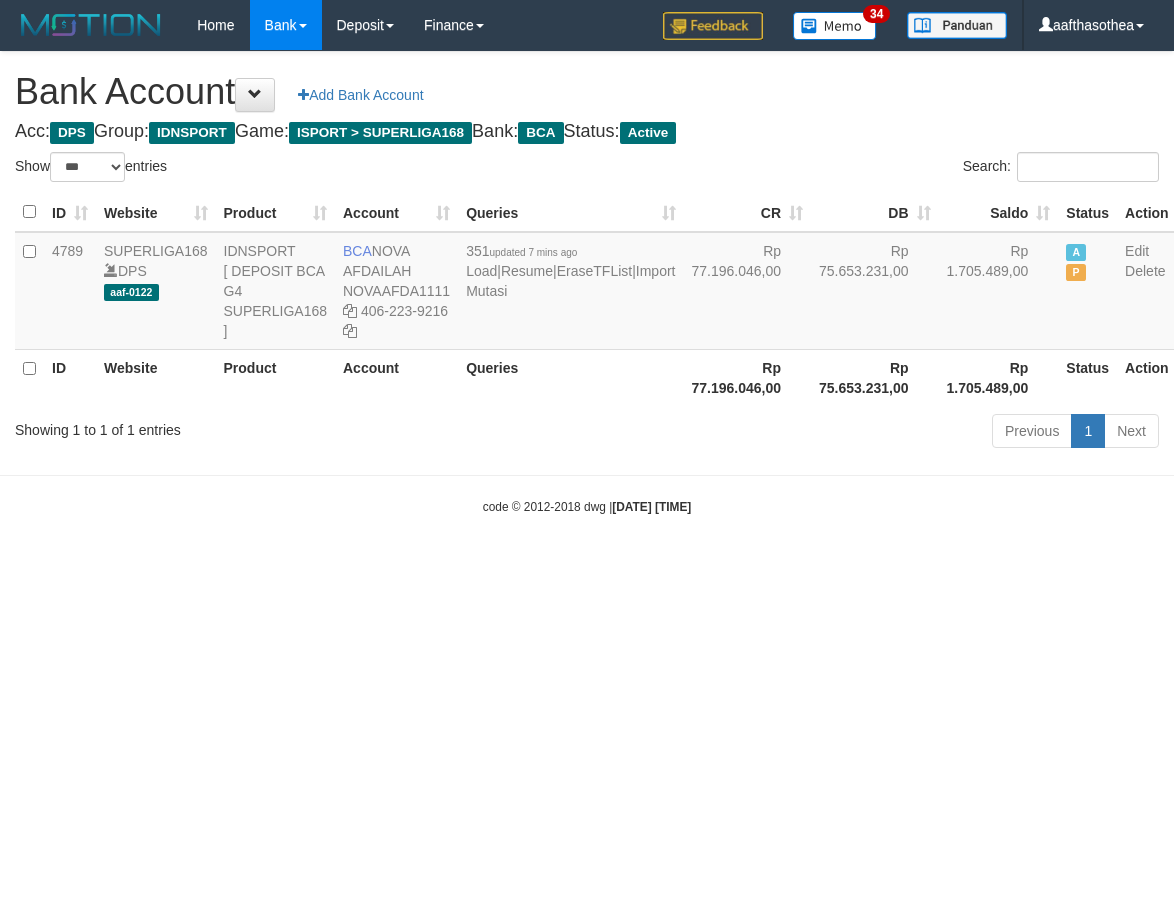 select on "***" 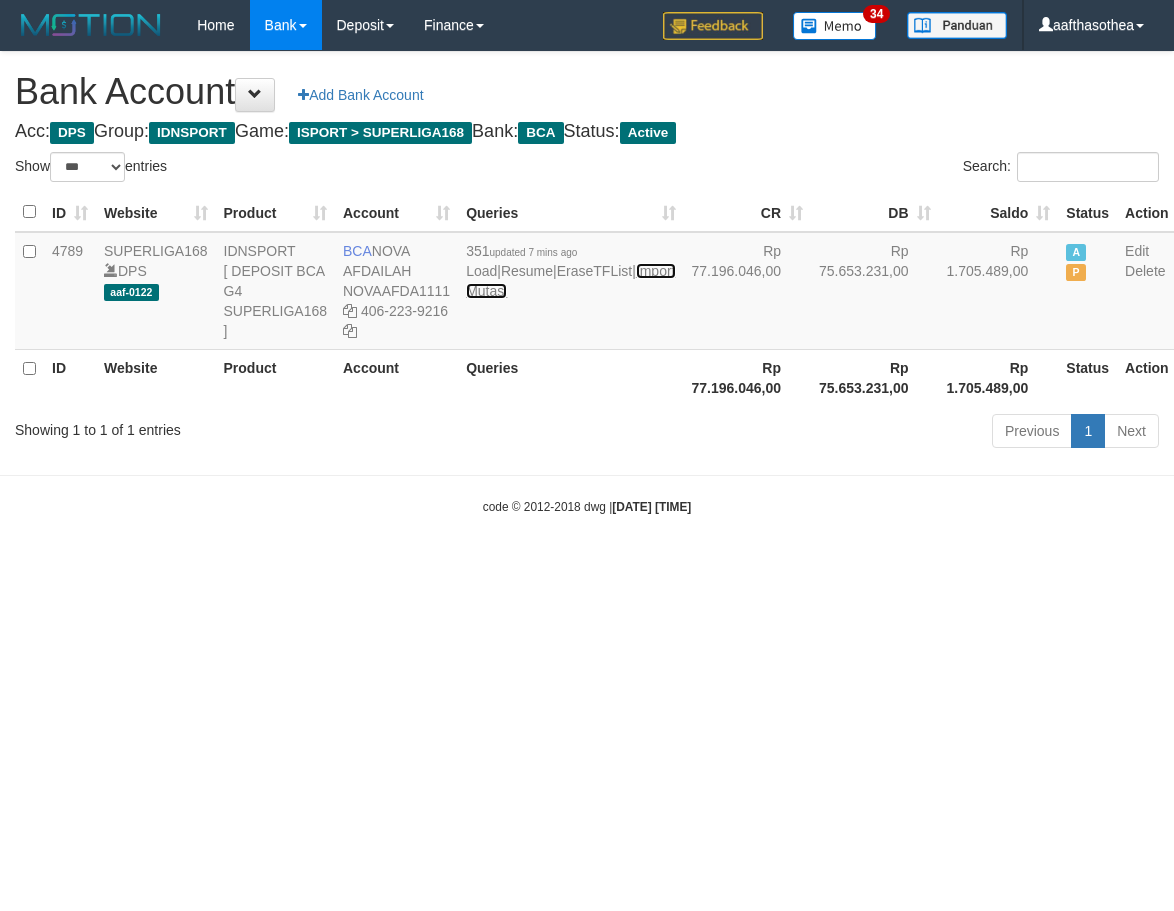 scroll, scrollTop: 0, scrollLeft: 0, axis: both 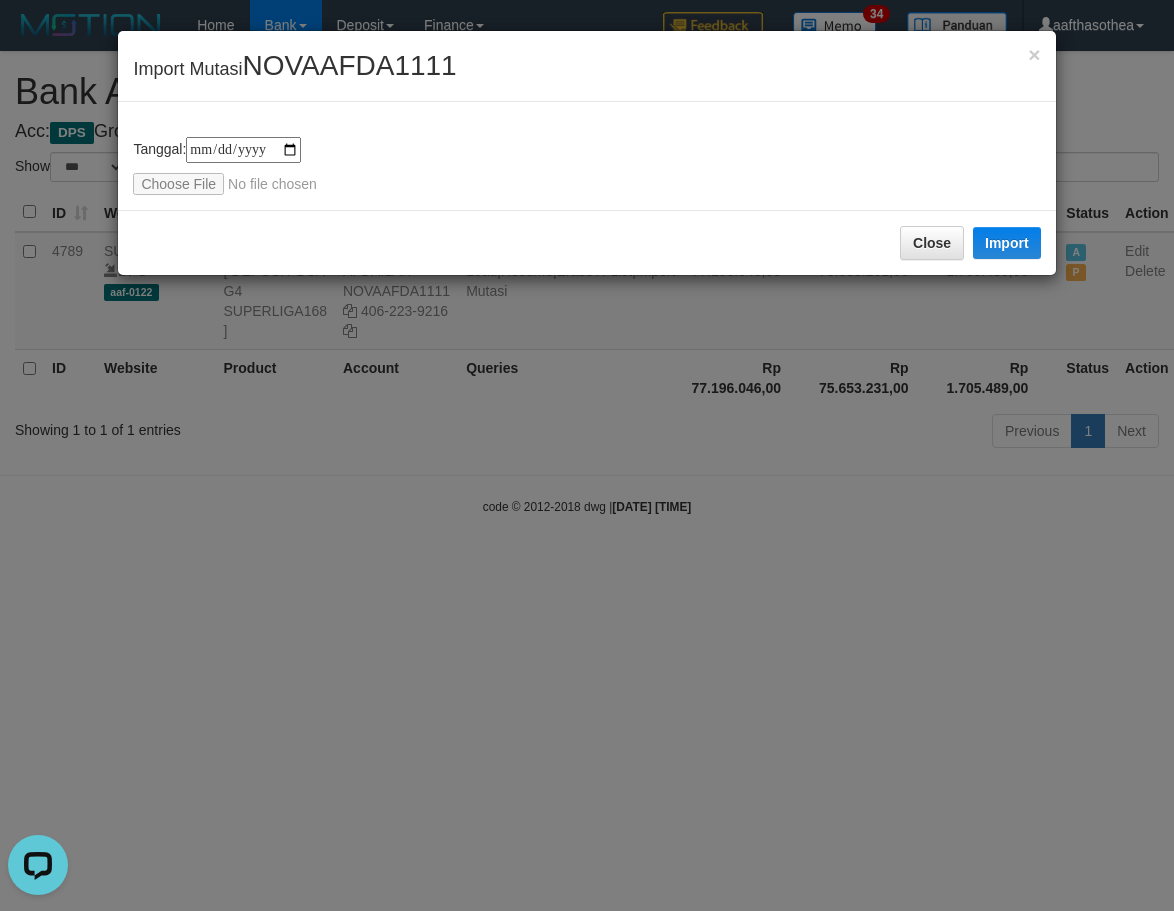 type on "**********" 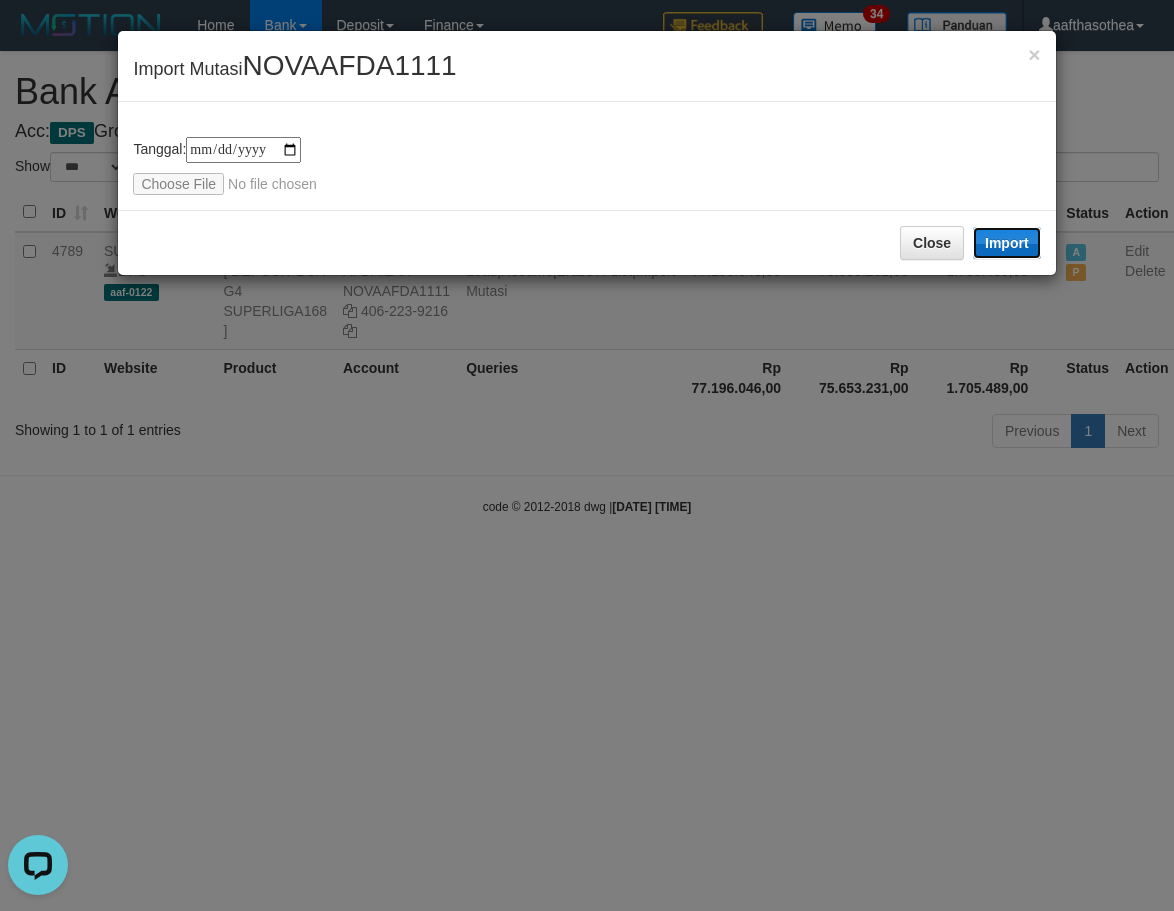 click on "Import" at bounding box center (1007, 243) 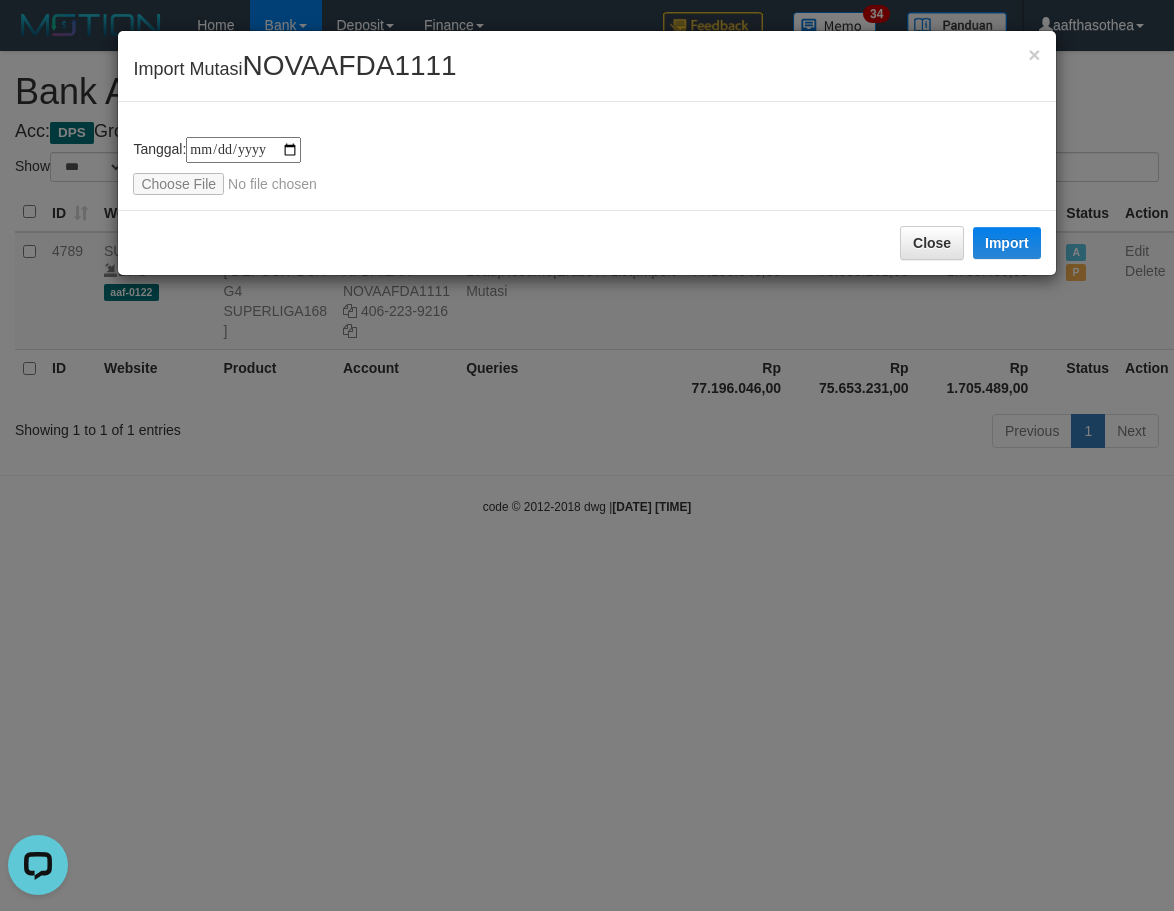 click on "**********" at bounding box center [587, 455] 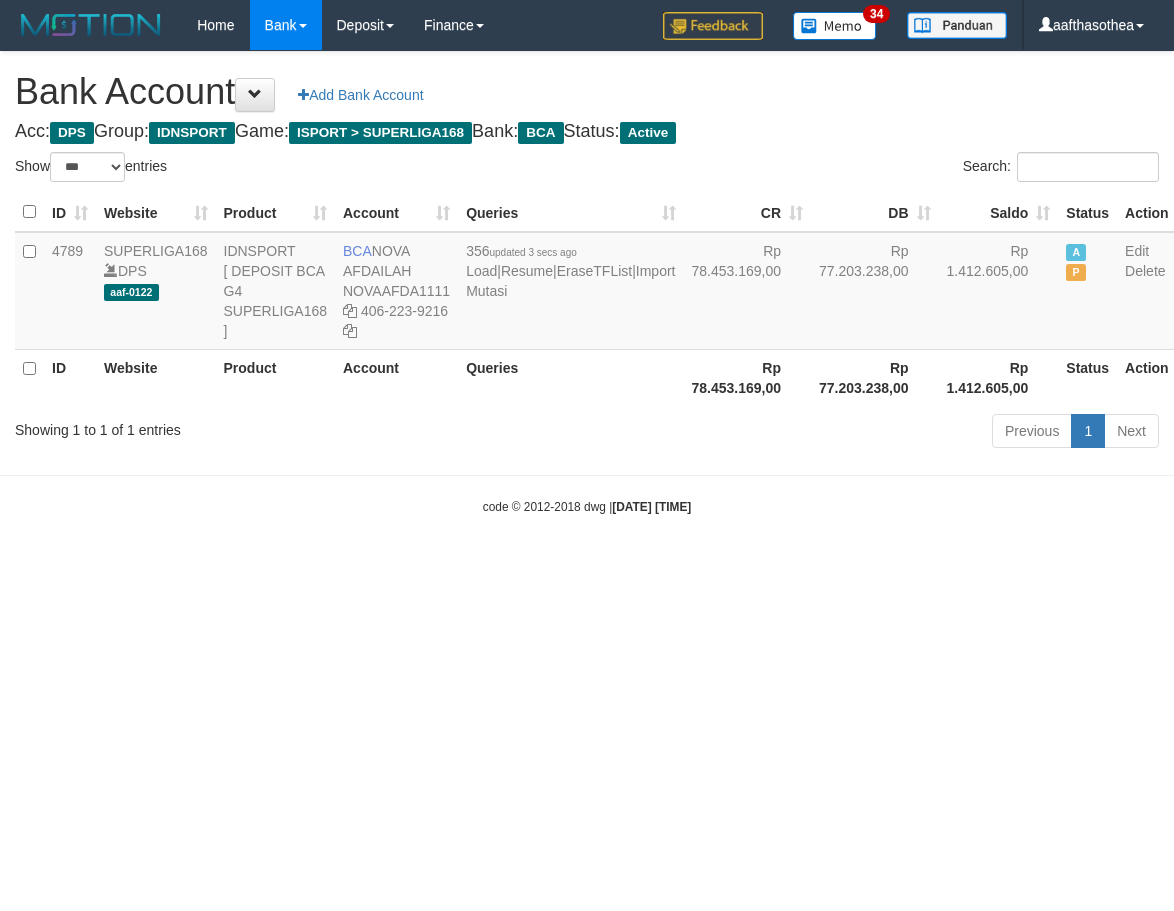 select on "***" 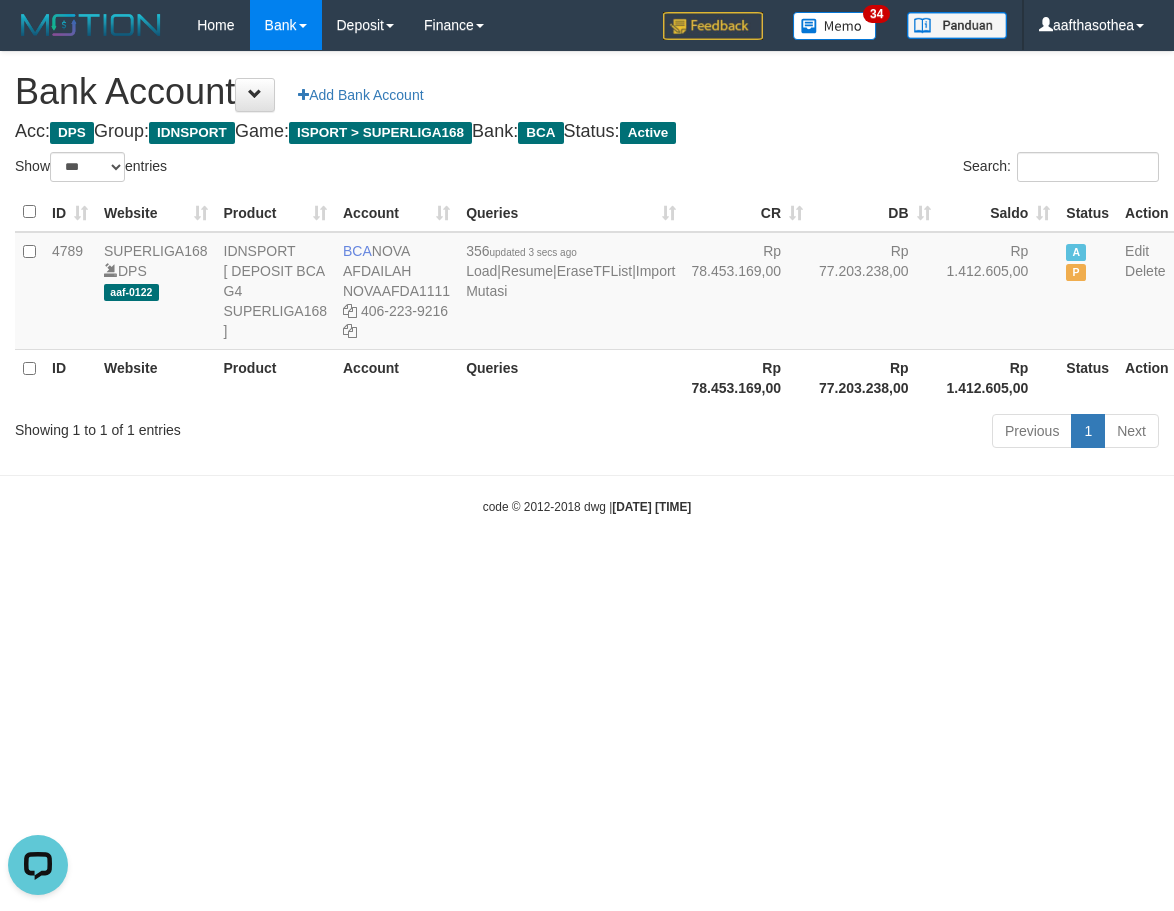 scroll, scrollTop: 0, scrollLeft: 0, axis: both 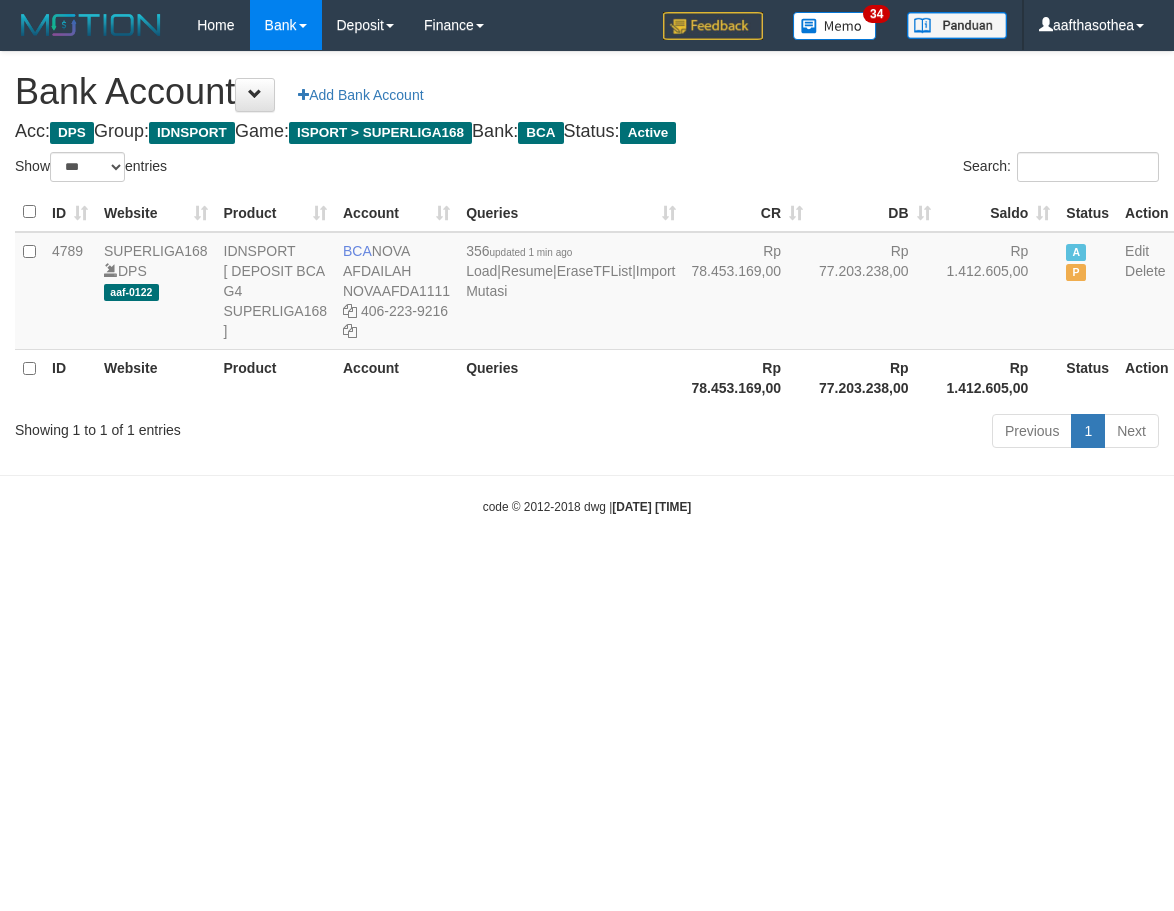 select on "***" 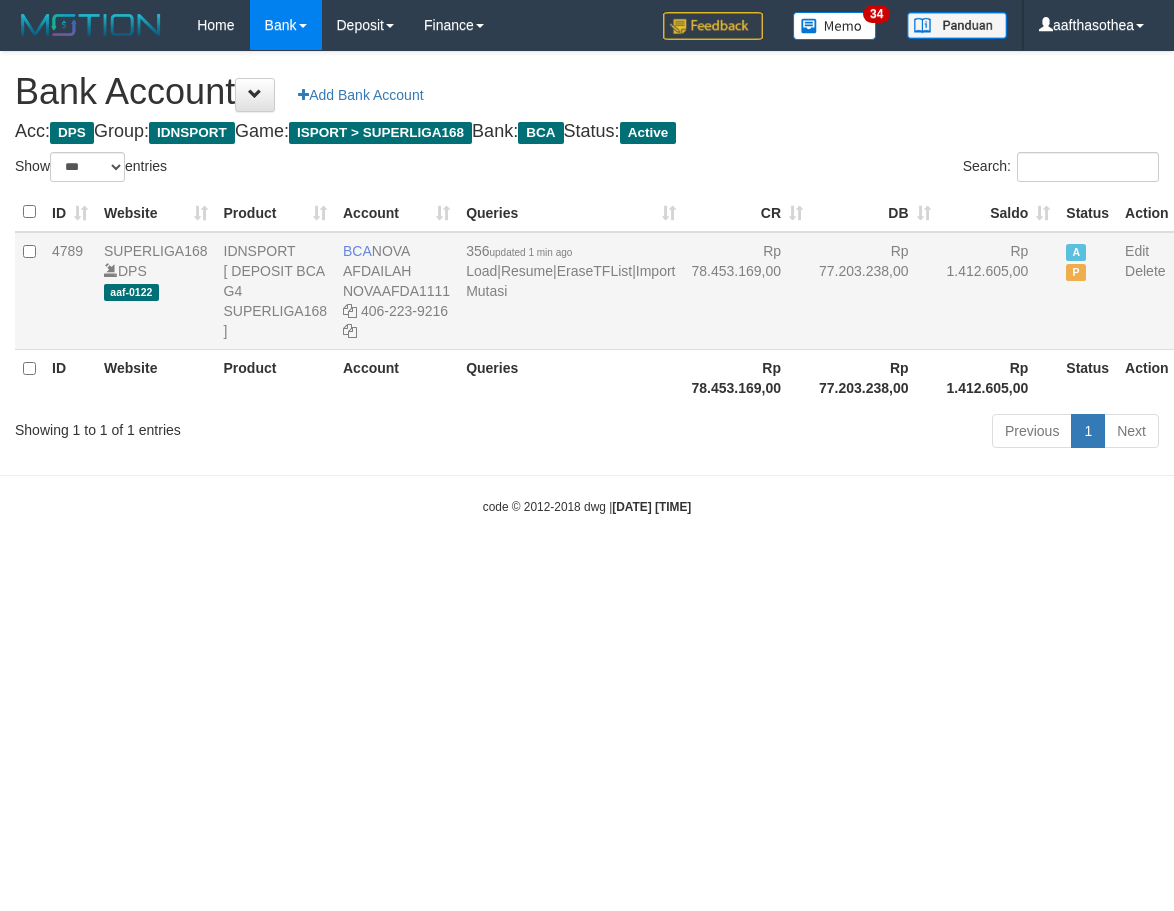 scroll, scrollTop: 0, scrollLeft: 0, axis: both 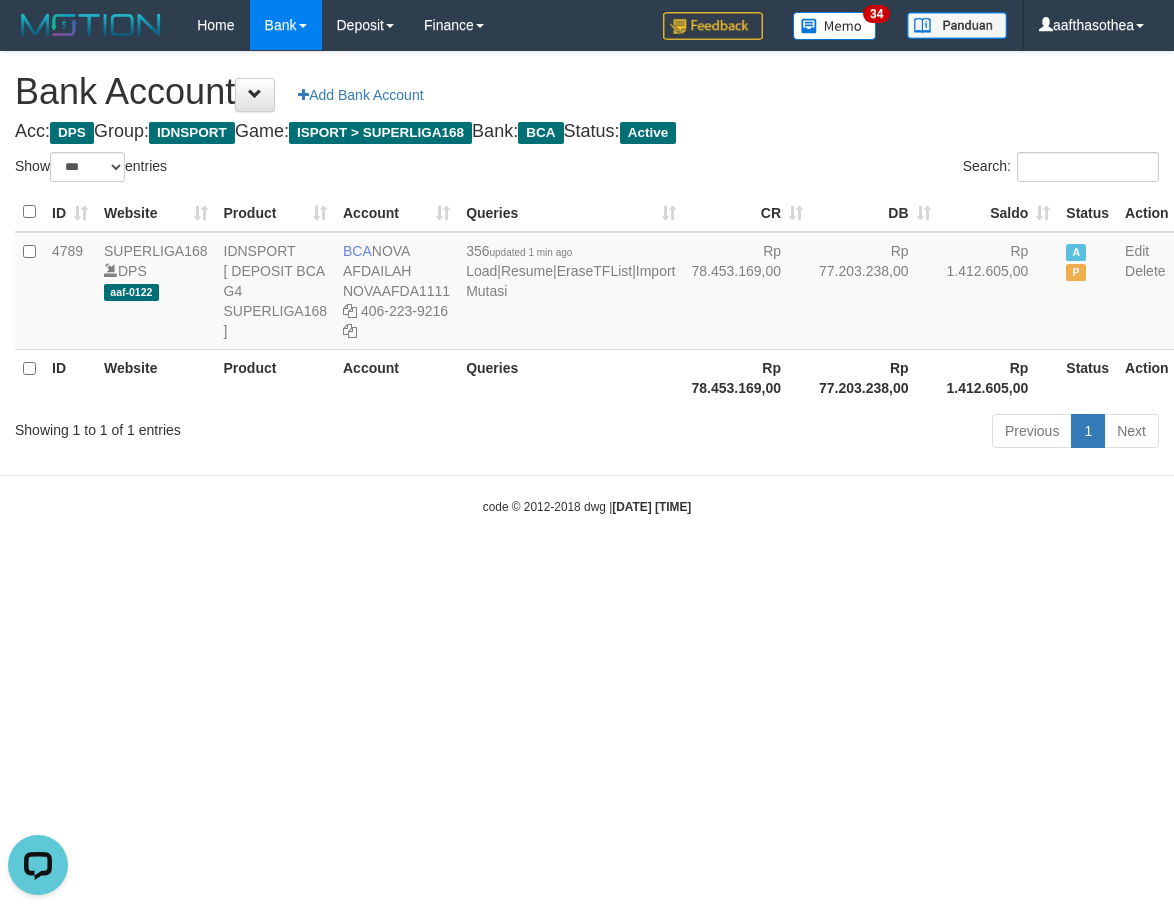 click on "Toggle navigation
Home
Bank
Account List
Load
By Website
Group
[ISPORT]													SUPERLIGA168
By Load Group (DPS)" at bounding box center (587, 283) 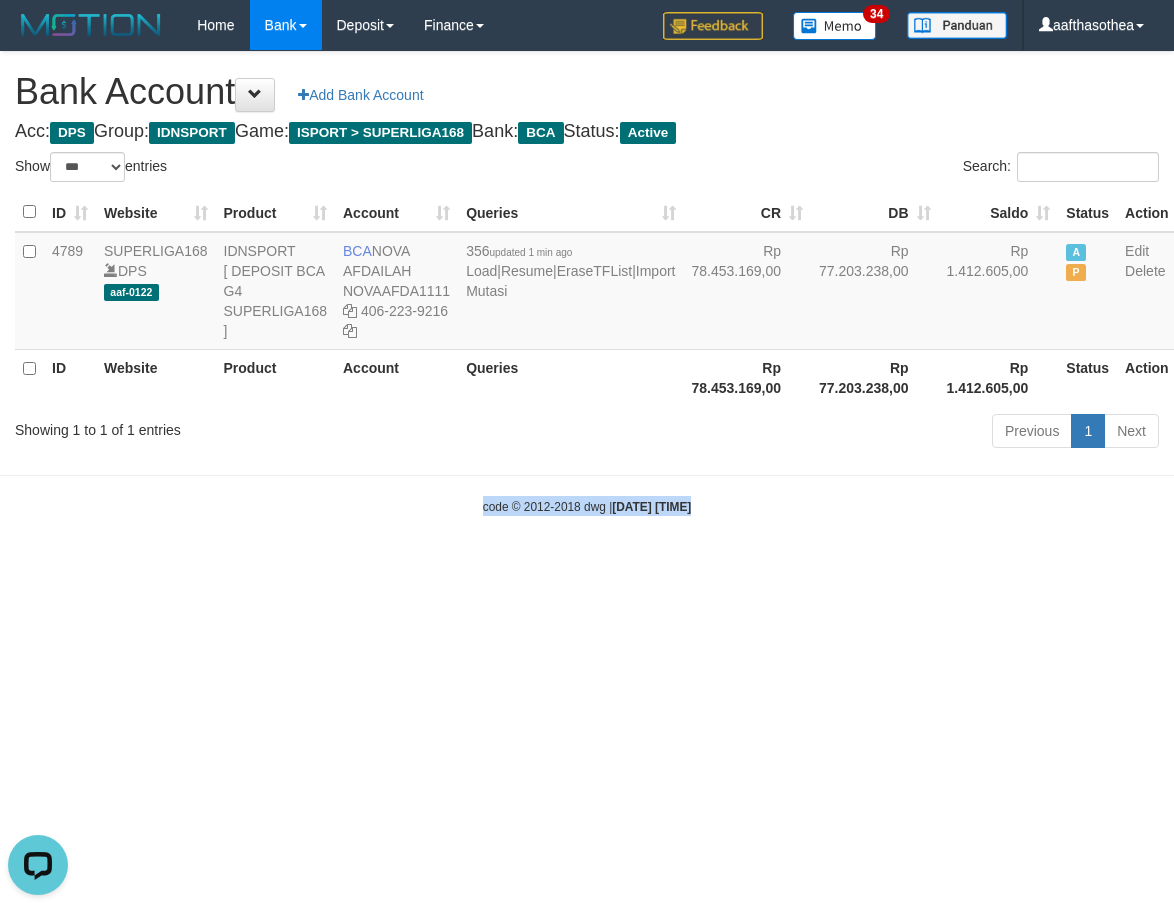 click on "Toggle navigation
Home
Bank
Account List
Load
By Website
Group
[ISPORT]													SUPERLIGA168
By Load Group (DPS)" at bounding box center [587, 283] 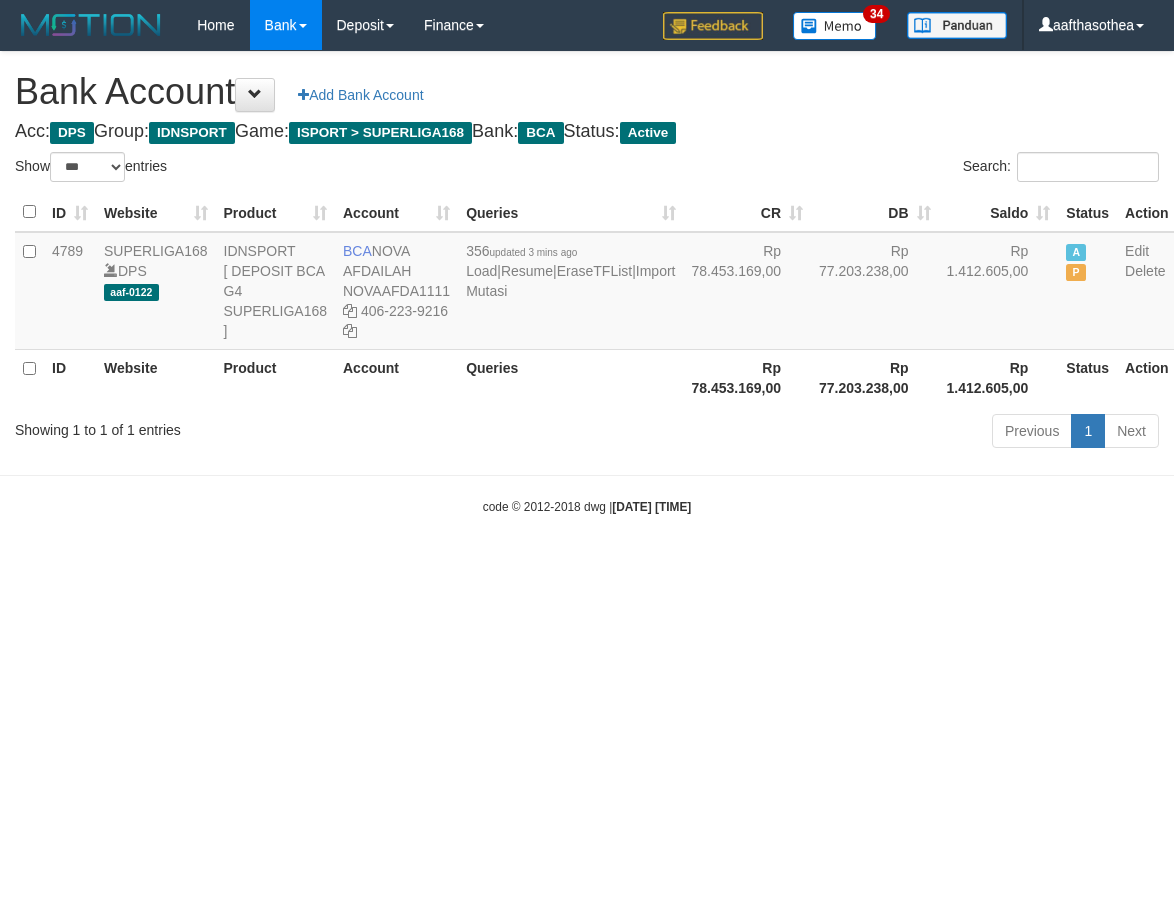 select on "***" 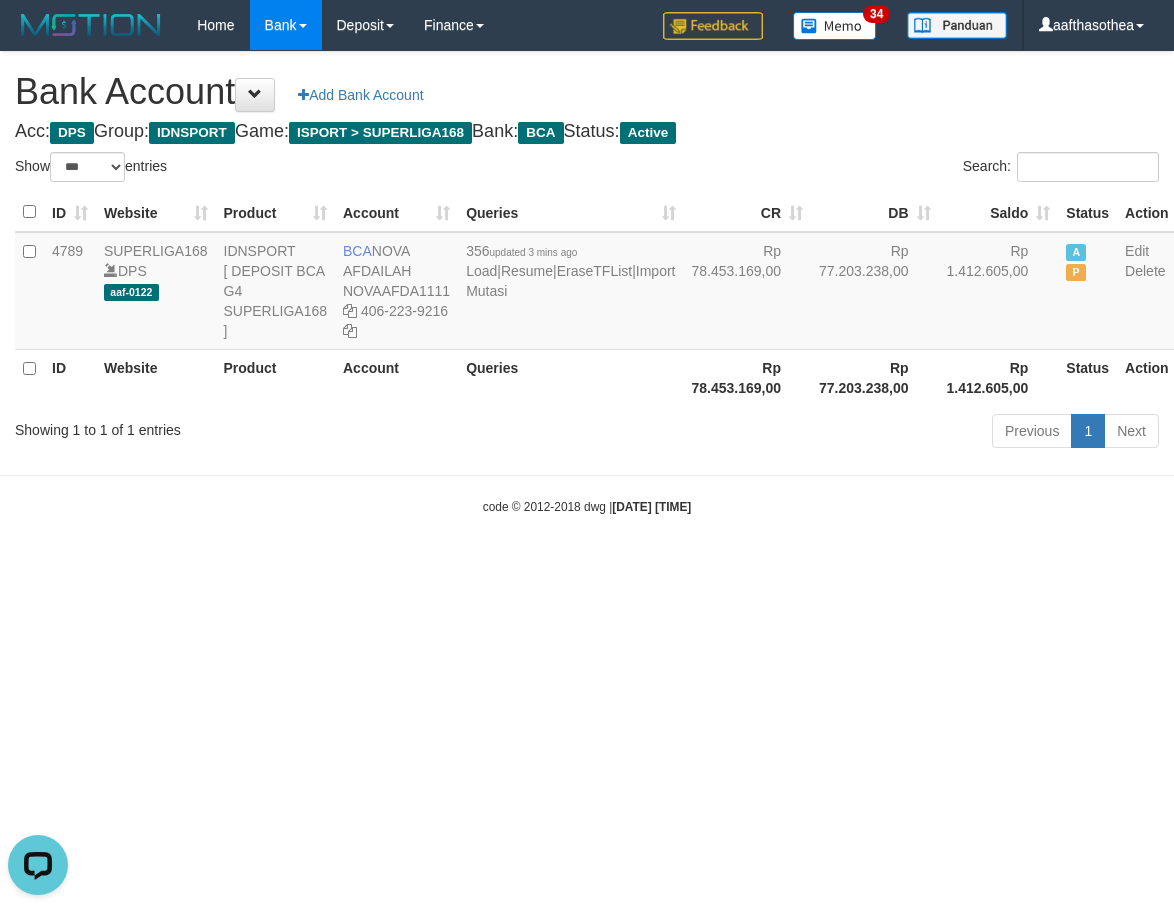 scroll, scrollTop: 0, scrollLeft: 0, axis: both 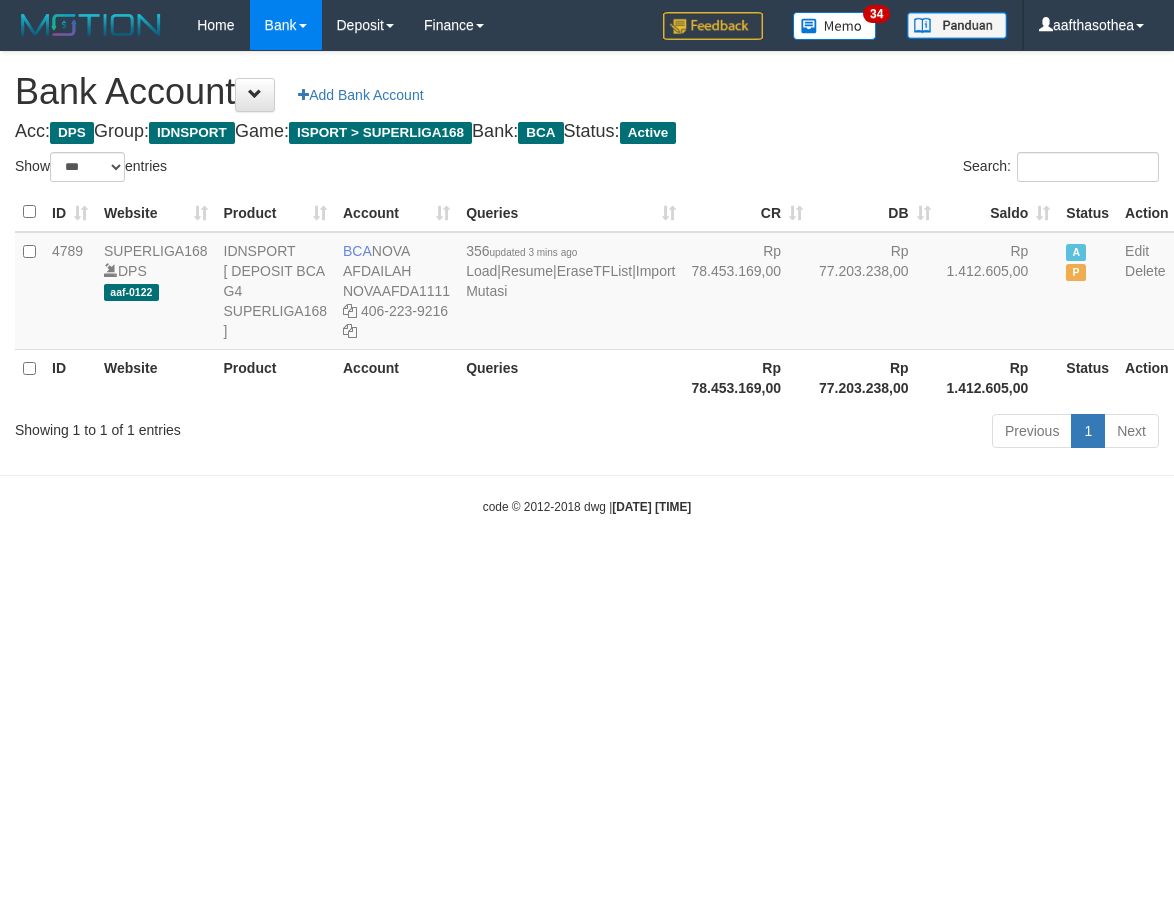 select on "***" 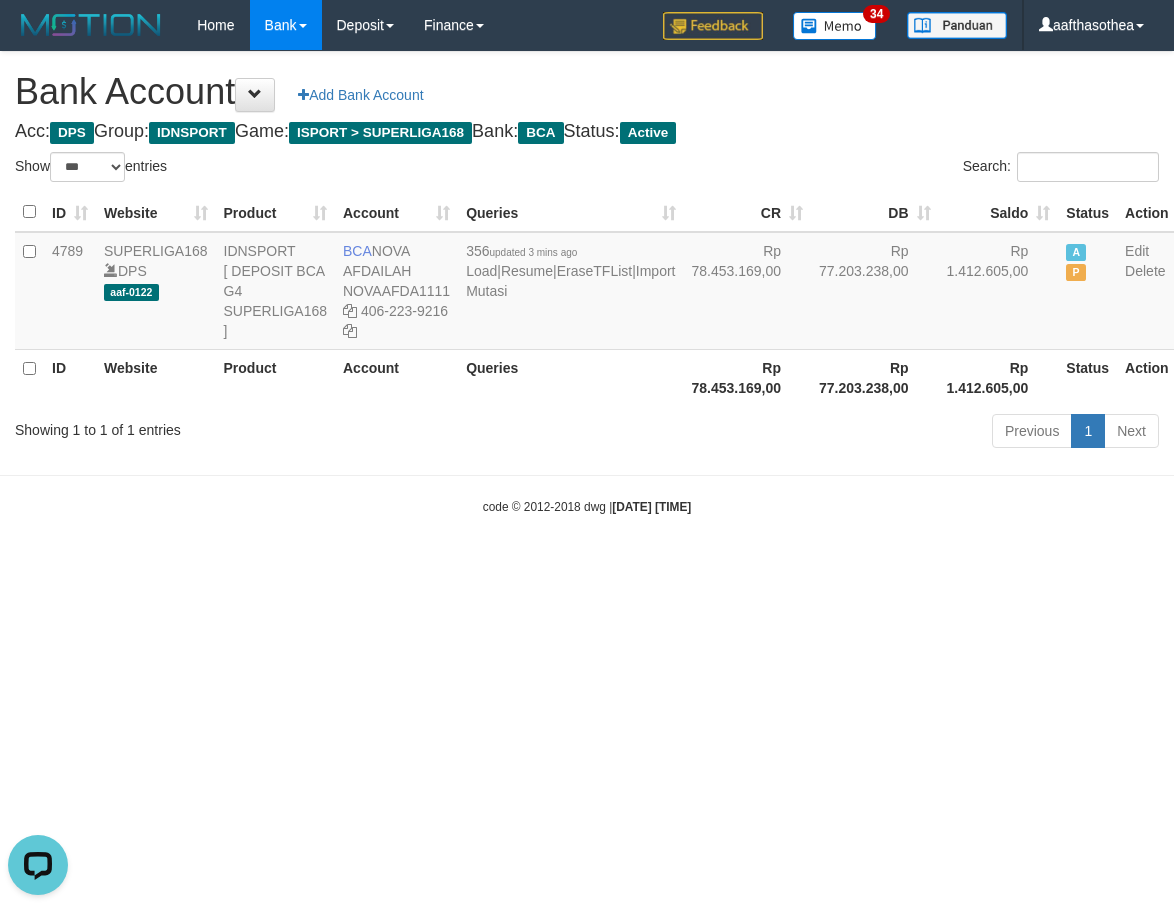 scroll, scrollTop: 0, scrollLeft: 0, axis: both 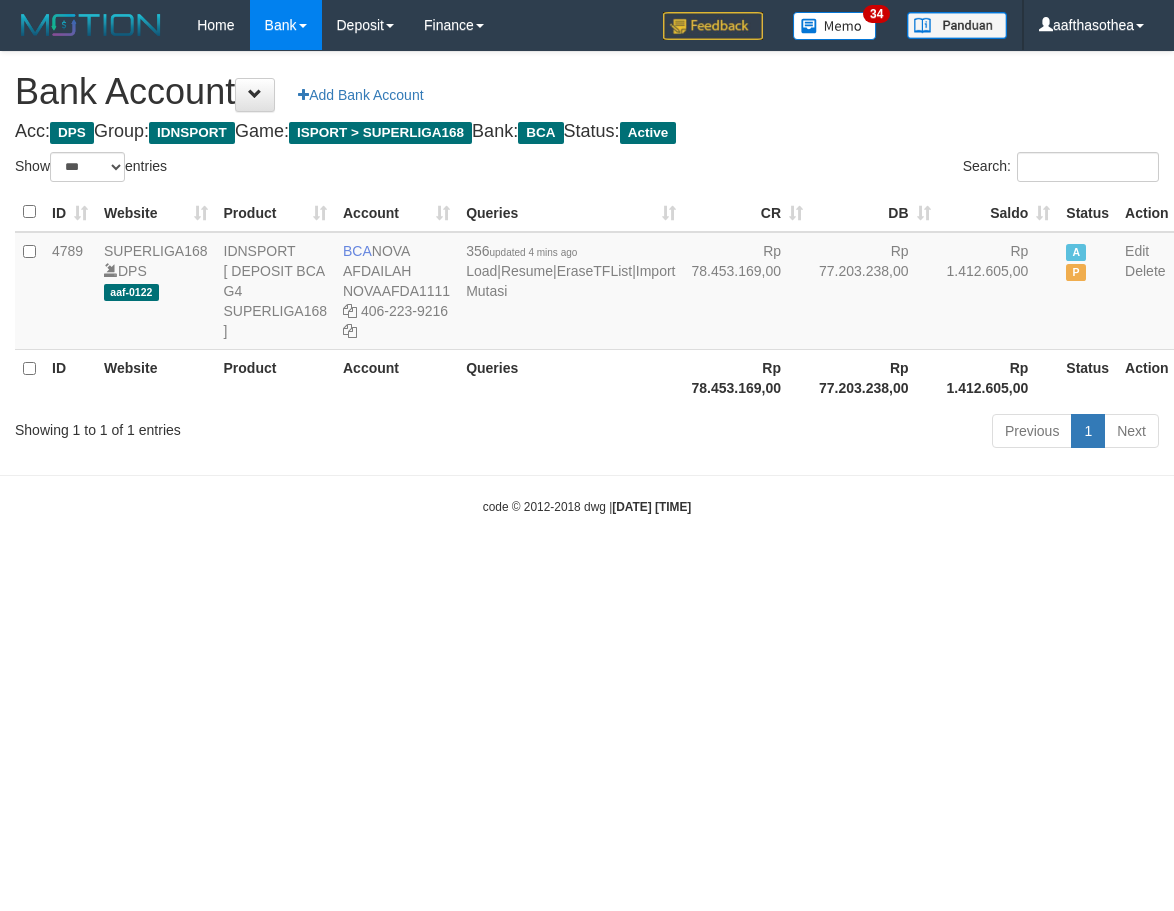 select on "***" 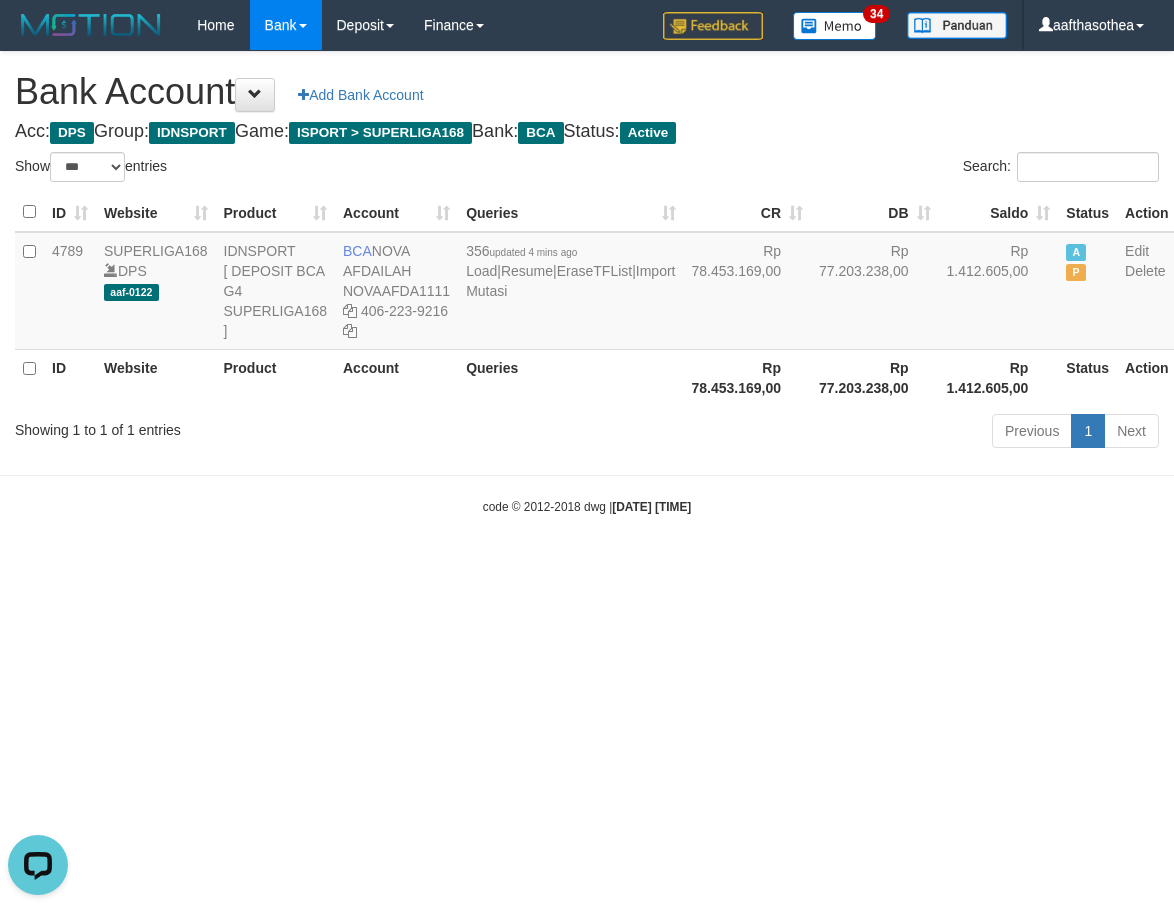 scroll, scrollTop: 0, scrollLeft: 0, axis: both 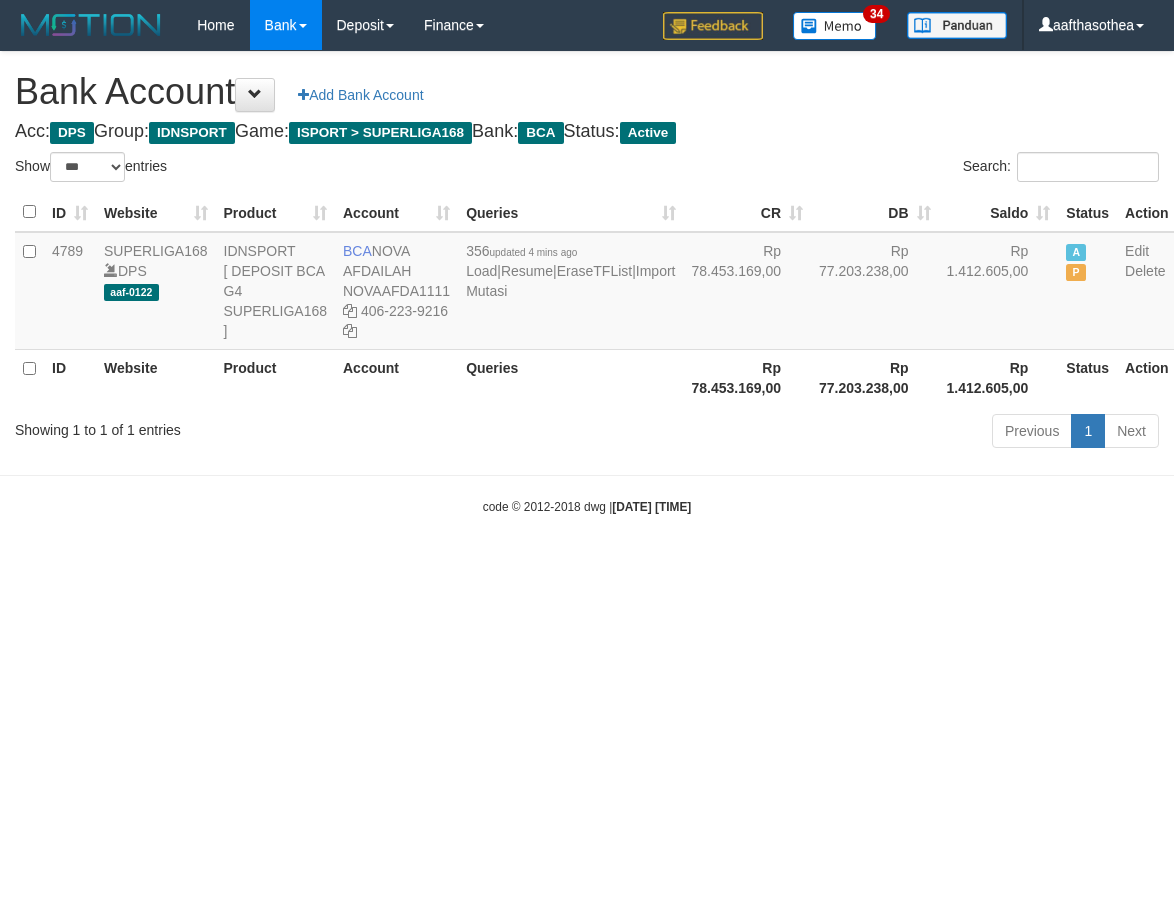 select on "***" 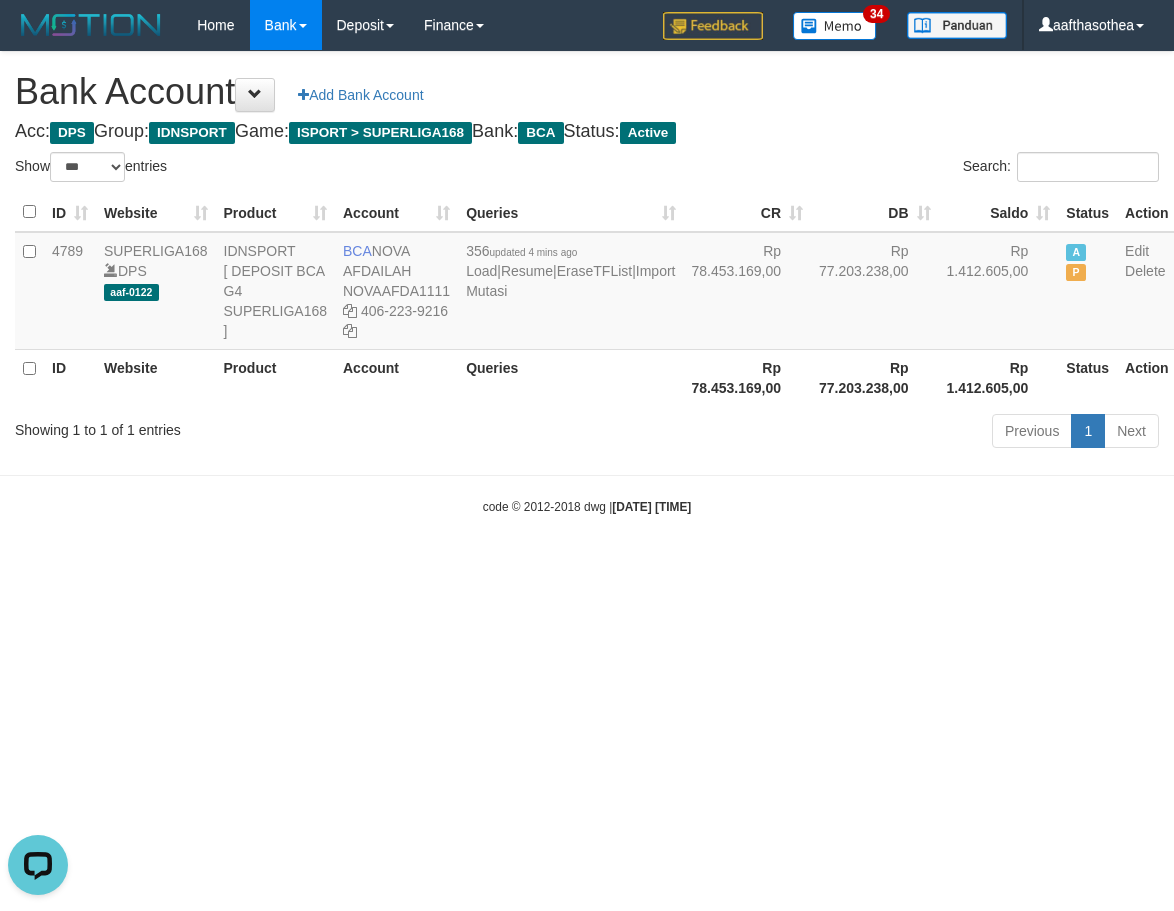 scroll, scrollTop: 0, scrollLeft: 0, axis: both 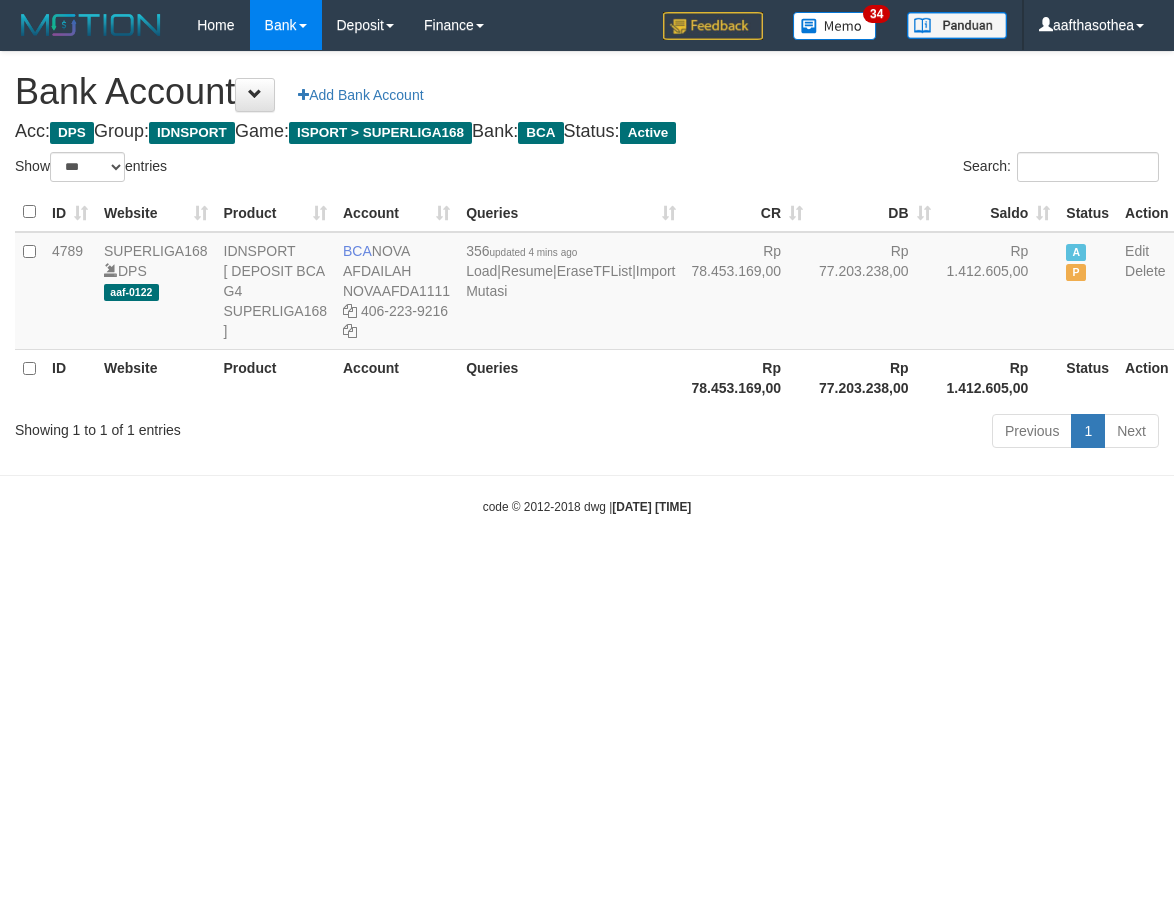 select on "***" 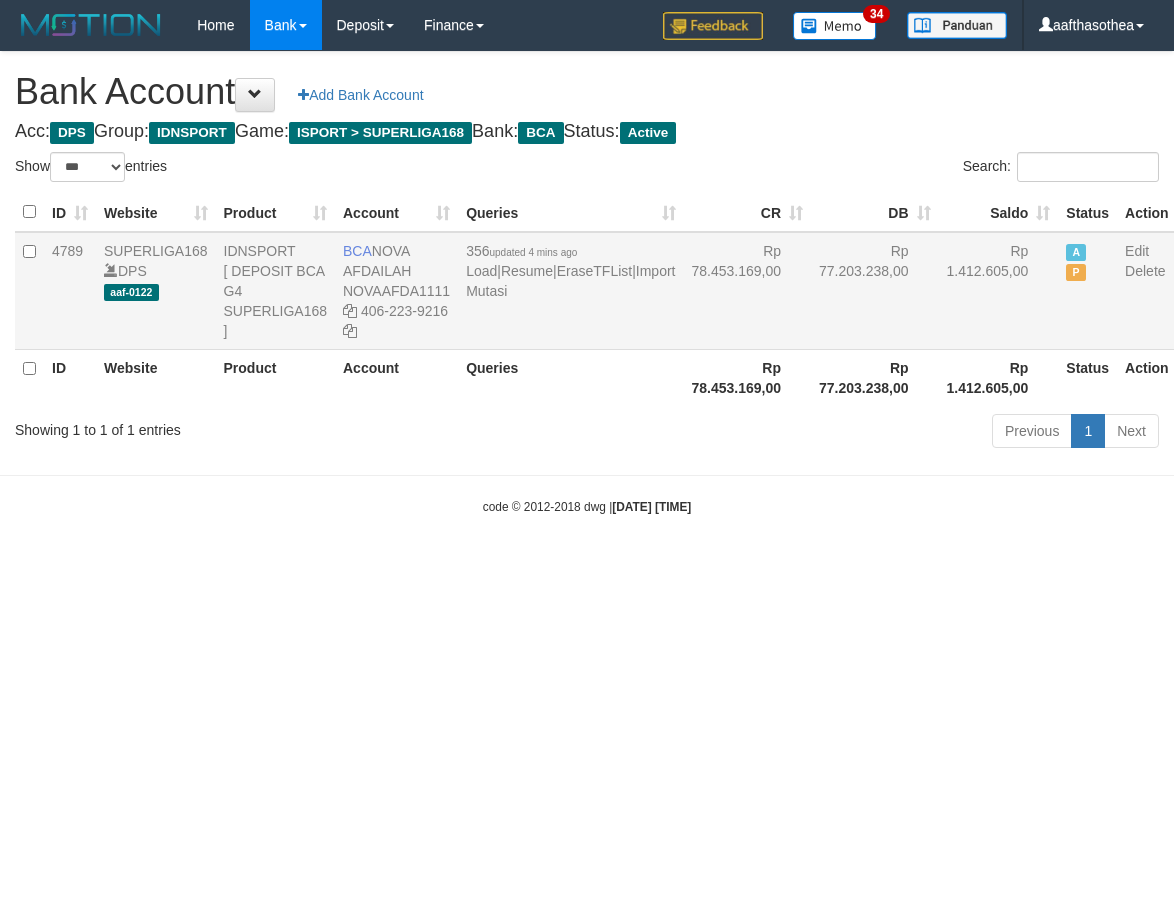 scroll, scrollTop: 0, scrollLeft: 0, axis: both 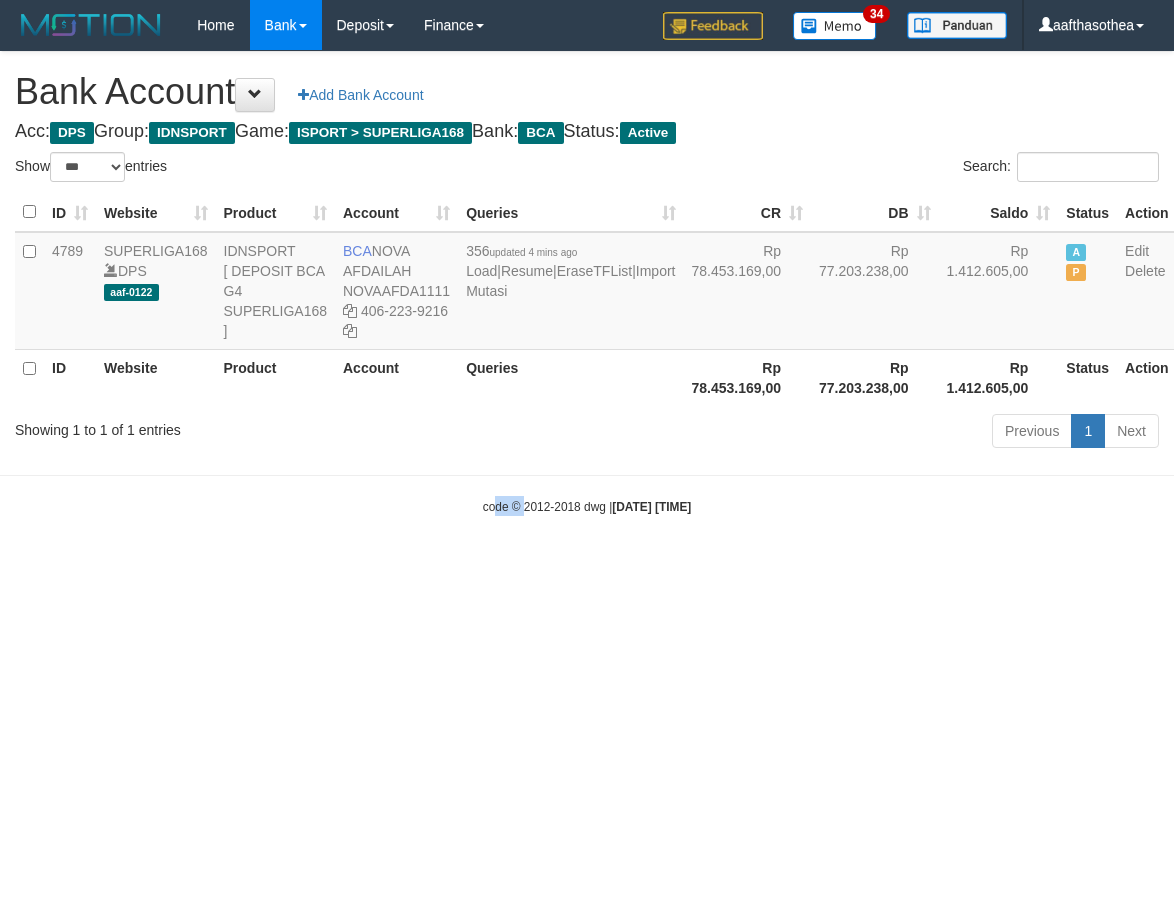 drag, startPoint x: 481, startPoint y: 535, endPoint x: 509, endPoint y: 527, distance: 29.12044 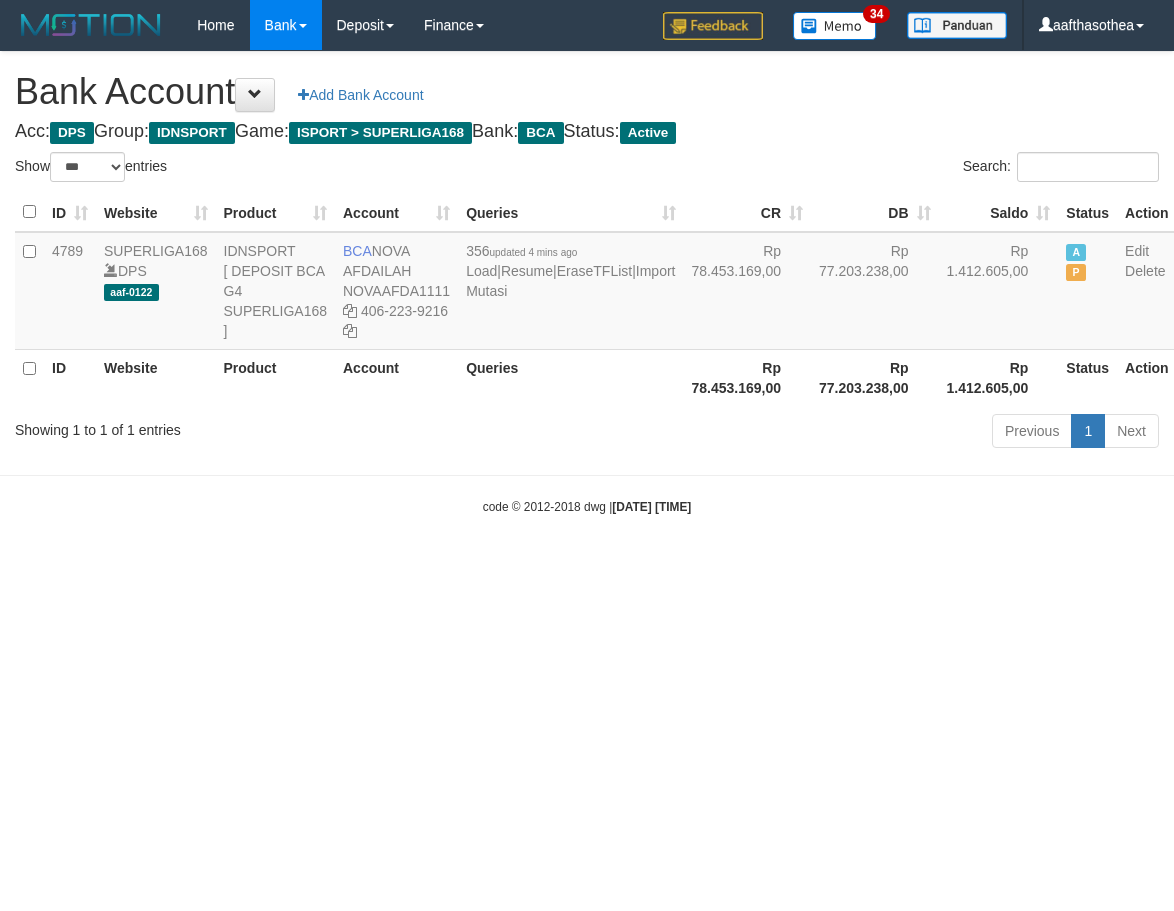 select on "***" 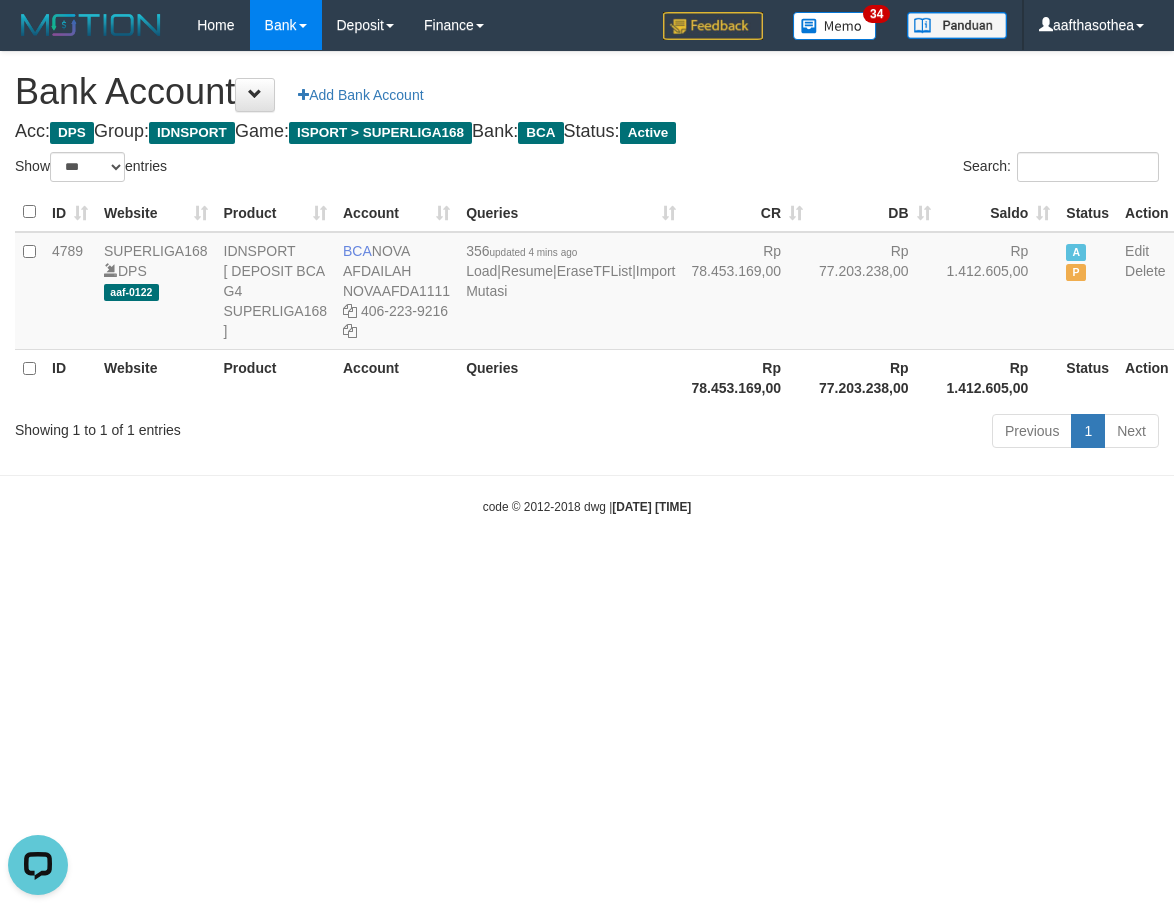 scroll, scrollTop: 0, scrollLeft: 0, axis: both 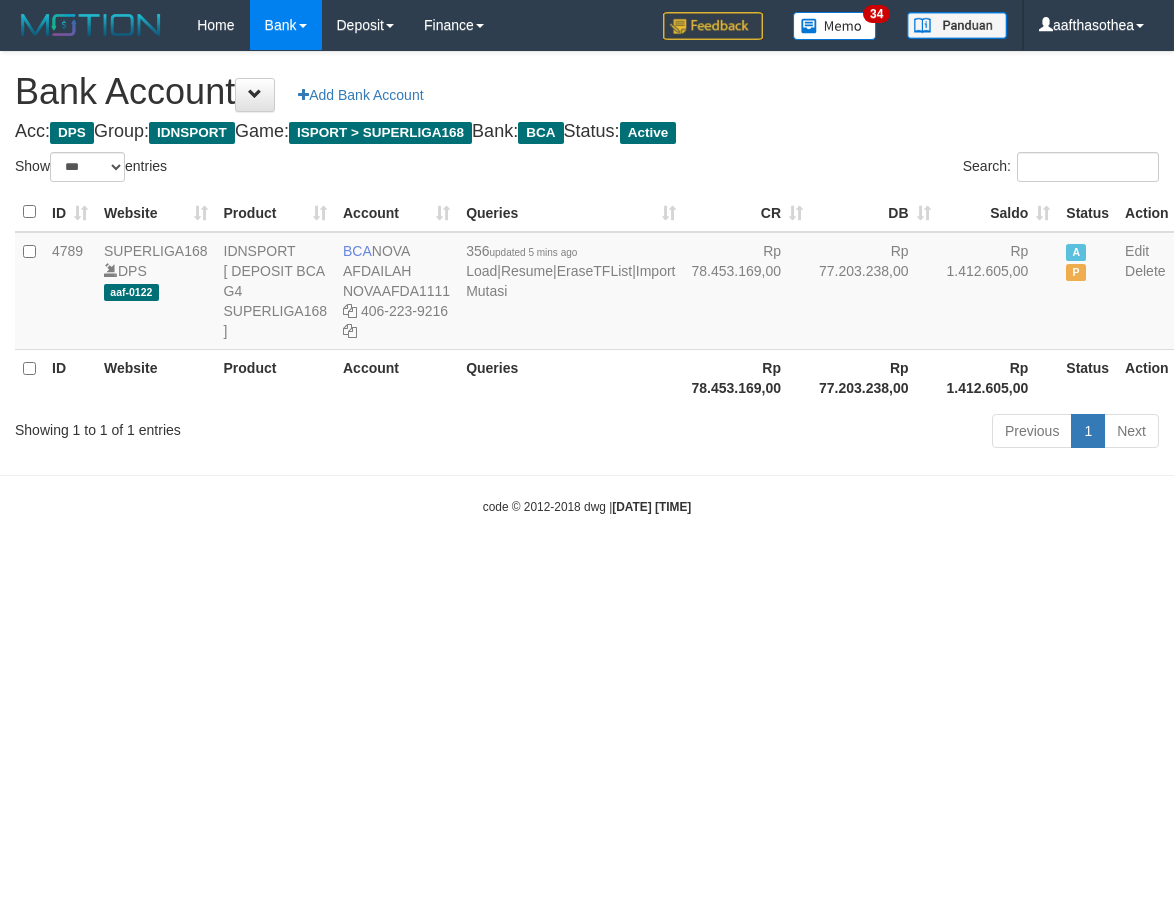 select on "***" 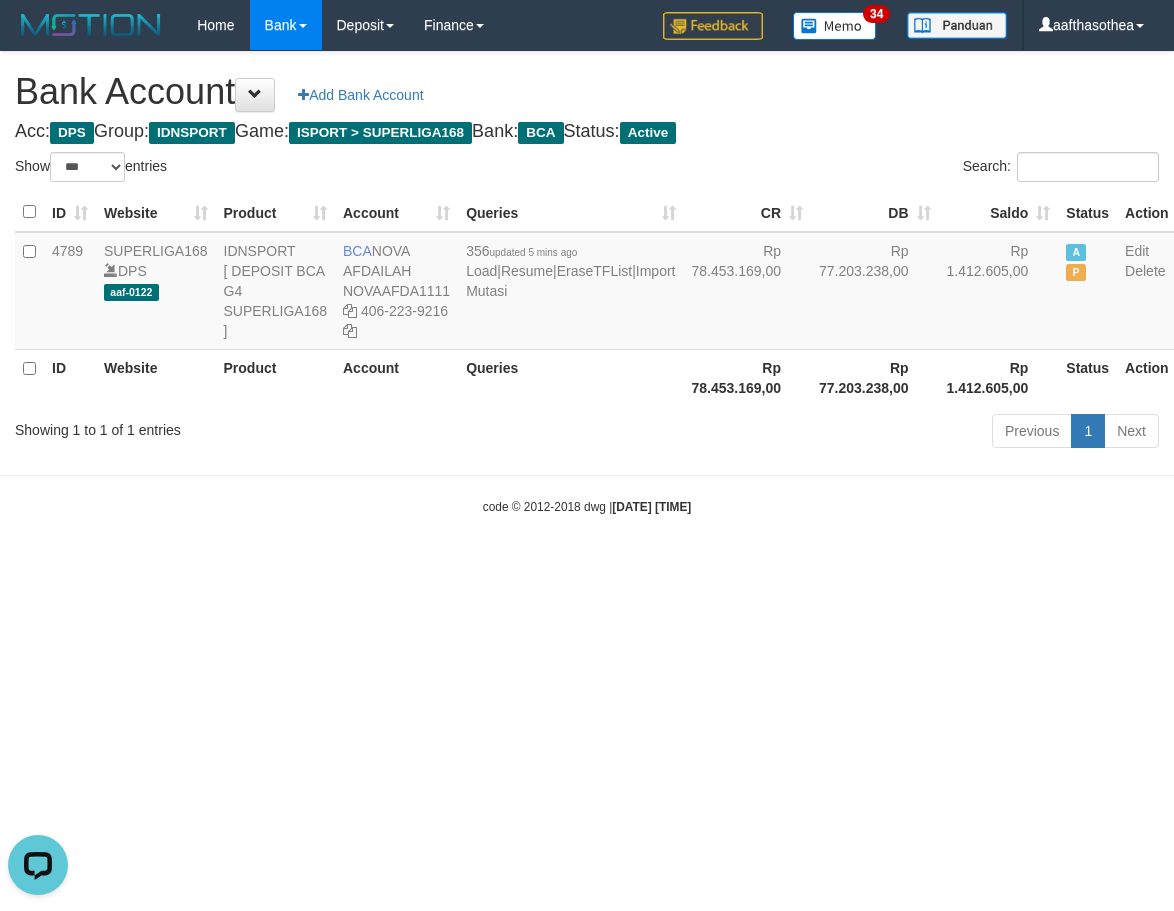 scroll, scrollTop: 0, scrollLeft: 0, axis: both 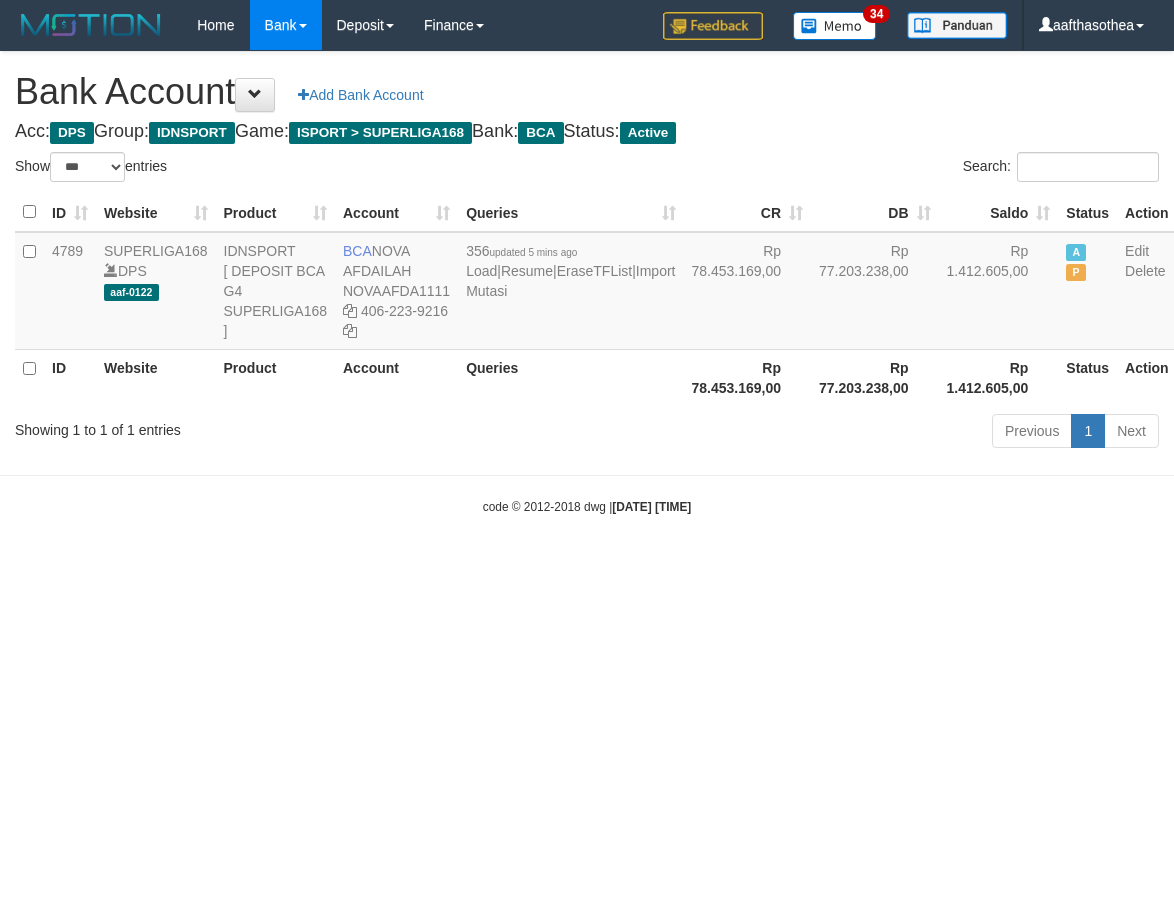 select on "***" 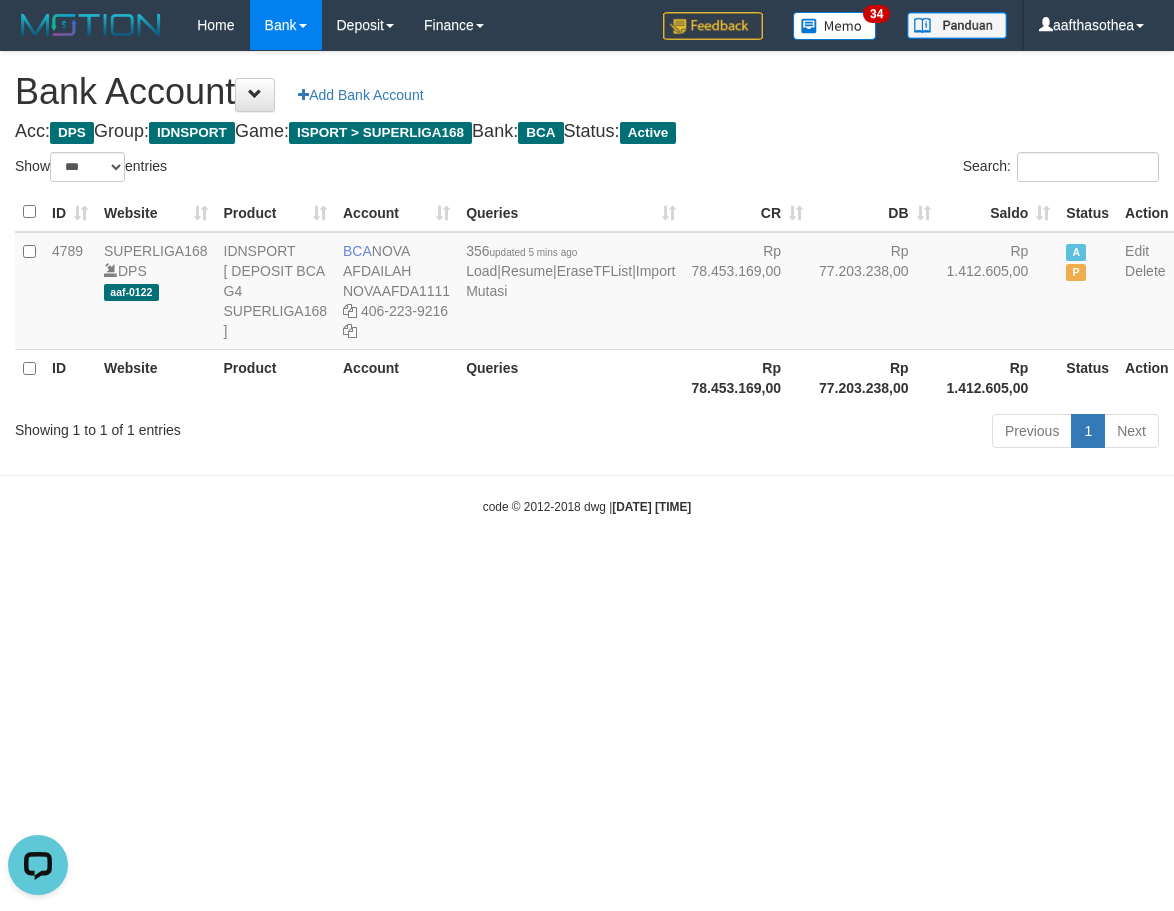 scroll, scrollTop: 0, scrollLeft: 0, axis: both 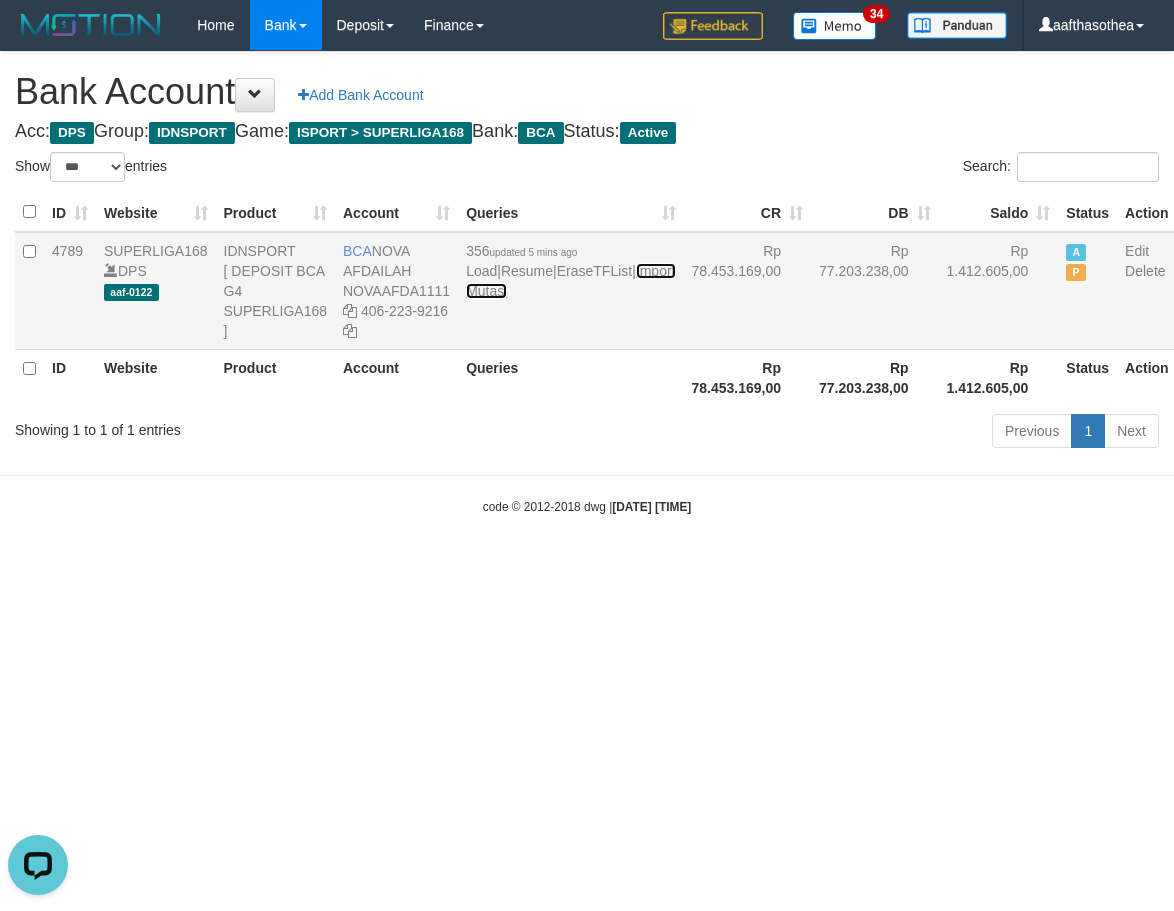 click on "Import Mutasi" at bounding box center (570, 281) 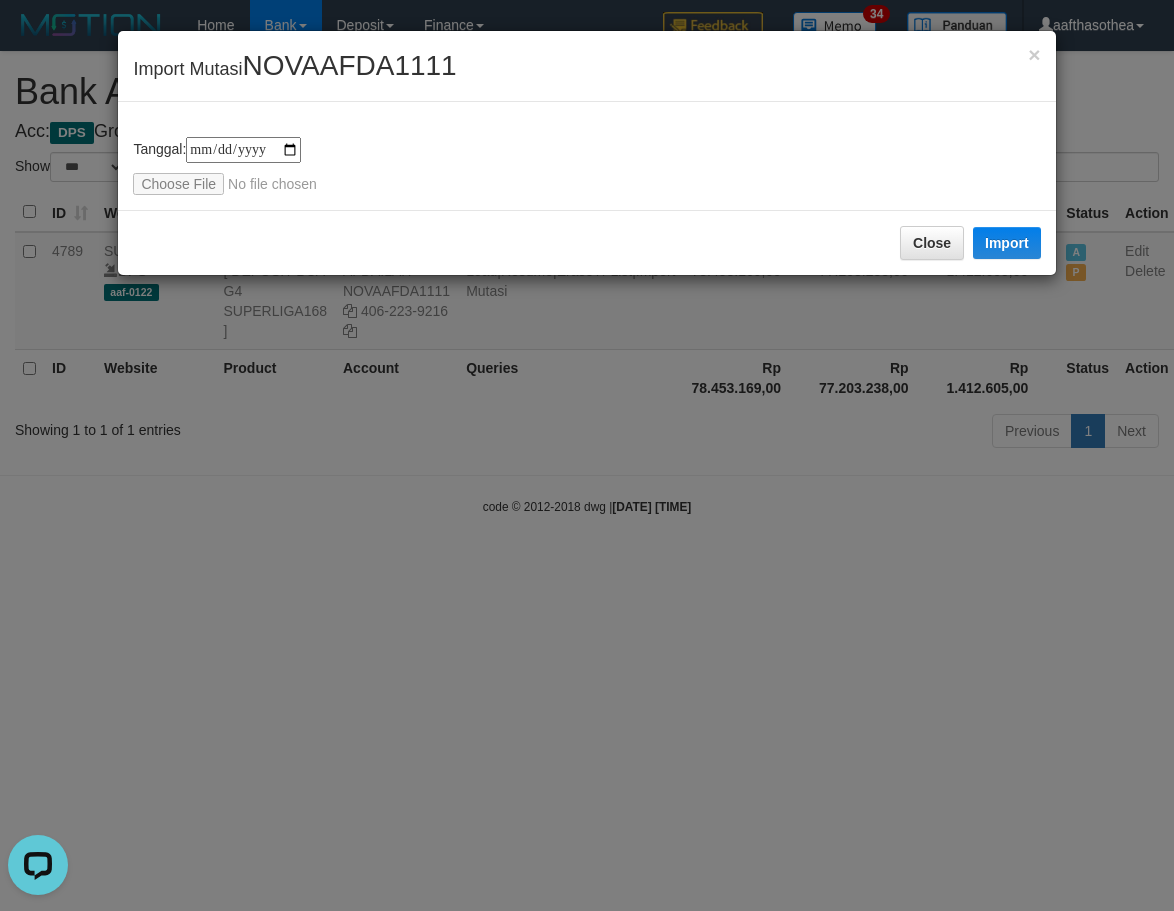 type on "**********" 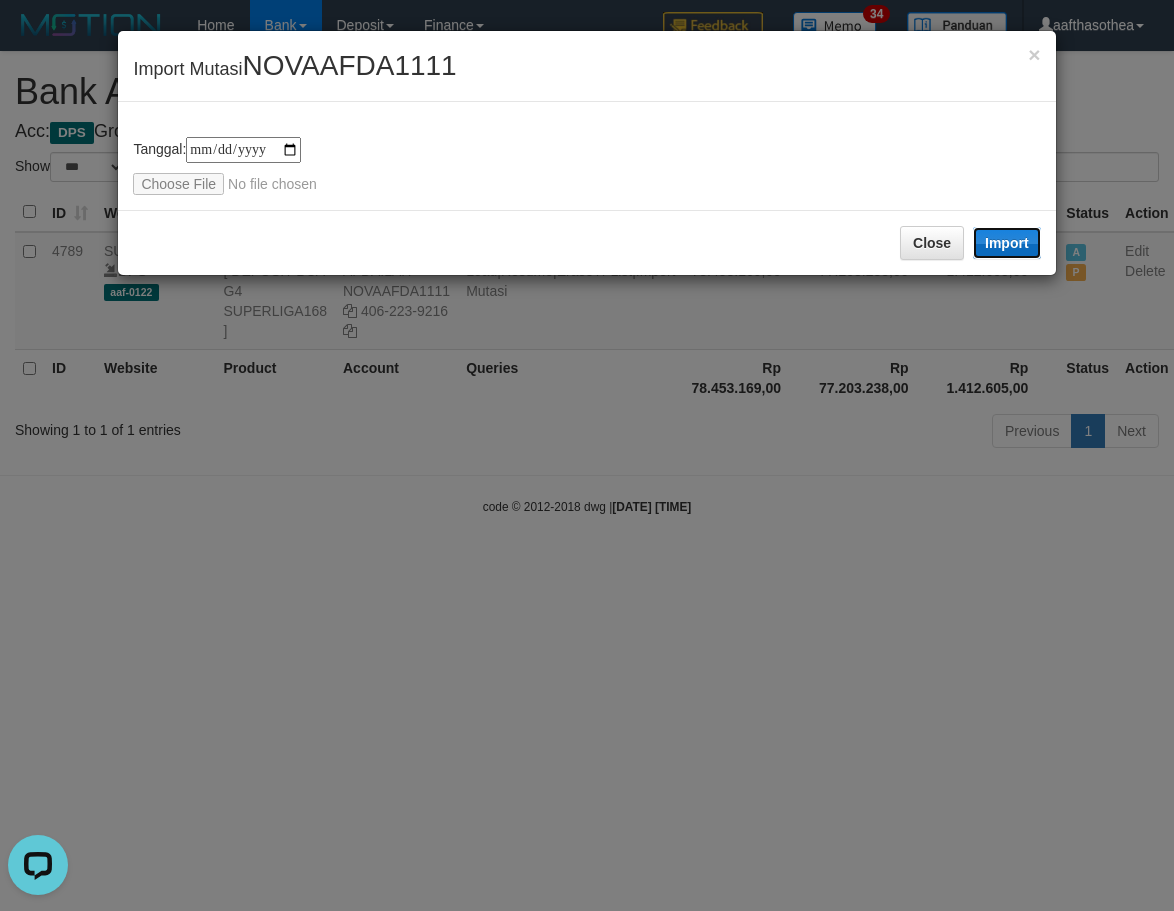 click on "Import" at bounding box center [1007, 243] 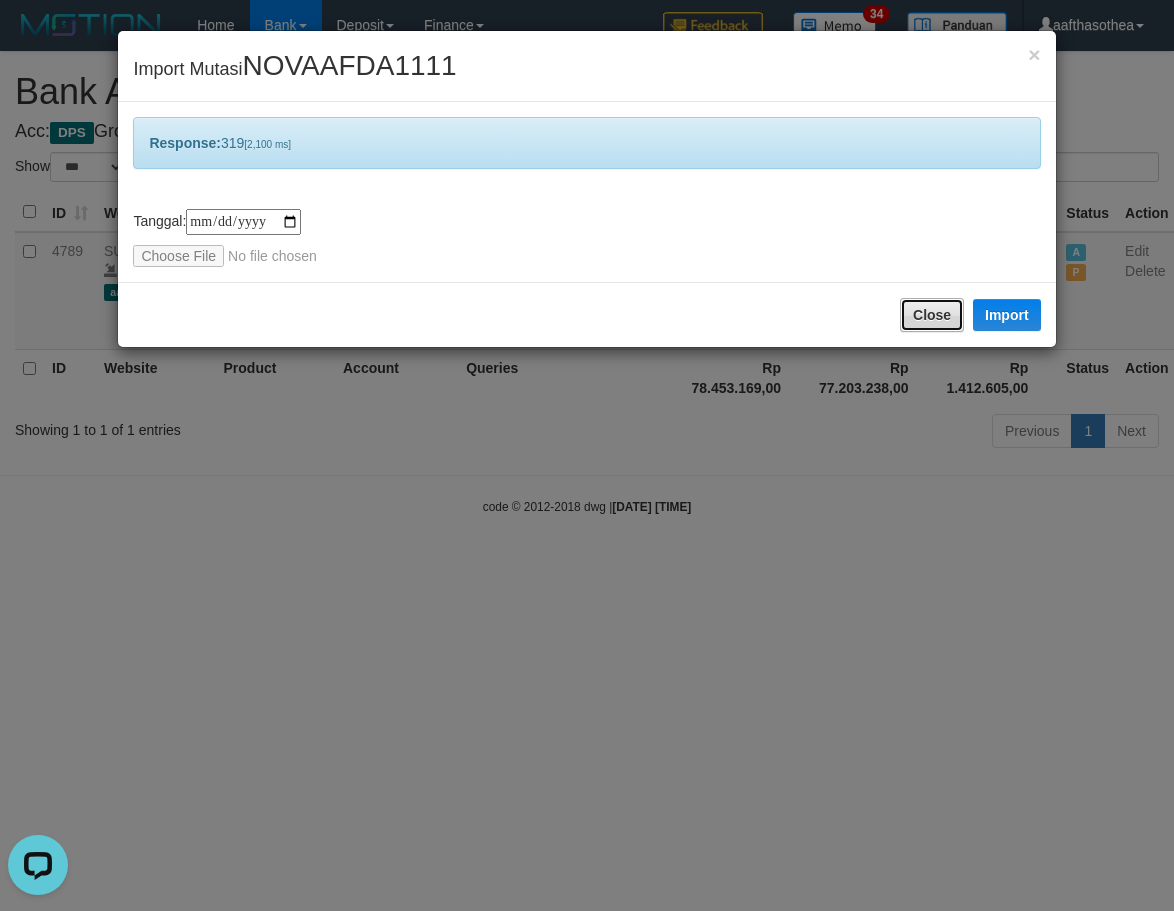 click on "Close" at bounding box center [932, 315] 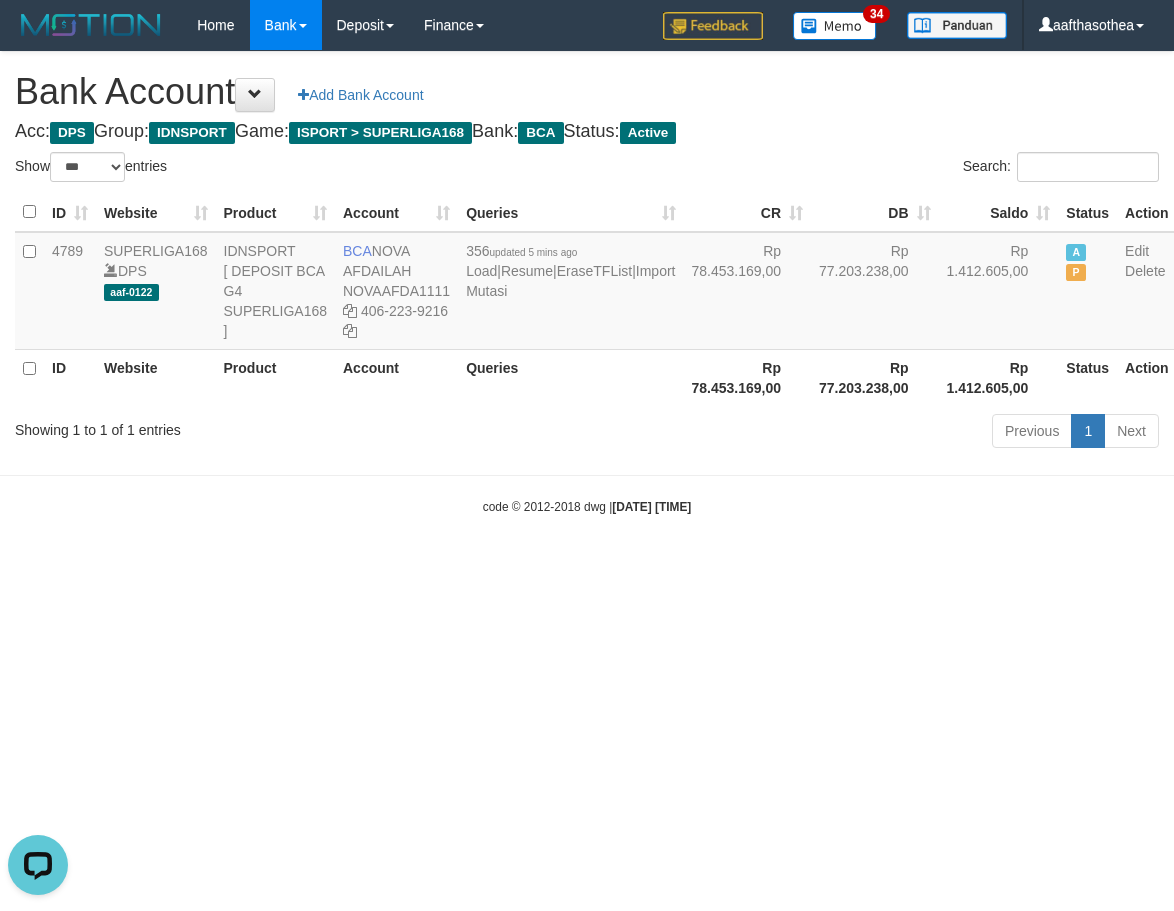 click on "Toggle navigation
Home
Bank
Account List
Load
By Website
Group
[ISPORT]													SUPERLIGA168
By Load Group (DPS)" at bounding box center (587, 283) 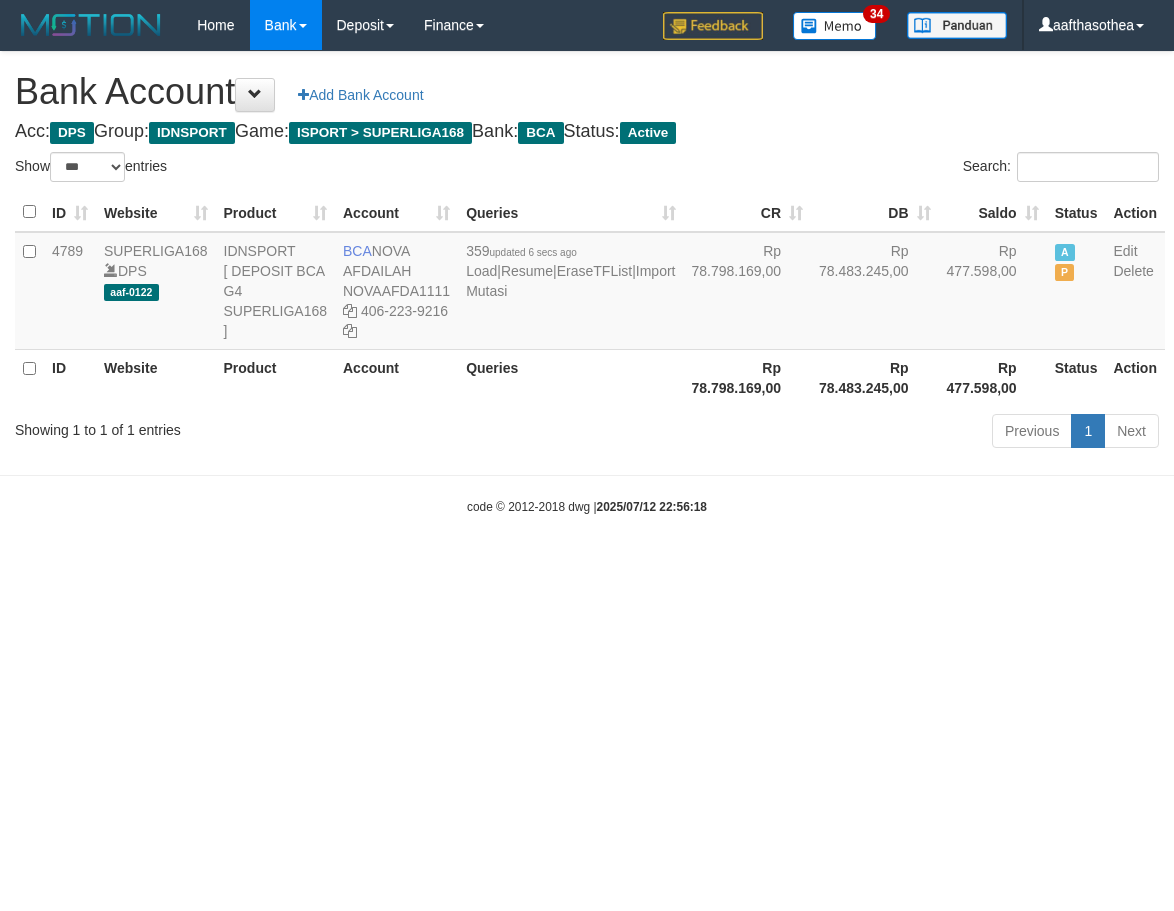 select on "***" 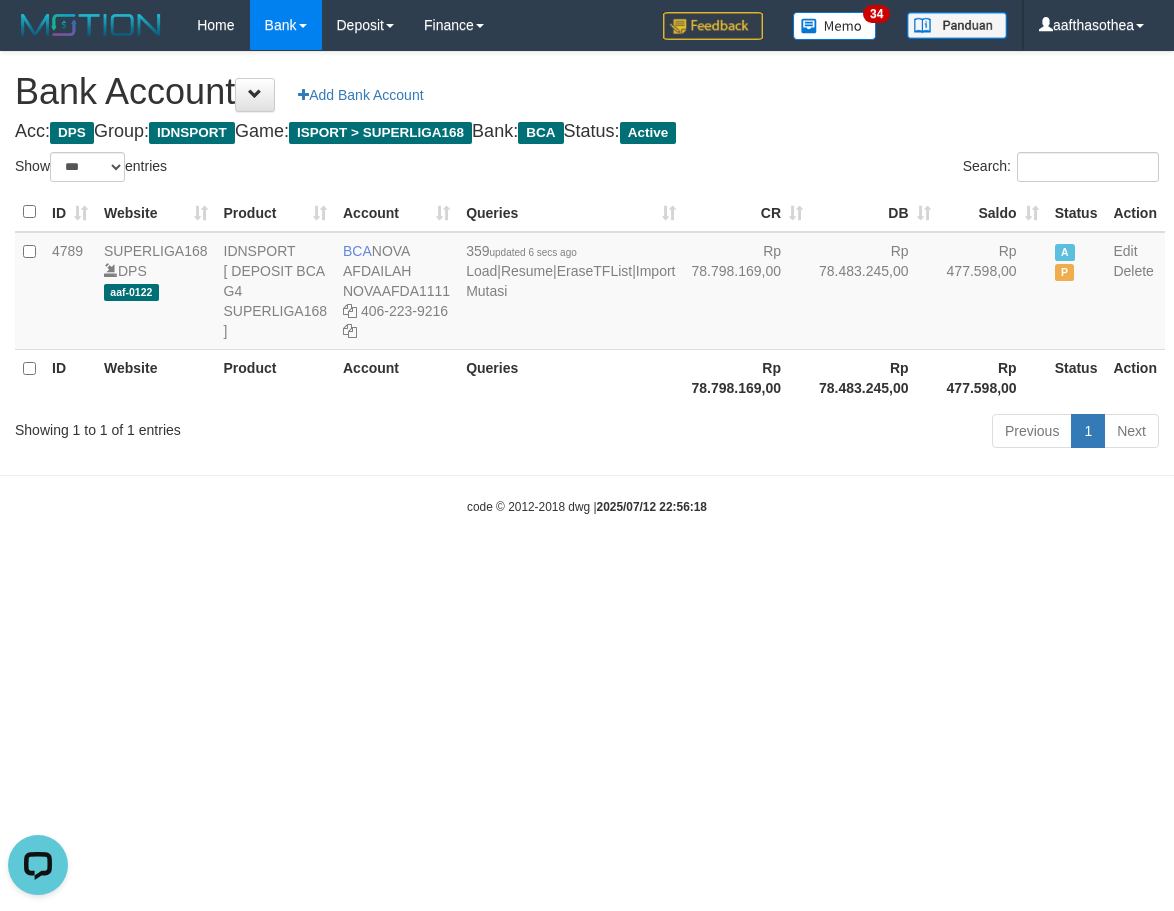 scroll, scrollTop: 0, scrollLeft: 0, axis: both 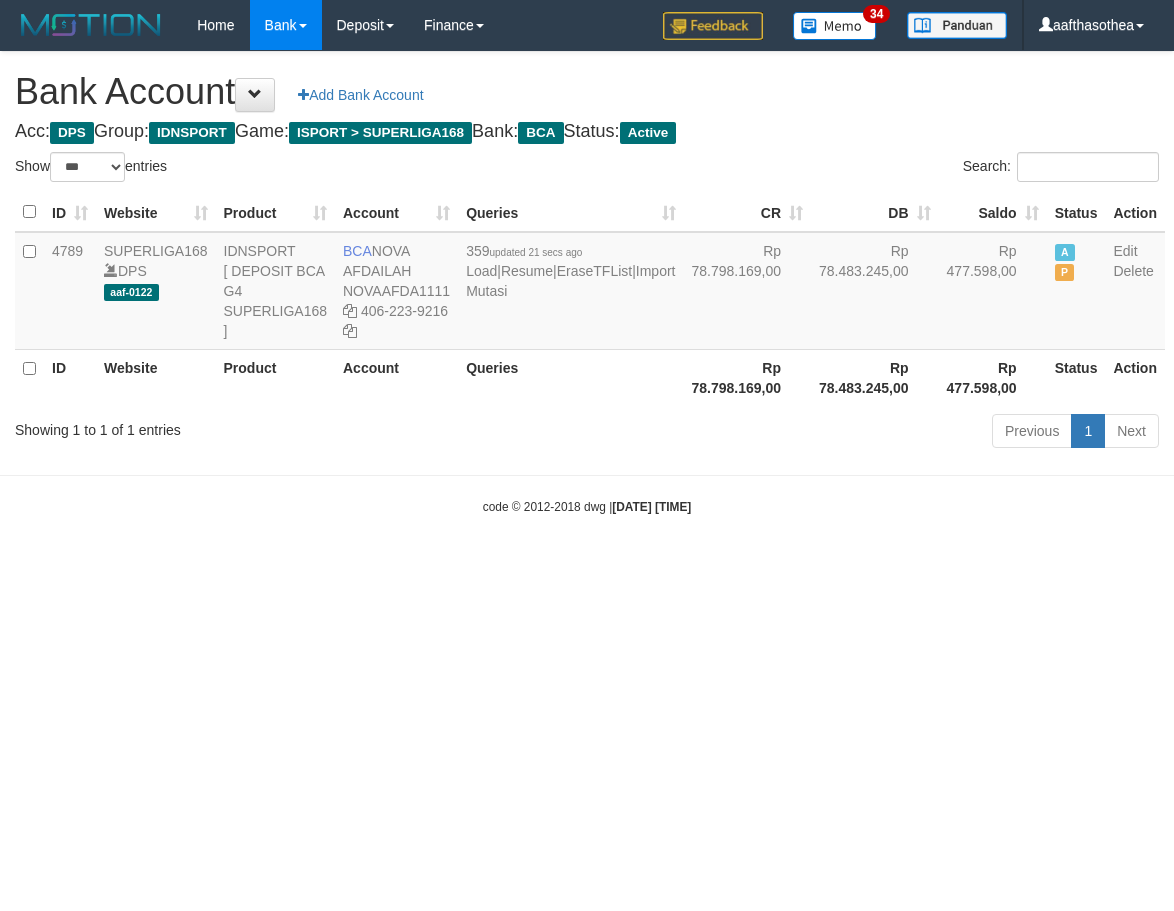 select on "***" 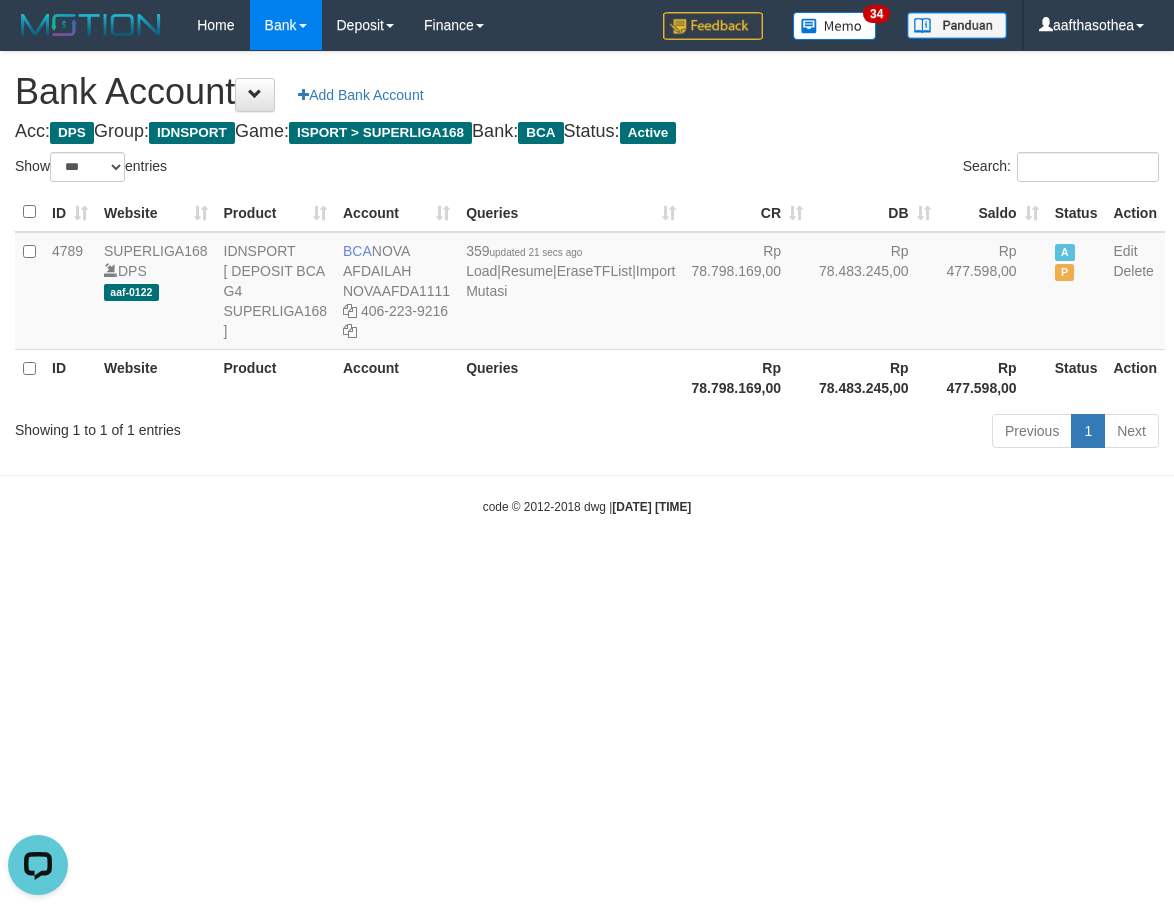 scroll, scrollTop: 0, scrollLeft: 0, axis: both 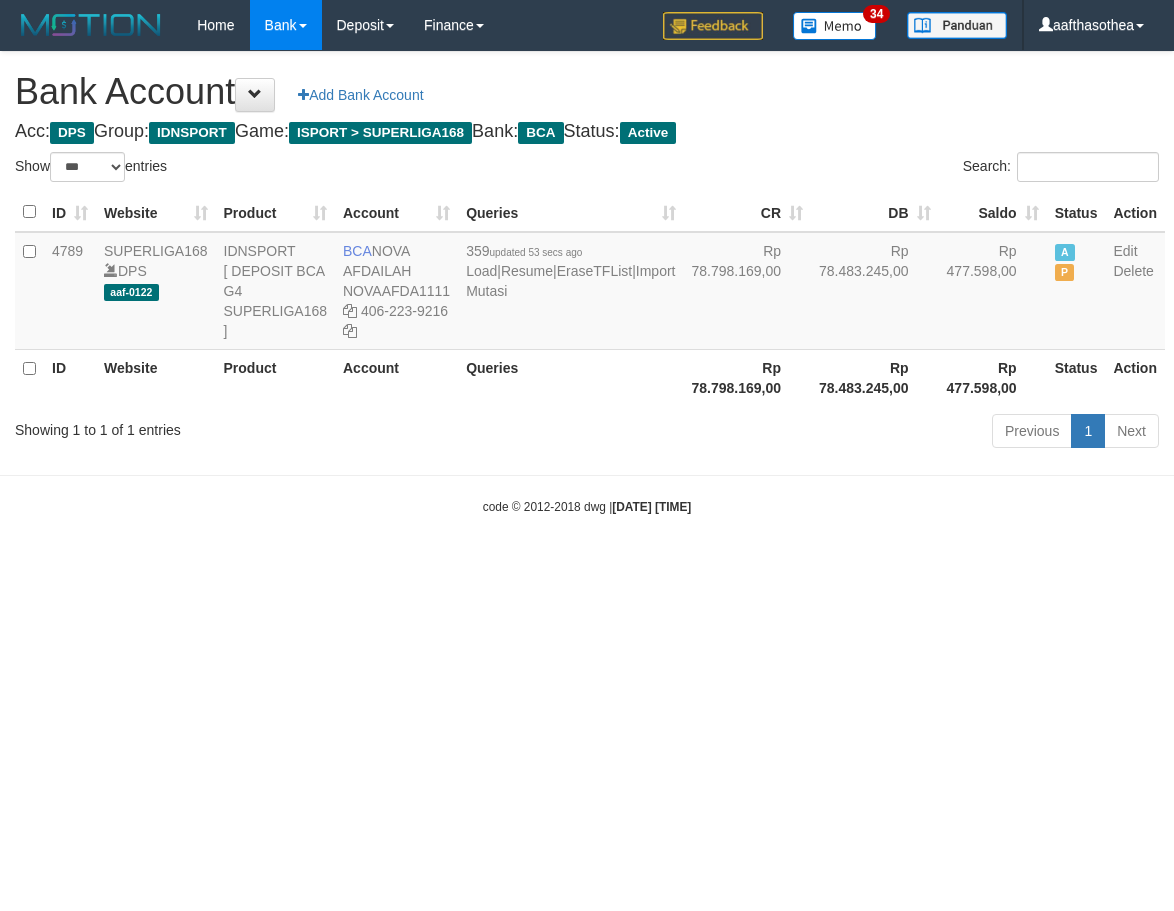 select on "***" 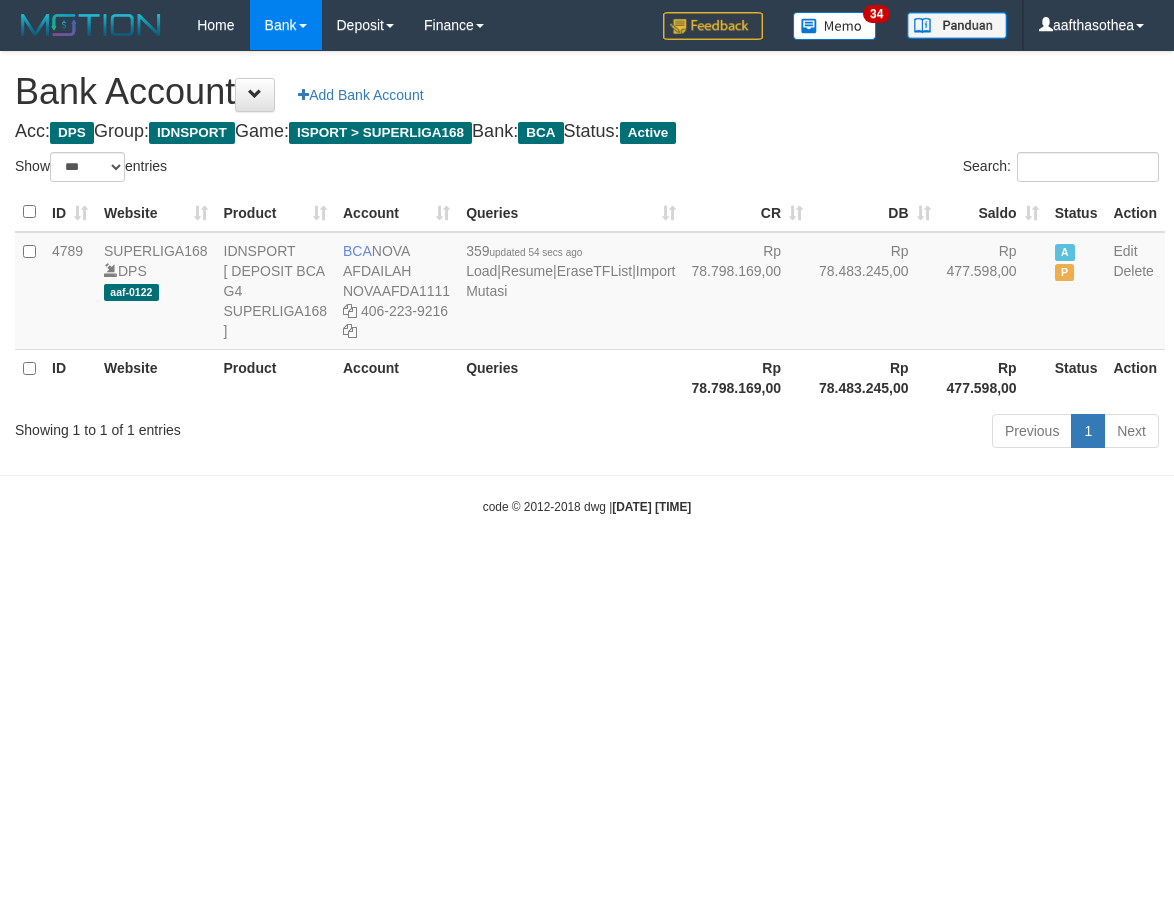 select on "***" 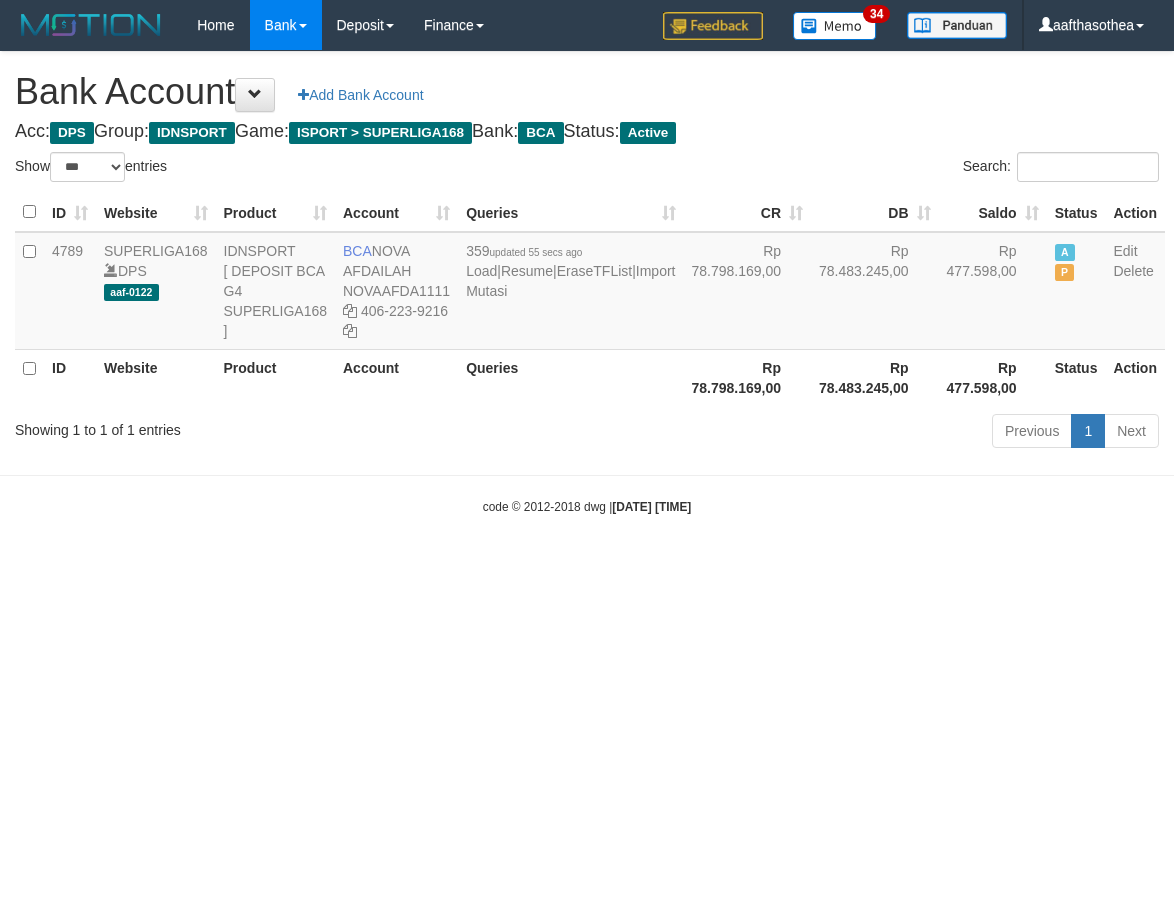 select on "***" 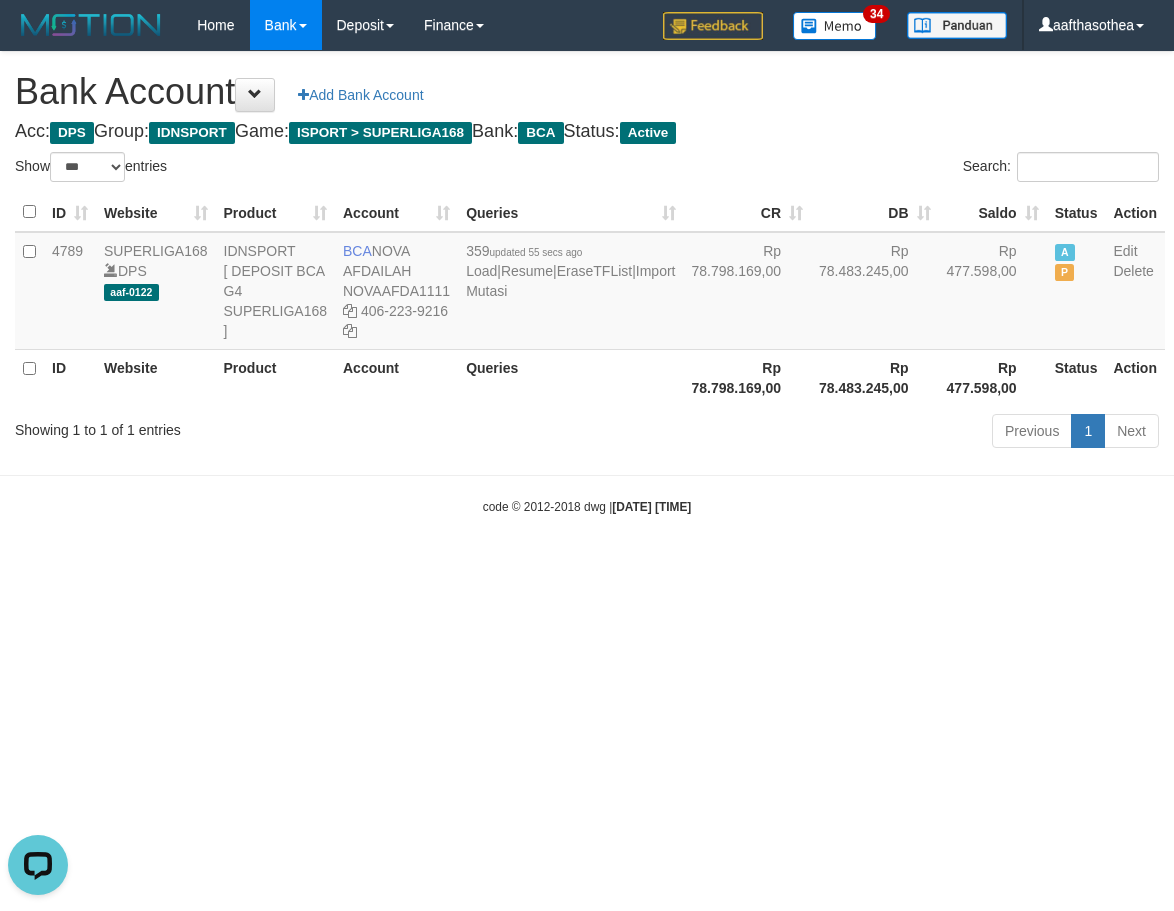 scroll, scrollTop: 0, scrollLeft: 0, axis: both 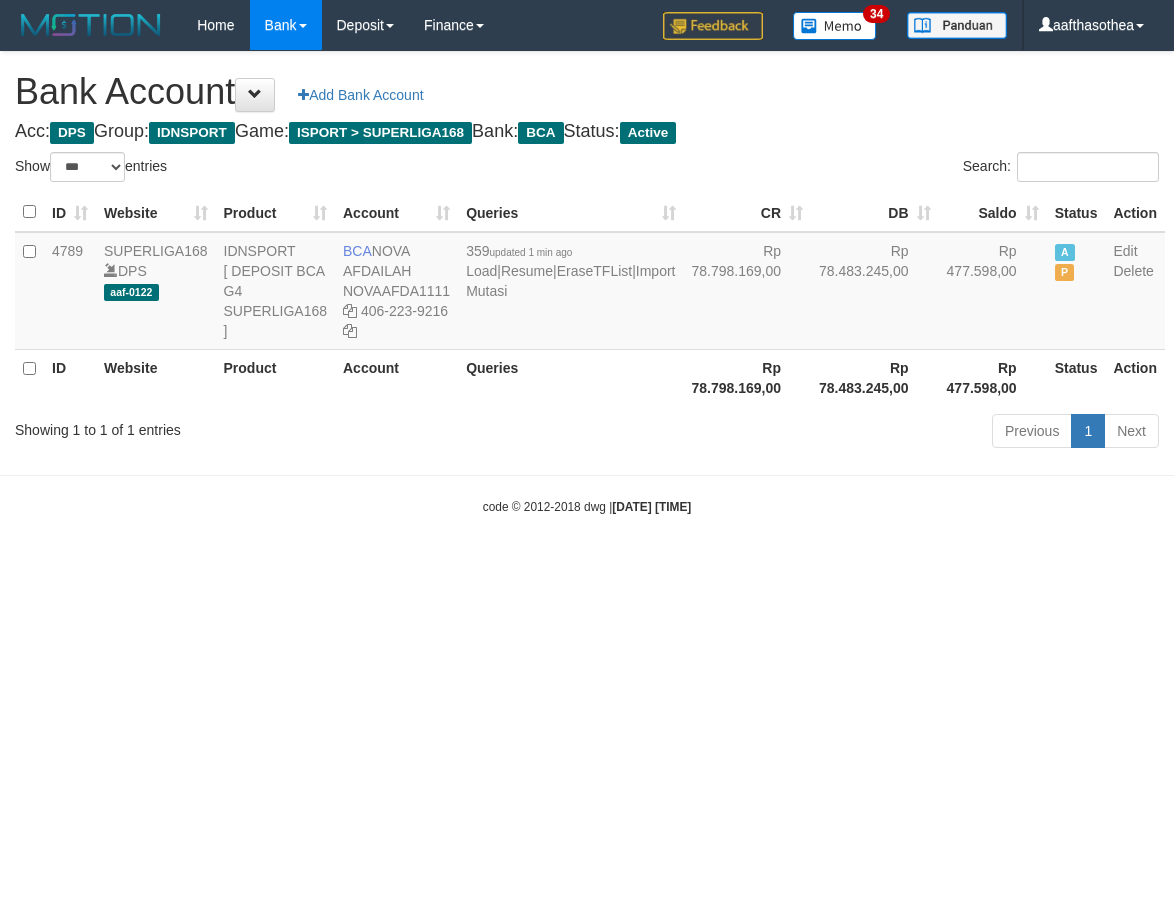 select on "***" 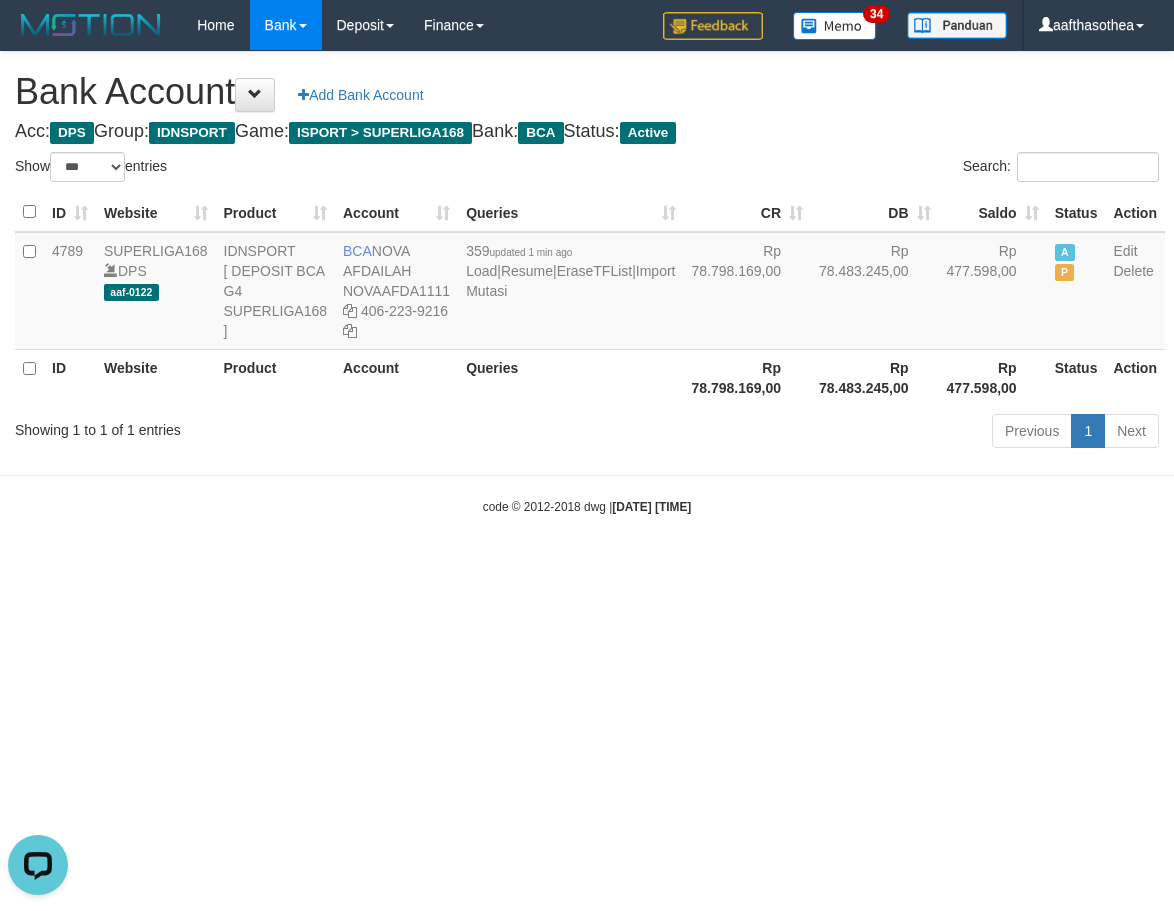 scroll, scrollTop: 0, scrollLeft: 0, axis: both 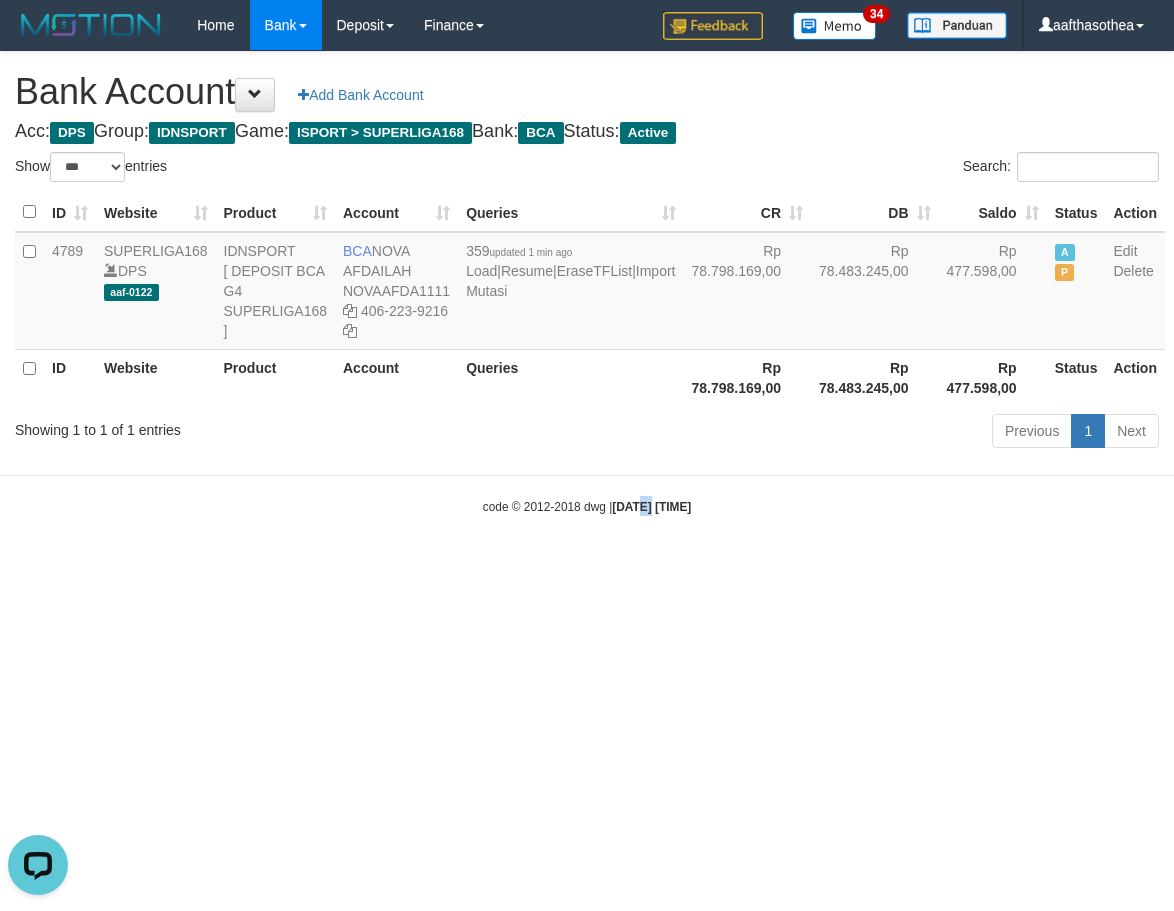click on "Toggle navigation
Home
Bank
Account List
Load
By Website
Group
[ISPORT]													SUPERLIGA168
By Load Group (DPS)" at bounding box center [587, 283] 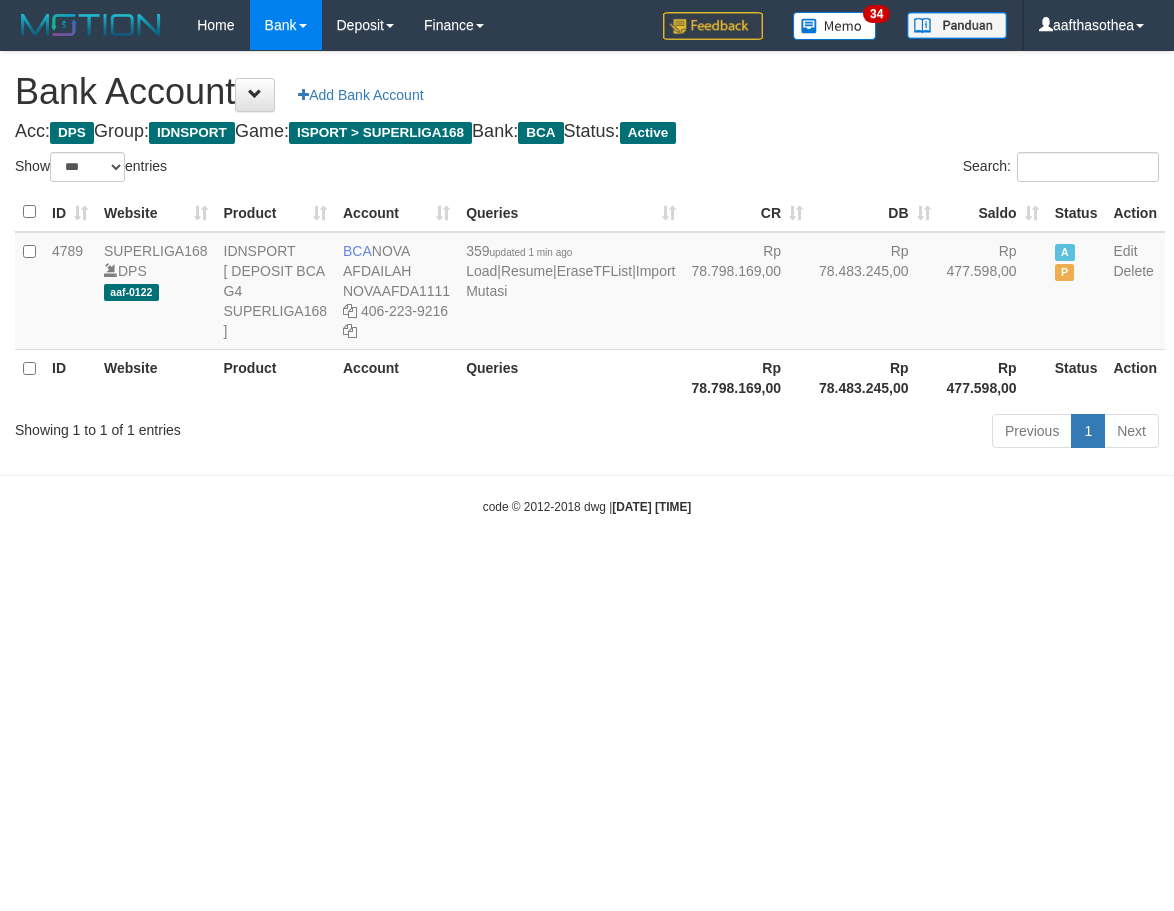 select on "***" 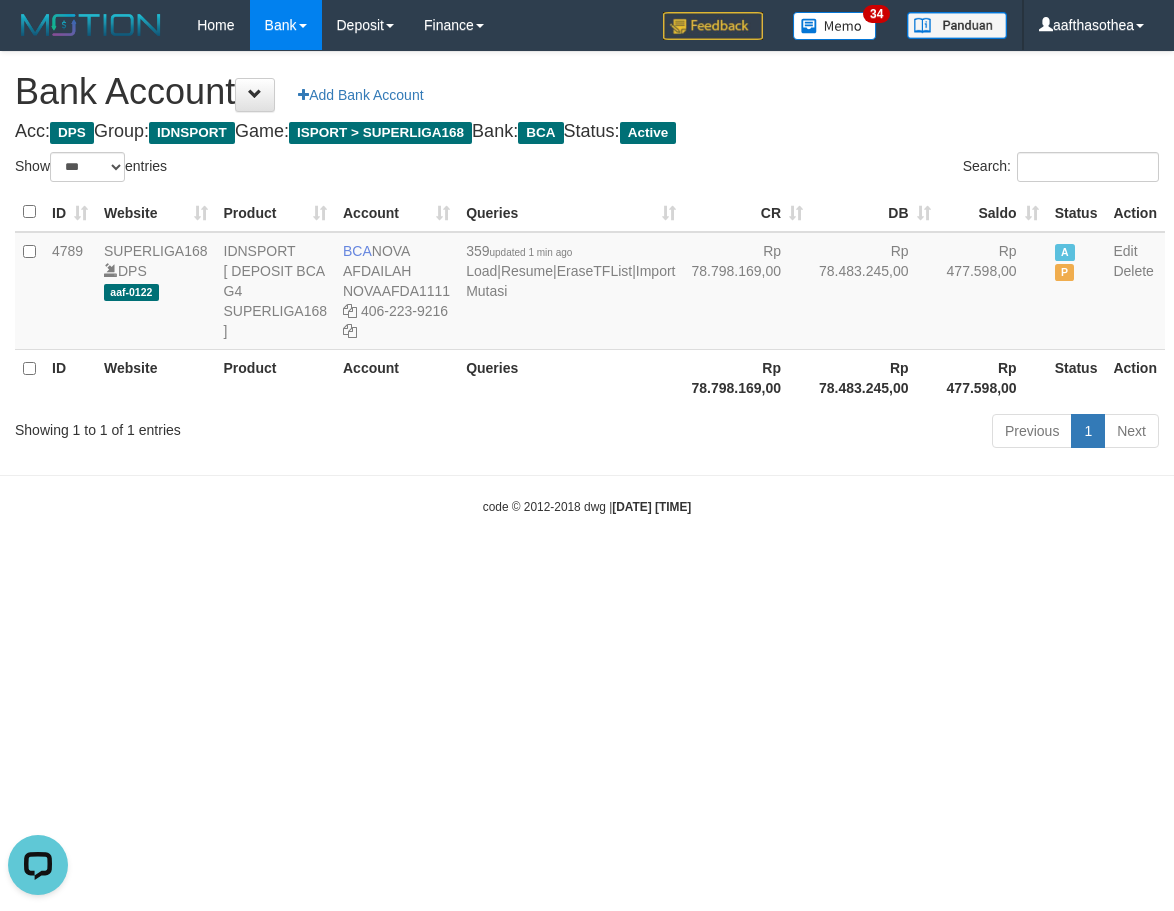 scroll, scrollTop: 0, scrollLeft: 0, axis: both 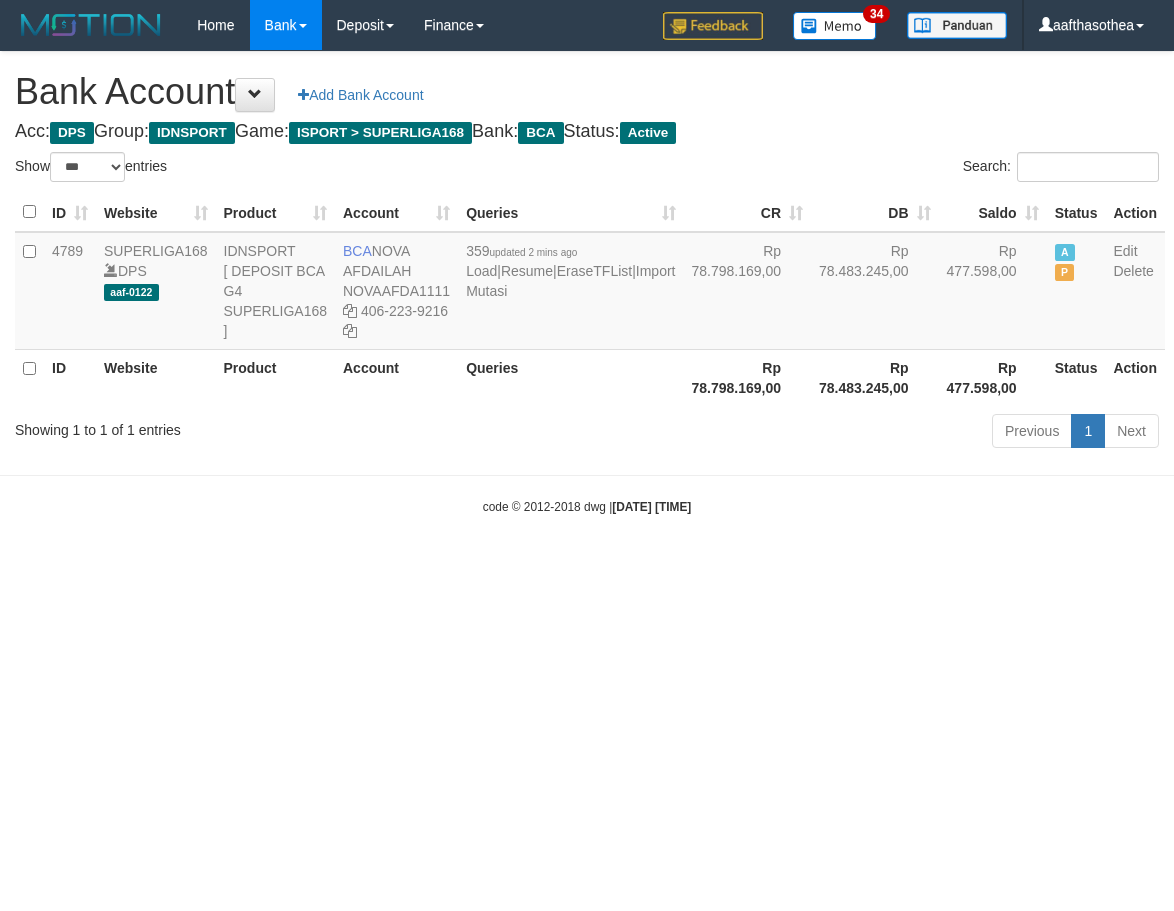 select on "***" 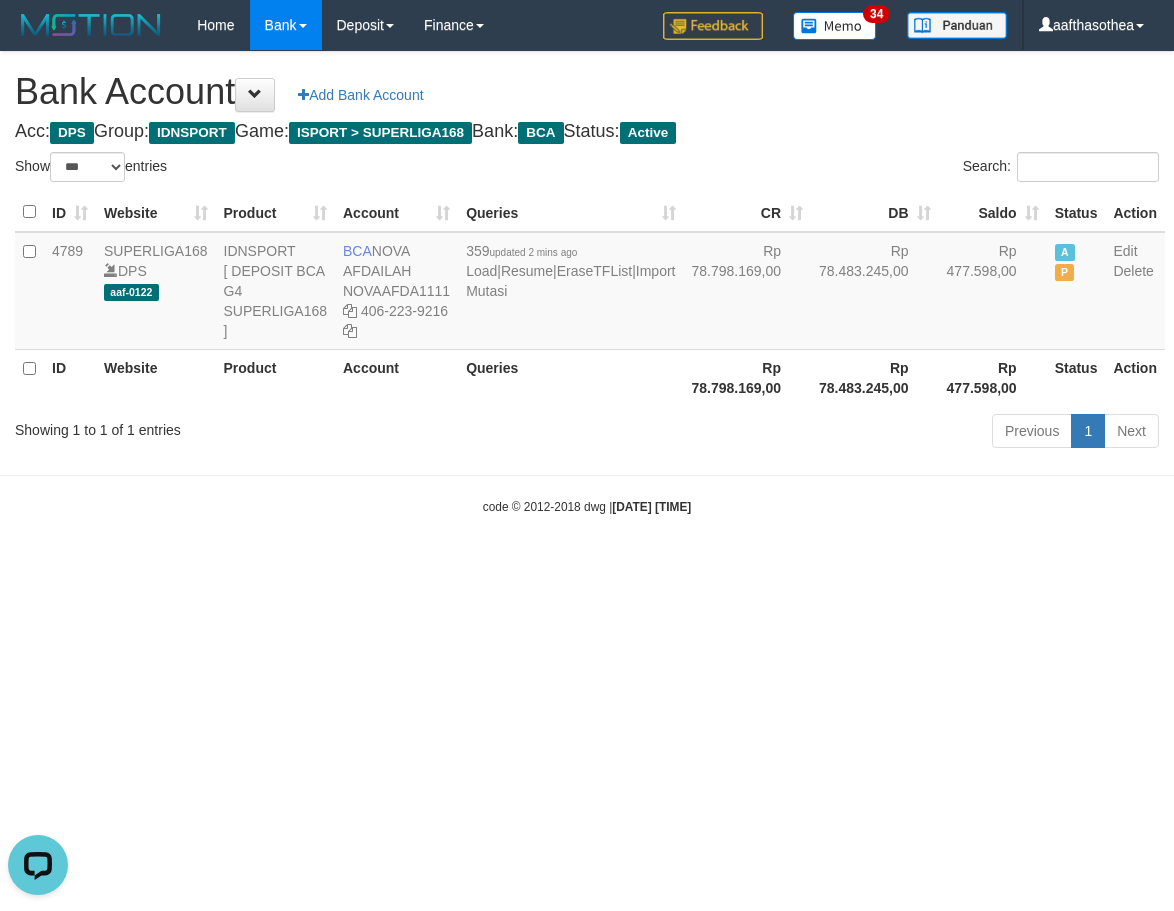 scroll, scrollTop: 0, scrollLeft: 0, axis: both 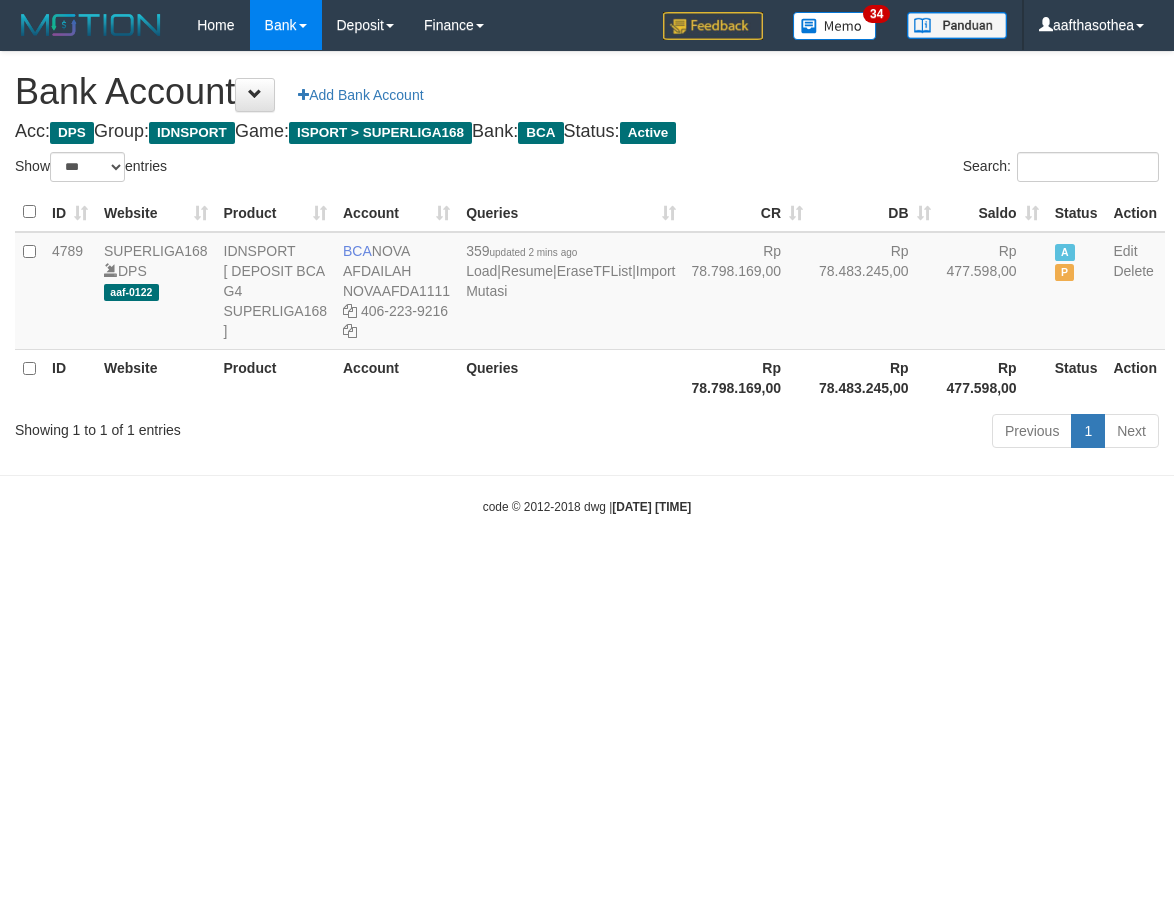 select on "***" 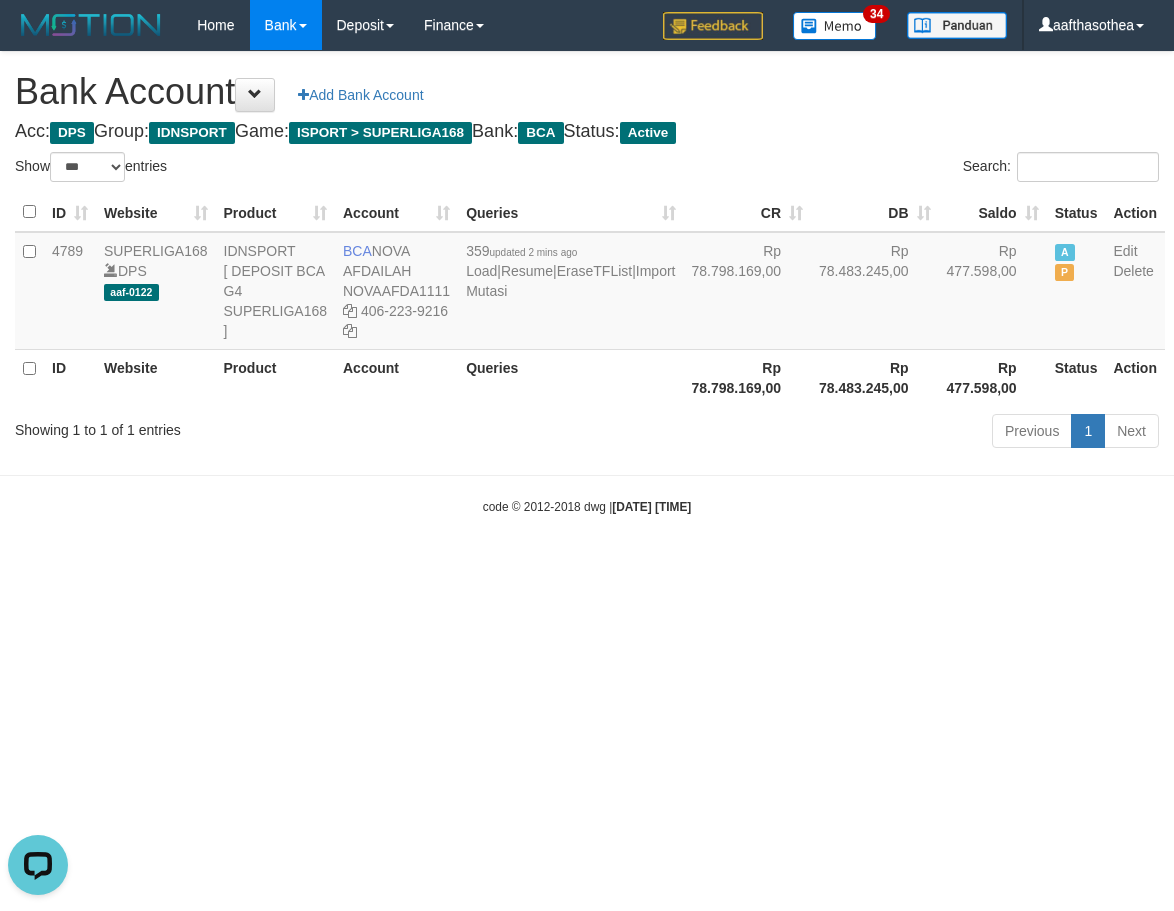 scroll, scrollTop: 0, scrollLeft: 0, axis: both 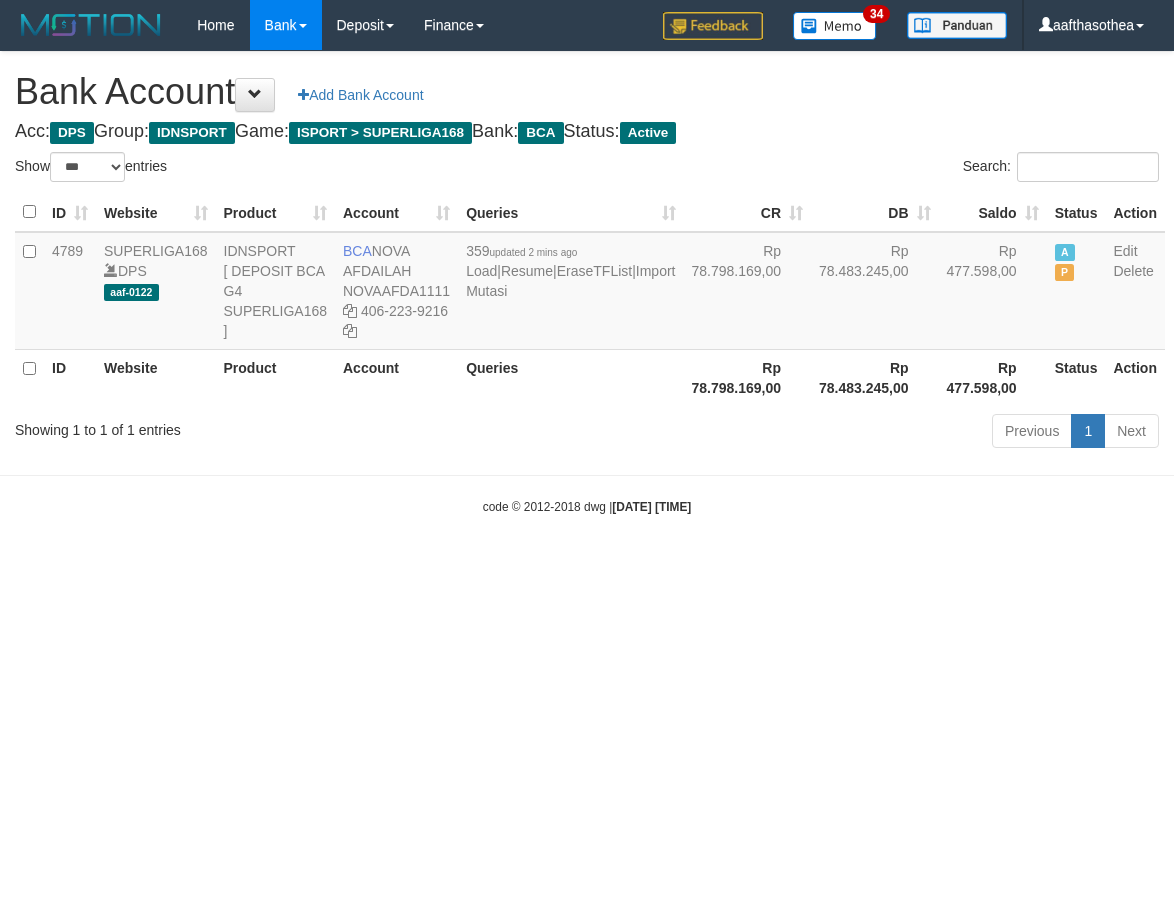 select on "***" 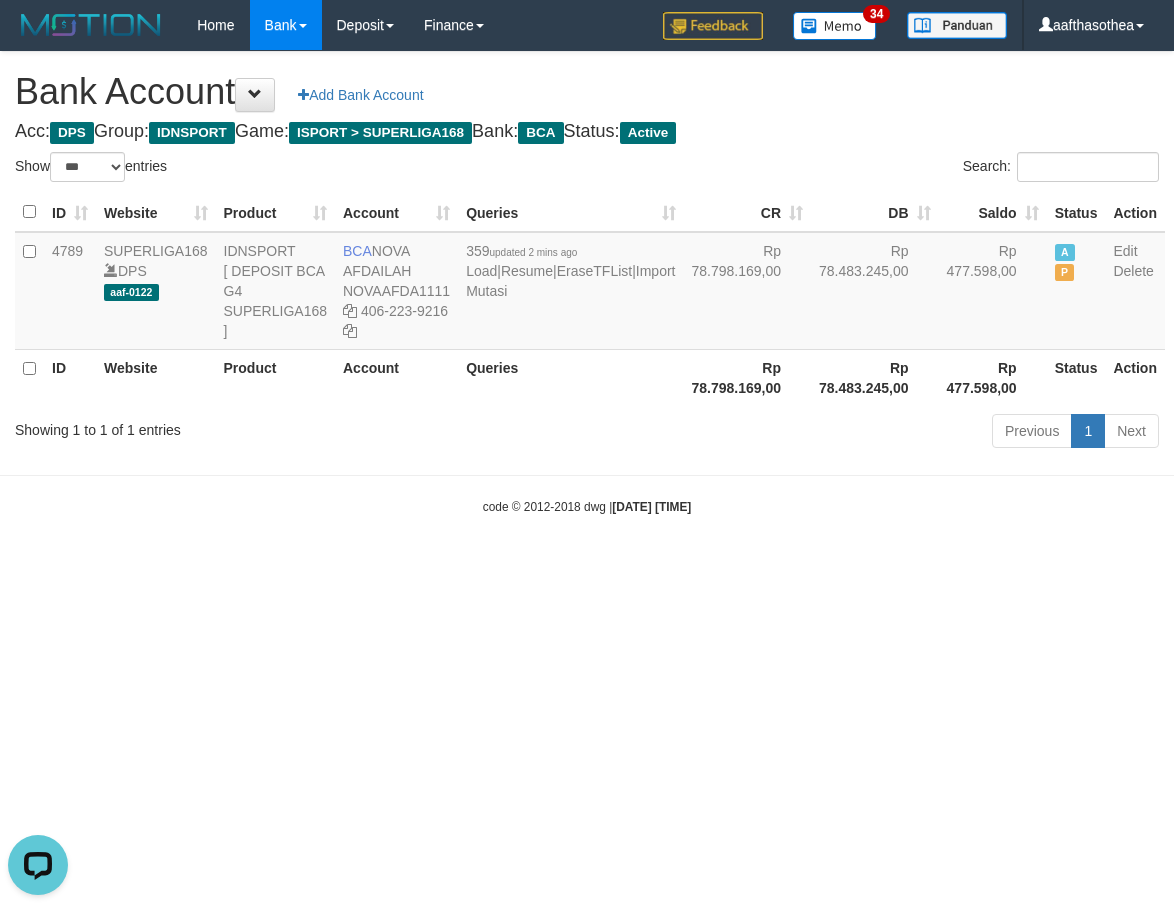 scroll, scrollTop: 0, scrollLeft: 0, axis: both 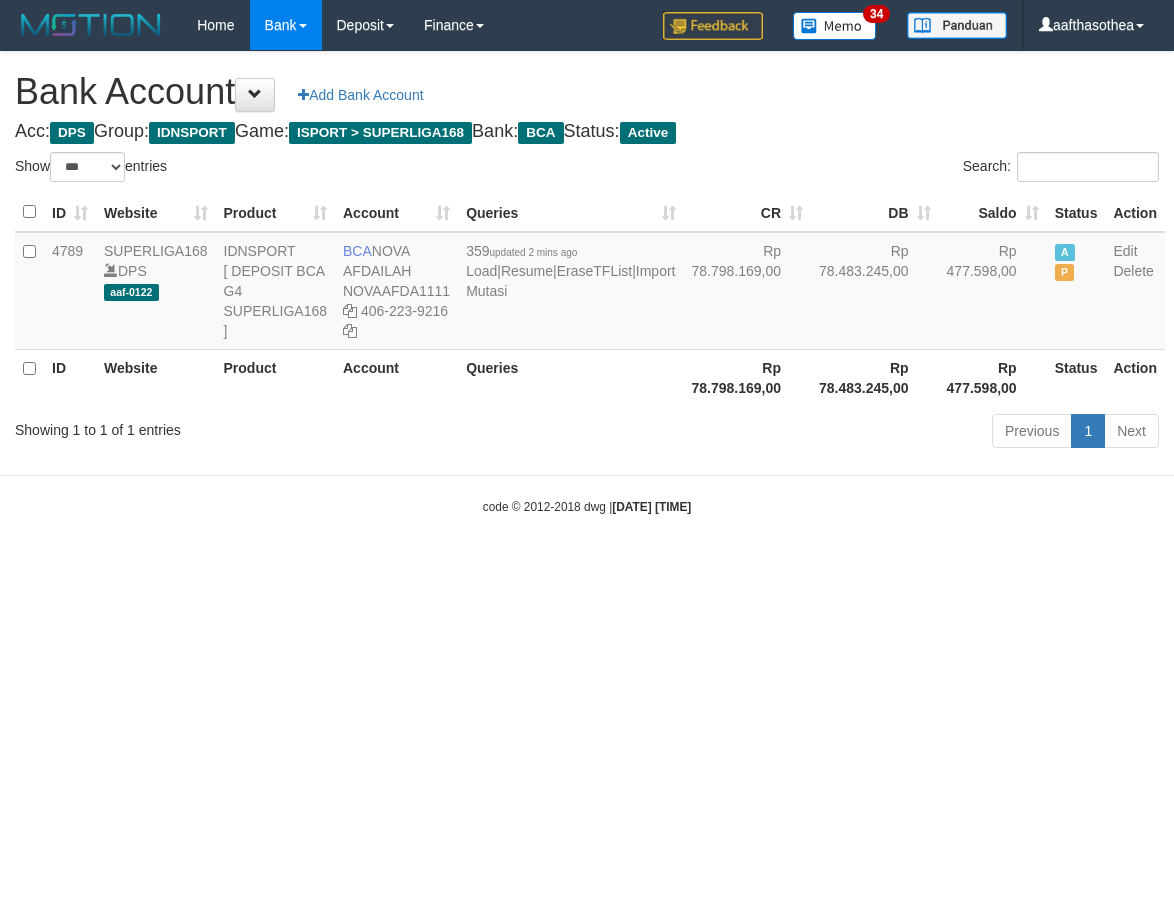select on "***" 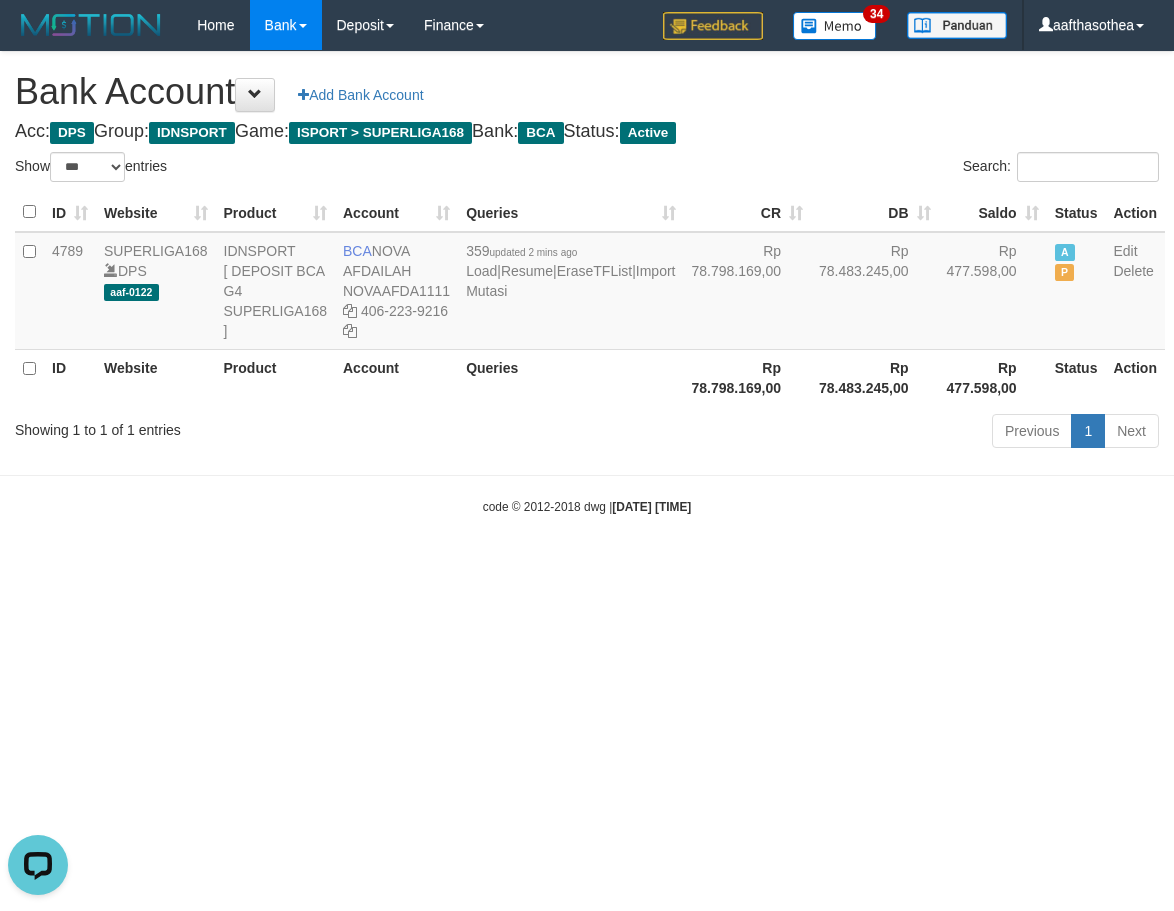scroll, scrollTop: 0, scrollLeft: 0, axis: both 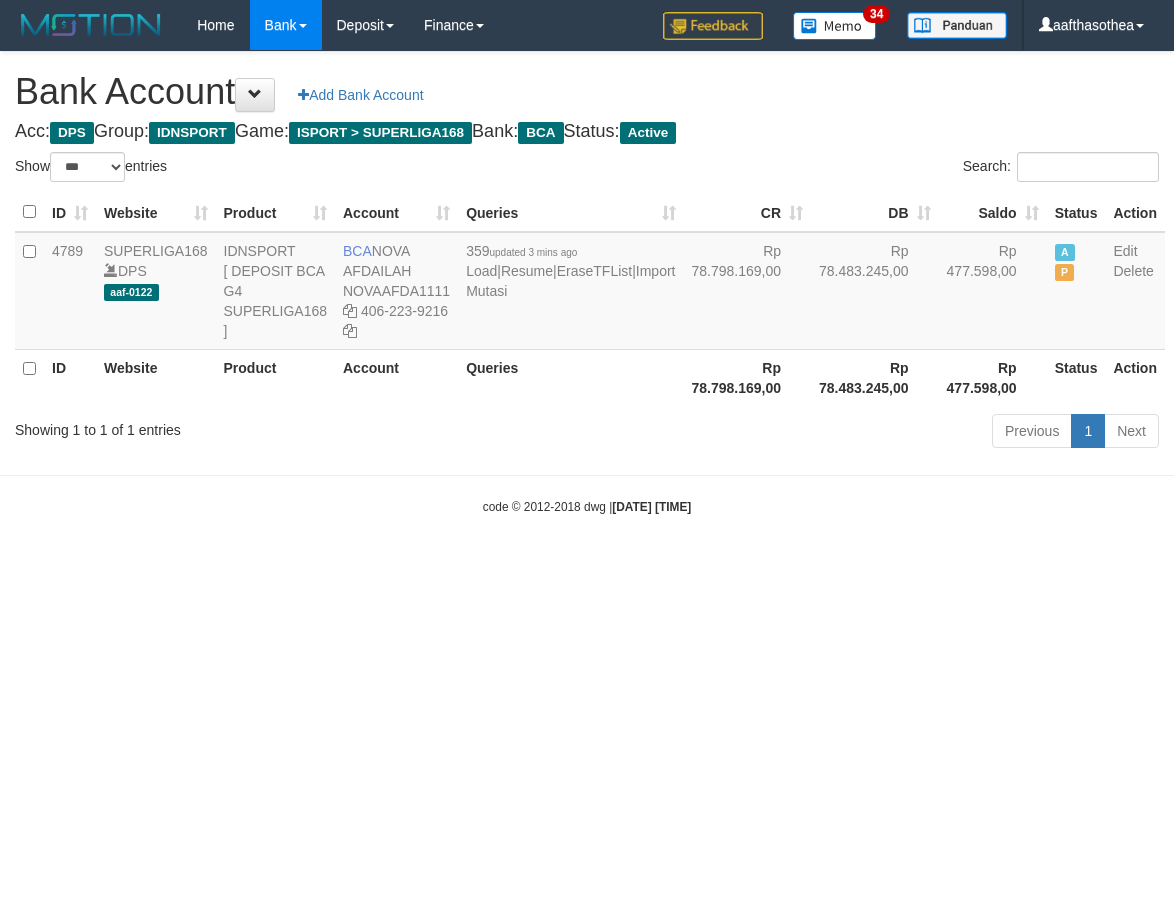 select on "***" 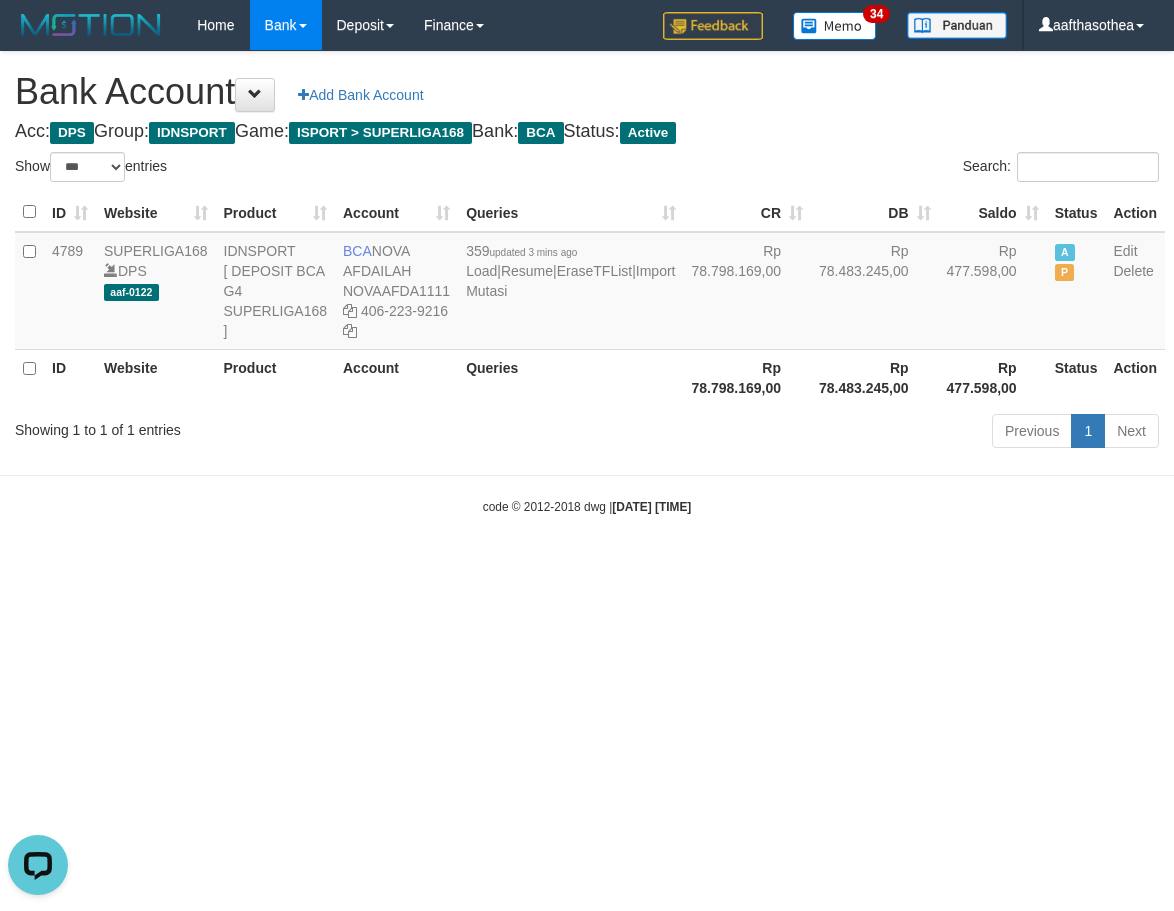 scroll, scrollTop: 0, scrollLeft: 0, axis: both 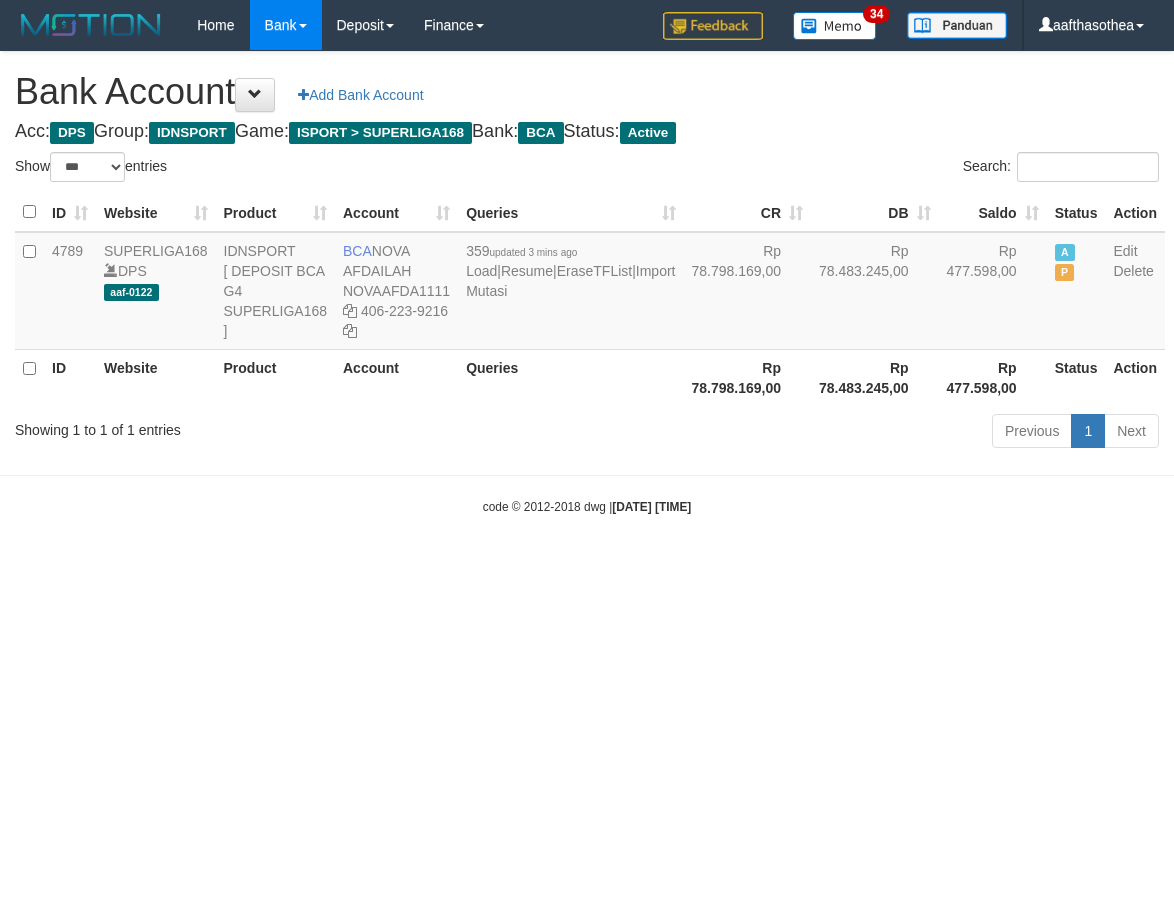 select on "***" 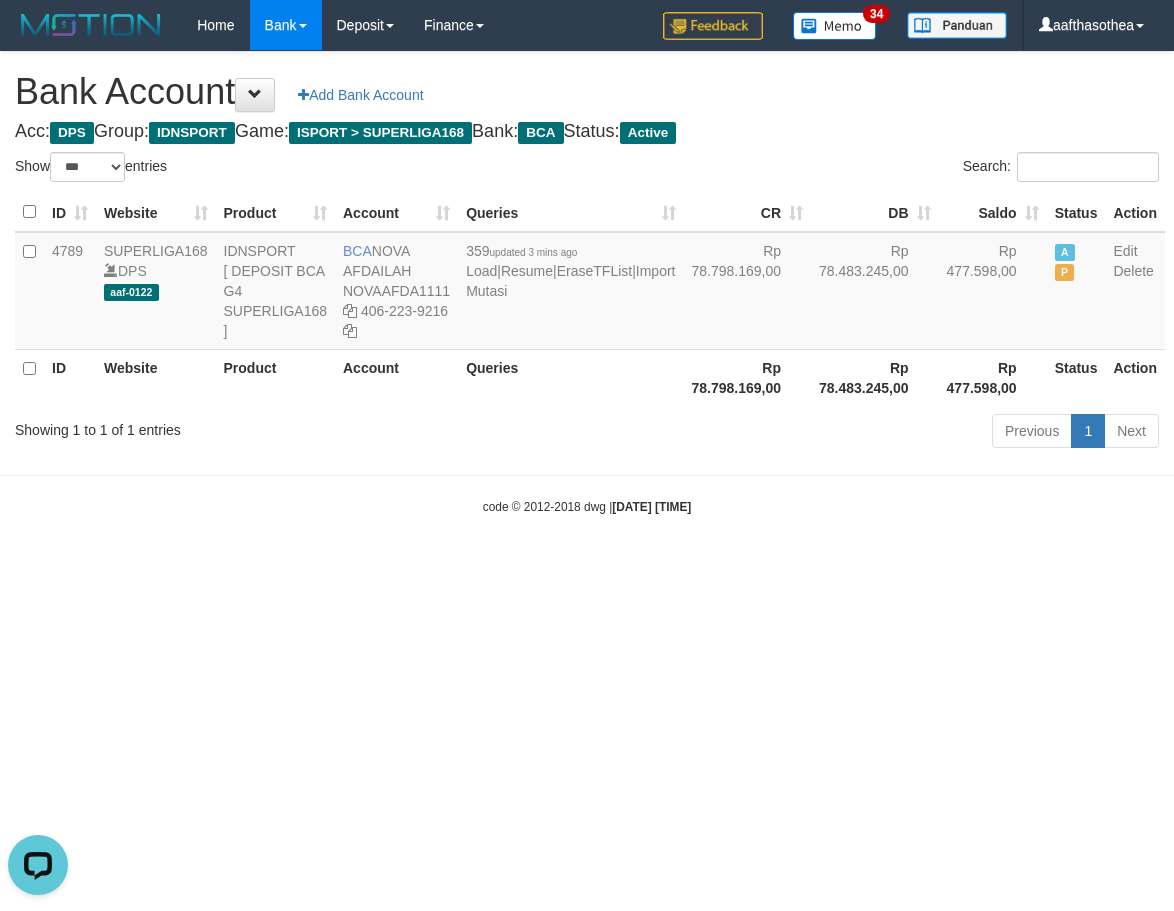 scroll, scrollTop: 0, scrollLeft: 0, axis: both 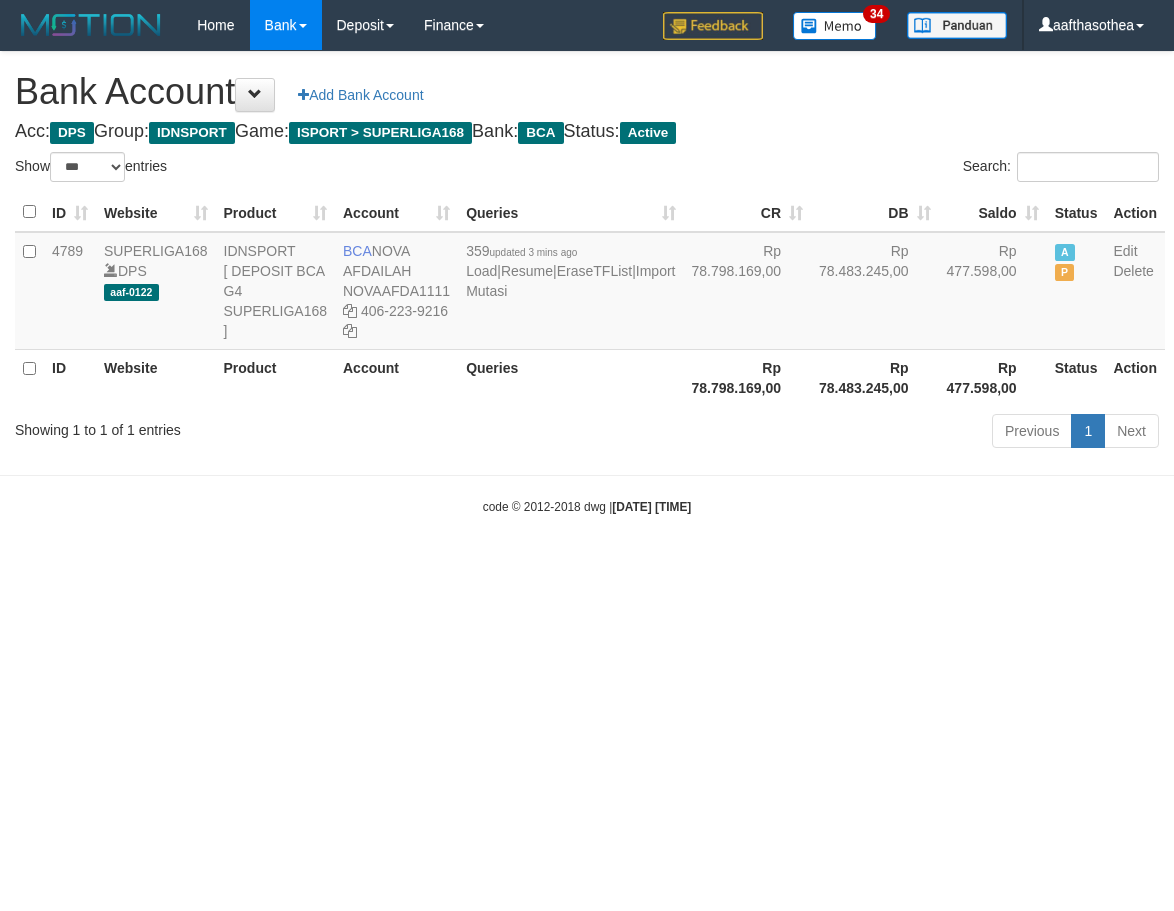 select on "***" 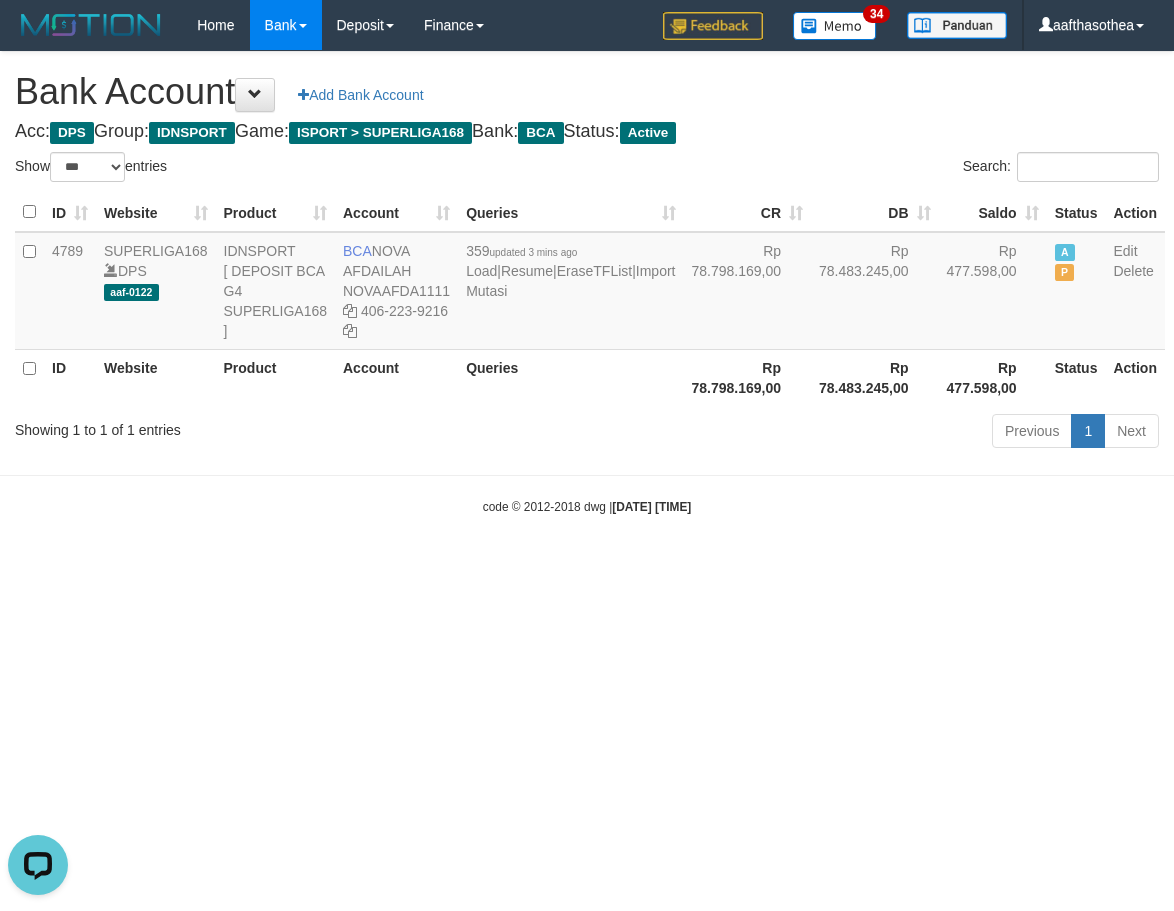 scroll, scrollTop: 0, scrollLeft: 0, axis: both 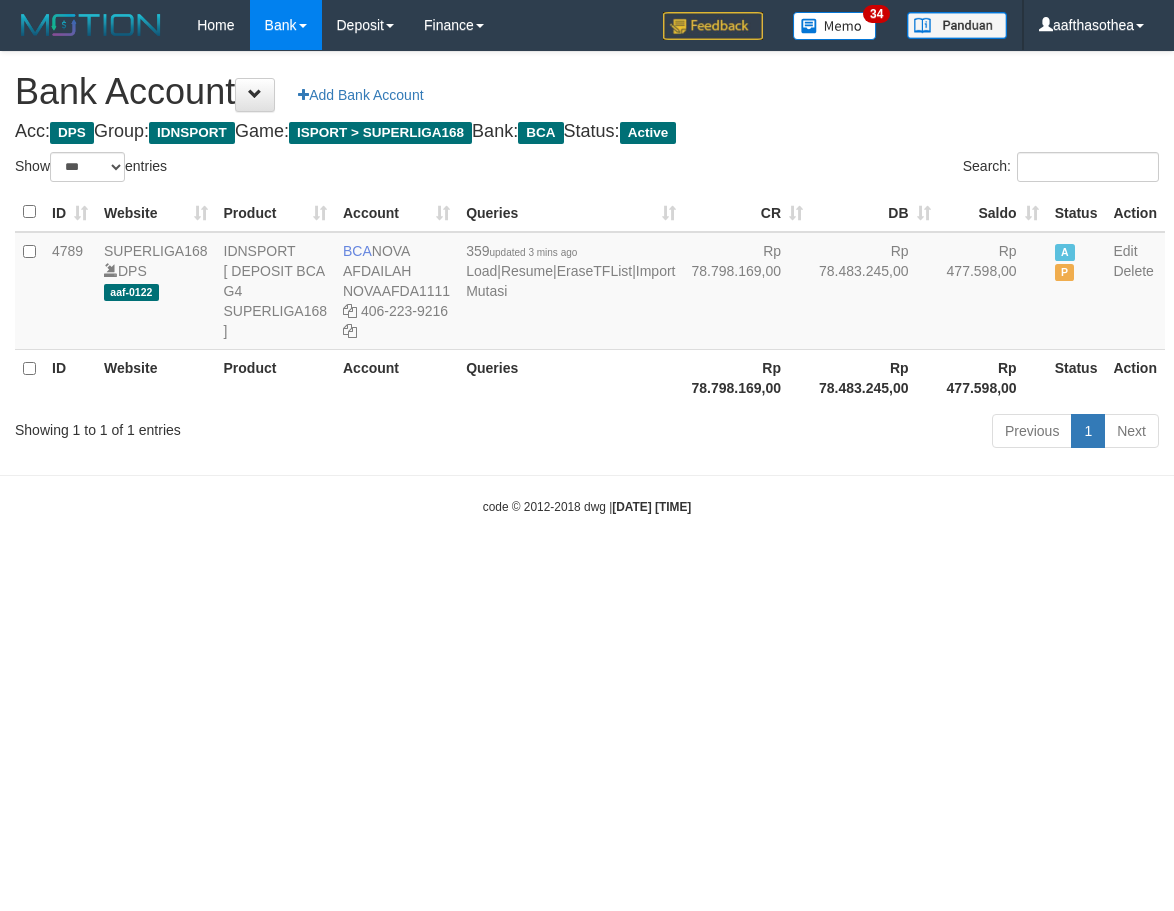 select on "***" 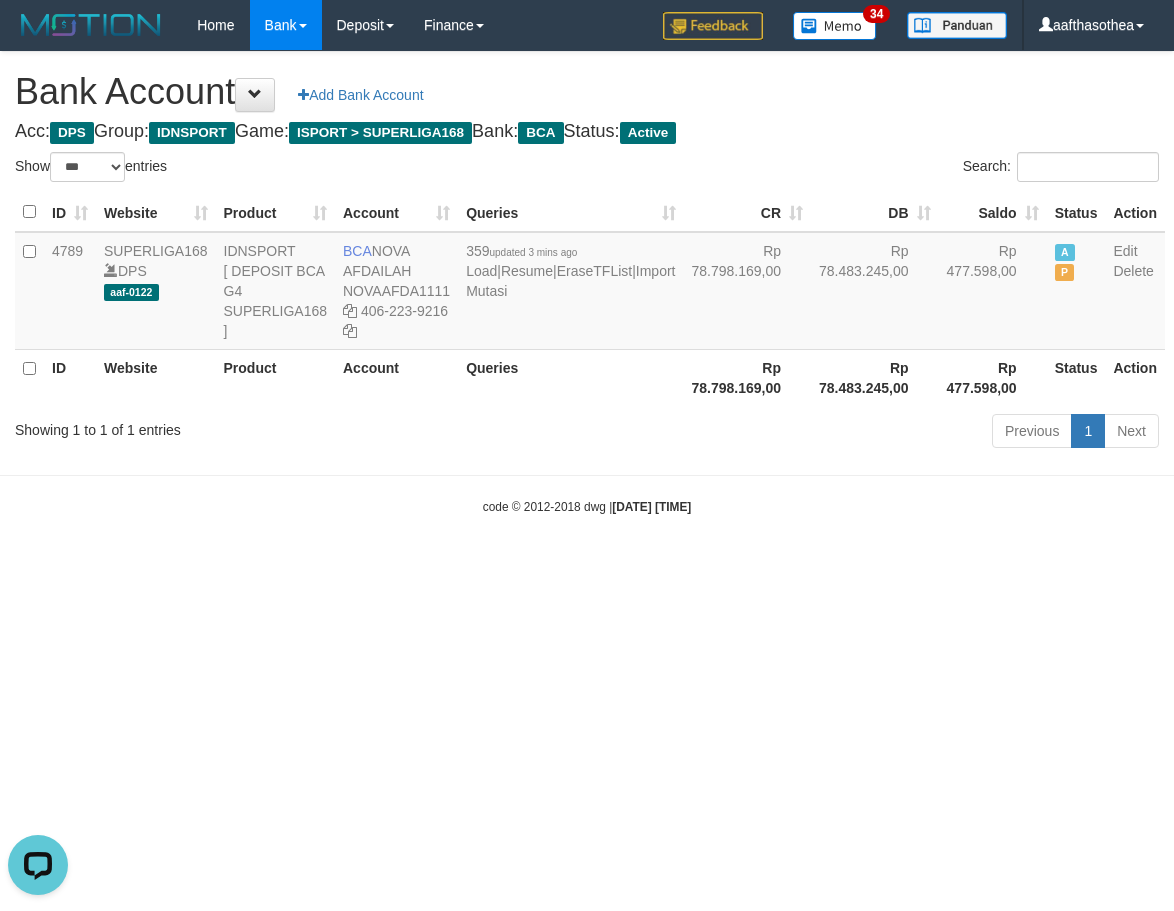 scroll, scrollTop: 0, scrollLeft: 0, axis: both 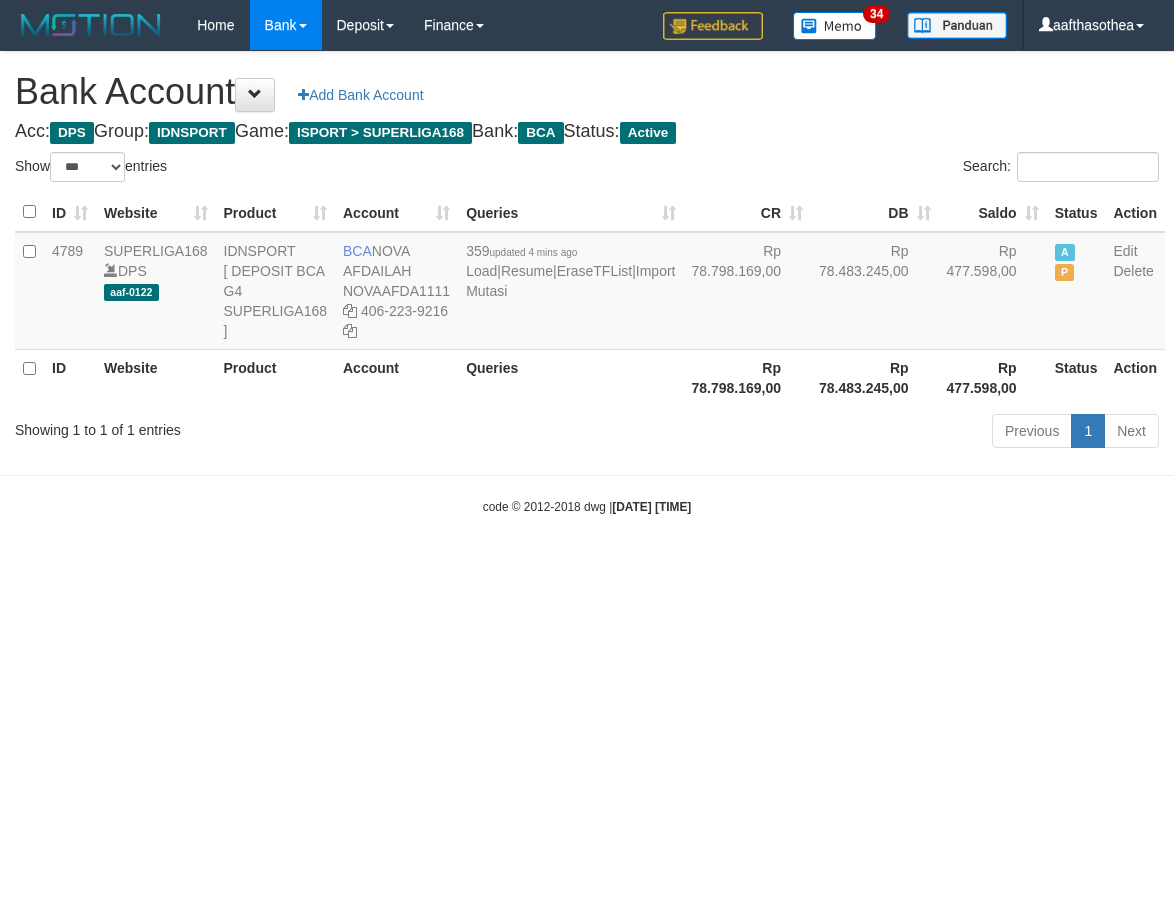 select on "***" 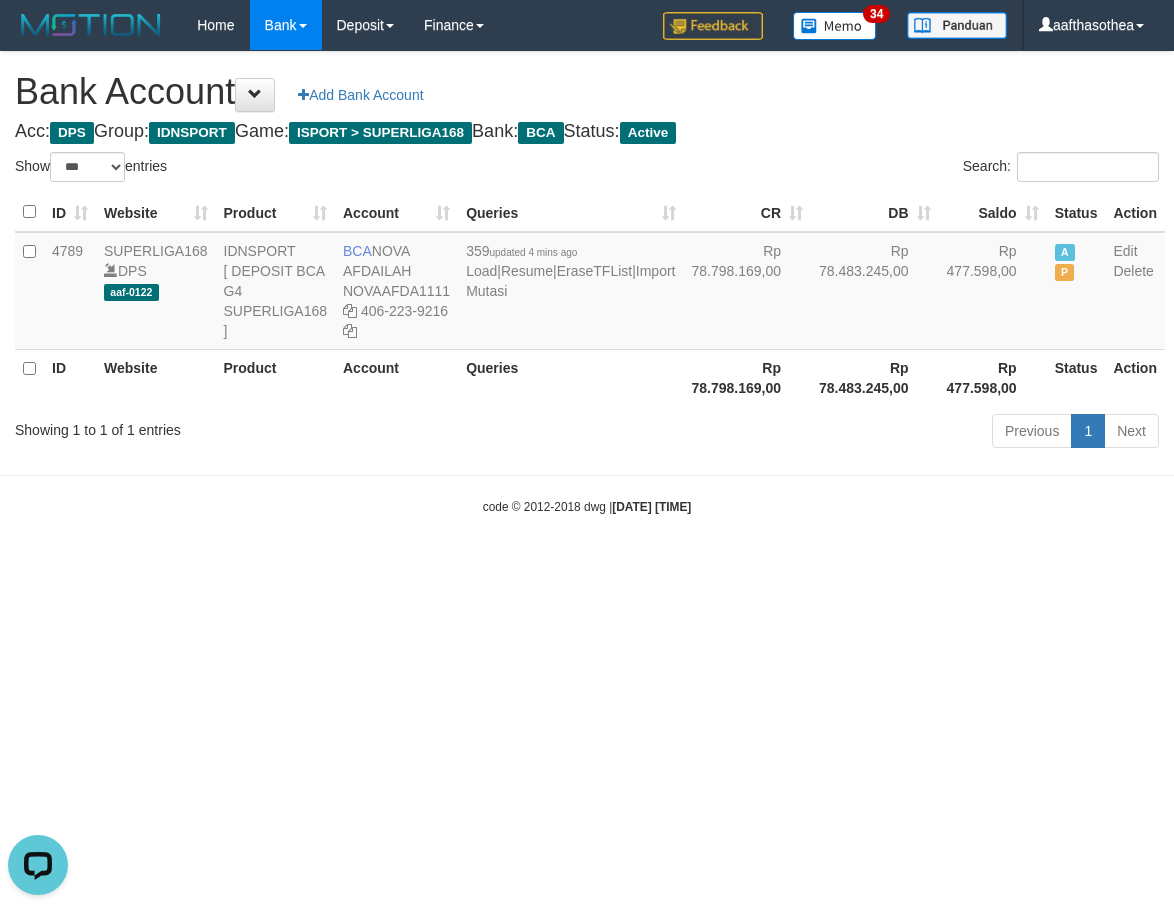 scroll, scrollTop: 0, scrollLeft: 0, axis: both 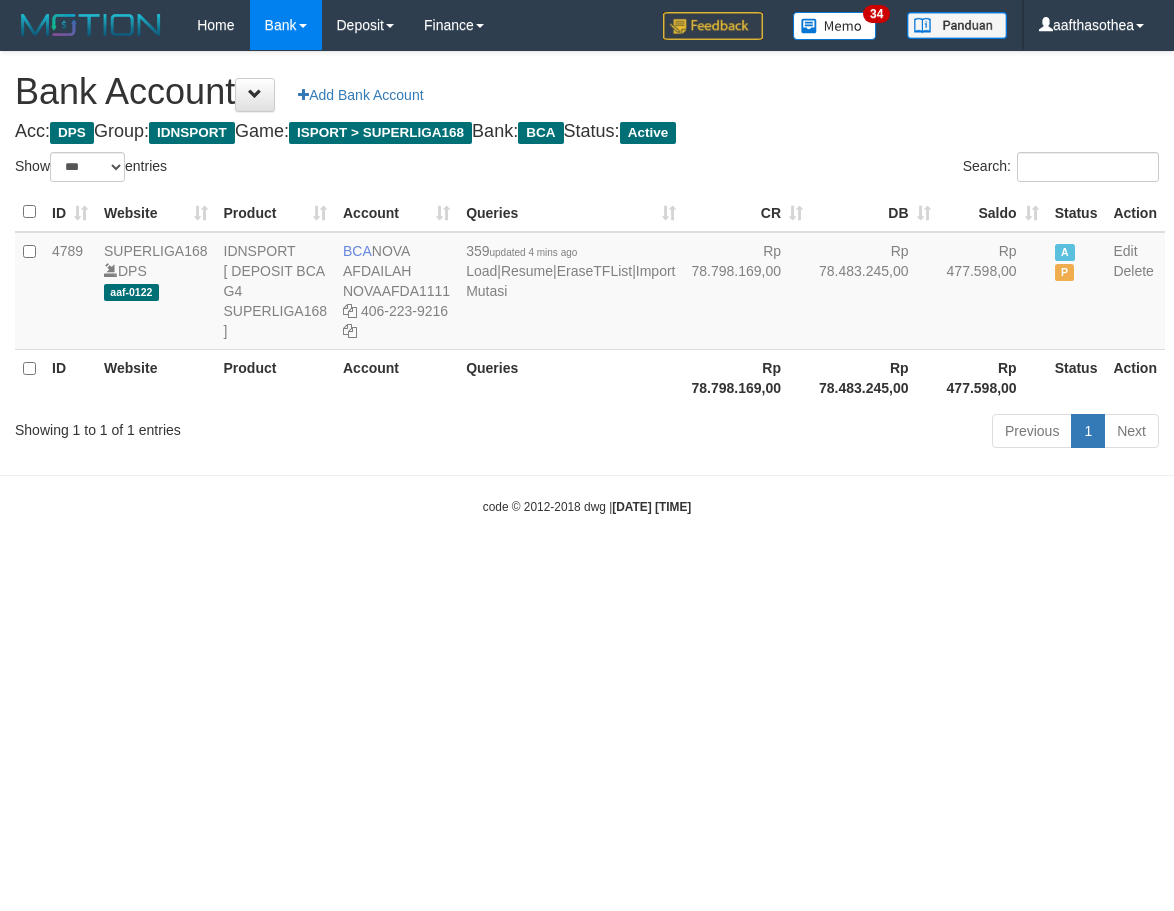 select on "***" 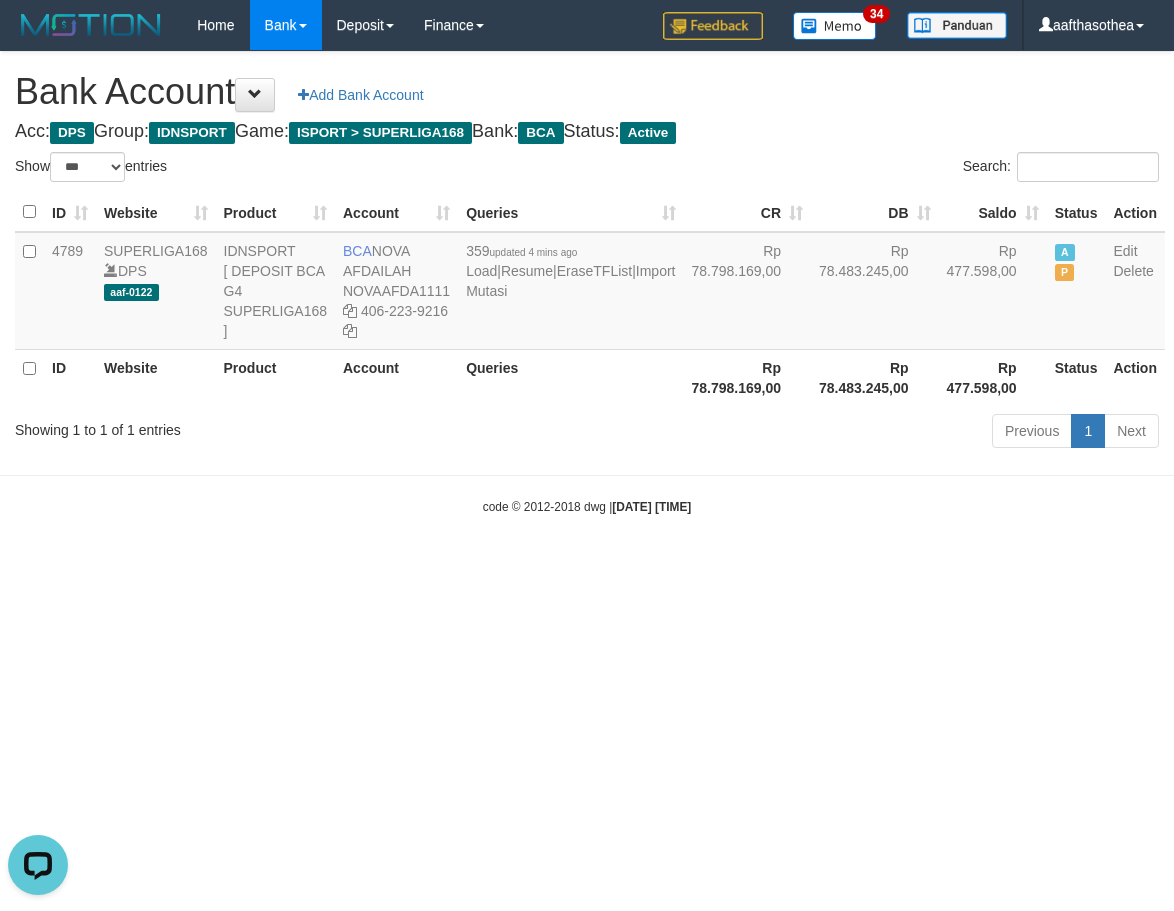 scroll, scrollTop: 0, scrollLeft: 0, axis: both 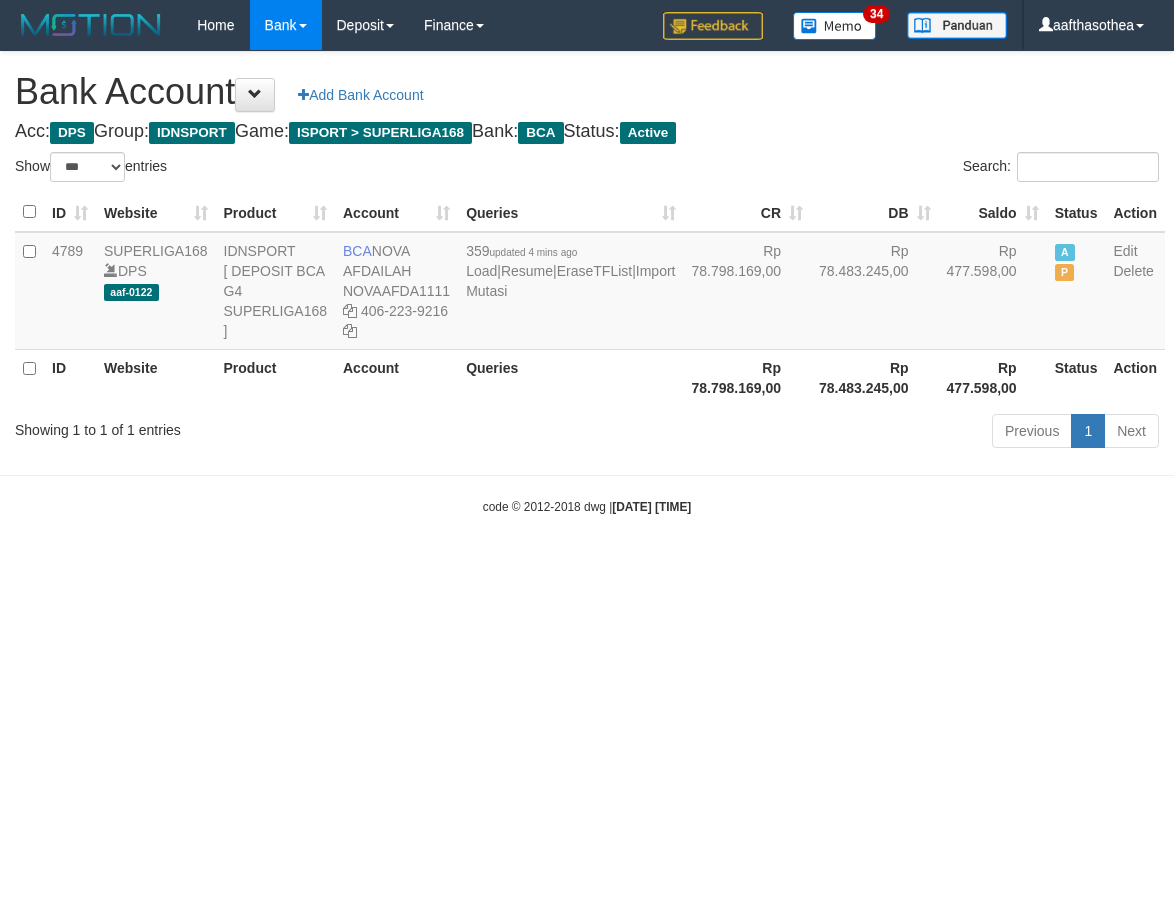 select on "***" 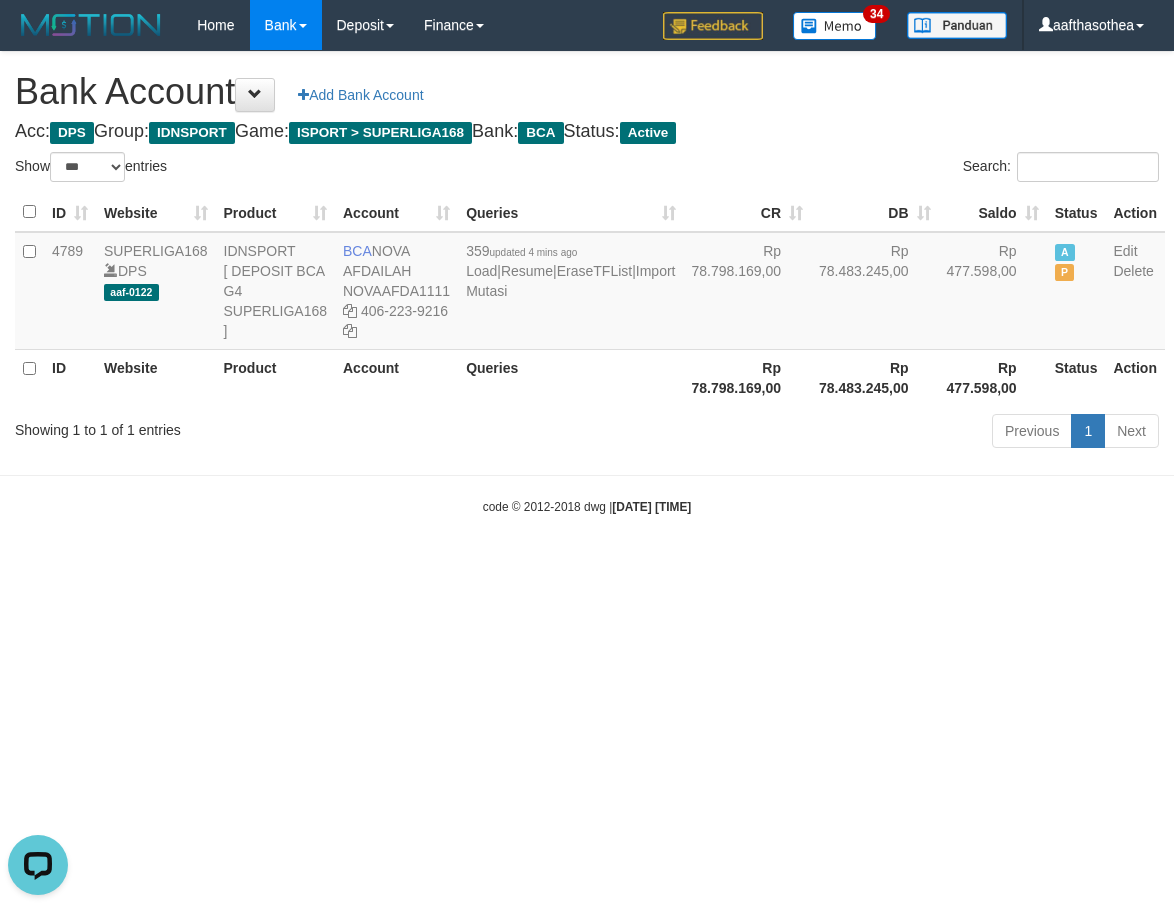 scroll, scrollTop: 0, scrollLeft: 0, axis: both 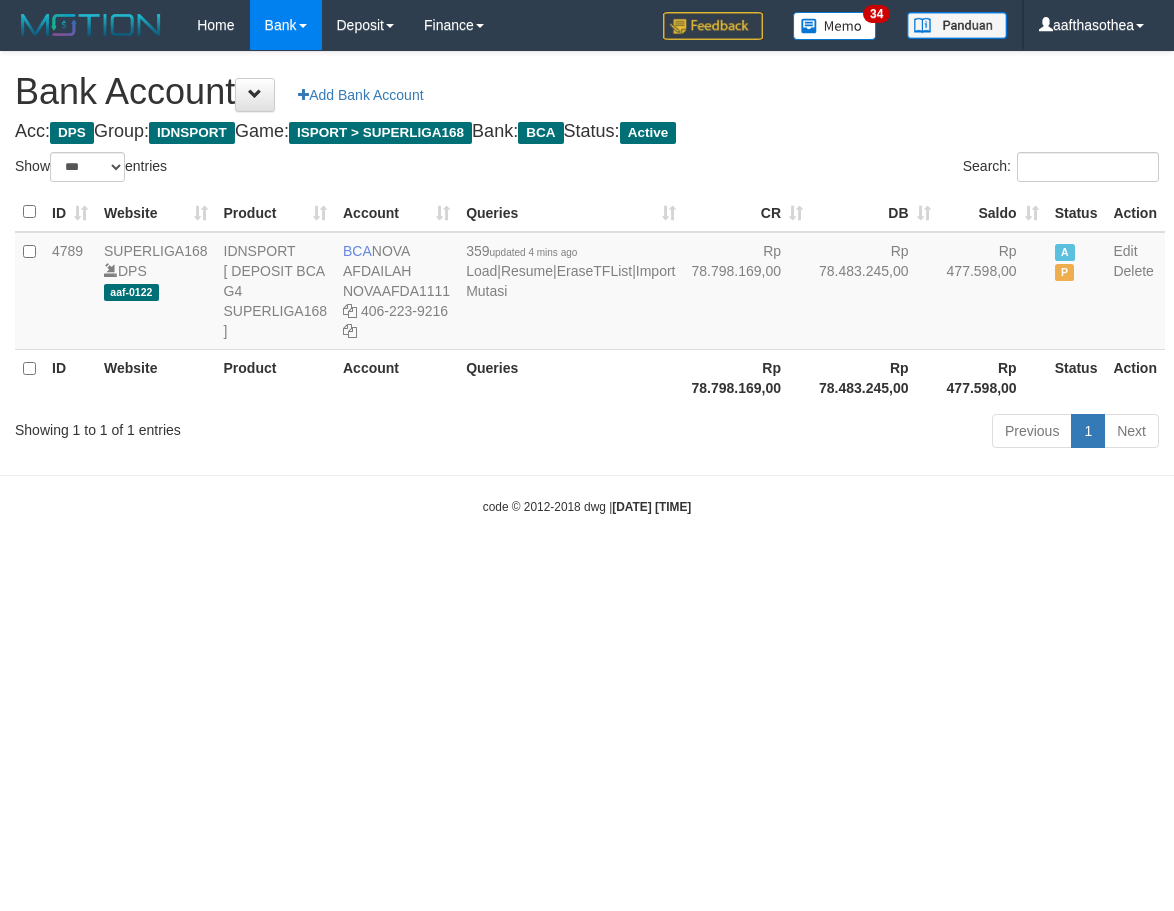 select on "***" 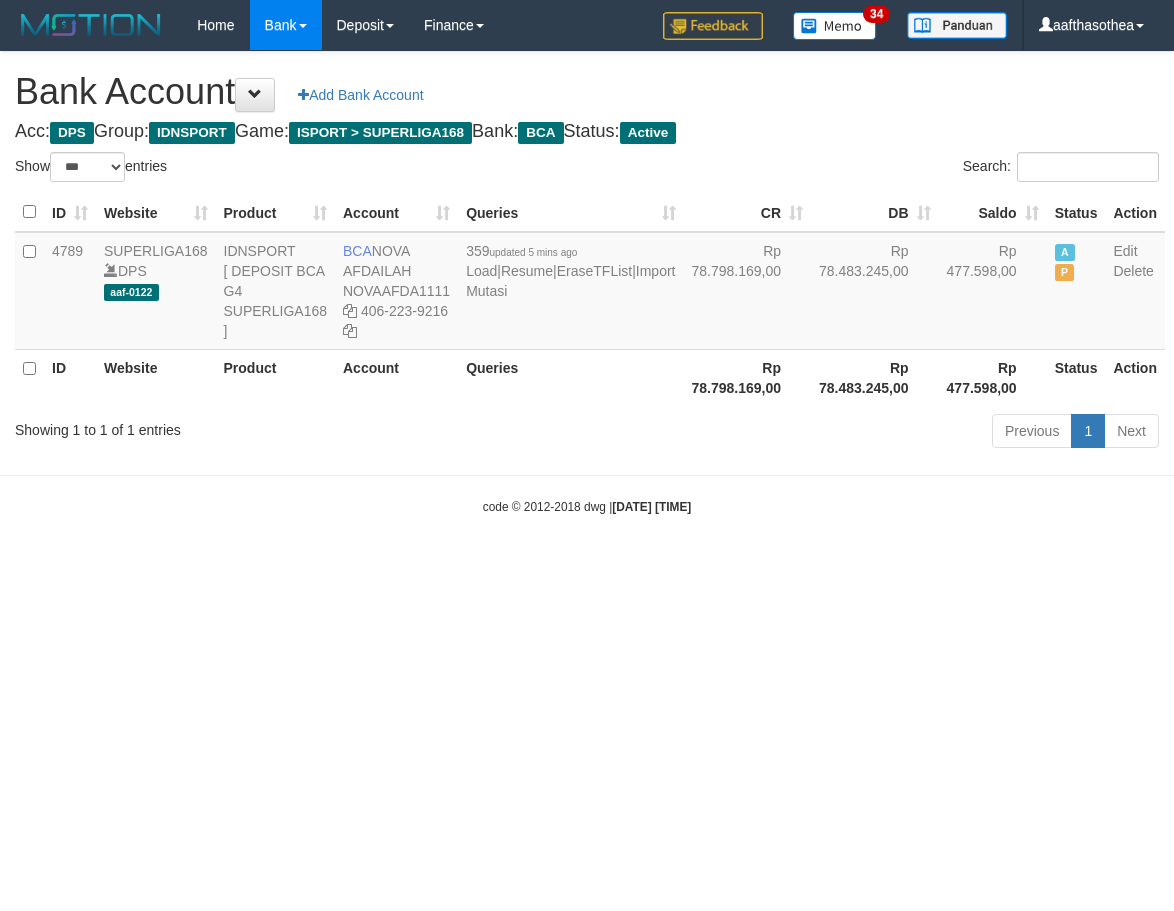 select on "***" 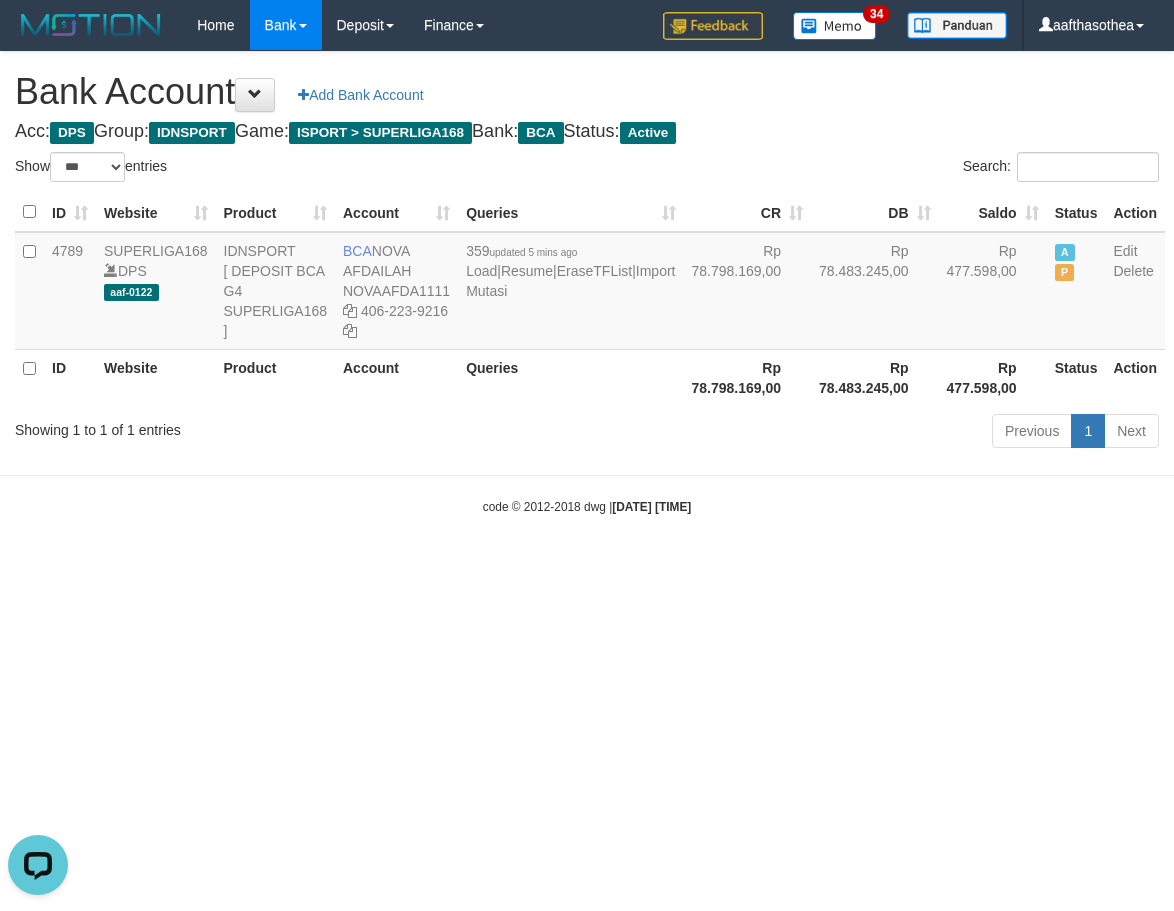 scroll, scrollTop: 0, scrollLeft: 0, axis: both 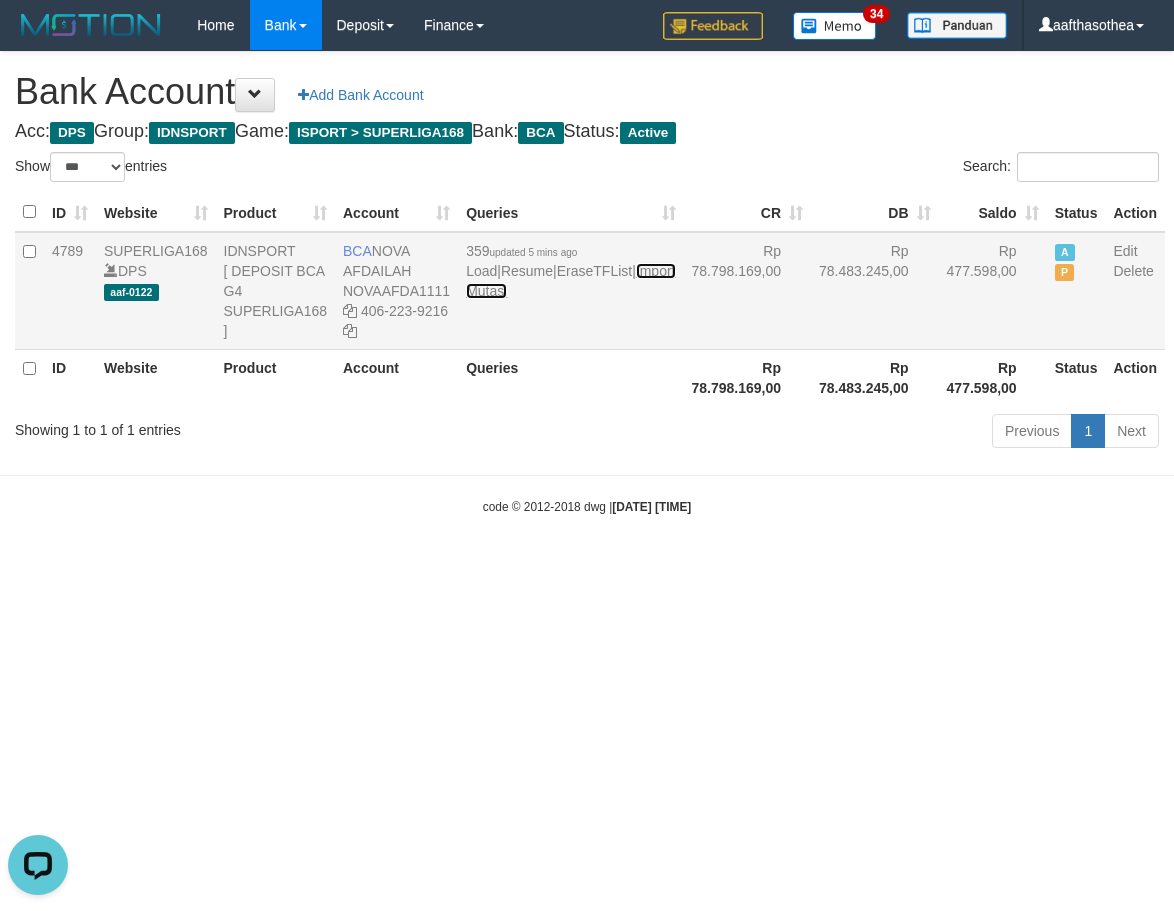 click on "Import Mutasi" at bounding box center [570, 281] 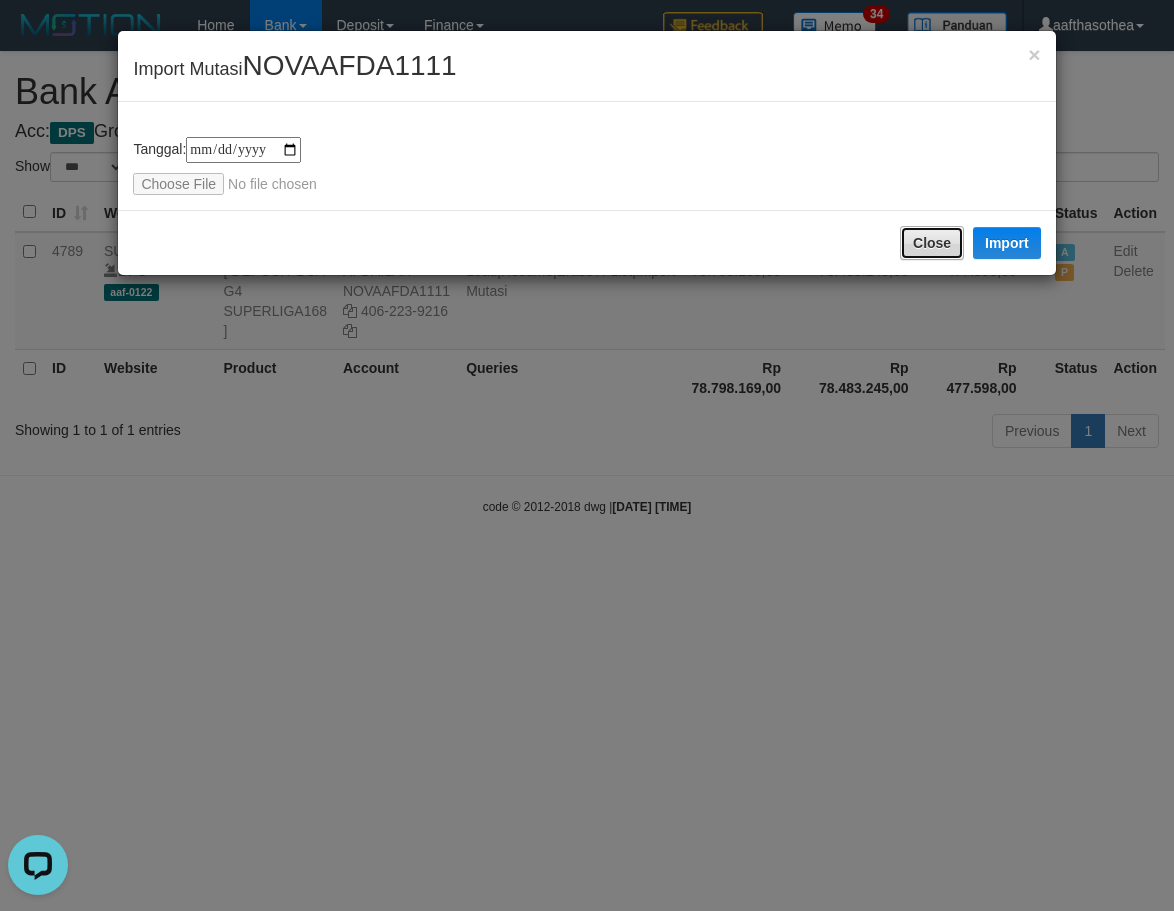 click on "Close" at bounding box center [932, 243] 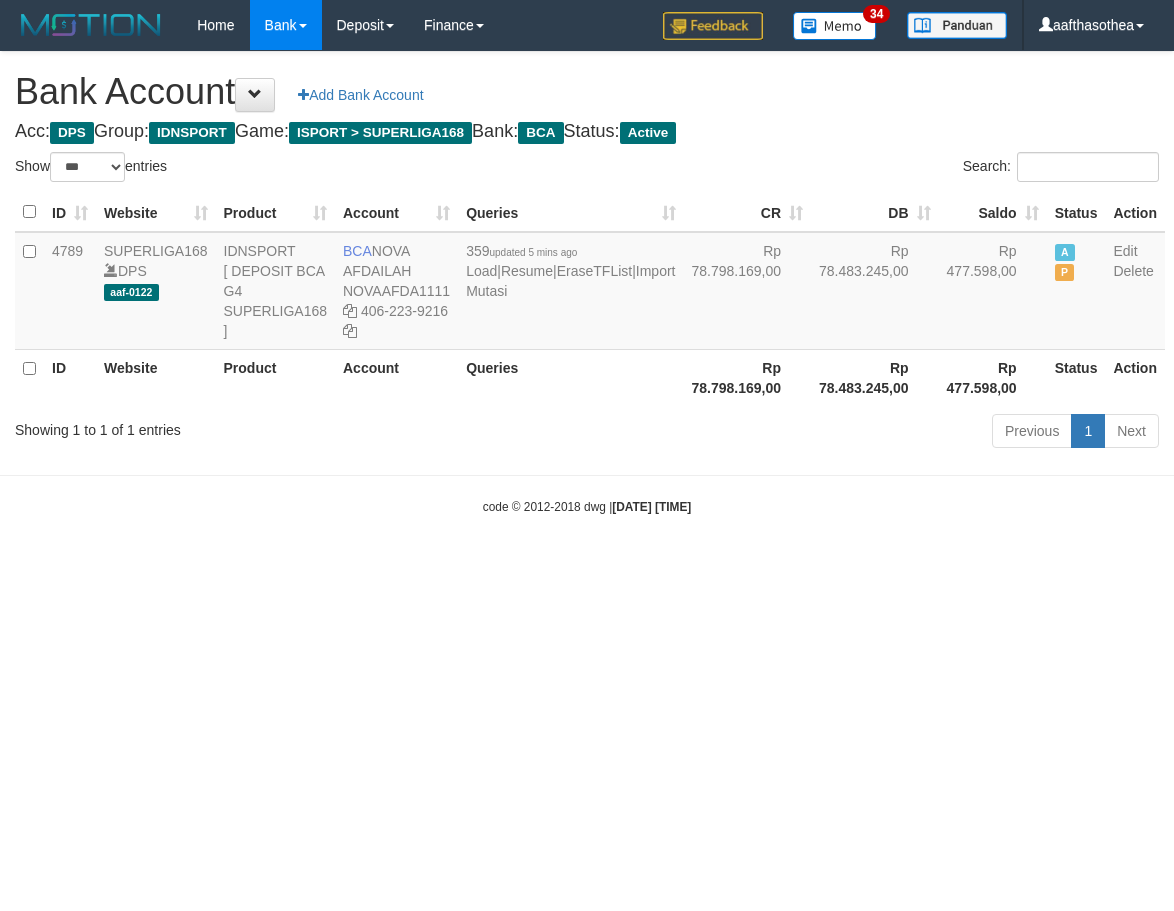 select on "***" 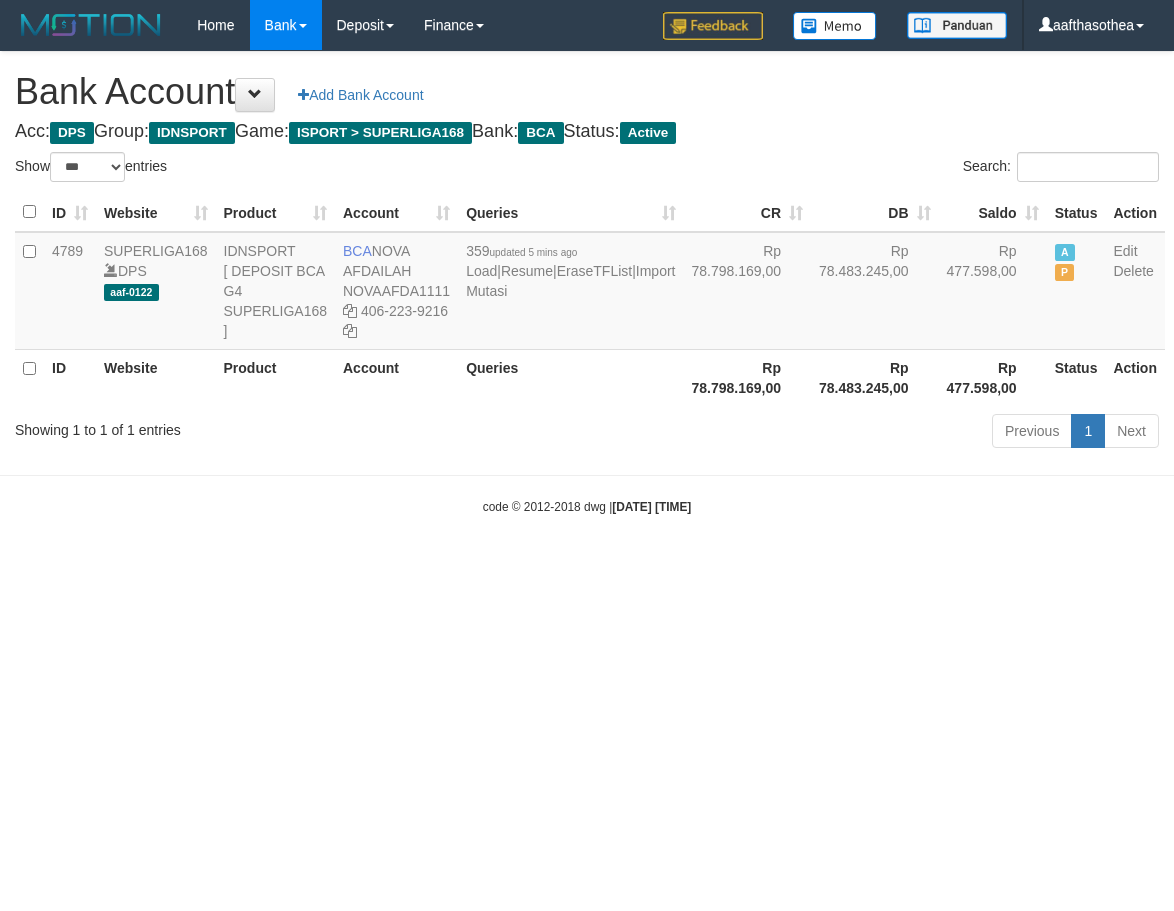 select on "***" 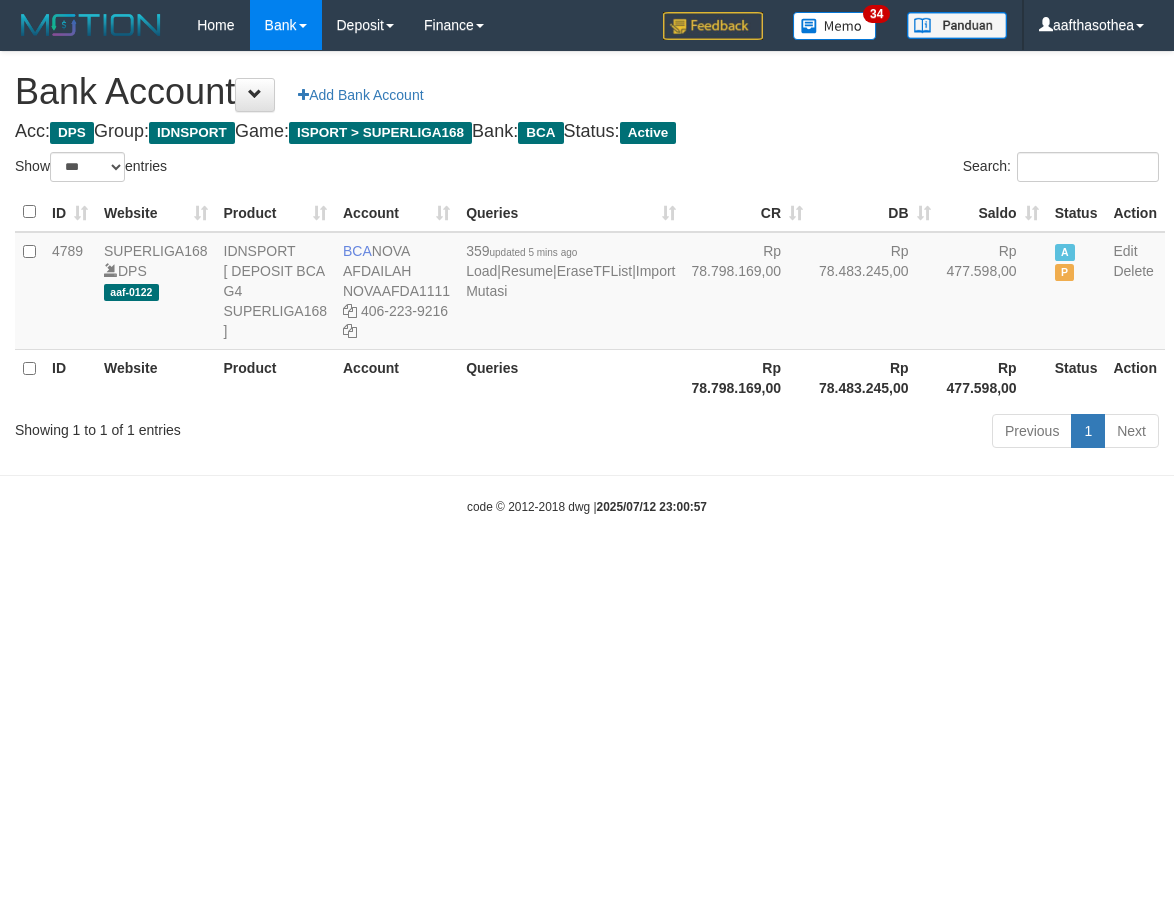 select on "***" 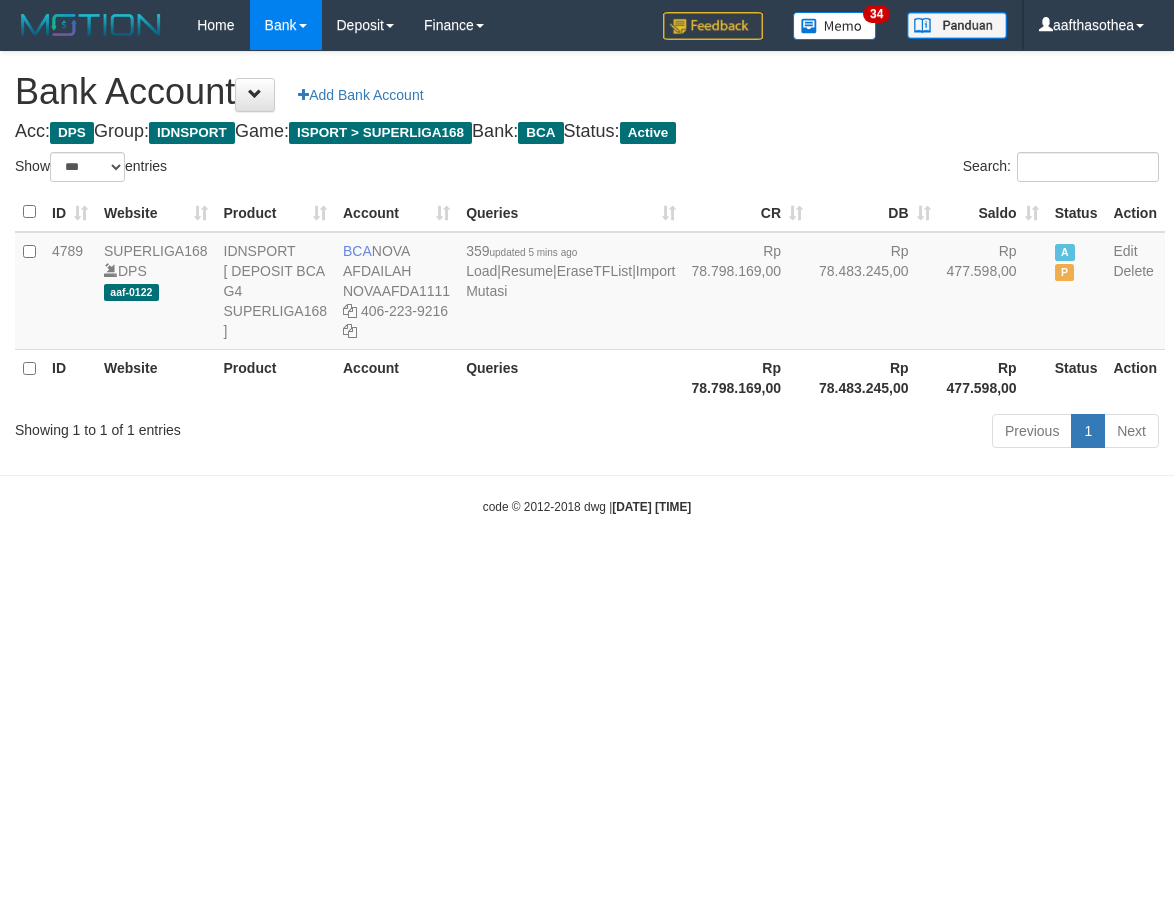 select on "***" 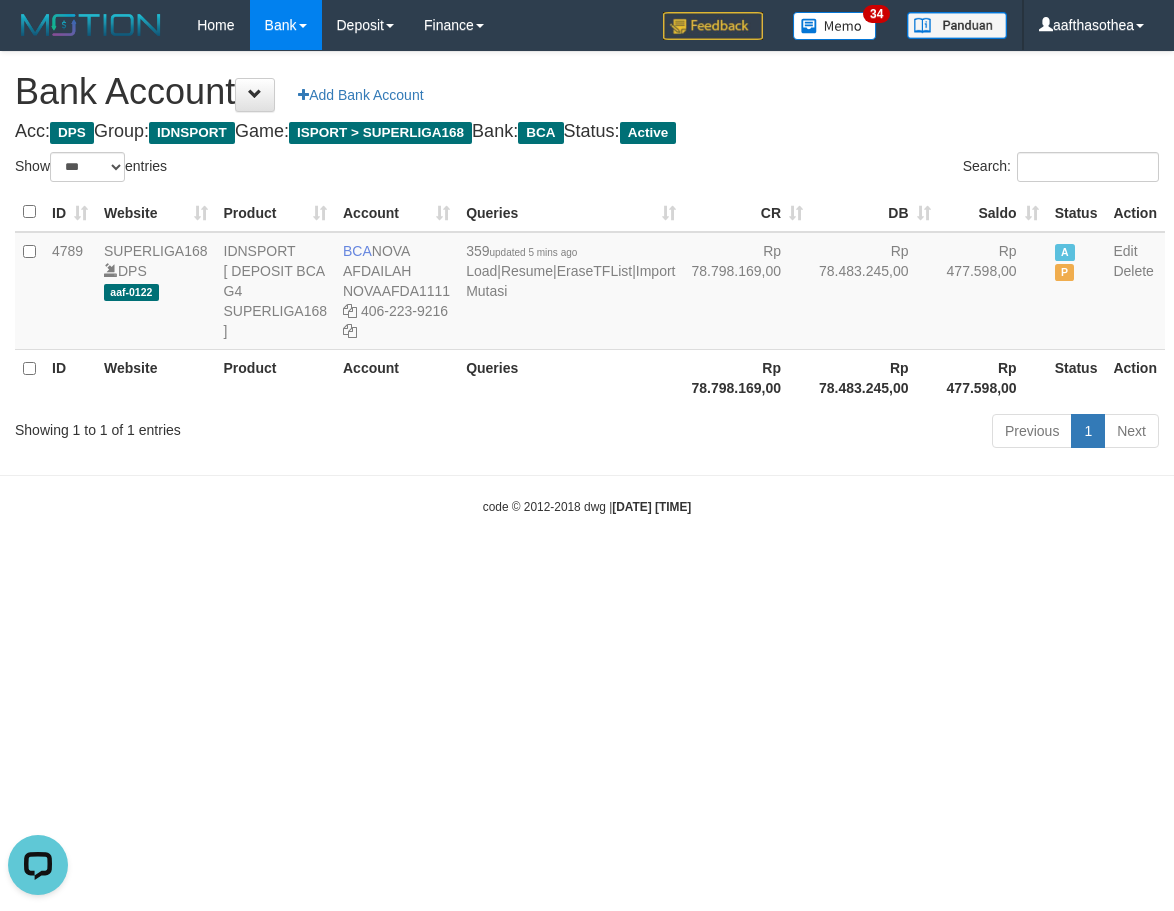 scroll, scrollTop: 0, scrollLeft: 0, axis: both 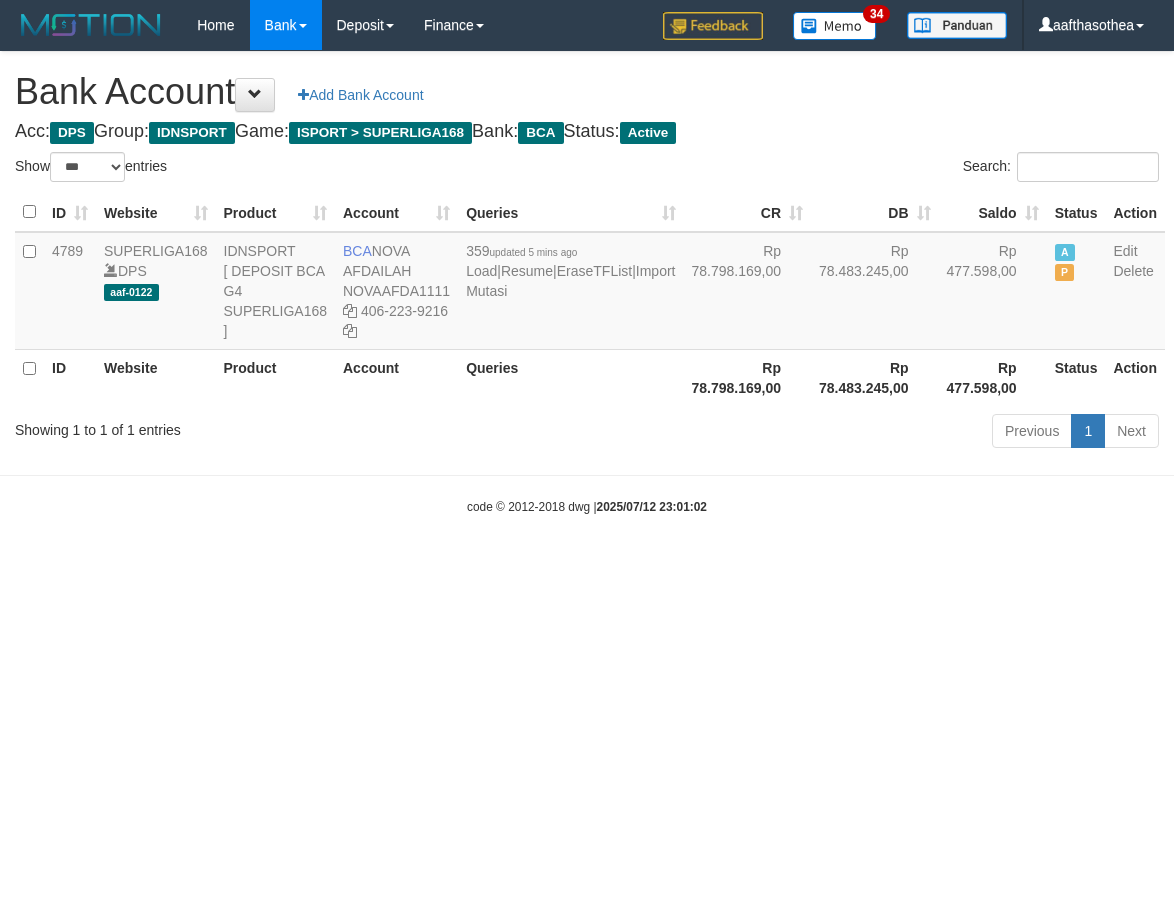 select on "***" 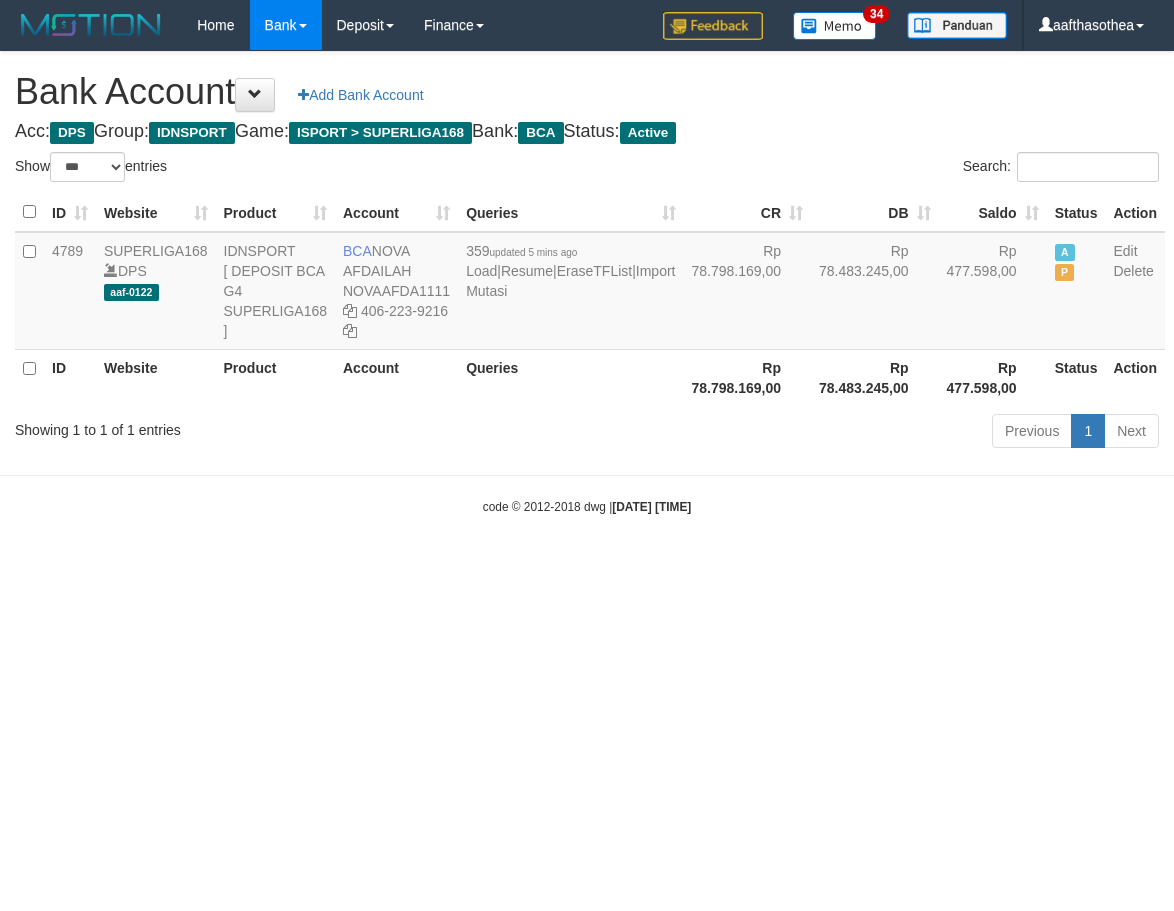 select on "***" 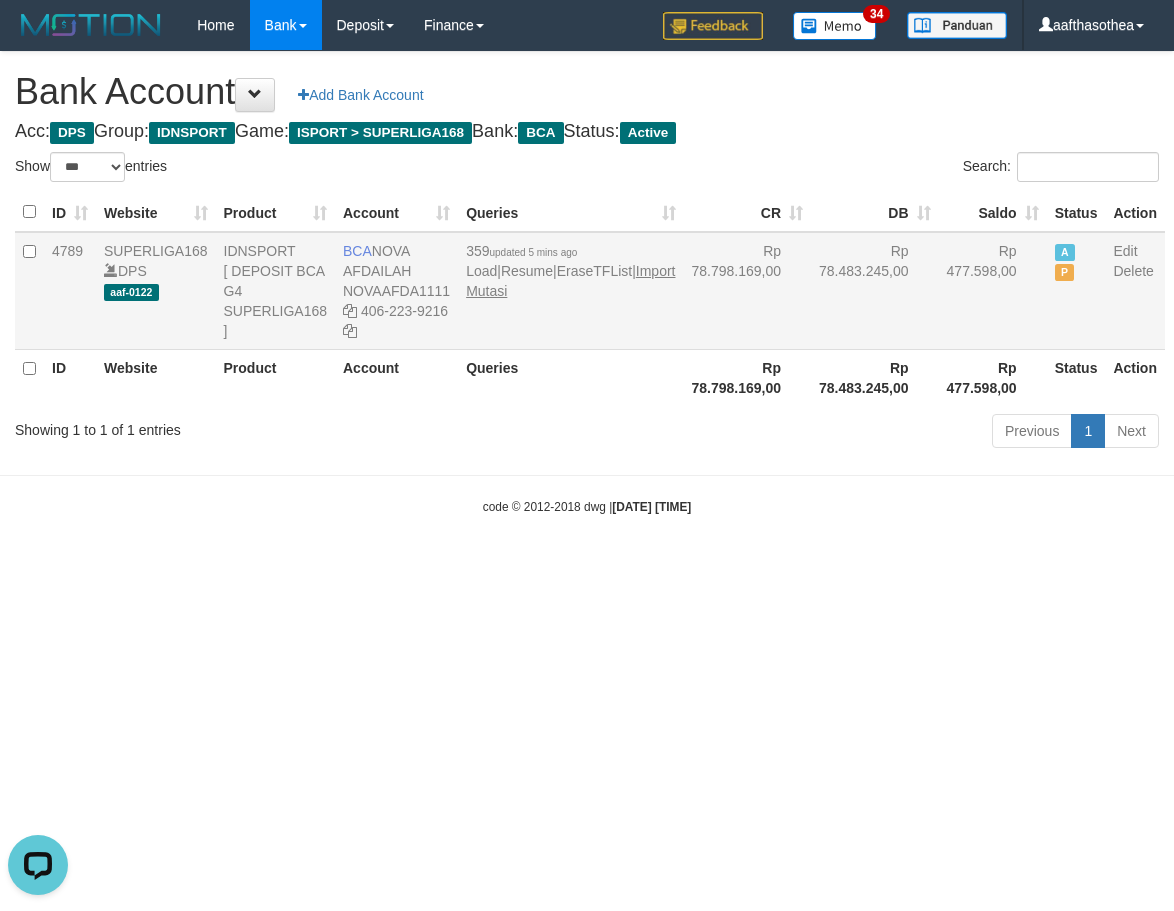 scroll, scrollTop: 0, scrollLeft: 0, axis: both 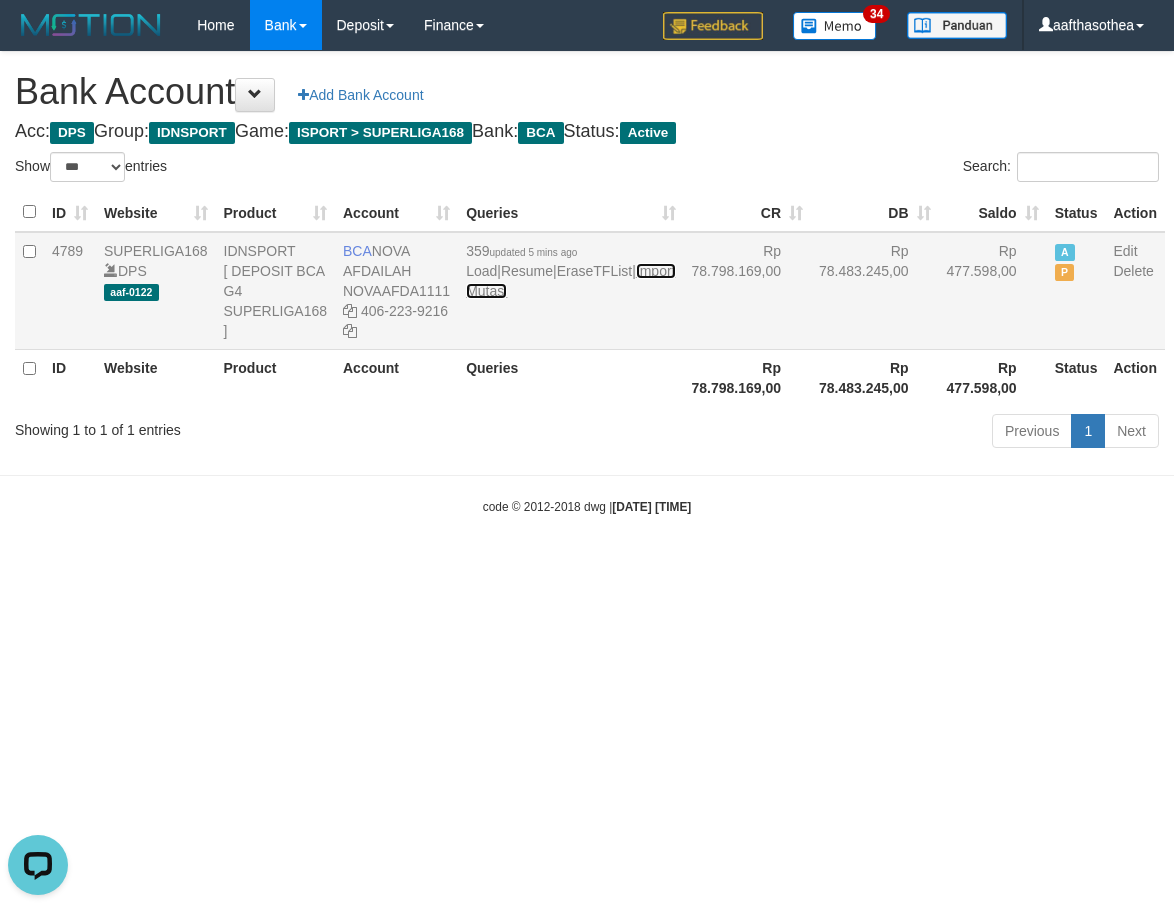 click on "Import Mutasi" at bounding box center [570, 281] 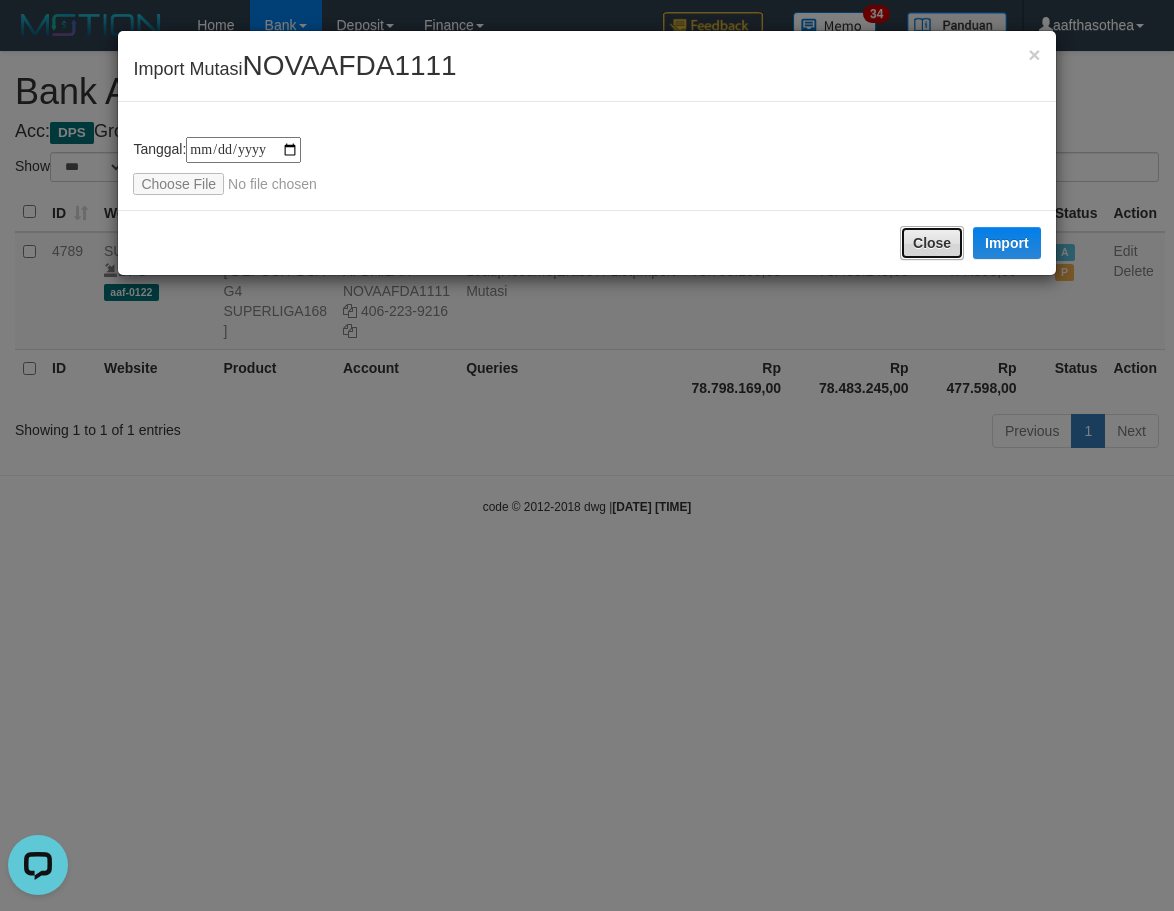 click on "Close" at bounding box center [932, 243] 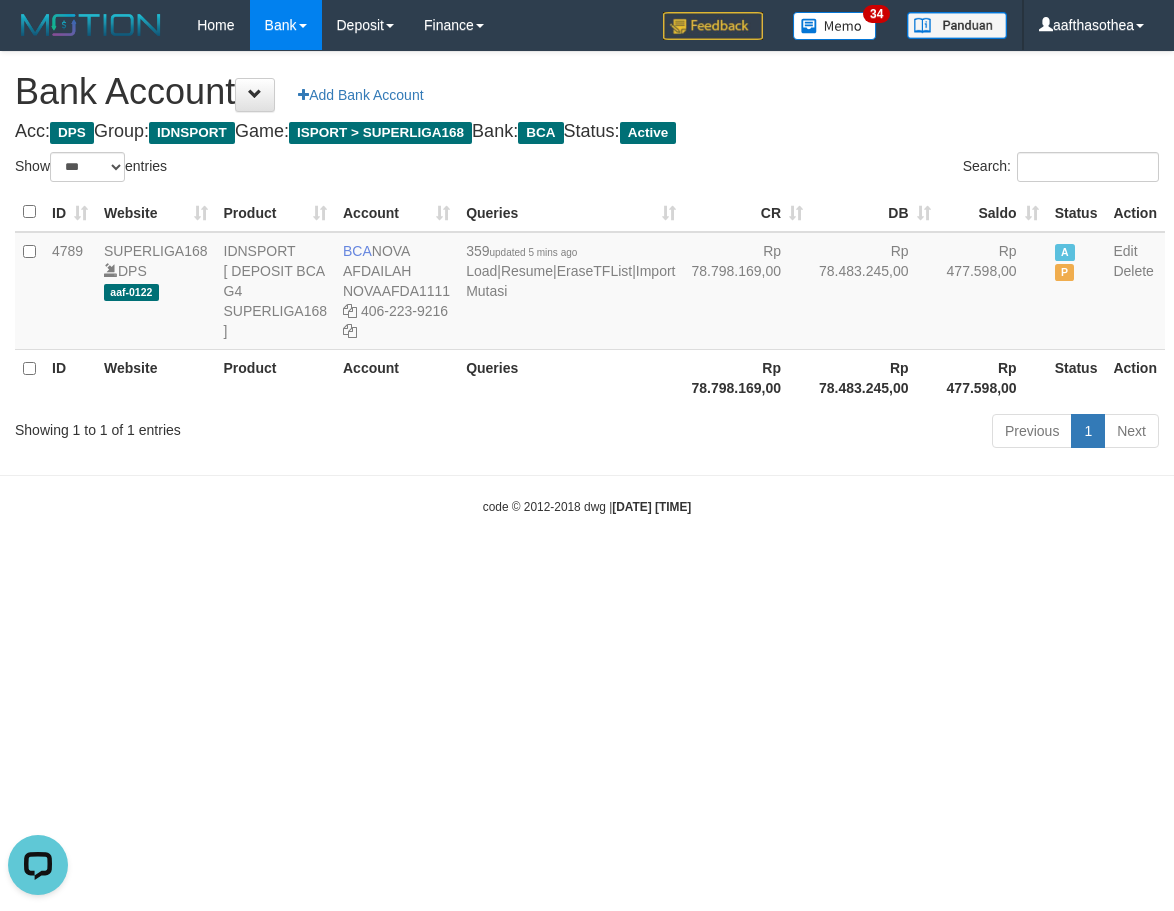drag, startPoint x: 730, startPoint y: 646, endPoint x: 776, endPoint y: 575, distance: 84.59905 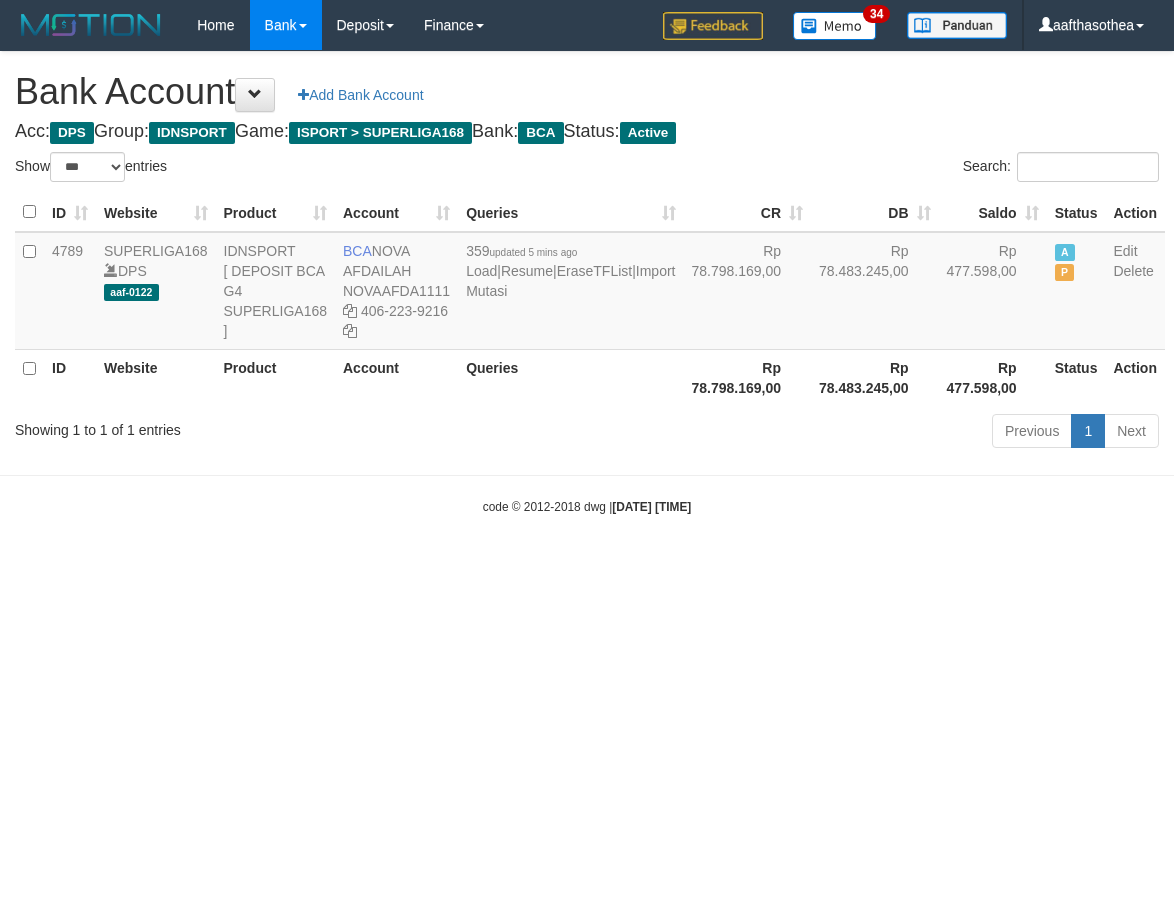 select on "***" 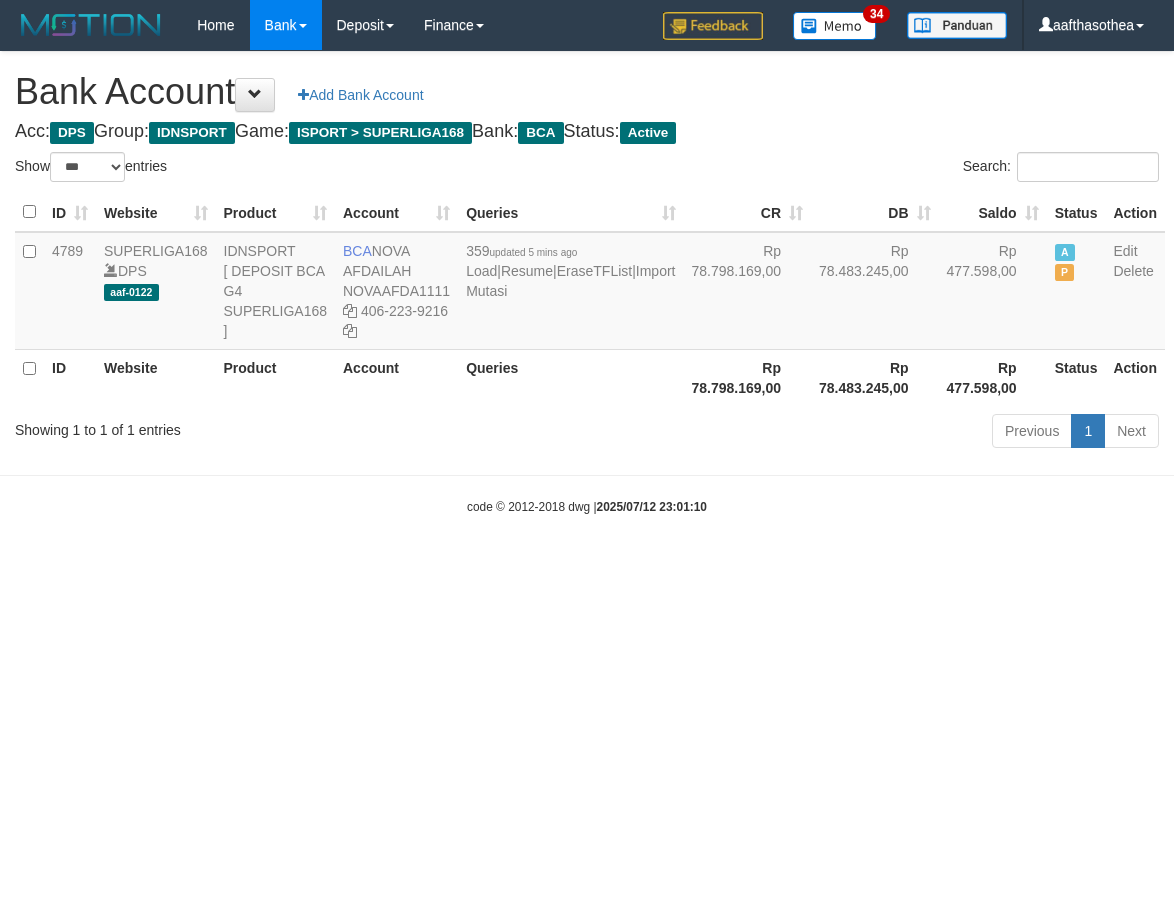 select on "***" 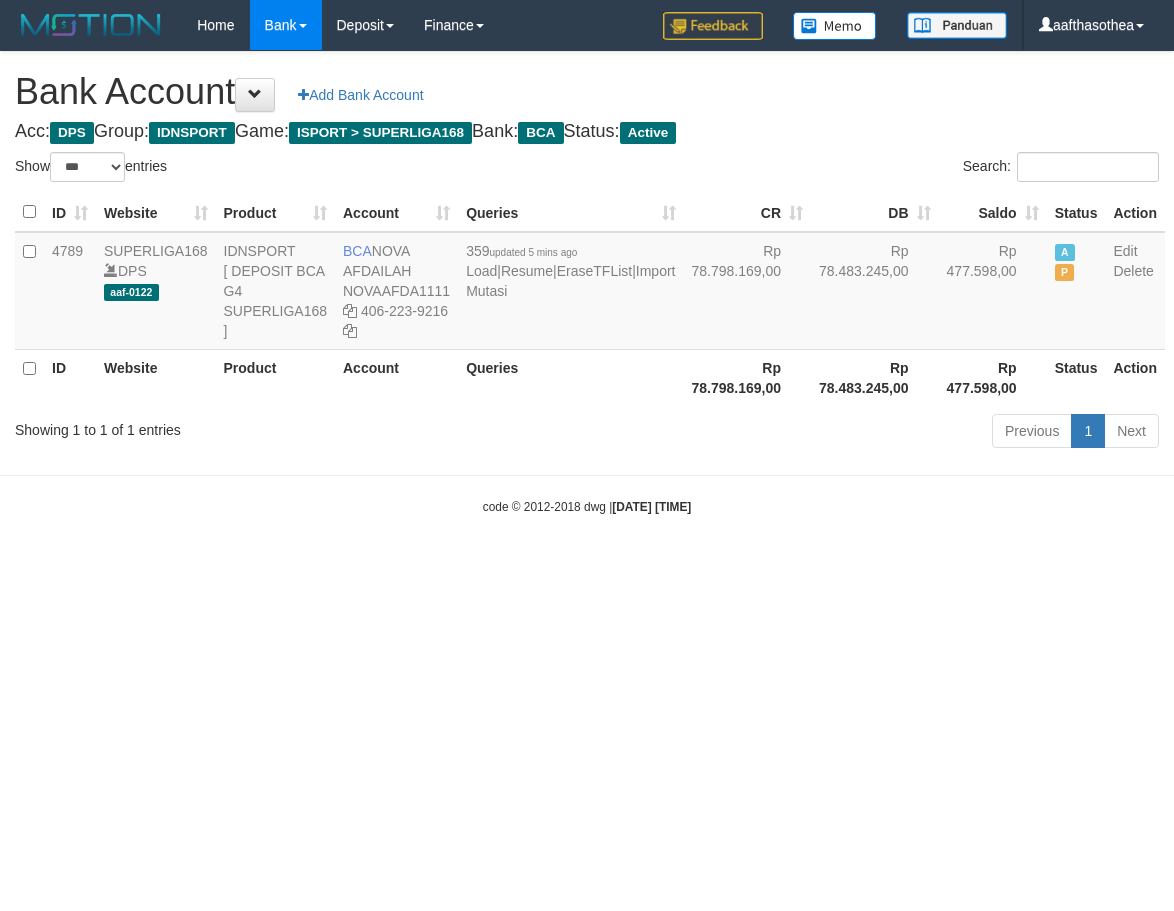 select on "***" 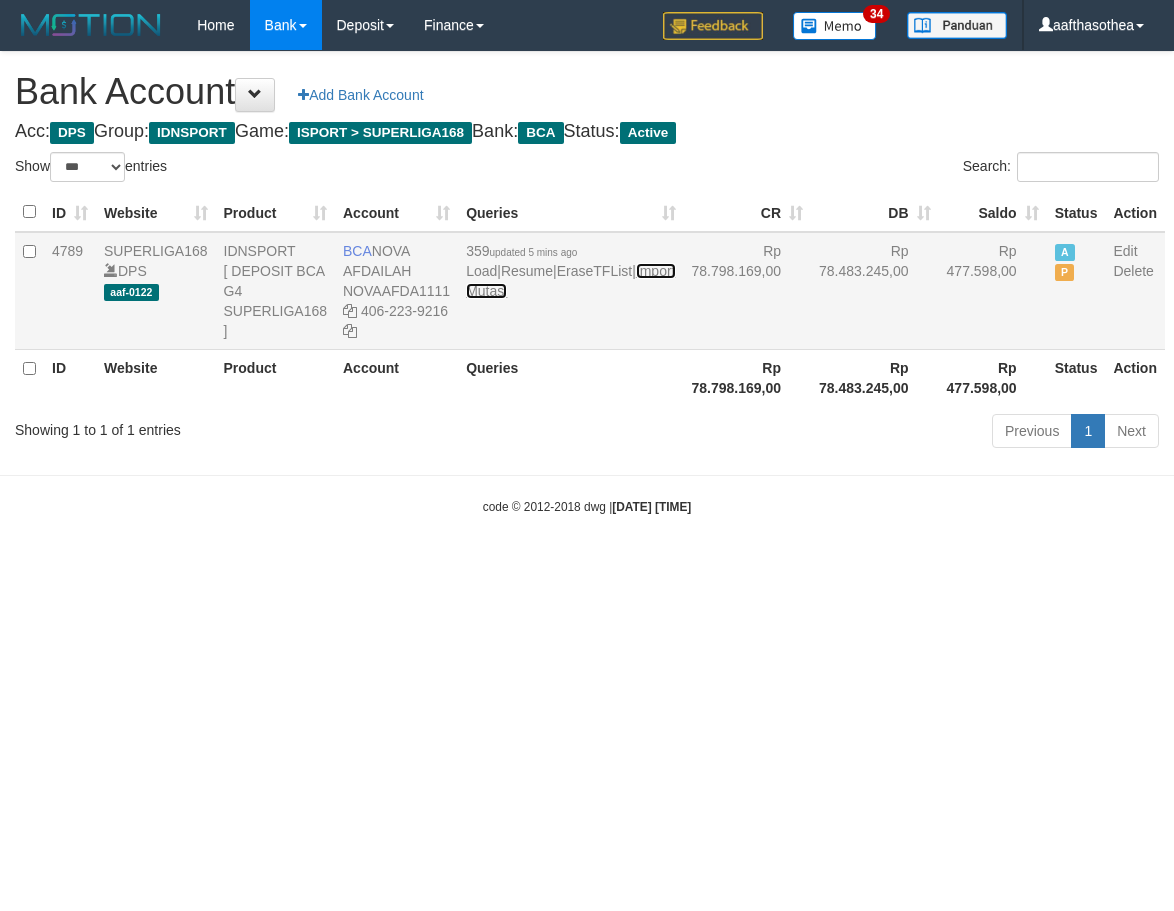 click on "Import Mutasi" at bounding box center (570, 281) 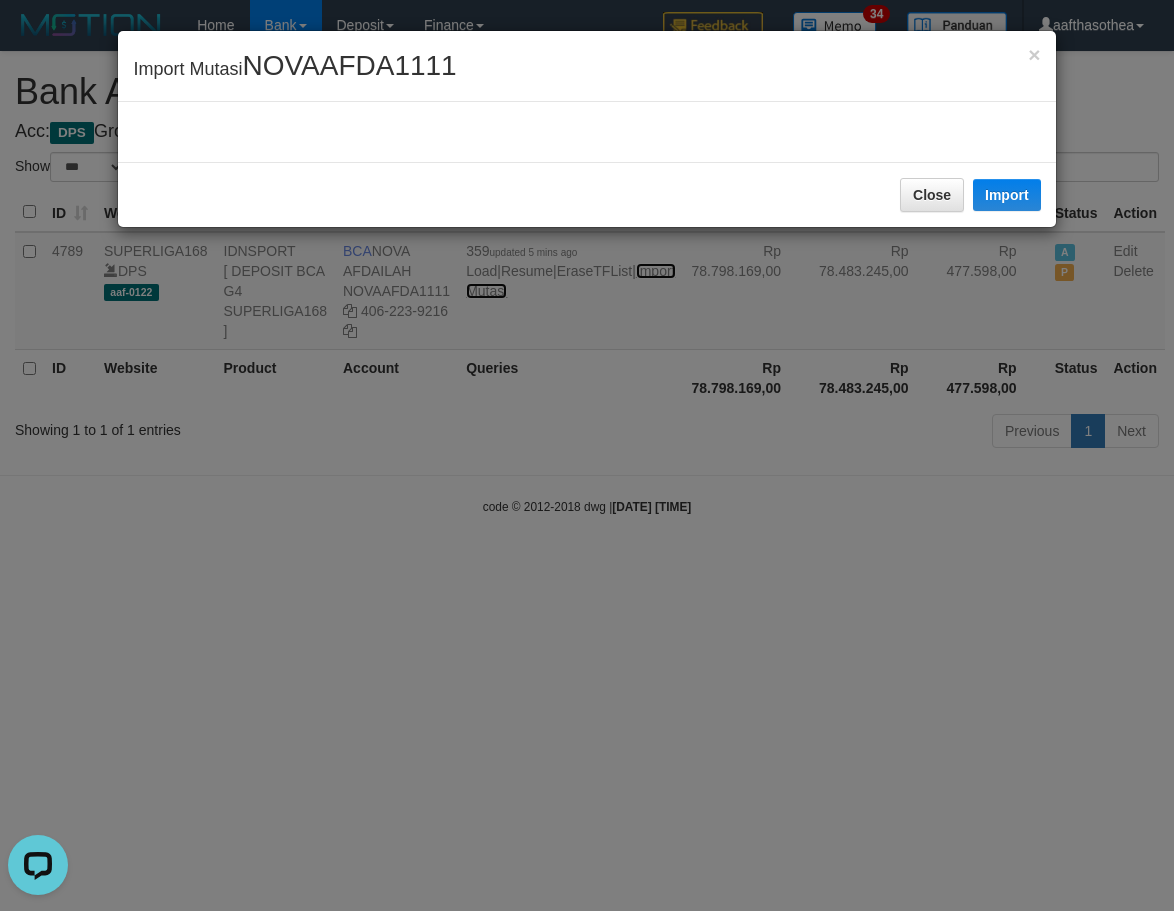 scroll, scrollTop: 0, scrollLeft: 0, axis: both 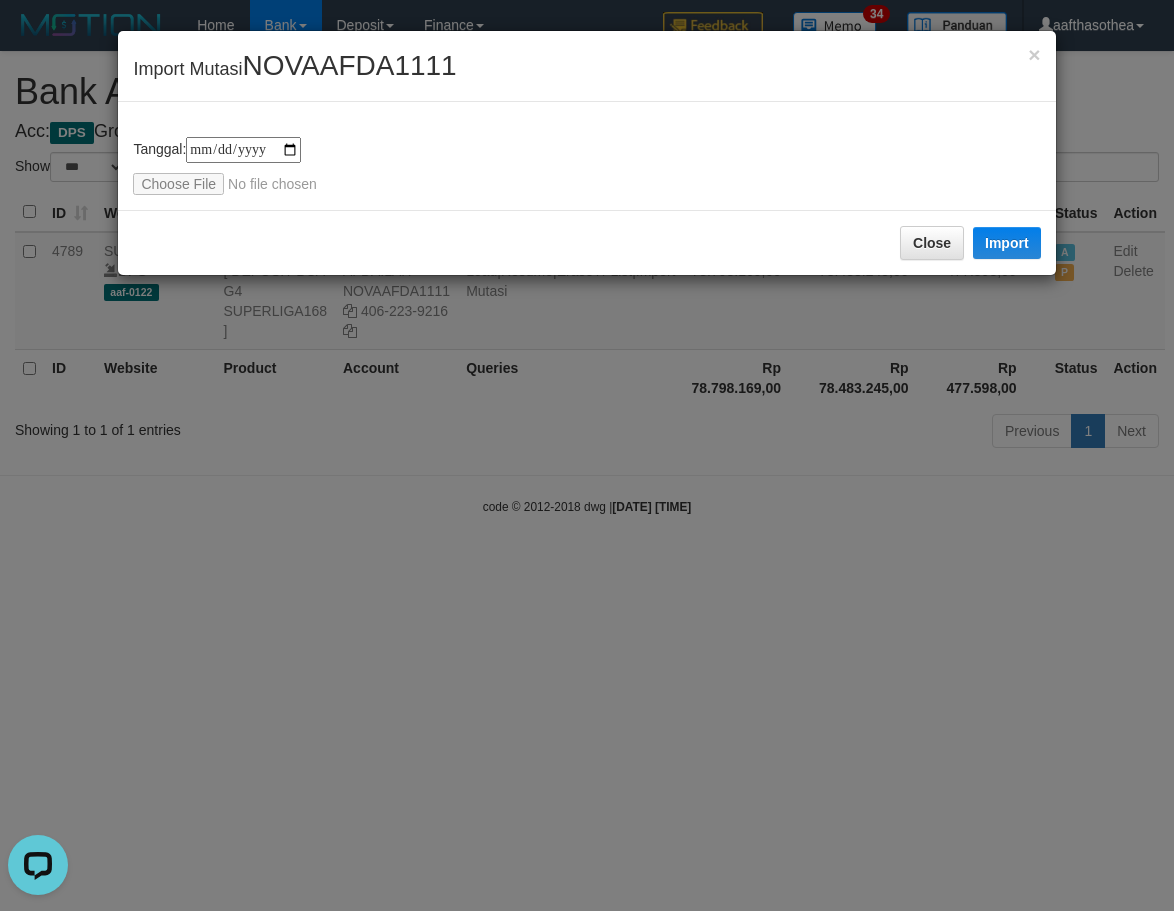 type on "**********" 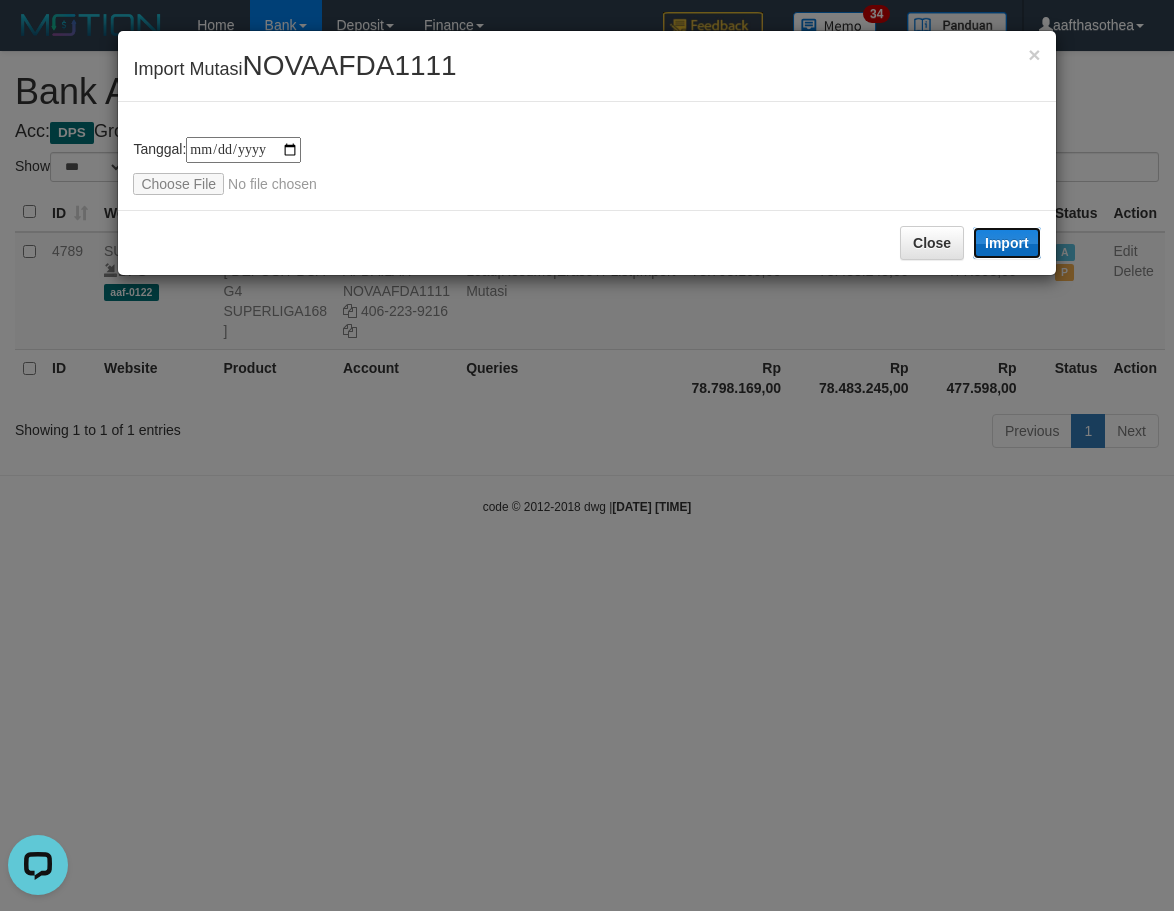click on "Import" at bounding box center [1007, 243] 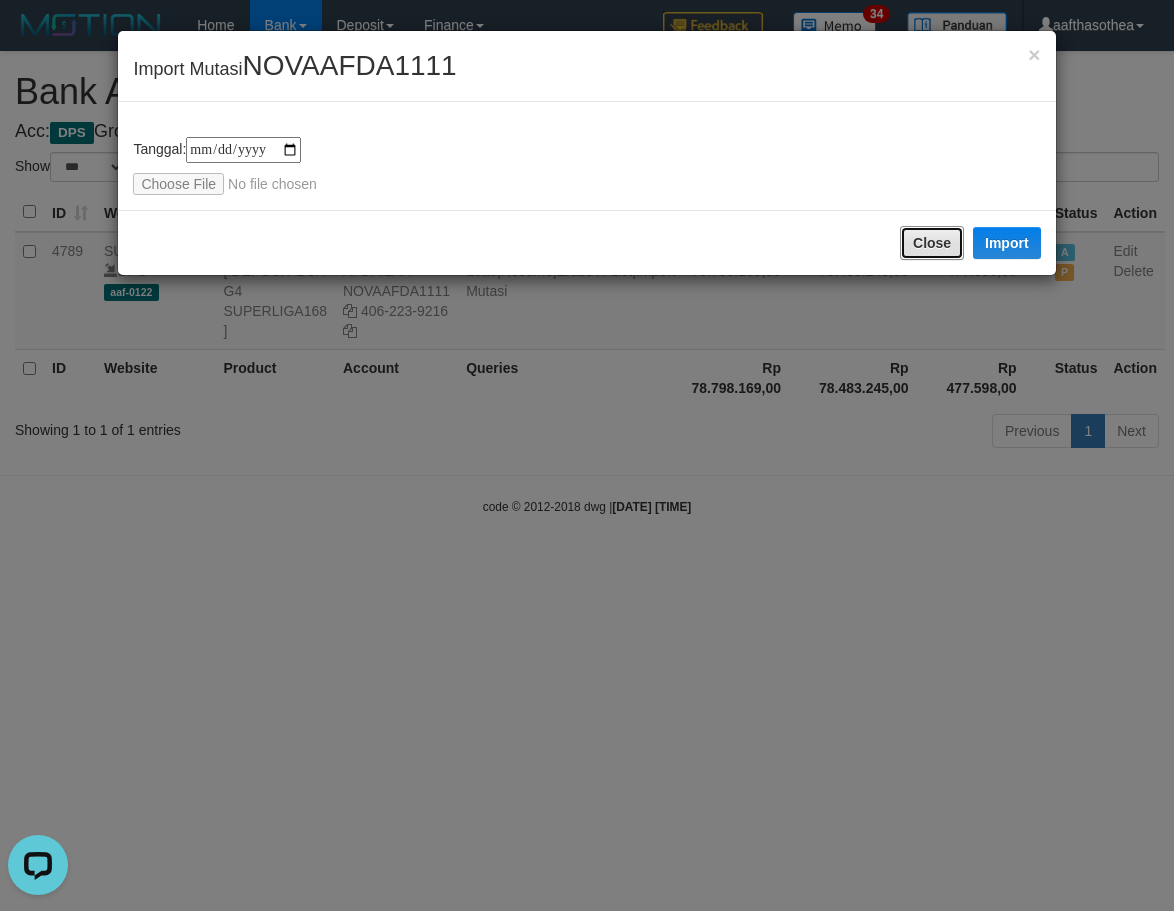 click on "Close
Import" at bounding box center [586, 242] 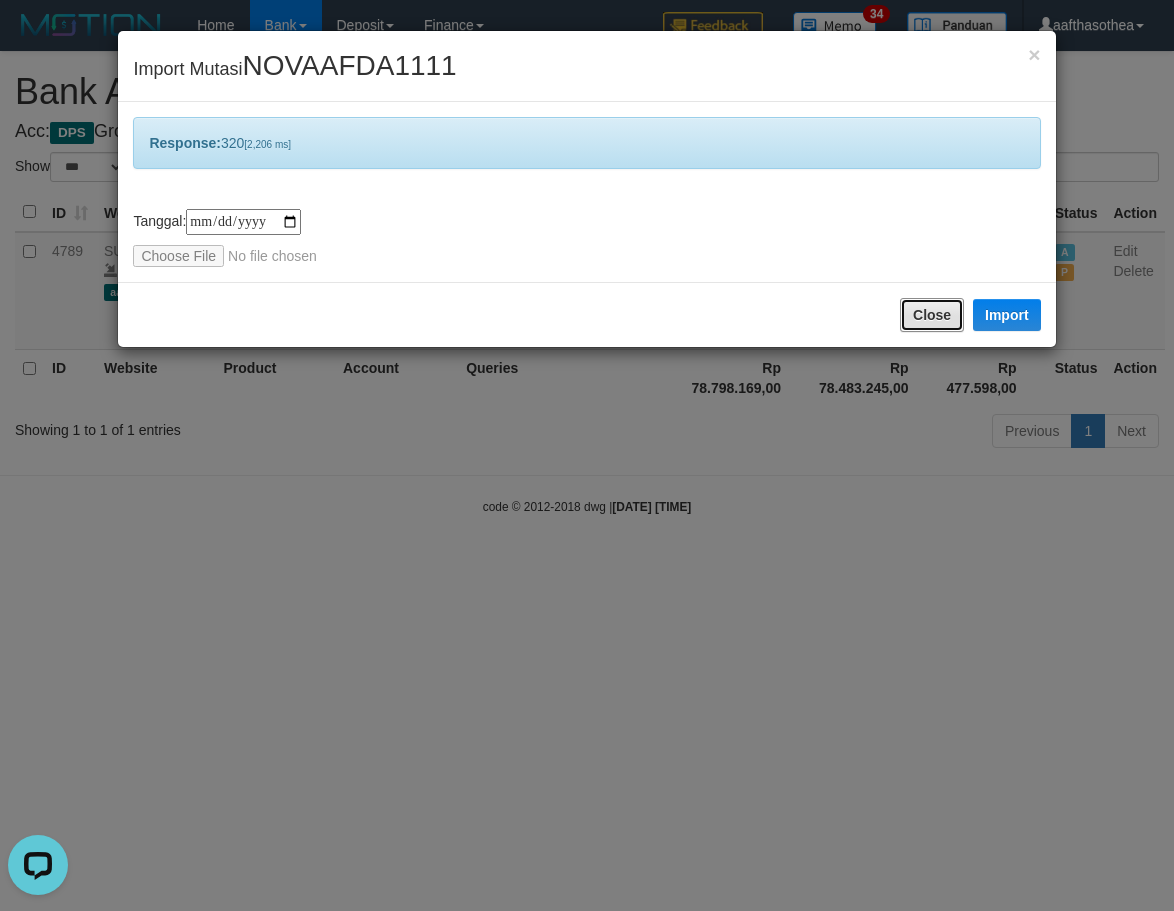 drag, startPoint x: 928, startPoint y: 322, endPoint x: 861, endPoint y: 456, distance: 149.81656 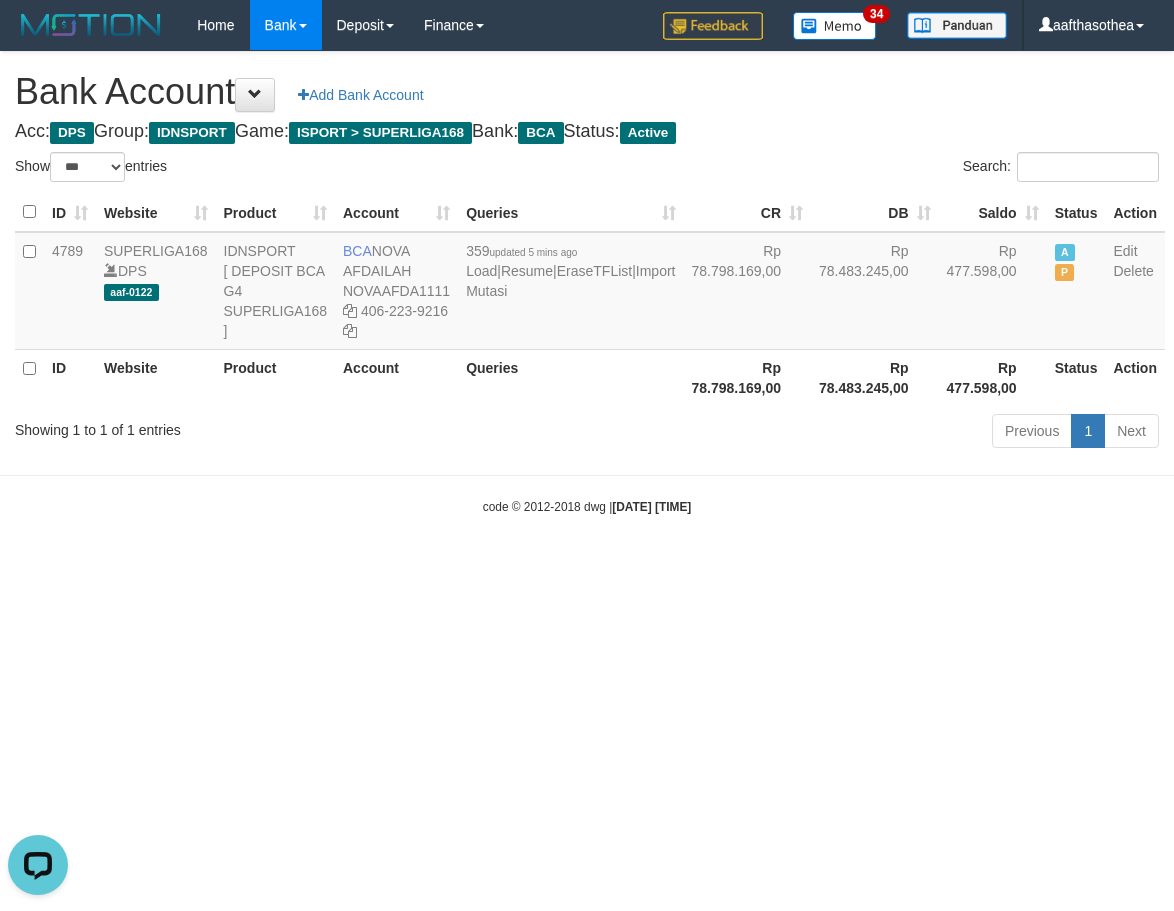 drag, startPoint x: 751, startPoint y: 723, endPoint x: 788, endPoint y: 661, distance: 72.20111 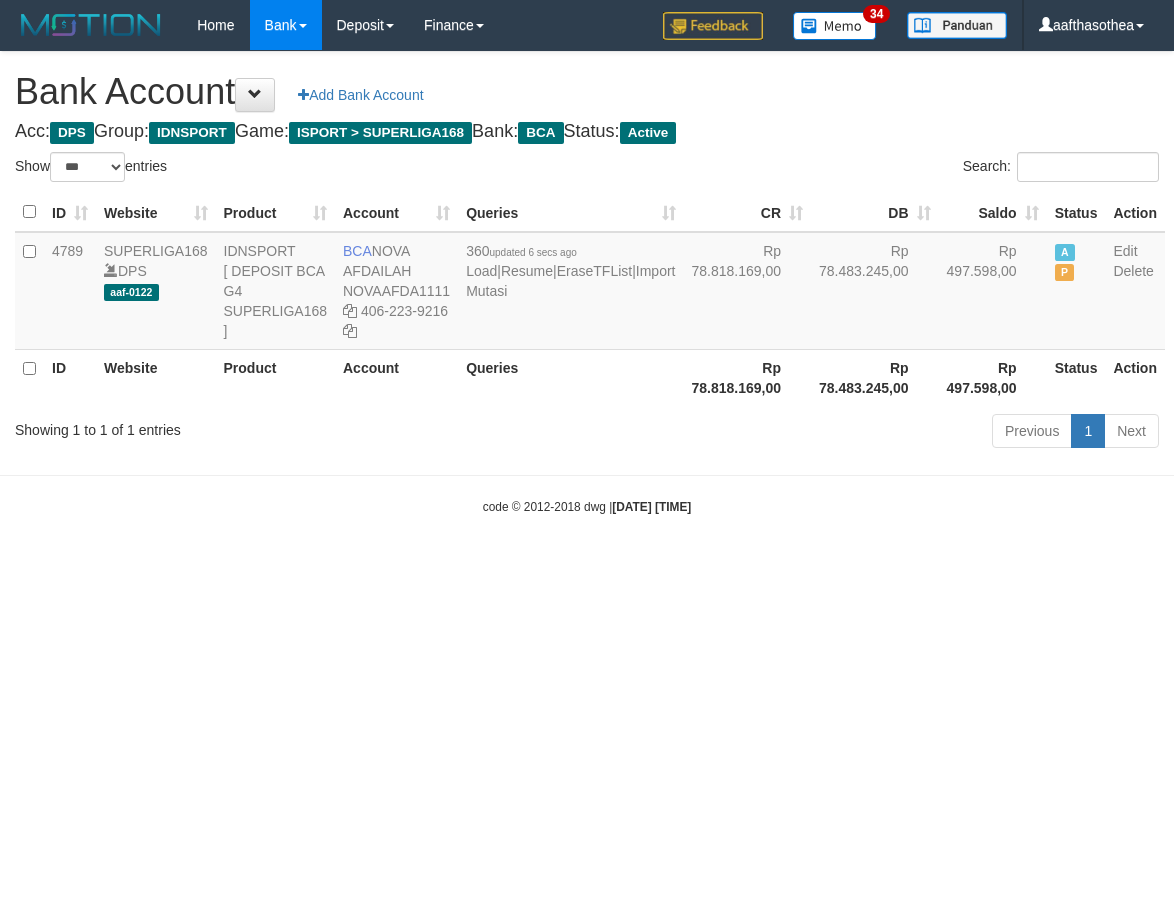 select on "***" 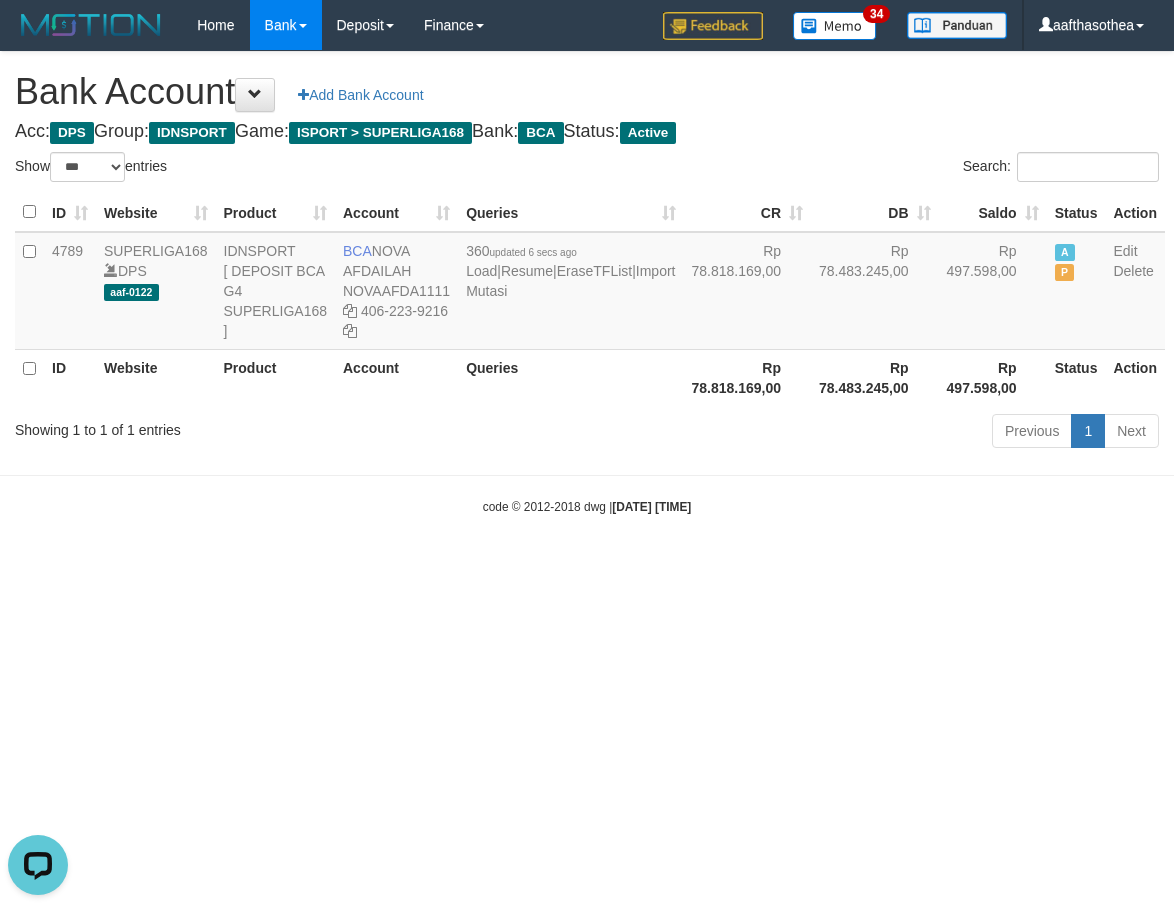 scroll, scrollTop: 0, scrollLeft: 0, axis: both 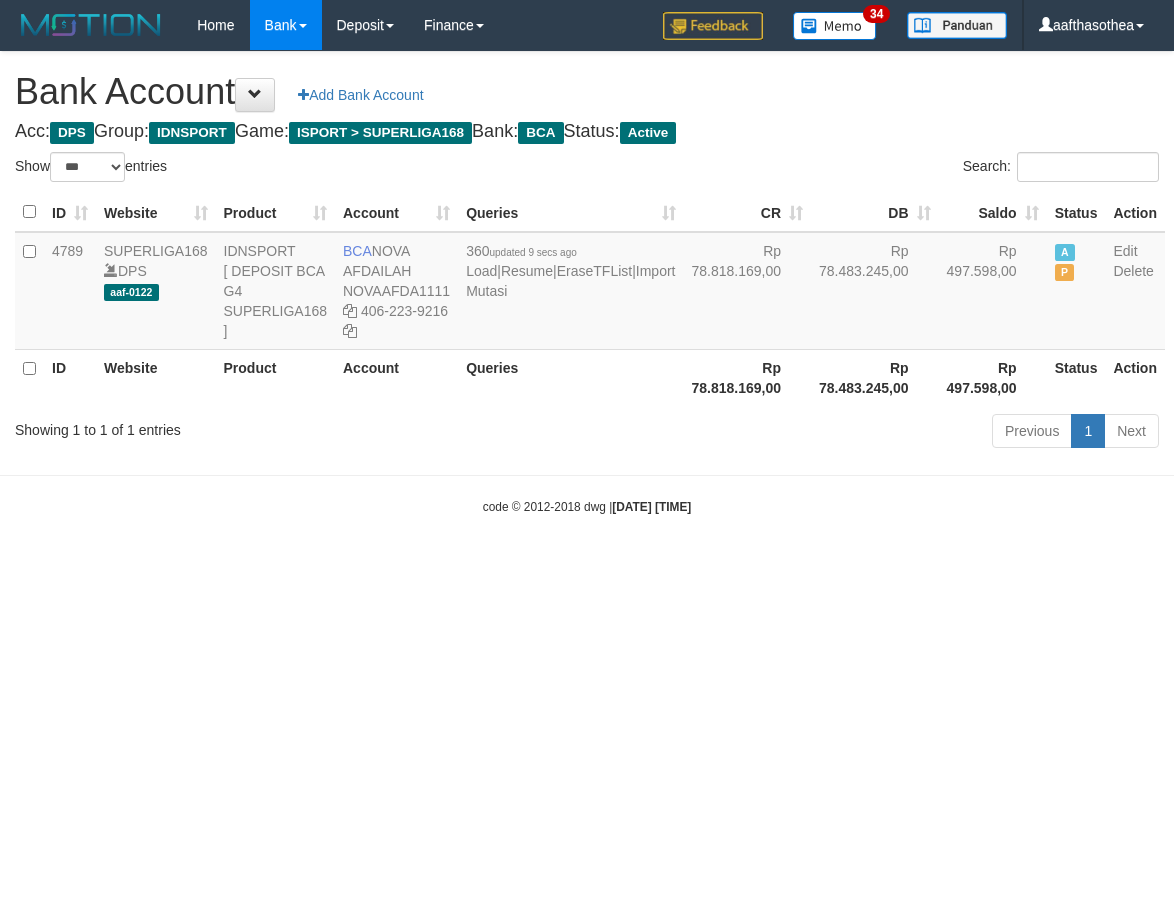 select on "***" 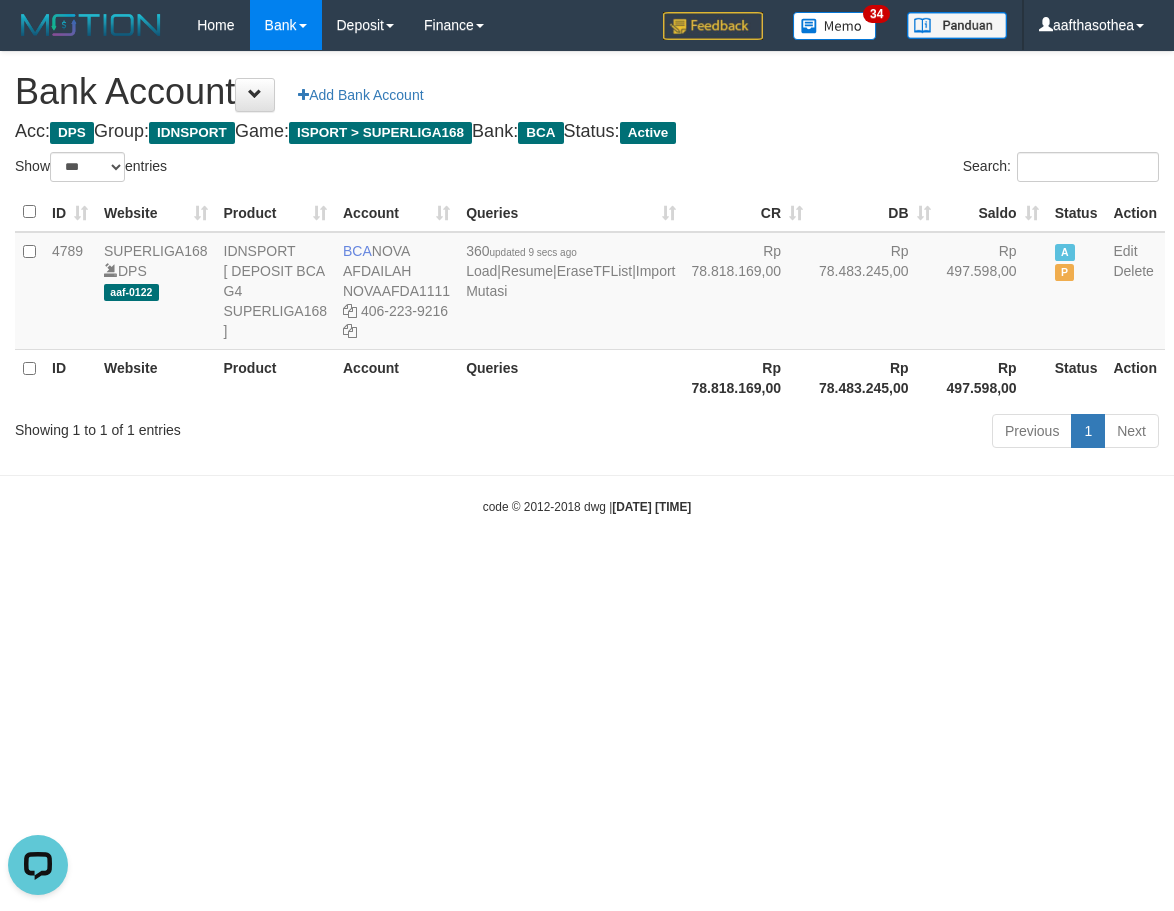 scroll, scrollTop: 0, scrollLeft: 0, axis: both 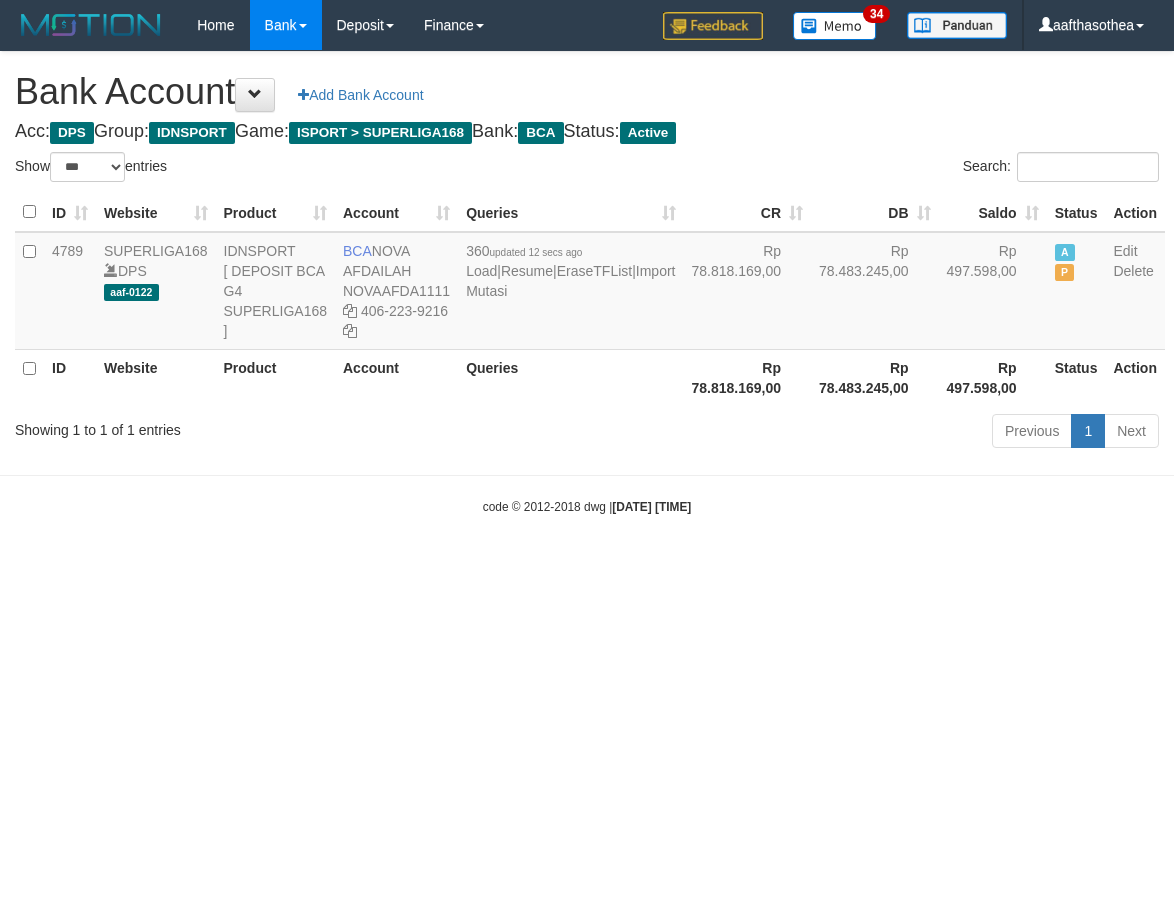 select on "***" 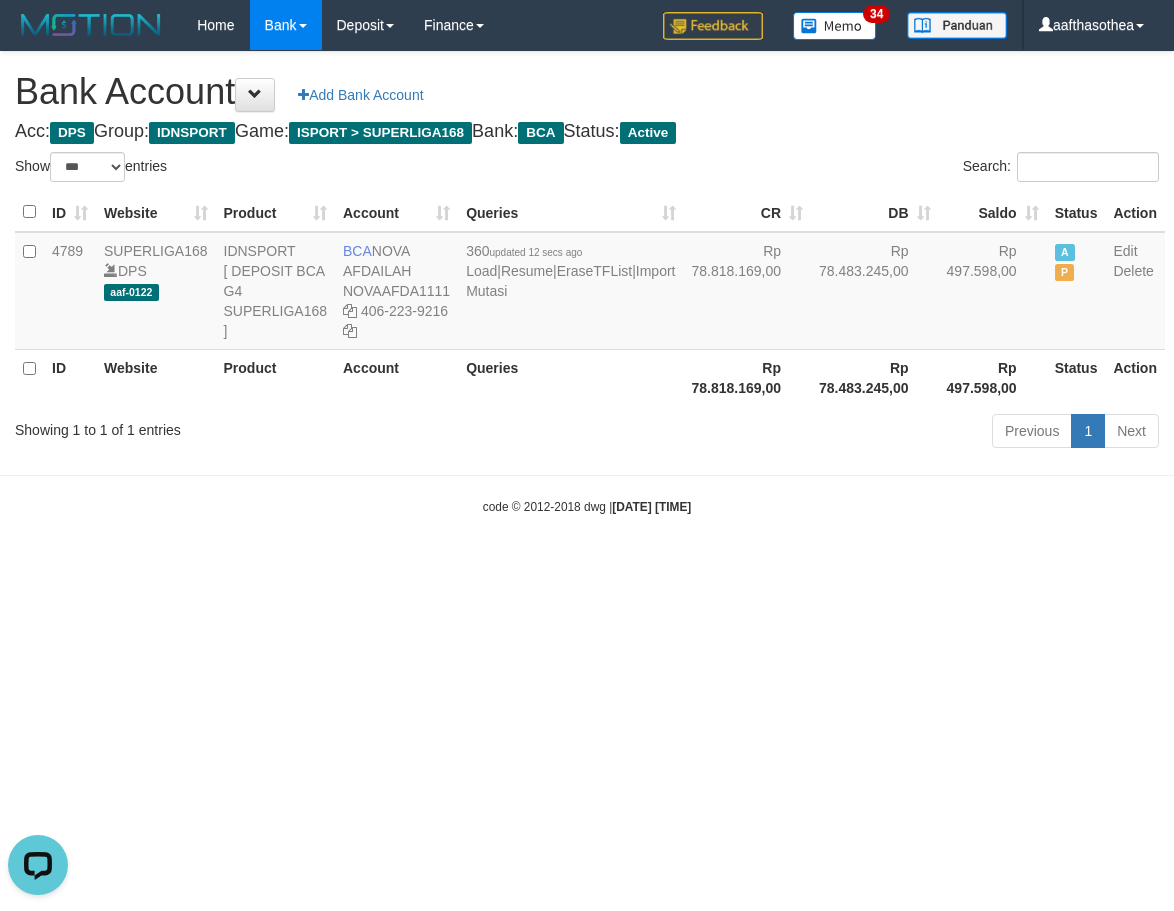 scroll, scrollTop: 0, scrollLeft: 0, axis: both 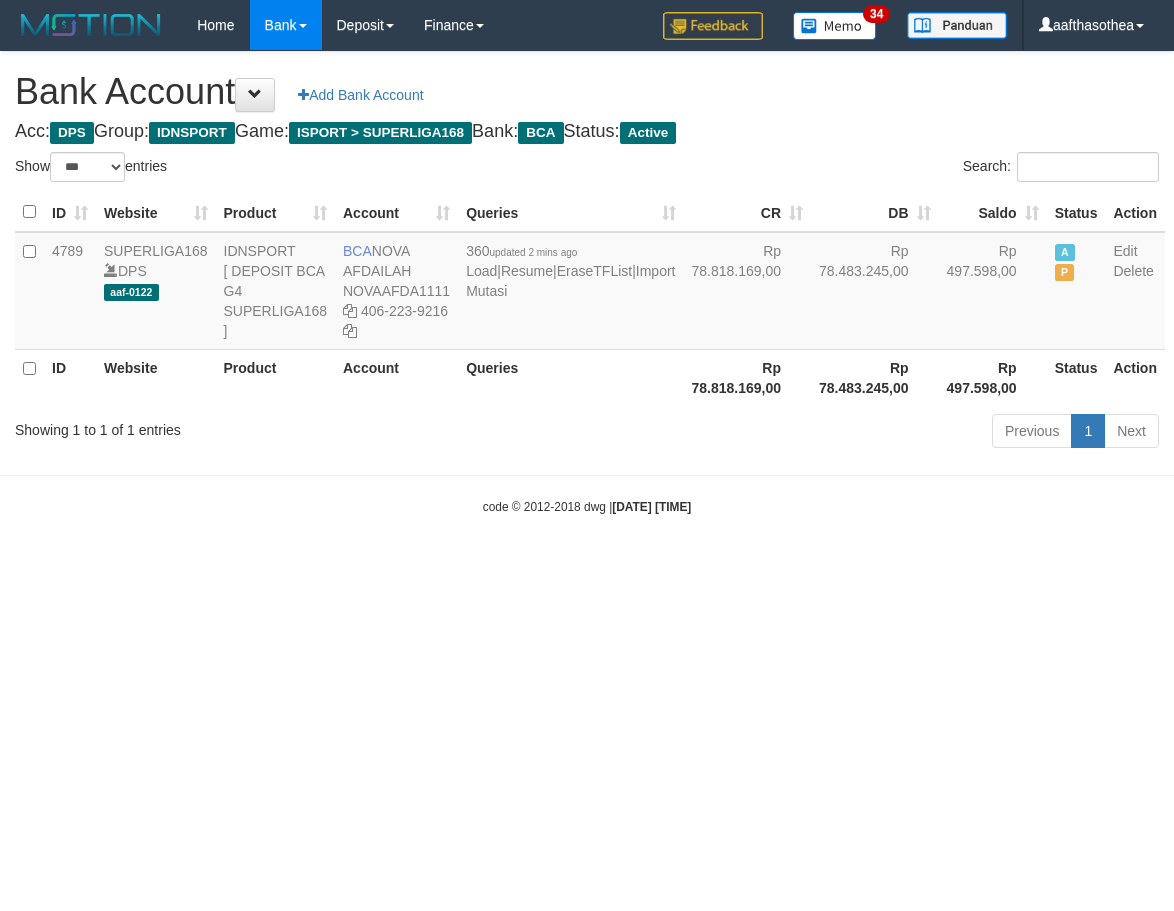 select on "***" 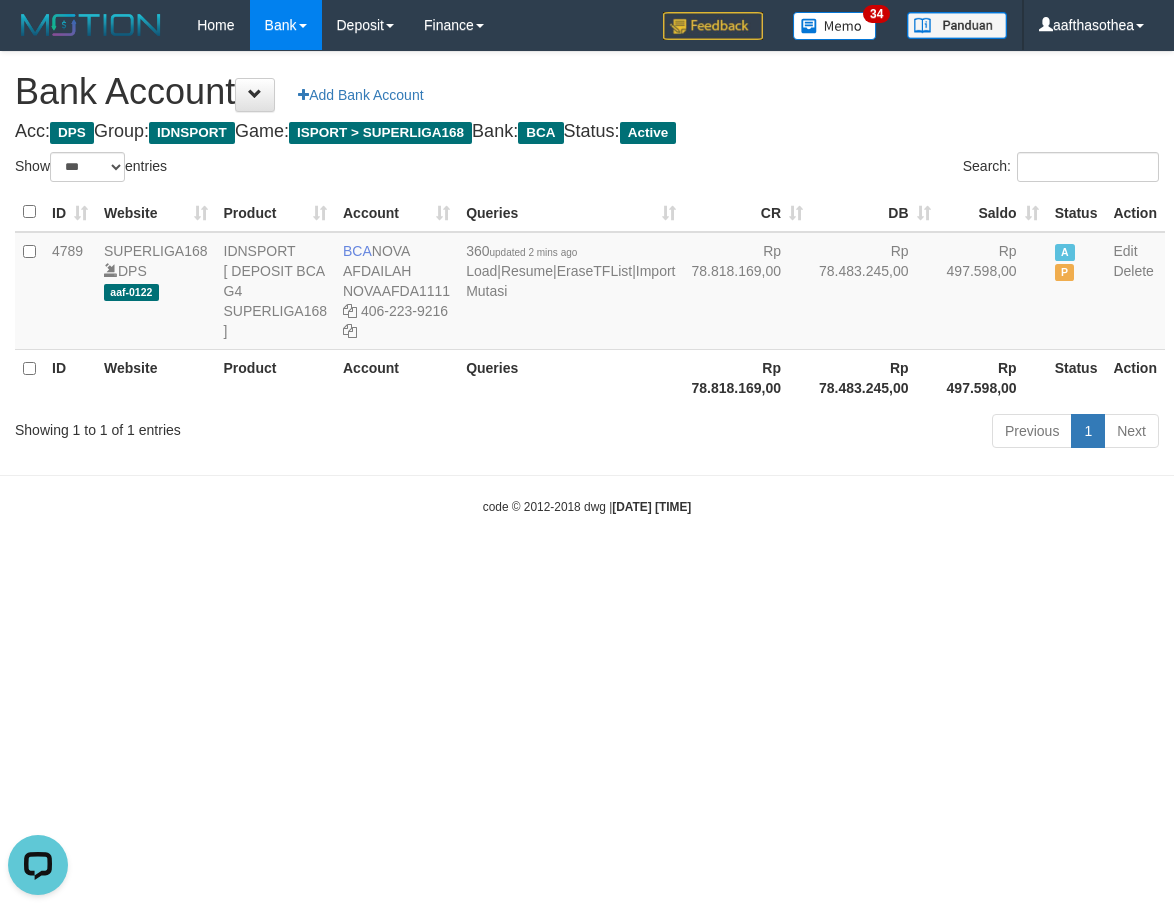scroll, scrollTop: 0, scrollLeft: 0, axis: both 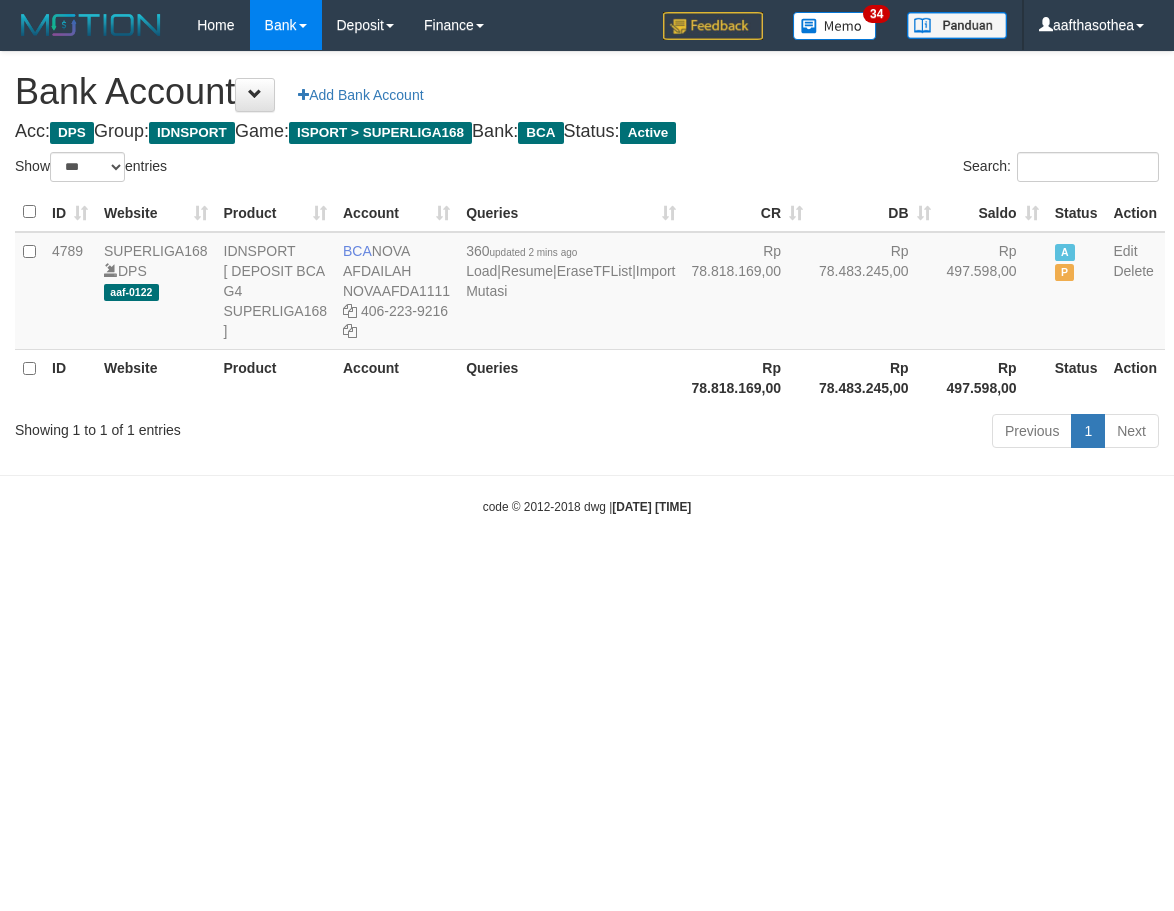 select on "***" 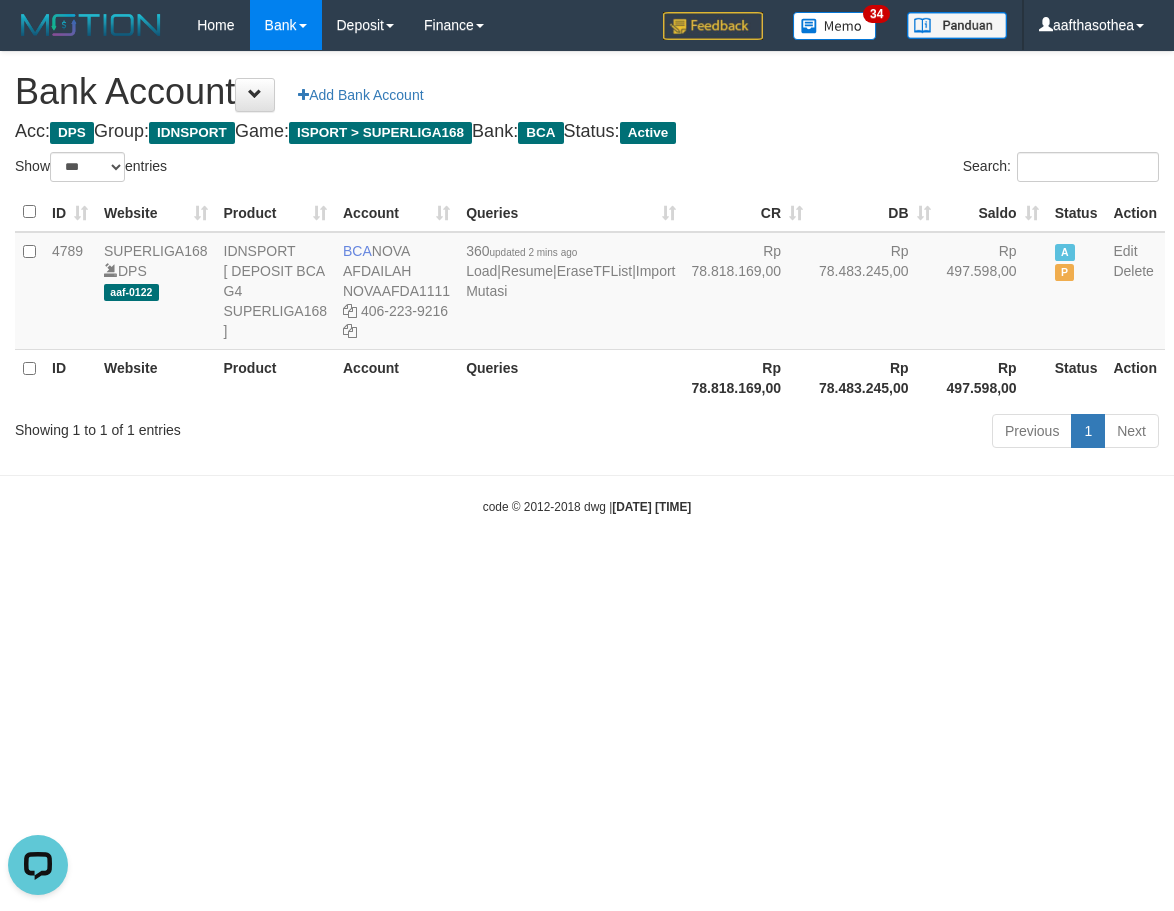 scroll, scrollTop: 0, scrollLeft: 0, axis: both 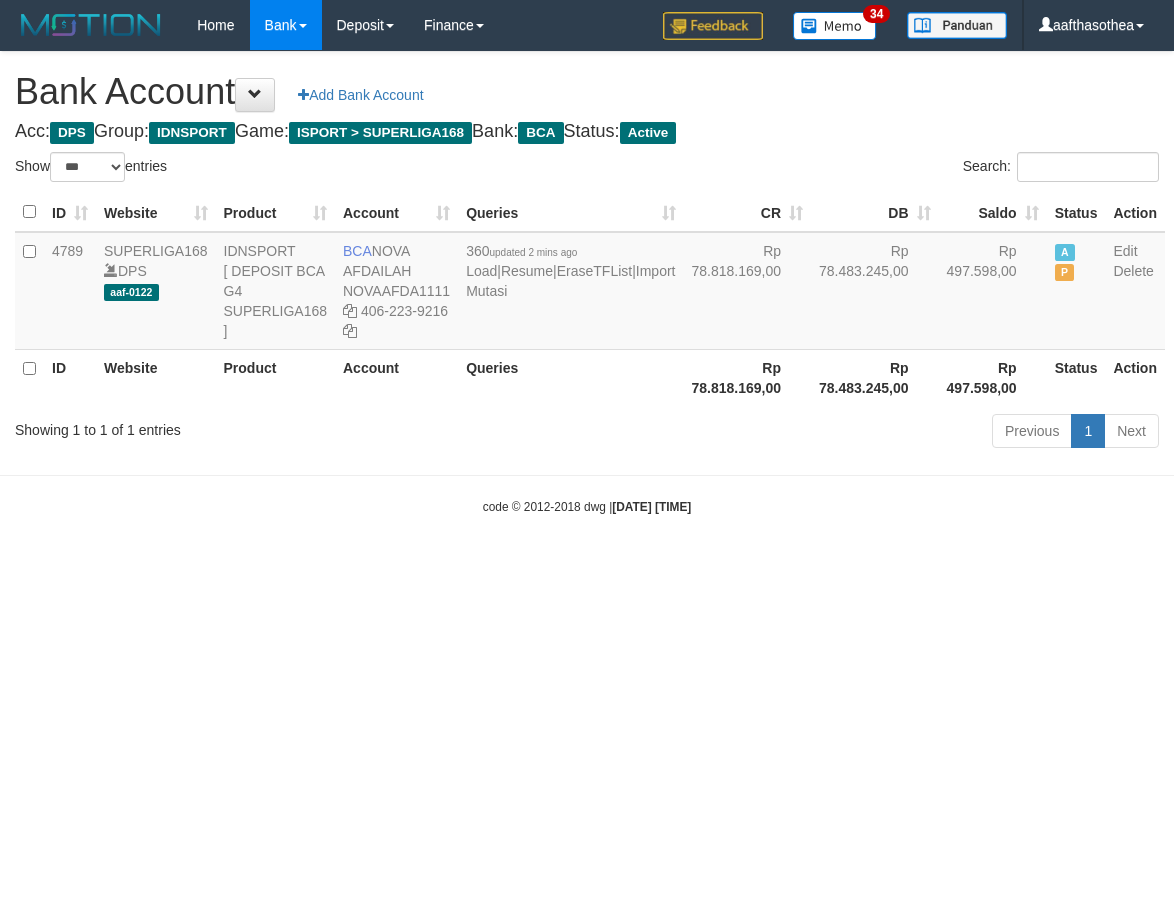 select on "***" 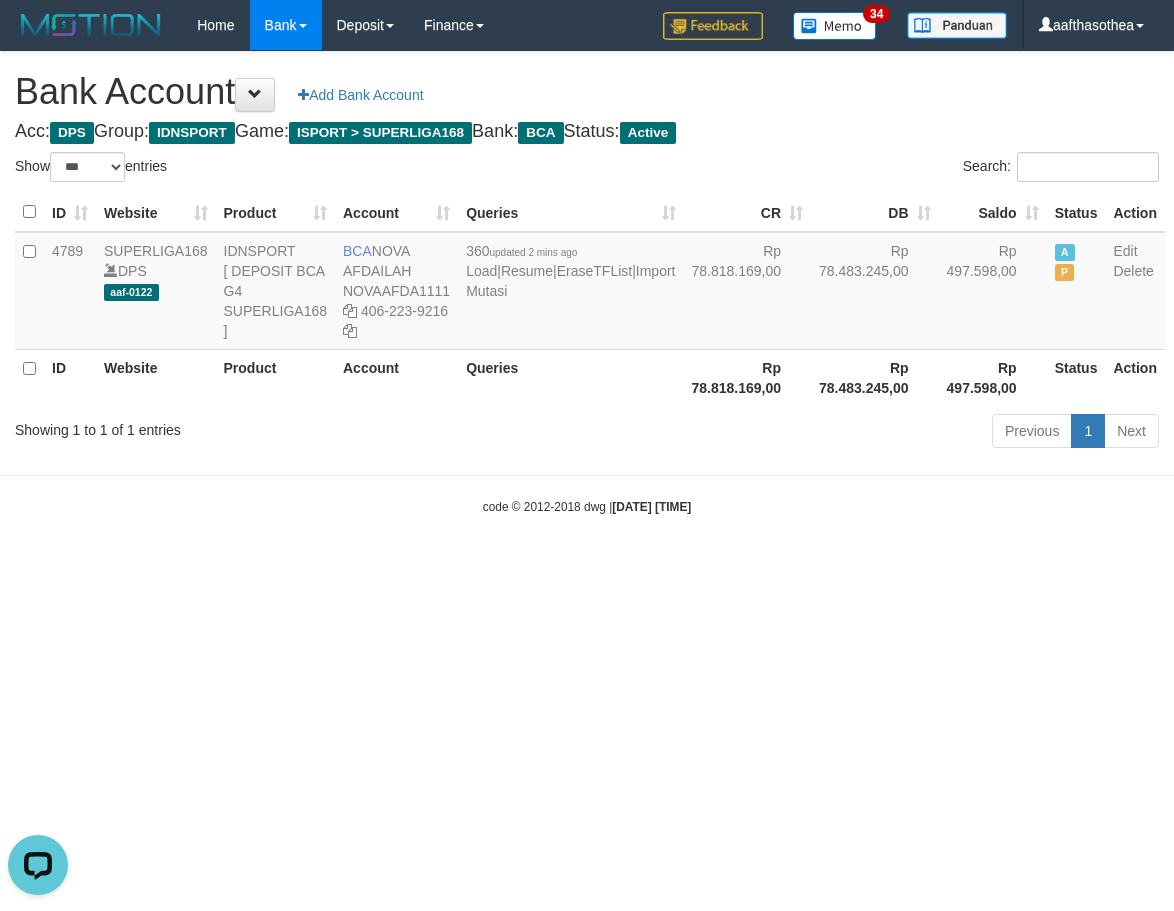 scroll, scrollTop: 0, scrollLeft: 0, axis: both 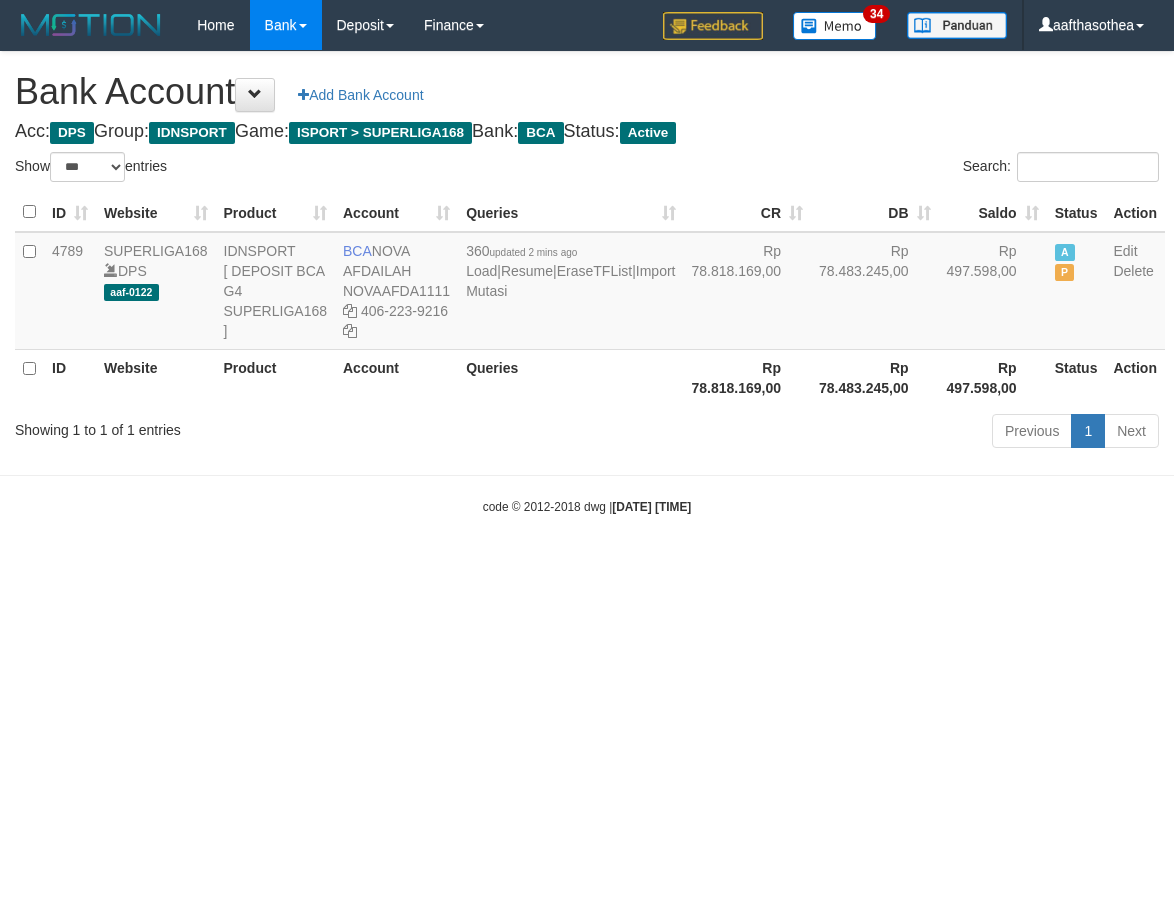 select on "***" 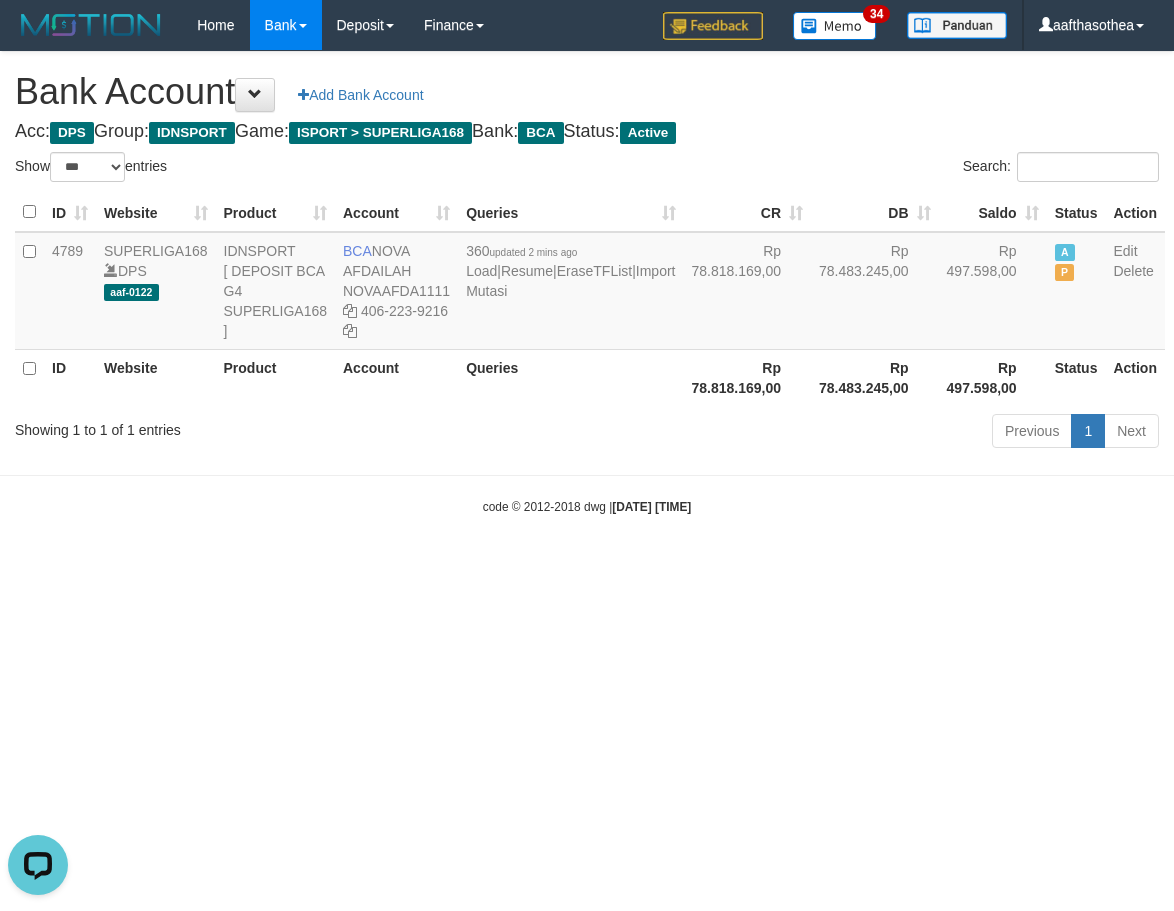 scroll, scrollTop: 0, scrollLeft: 0, axis: both 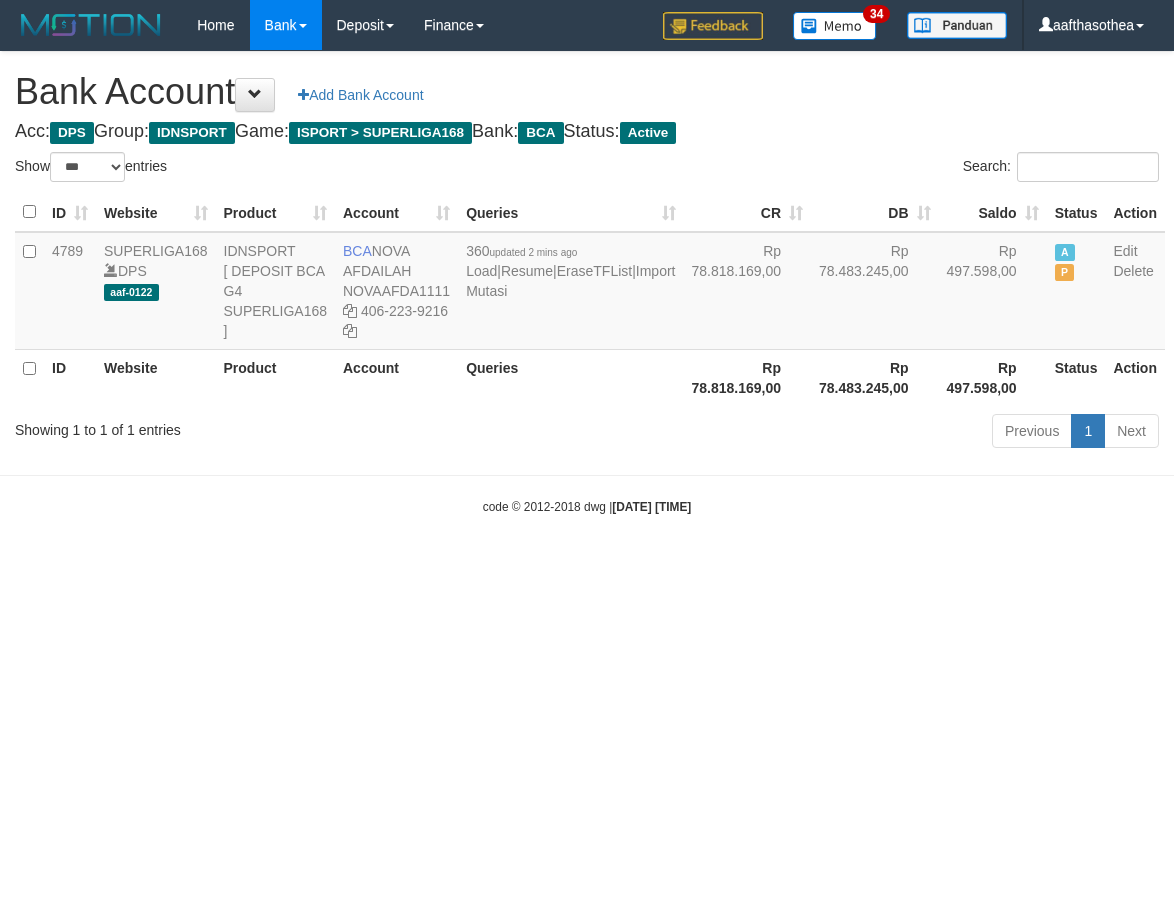select on "***" 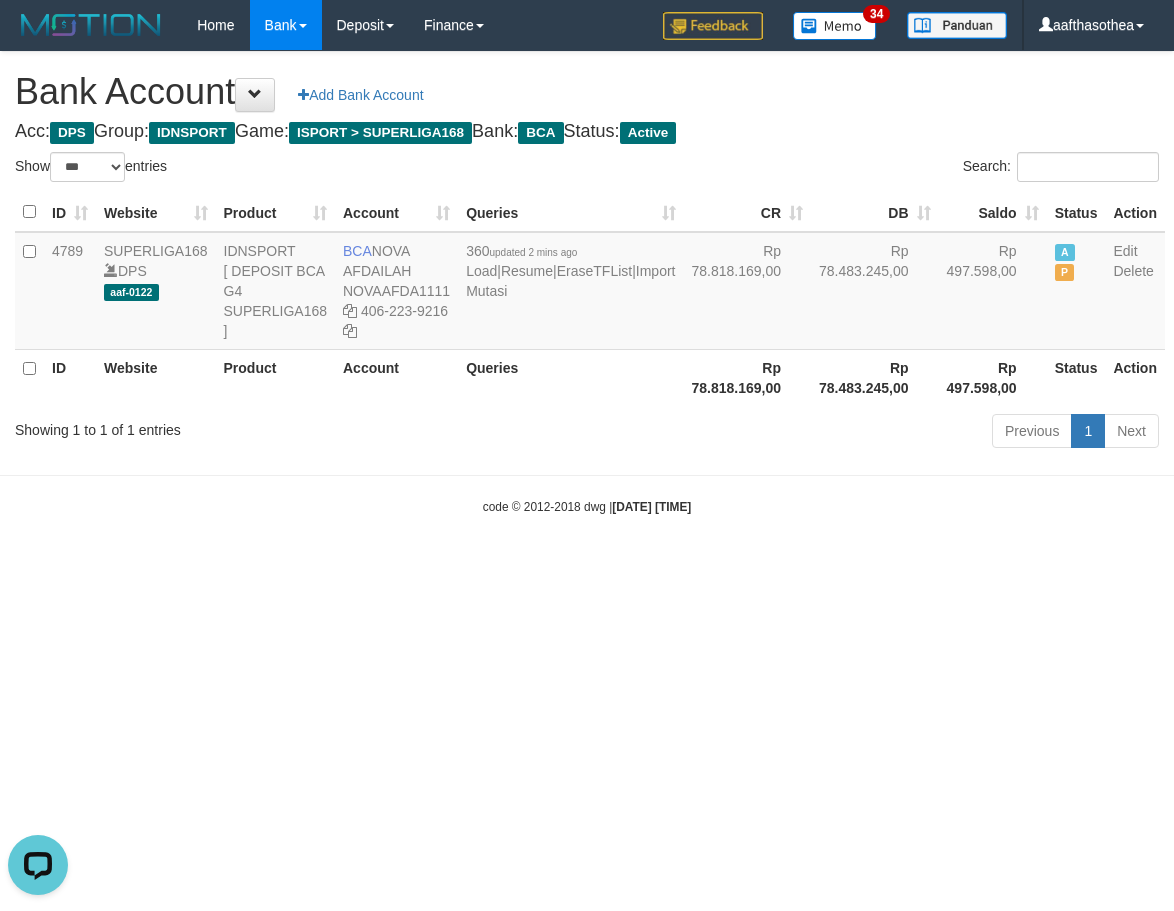 scroll, scrollTop: 0, scrollLeft: 0, axis: both 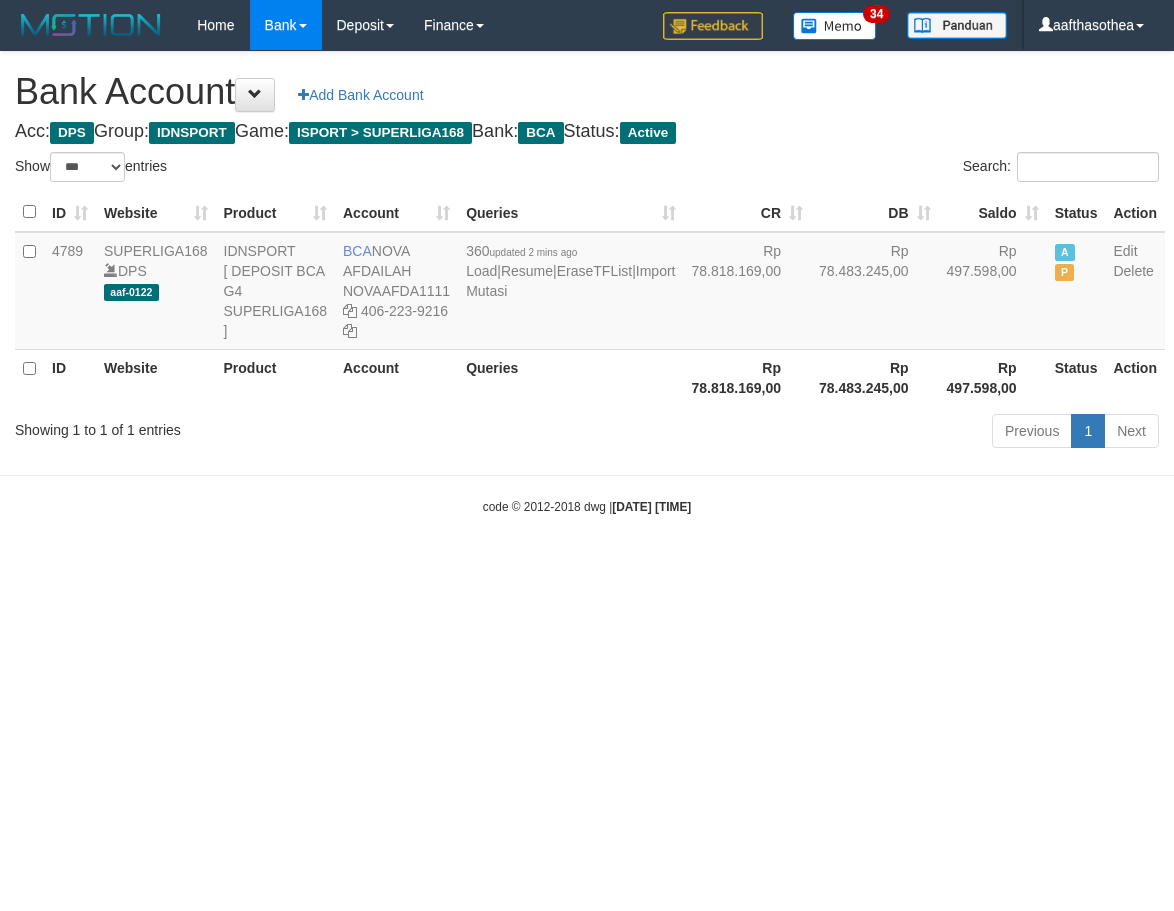 select on "***" 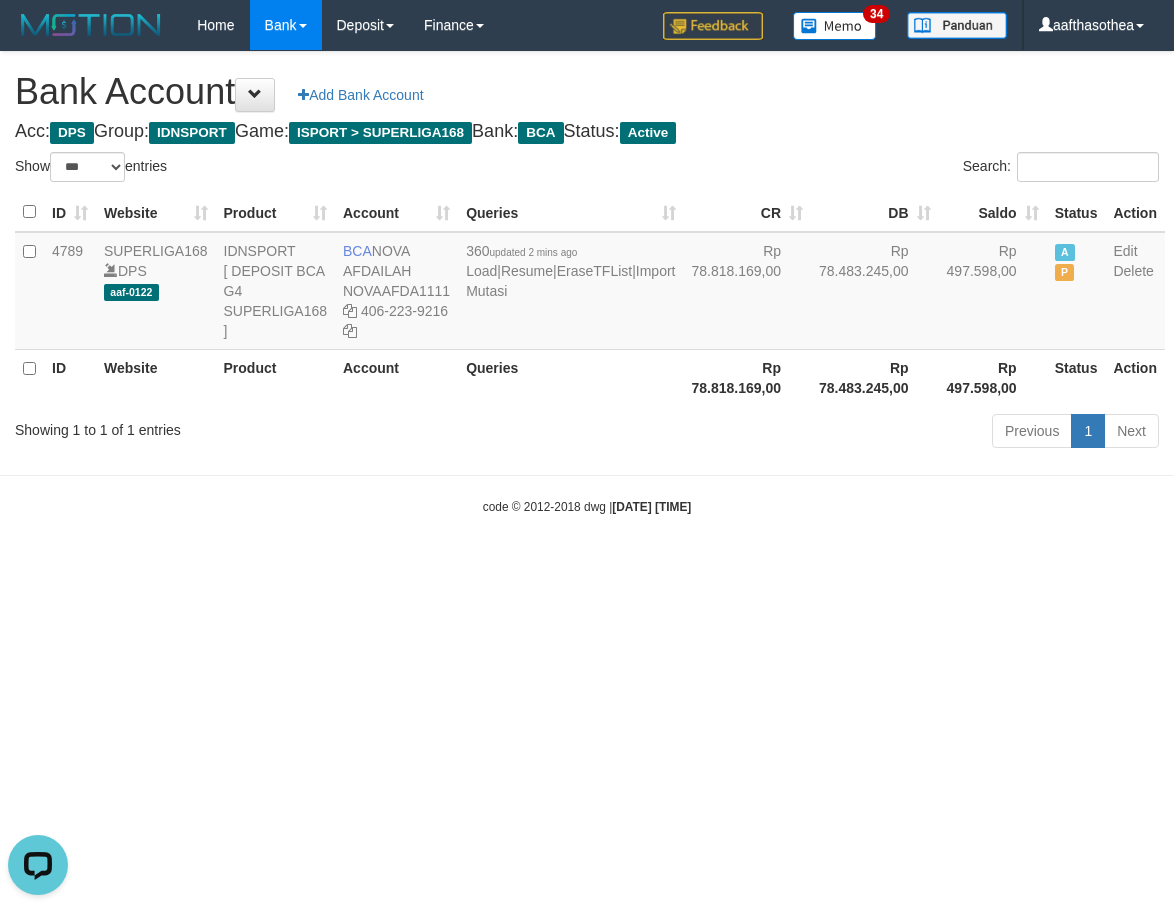 scroll, scrollTop: 0, scrollLeft: 0, axis: both 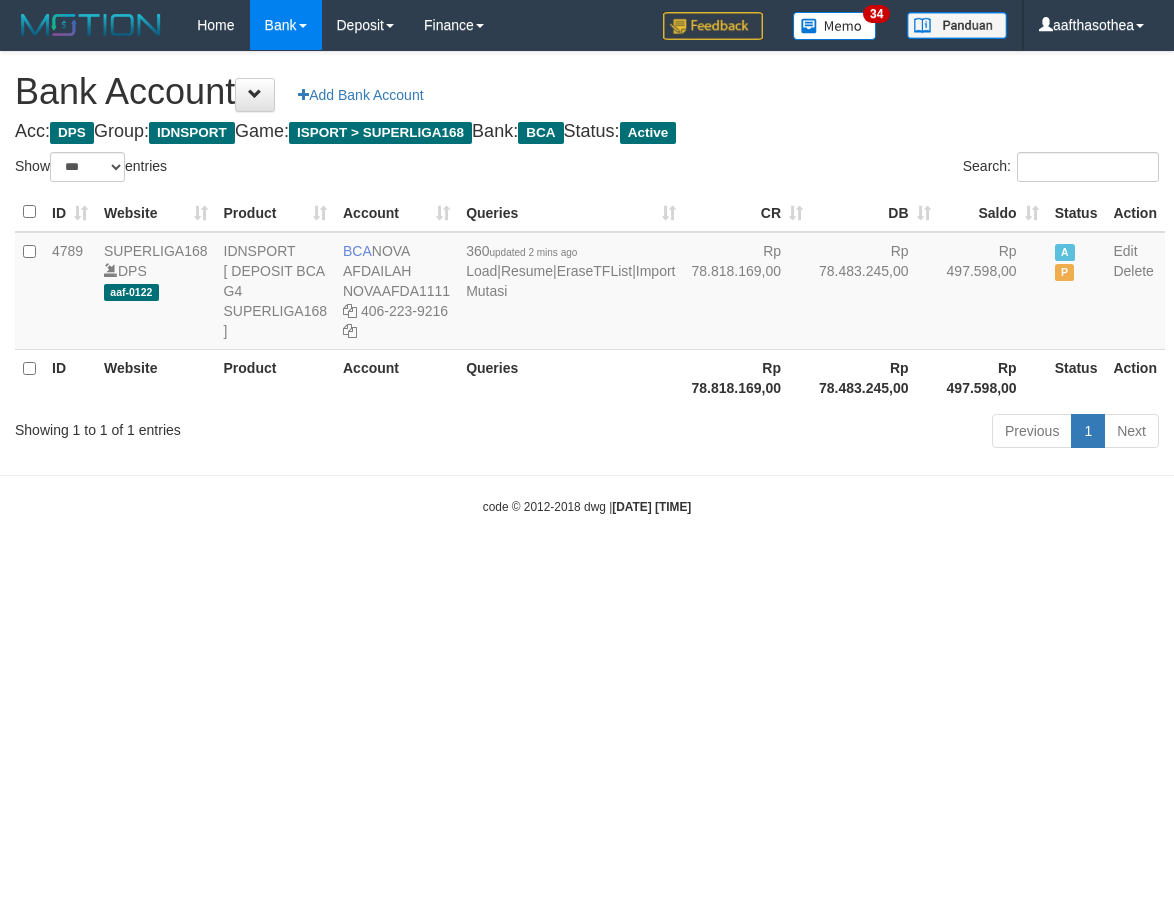 select on "***" 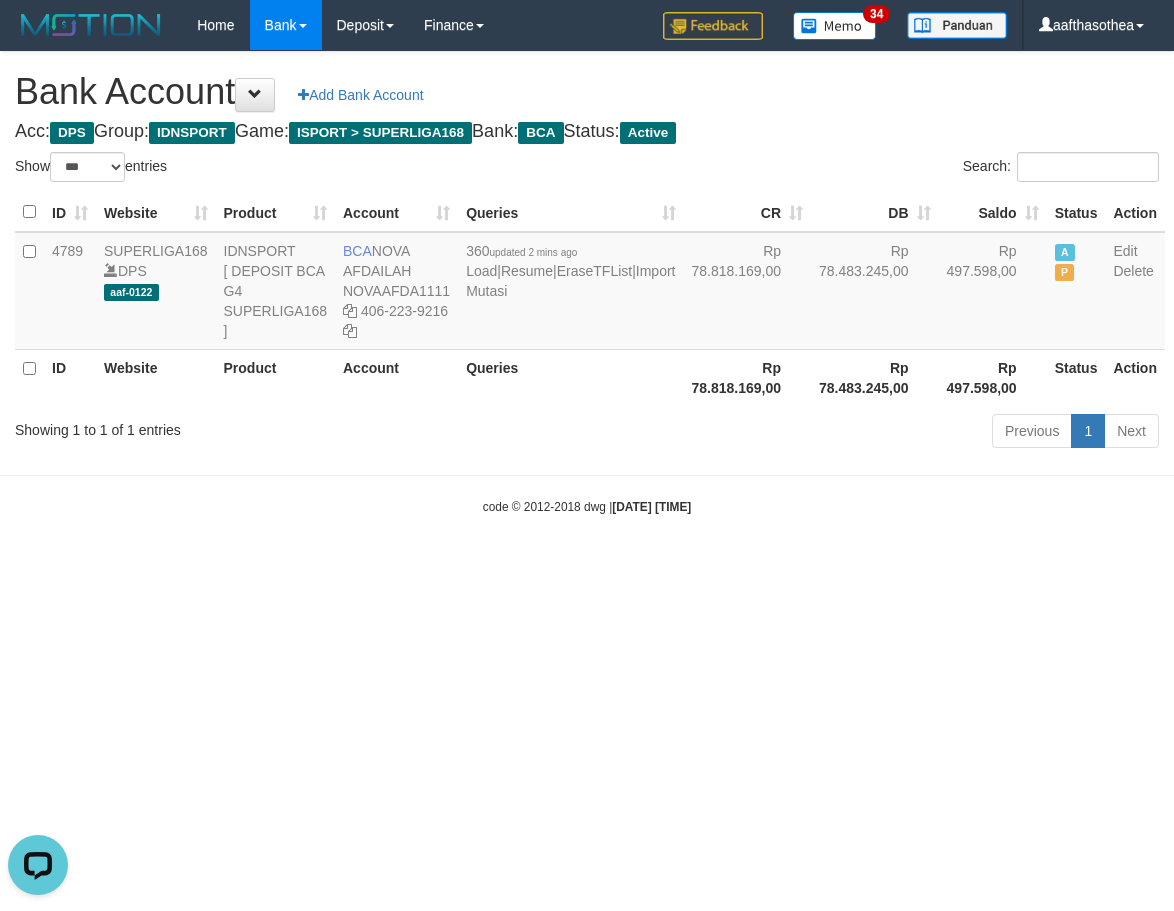 scroll, scrollTop: 0, scrollLeft: 0, axis: both 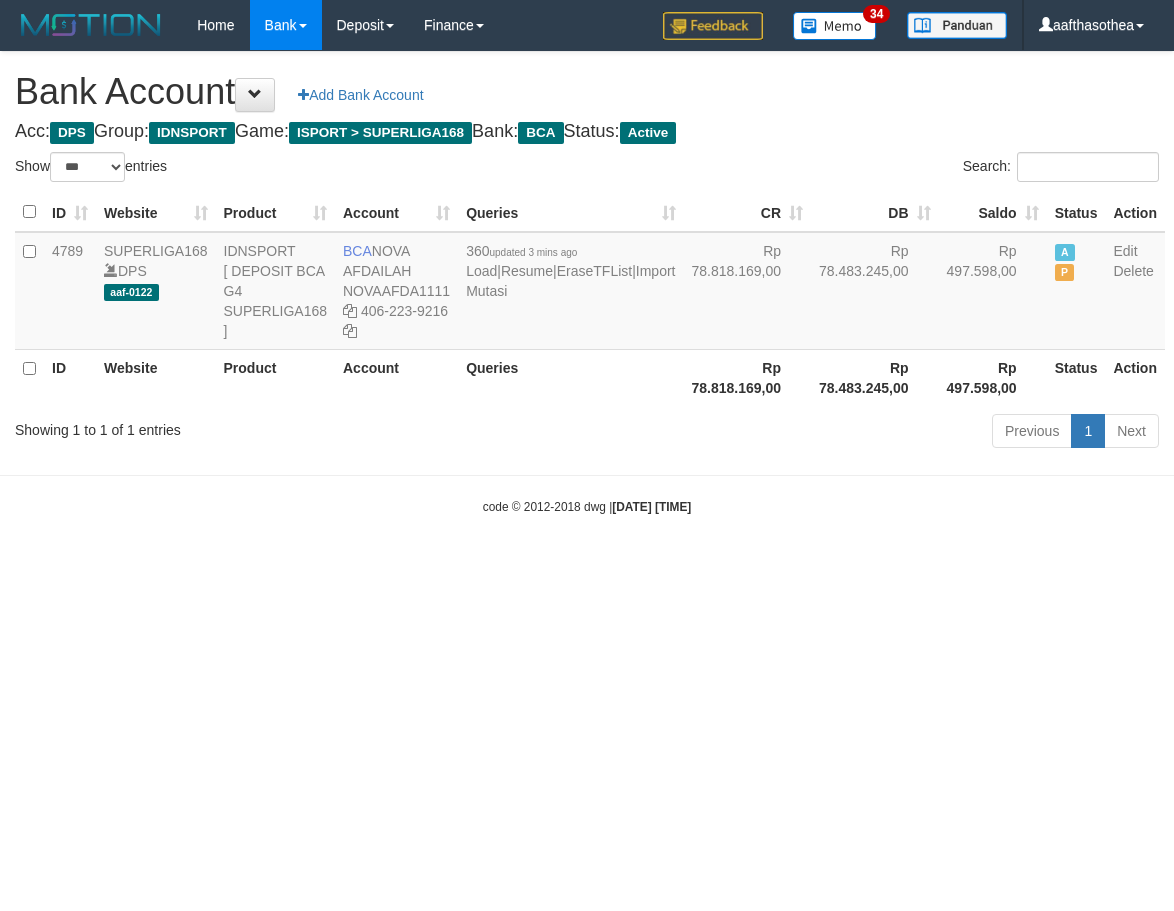 select on "***" 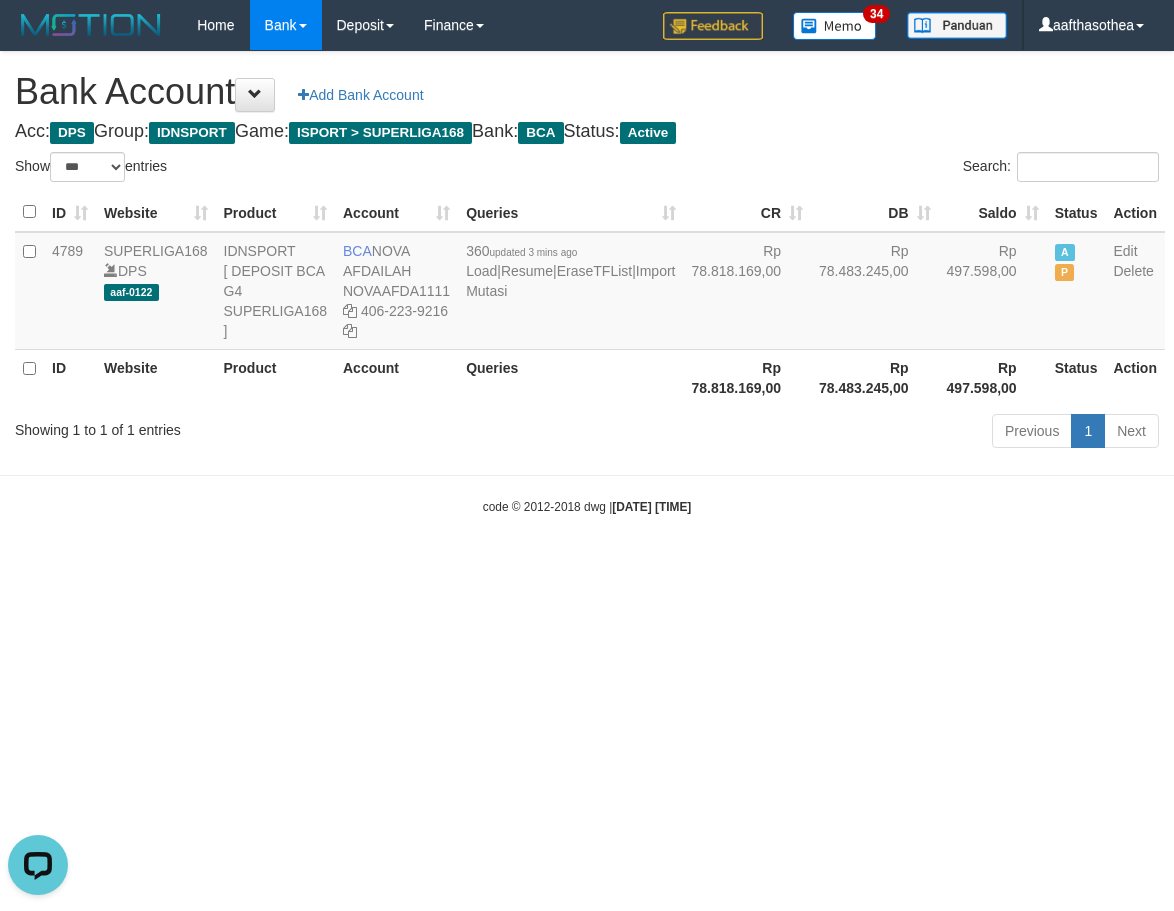 scroll, scrollTop: 0, scrollLeft: 0, axis: both 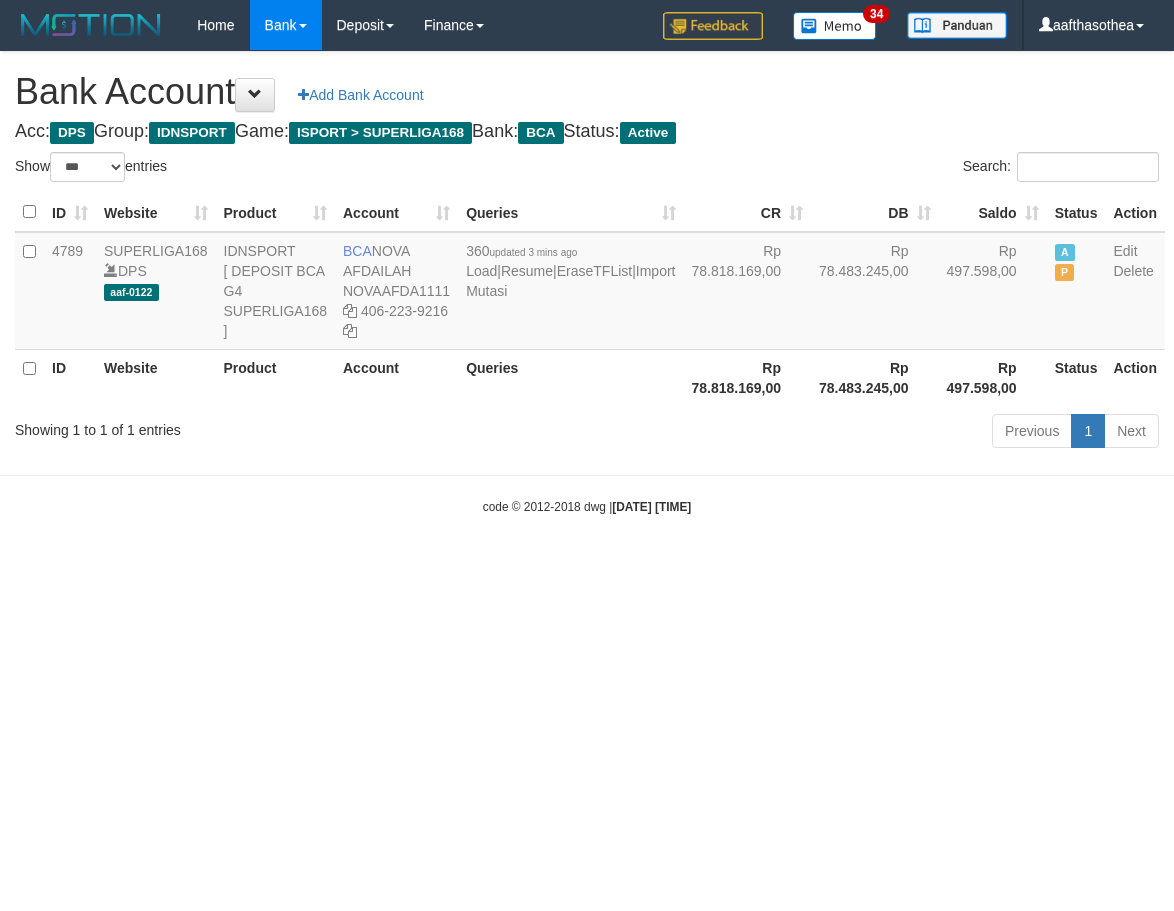 select on "***" 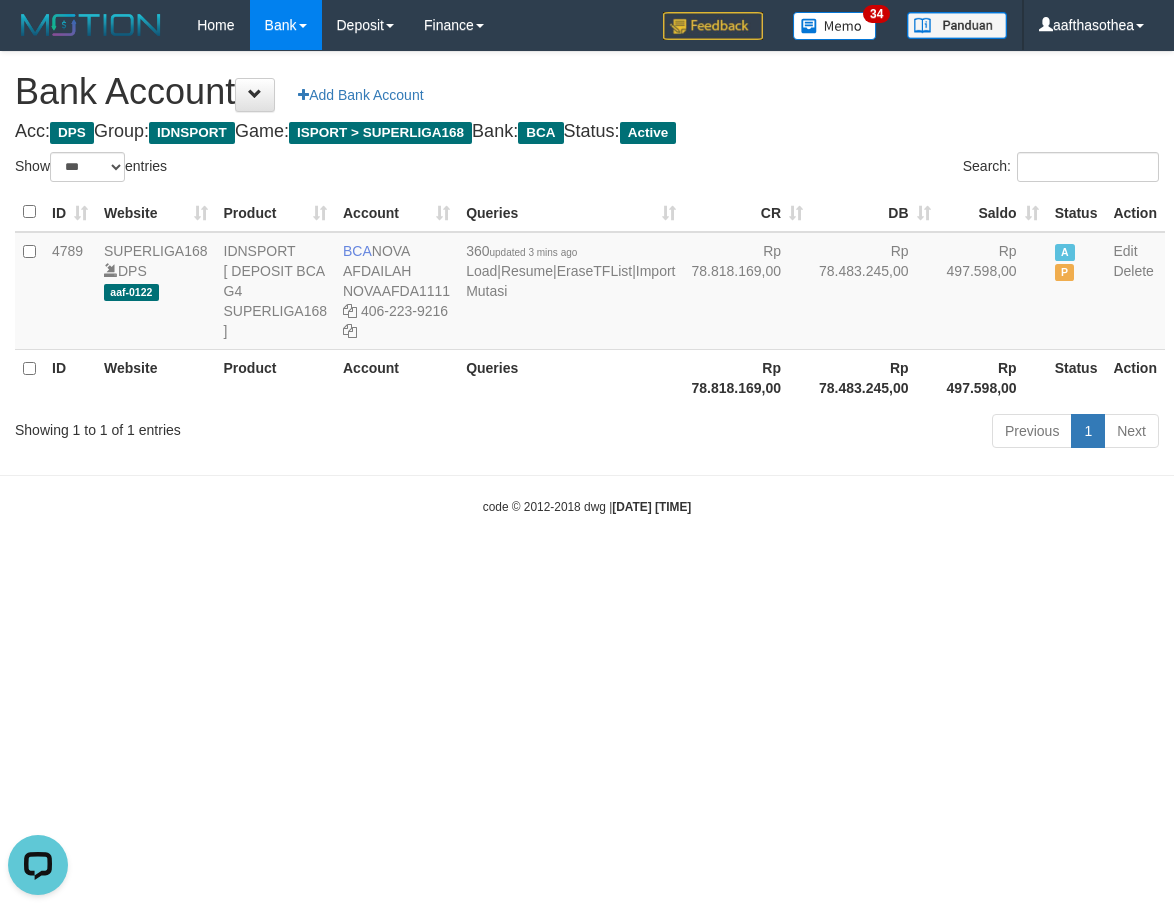 scroll, scrollTop: 0, scrollLeft: 0, axis: both 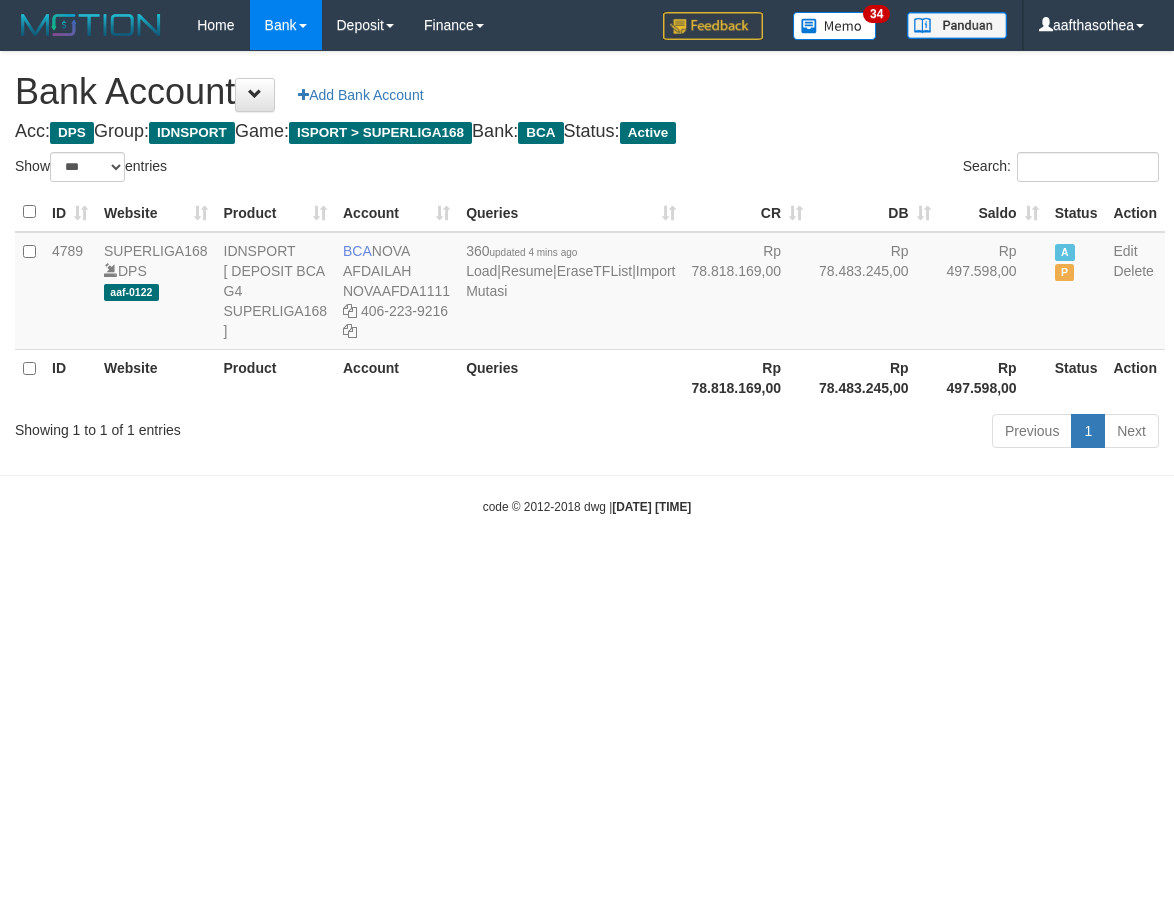 select on "***" 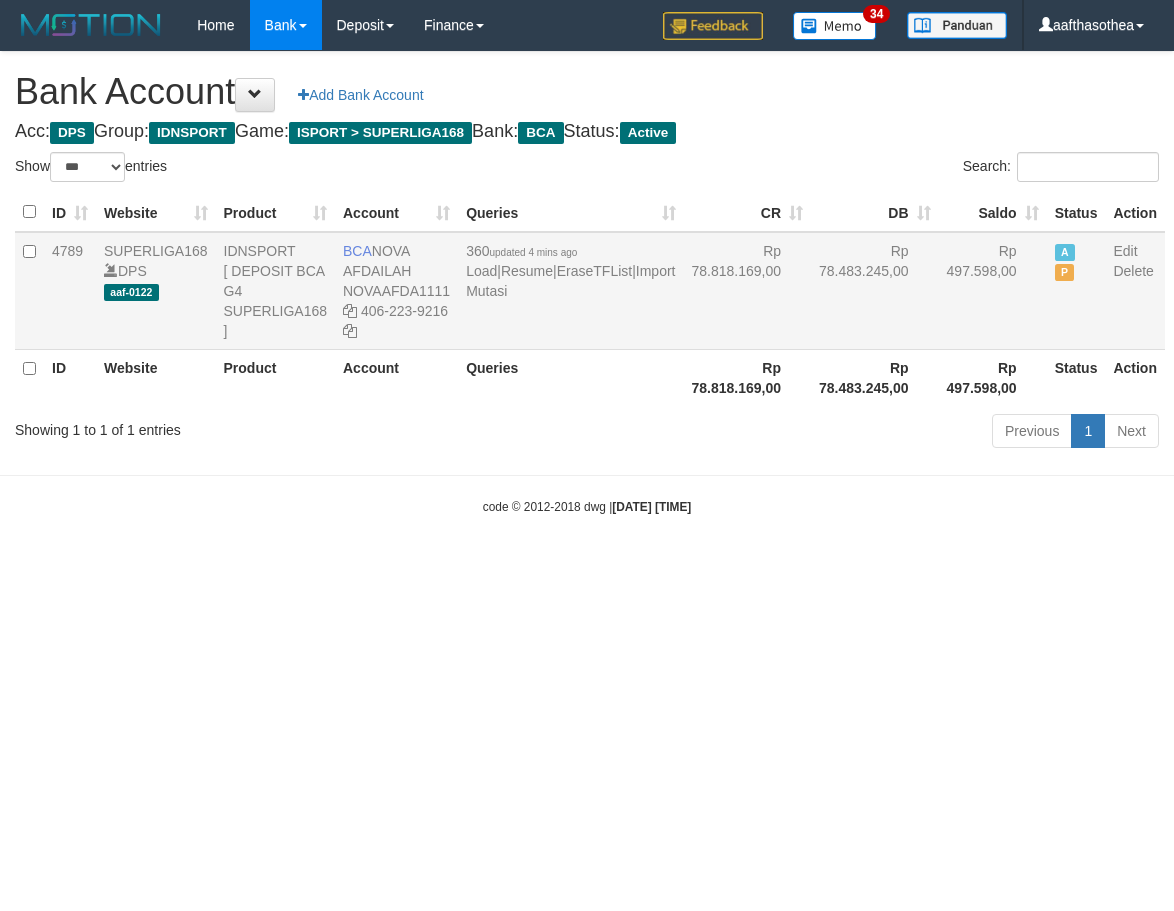 scroll, scrollTop: 0, scrollLeft: 0, axis: both 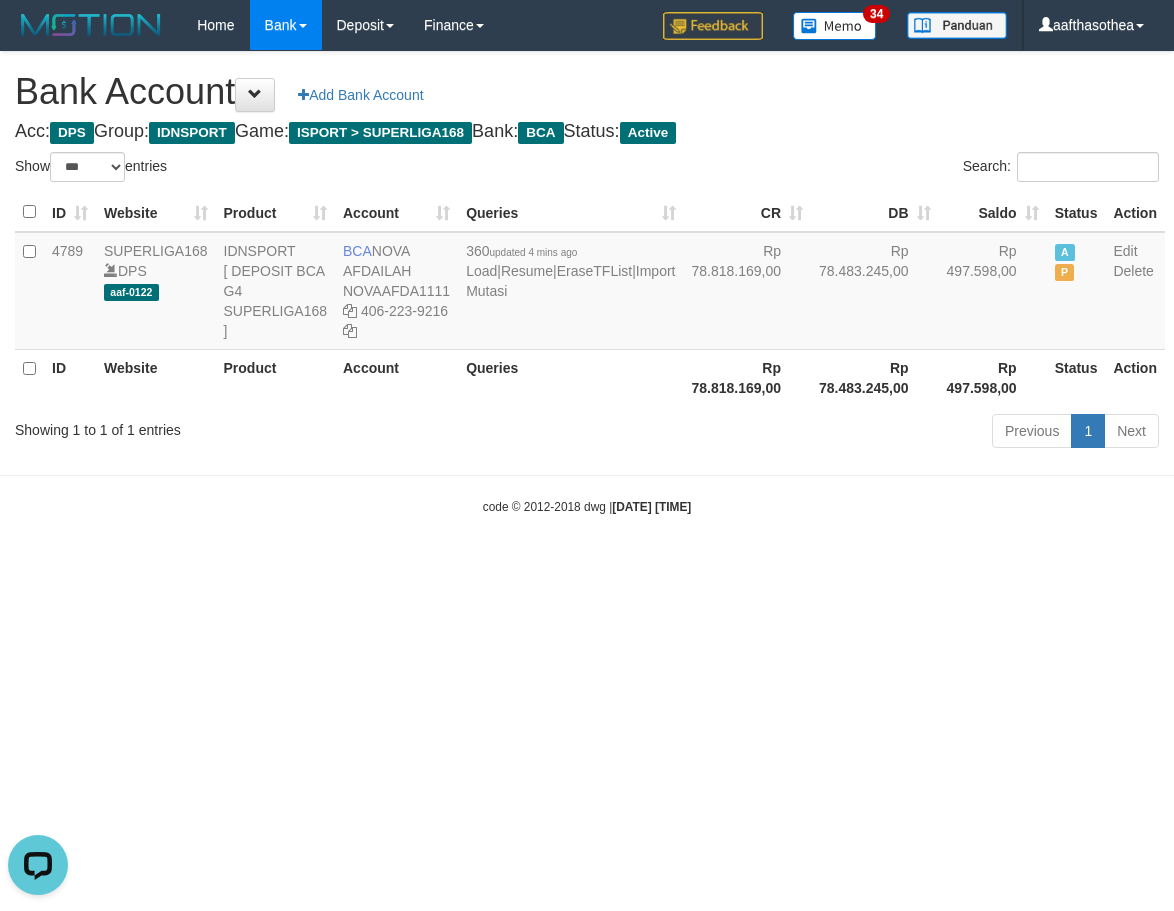 click on "Toggle navigation
Home
Bank
Account List
Load
By Website
Group
[ISPORT]													SUPERLIGA168
By Load Group (DPS)" at bounding box center (587, 283) 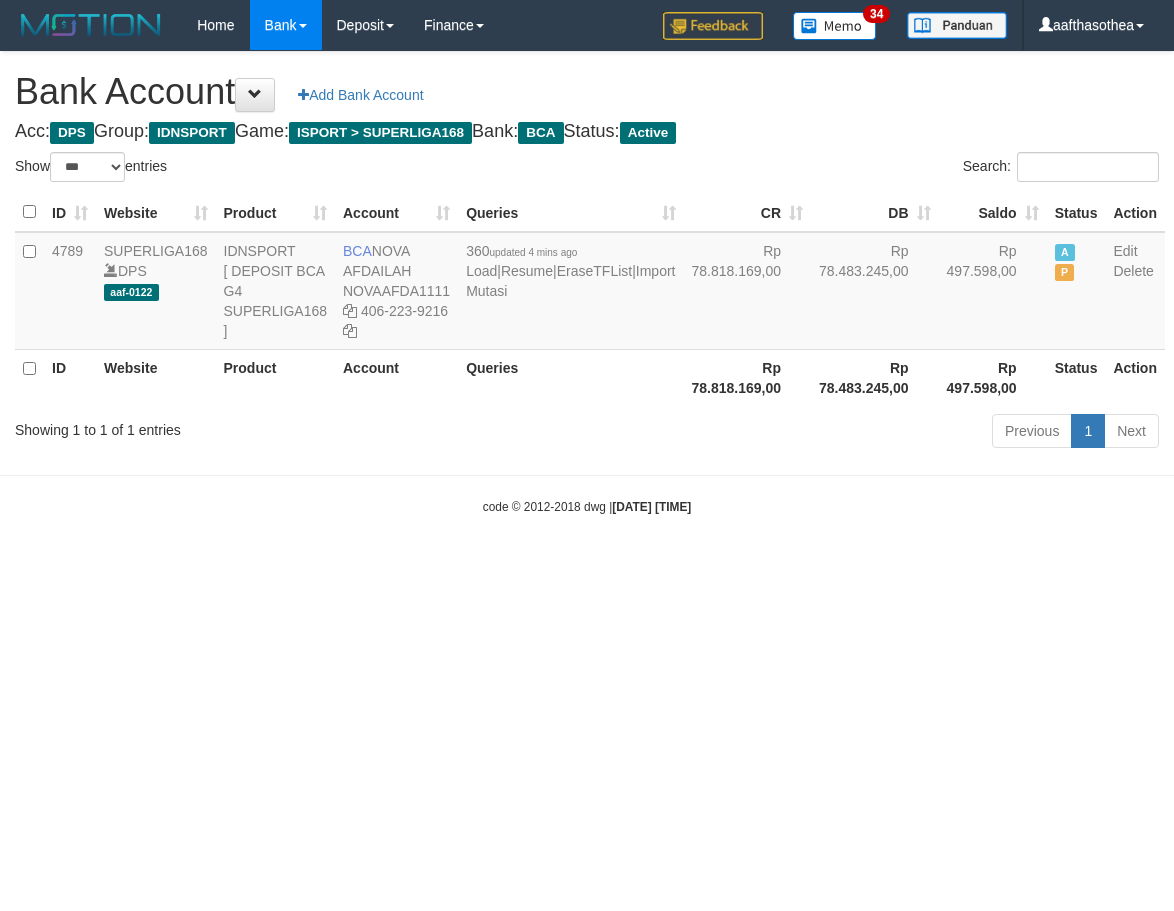 select on "***" 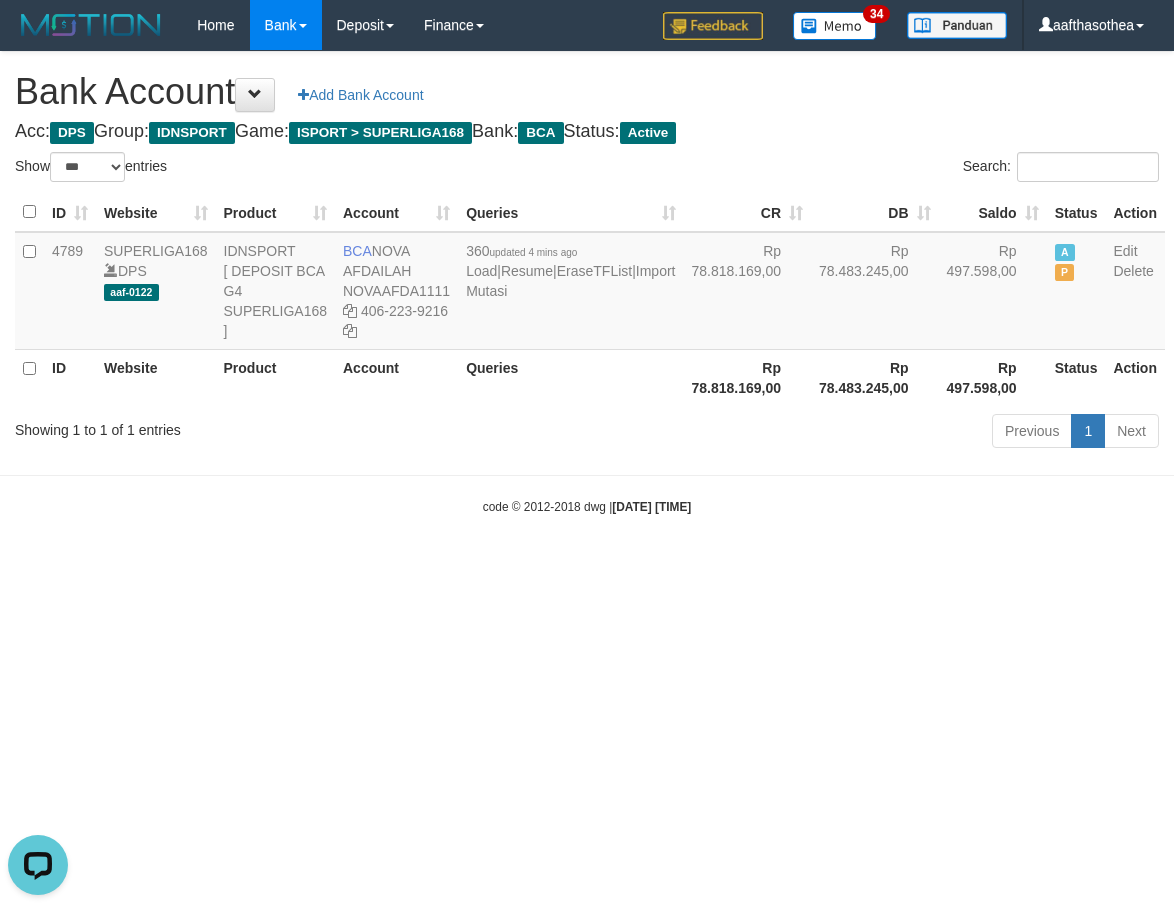 scroll, scrollTop: 0, scrollLeft: 0, axis: both 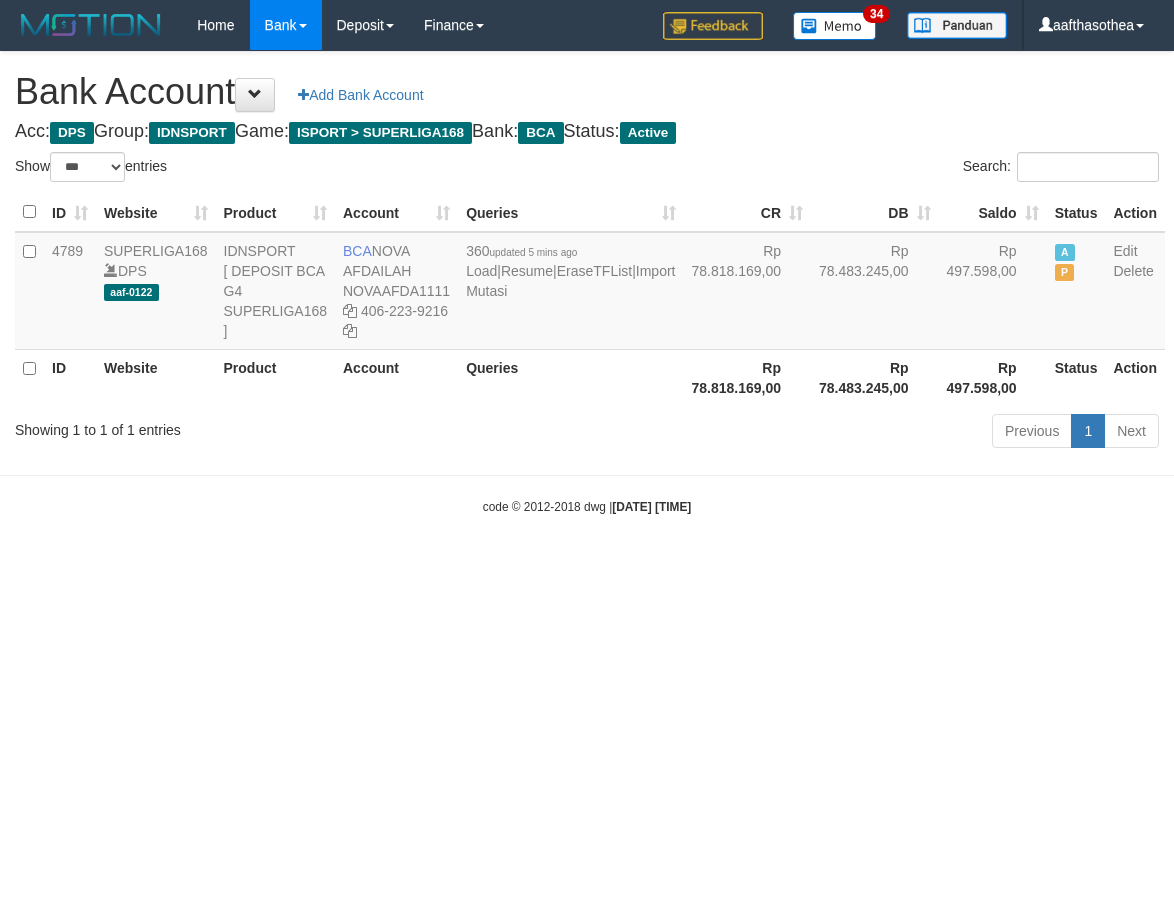 select on "***" 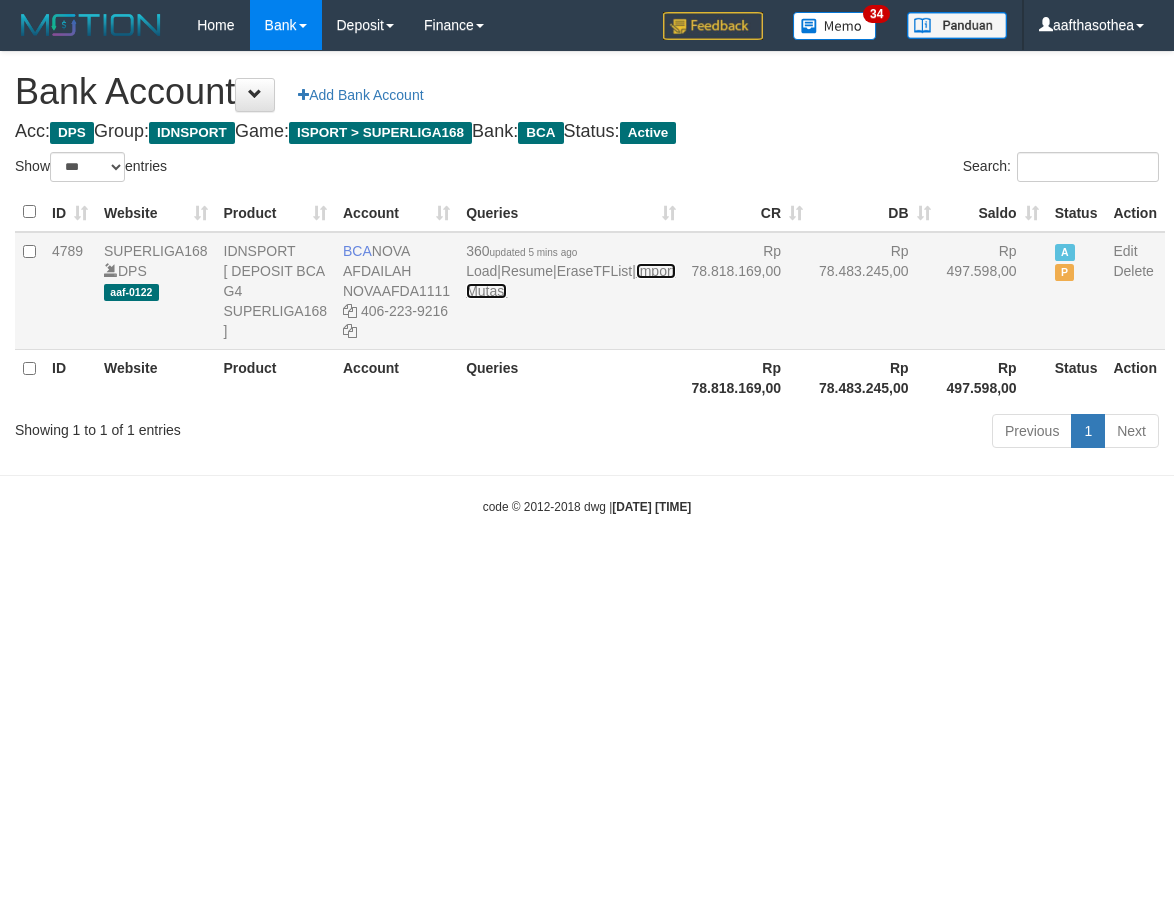 click on "Import Mutasi" at bounding box center (570, 281) 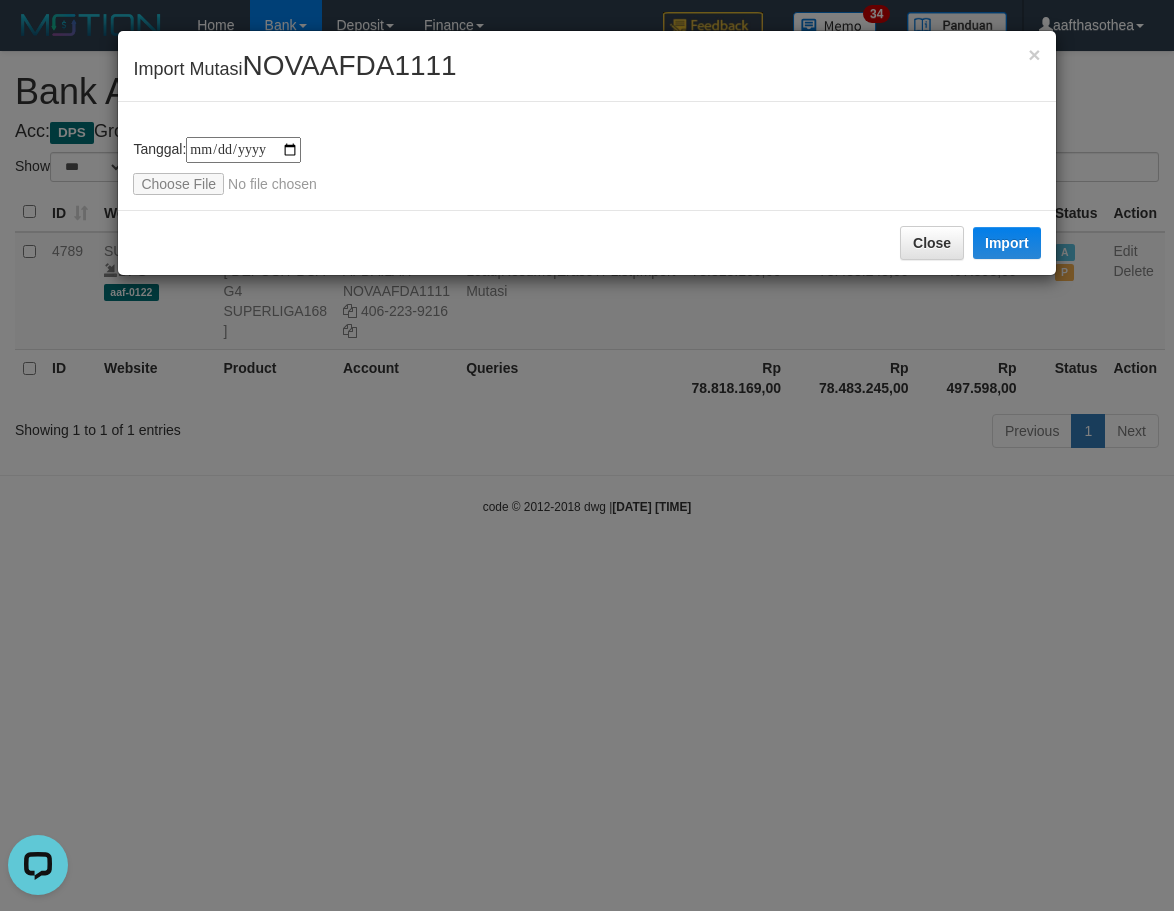 scroll, scrollTop: 0, scrollLeft: 0, axis: both 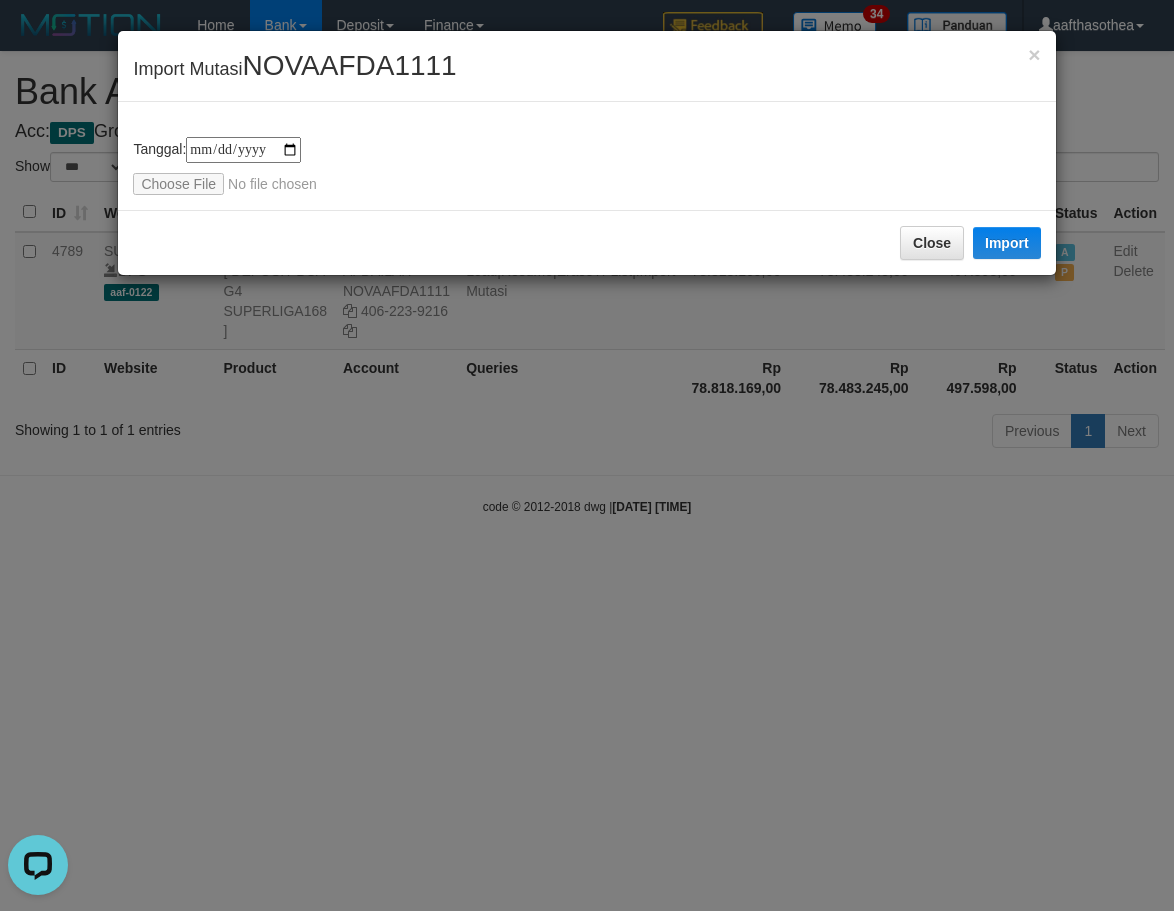 type on "**********" 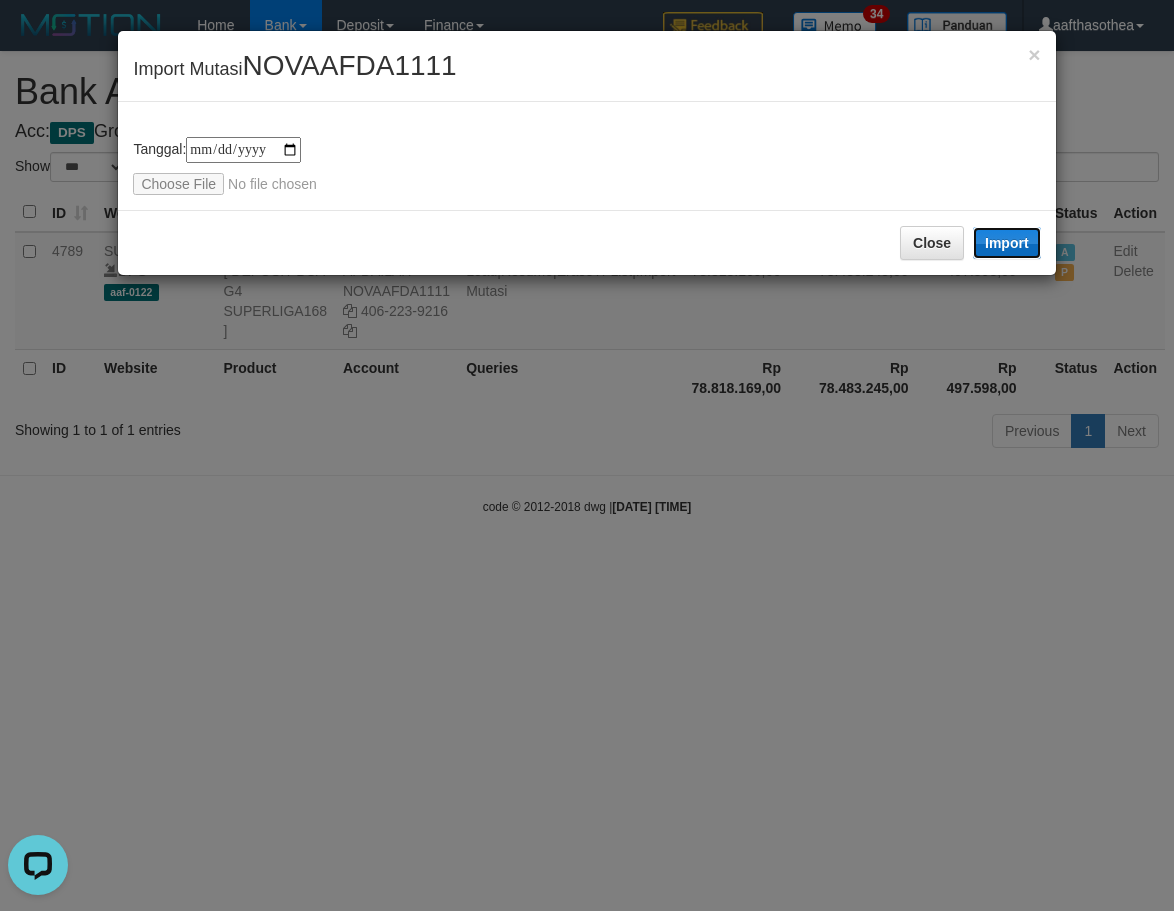 click on "Import" at bounding box center [1007, 243] 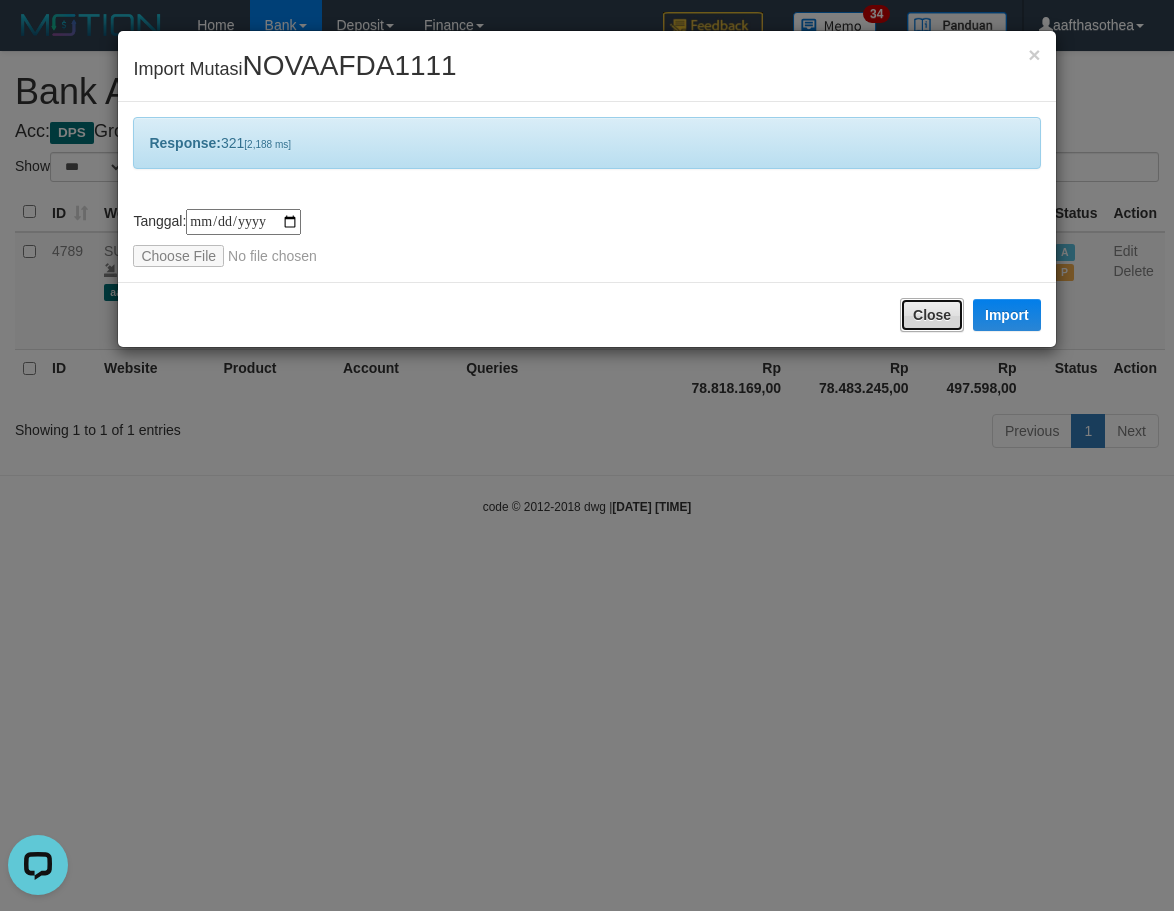 click on "Close" at bounding box center (932, 315) 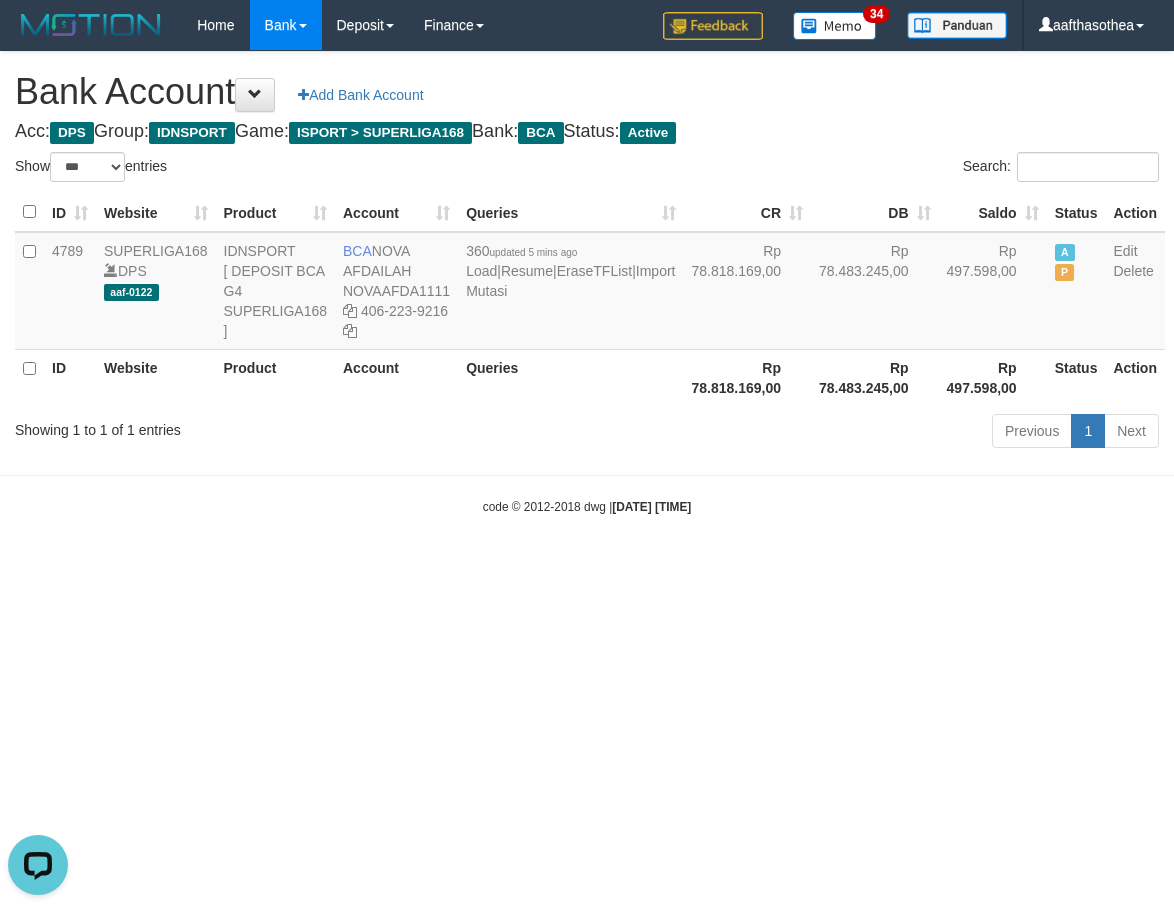 click on "Toggle navigation
Home
Bank
Account List
Load
By Website
Group
[ISPORT]													SUPERLIGA168
By Load Group (DPS)
34" at bounding box center [587, 283] 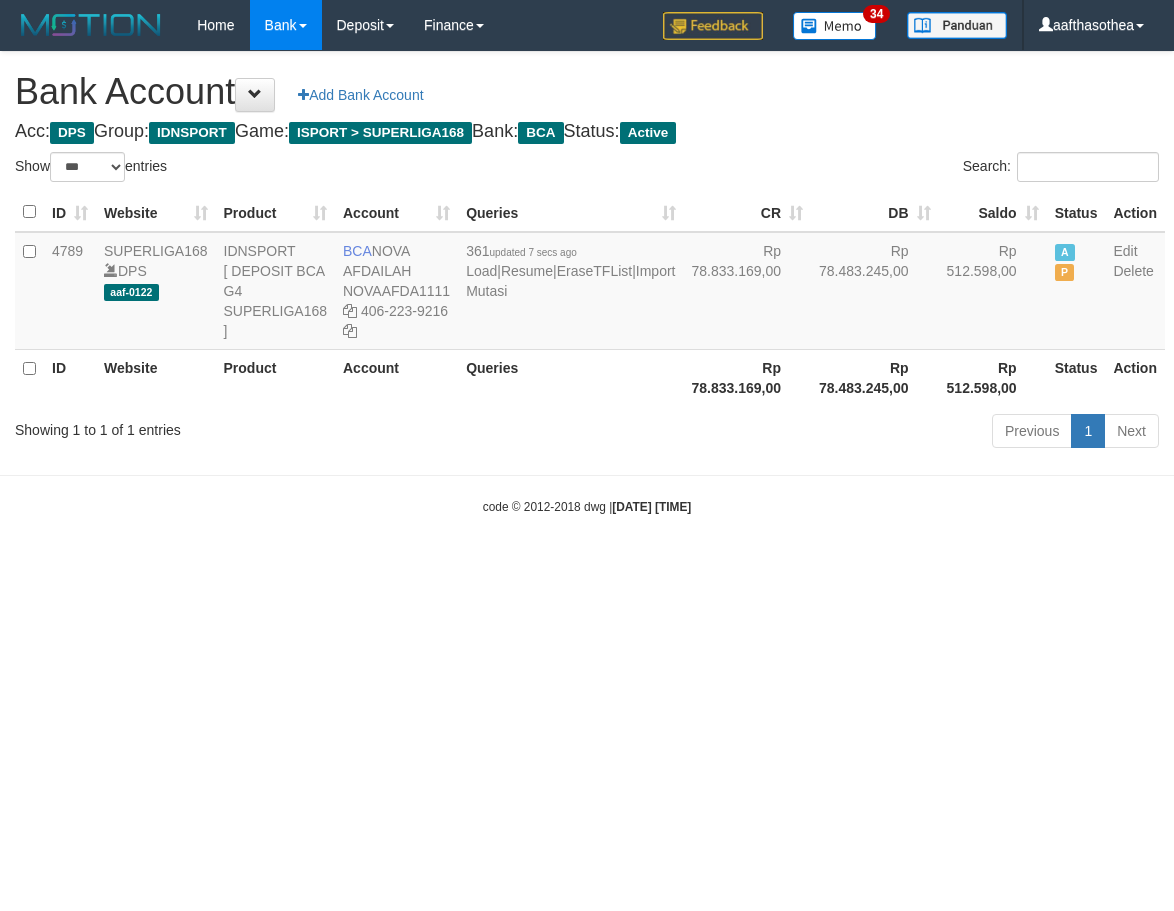 select on "***" 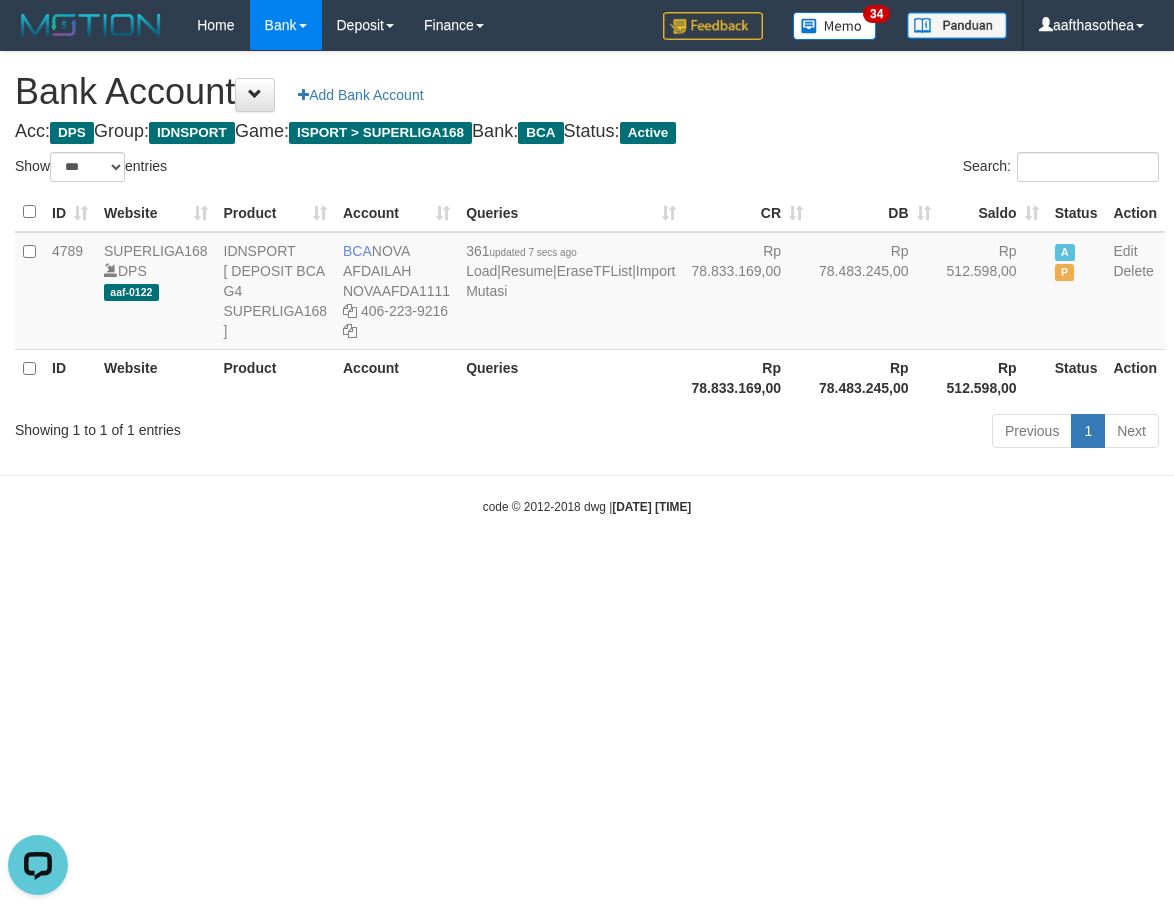 scroll, scrollTop: 0, scrollLeft: 0, axis: both 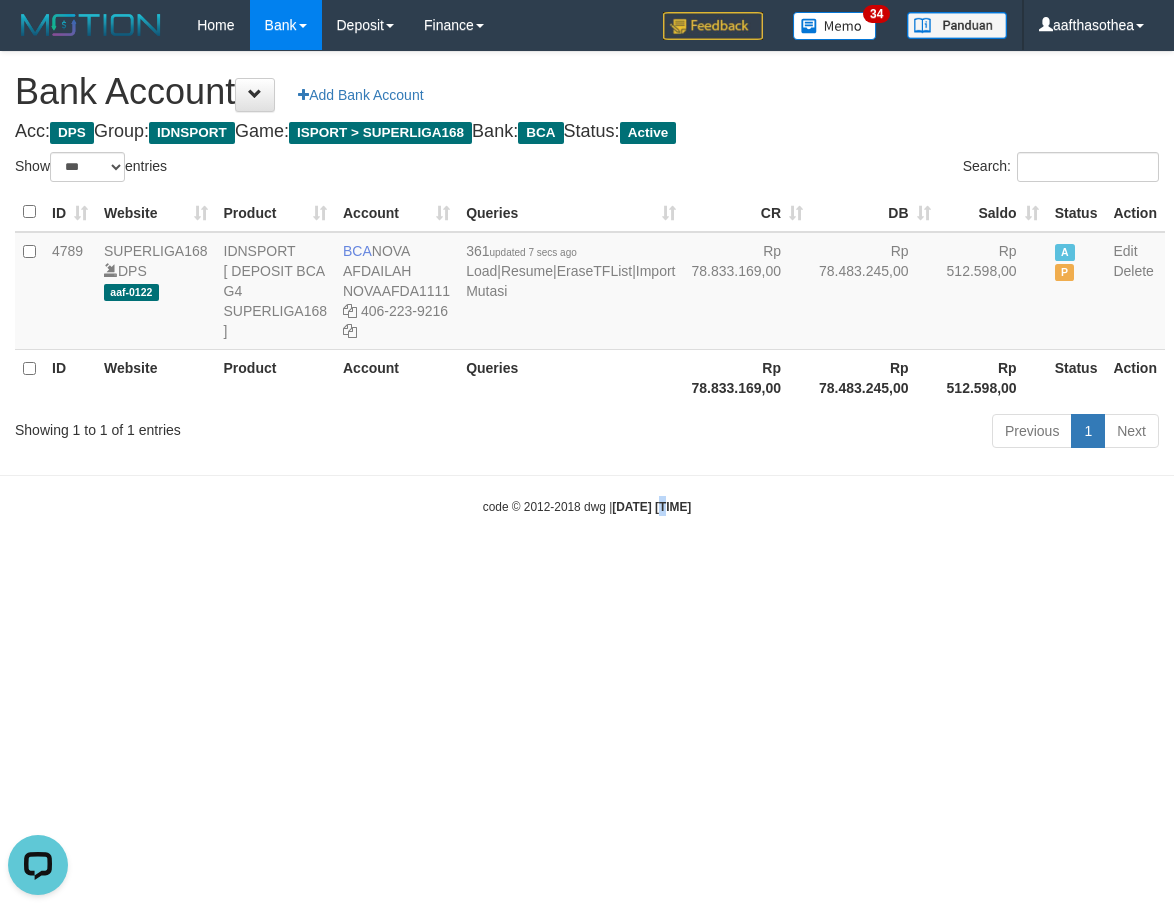click on "Toggle navigation
Home
Bank
Account List
Load
By Website
Group
[ISPORT]													SUPERLIGA168
By Load Group (DPS)
34" at bounding box center [587, 283] 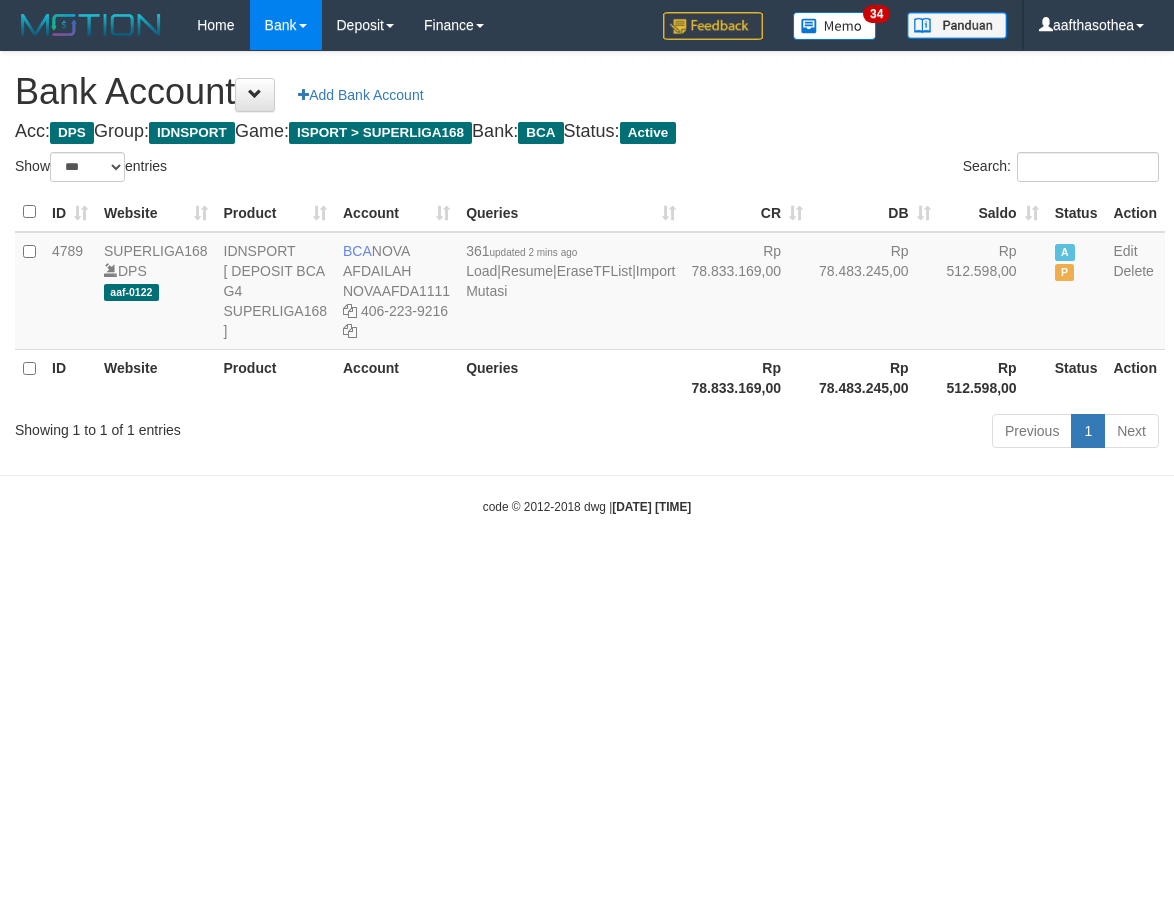 select on "***" 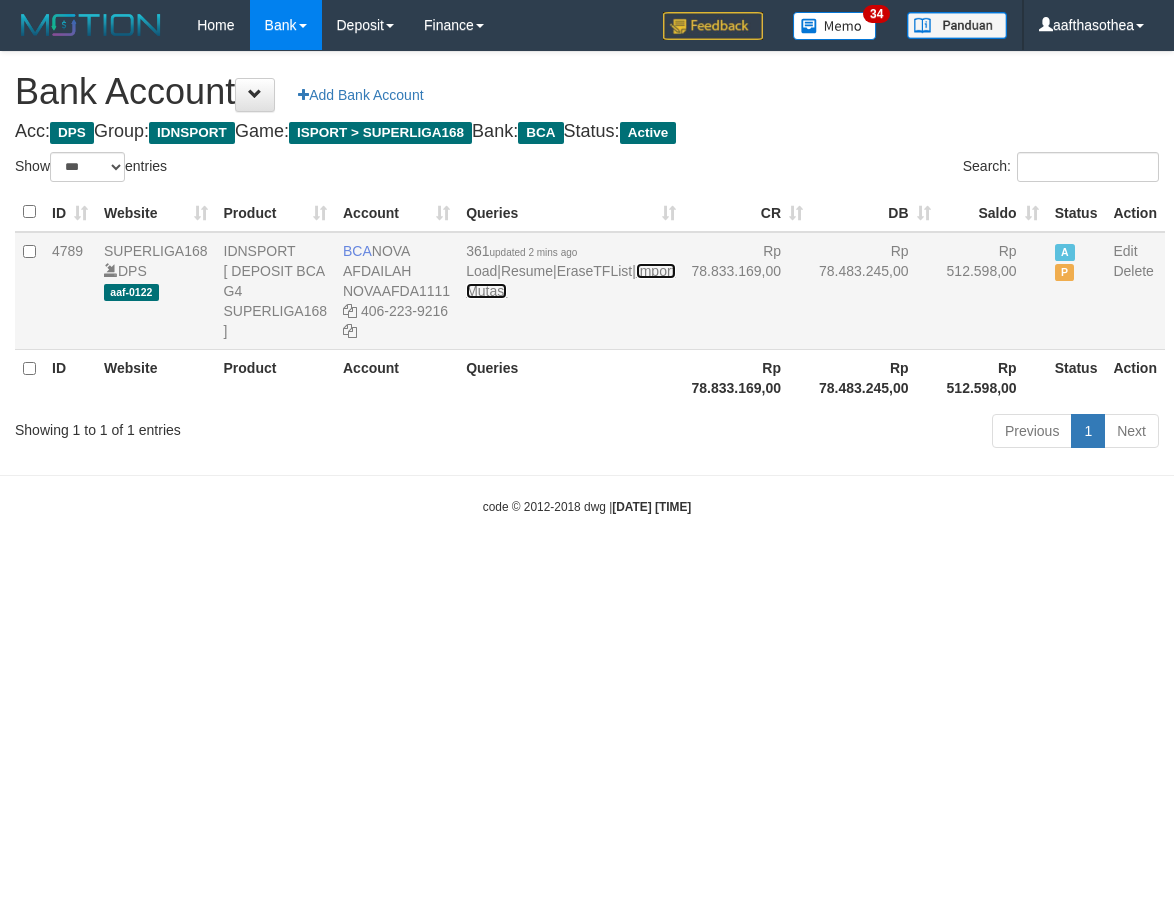 click on "Import Mutasi" at bounding box center [570, 281] 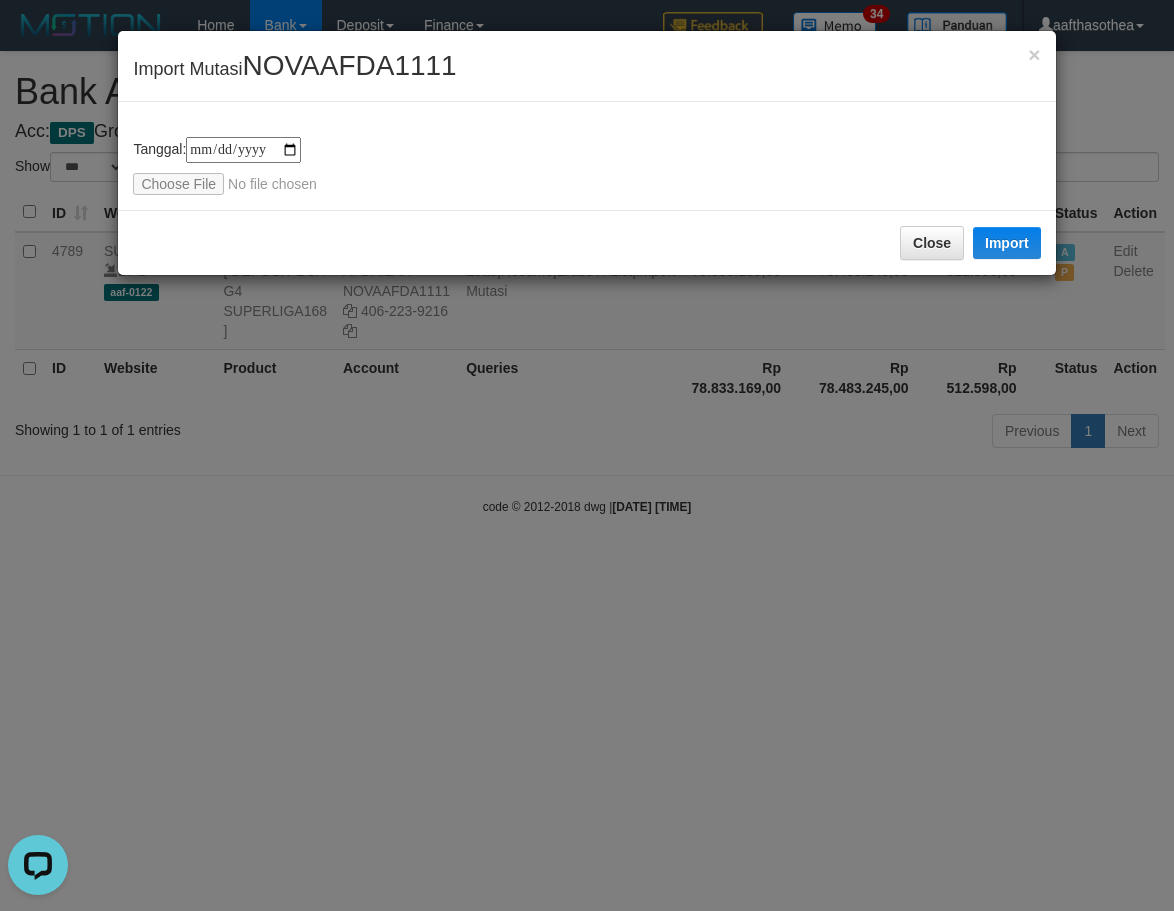 scroll, scrollTop: 0, scrollLeft: 0, axis: both 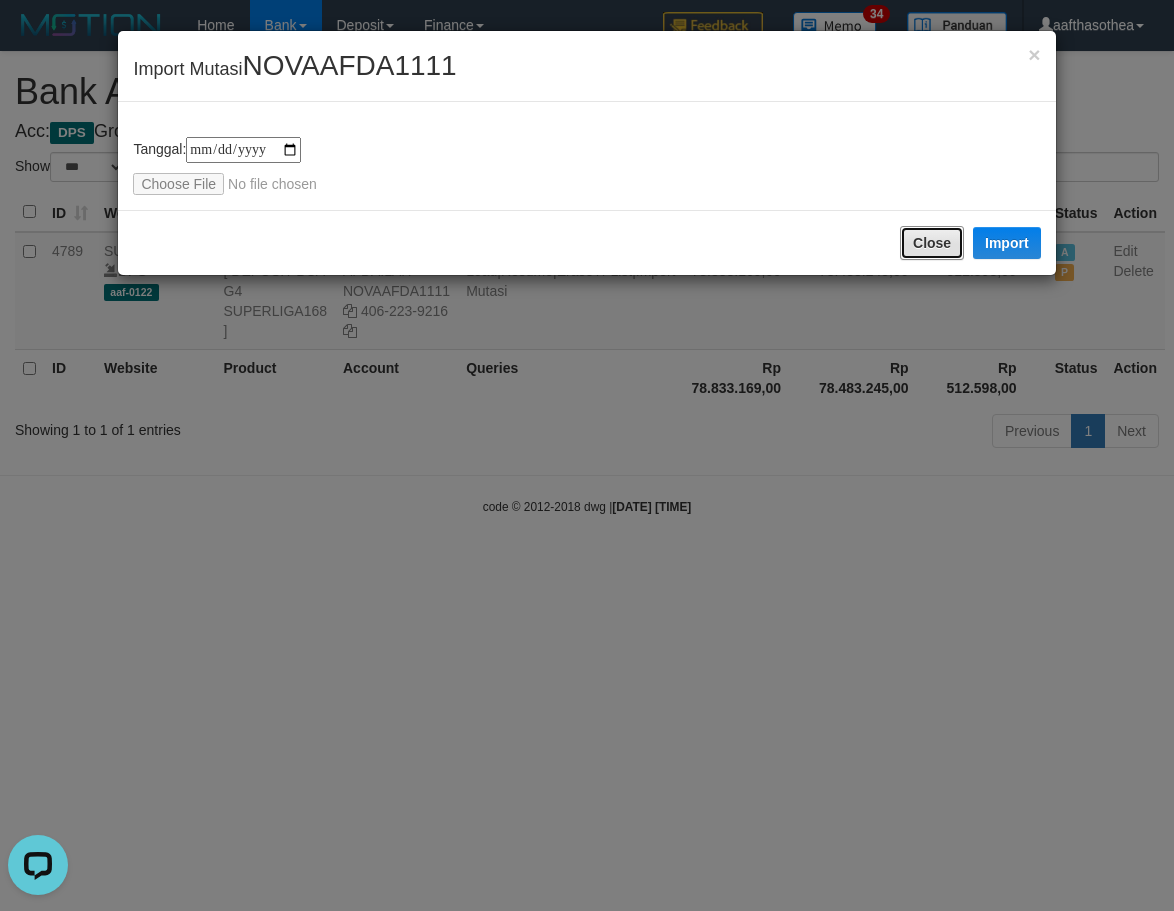 click on "Close" at bounding box center [932, 243] 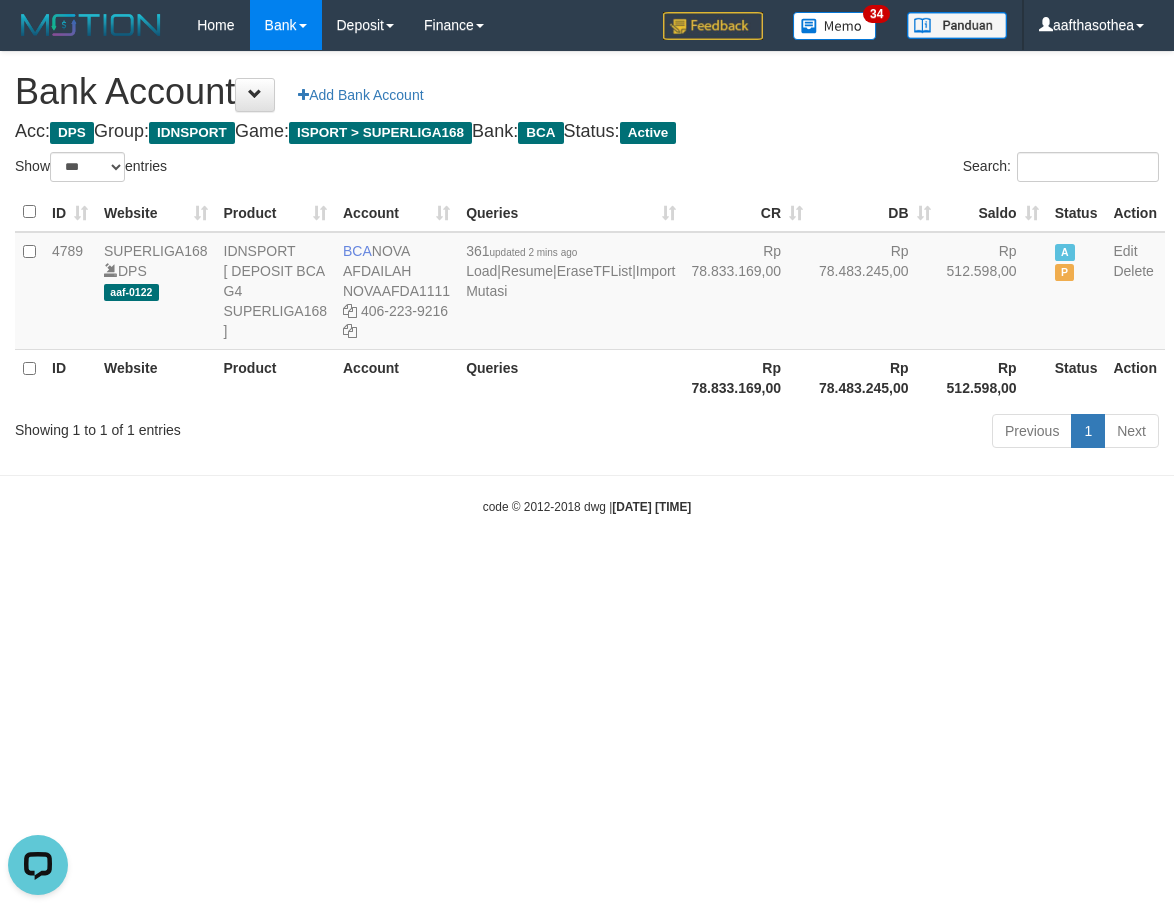 click on "Queries" at bounding box center (570, 377) 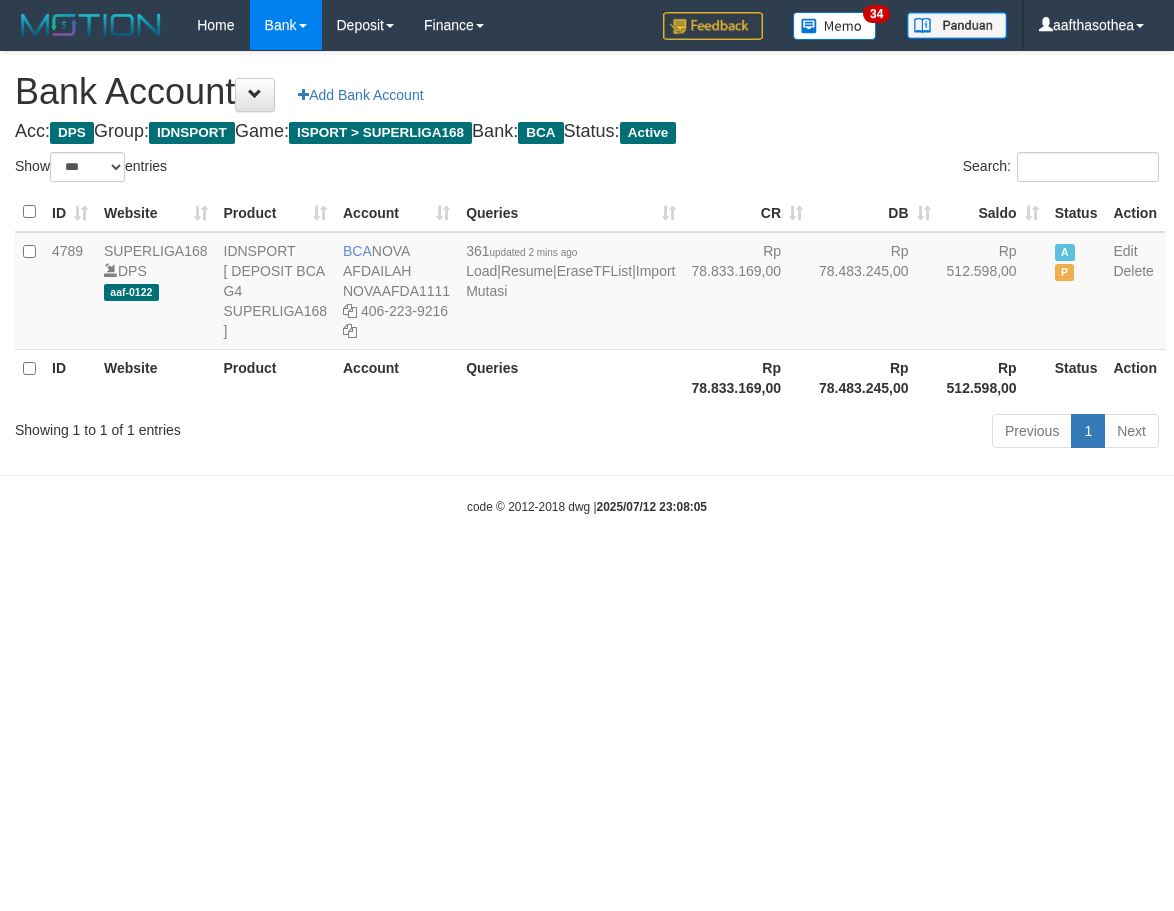 select on "***" 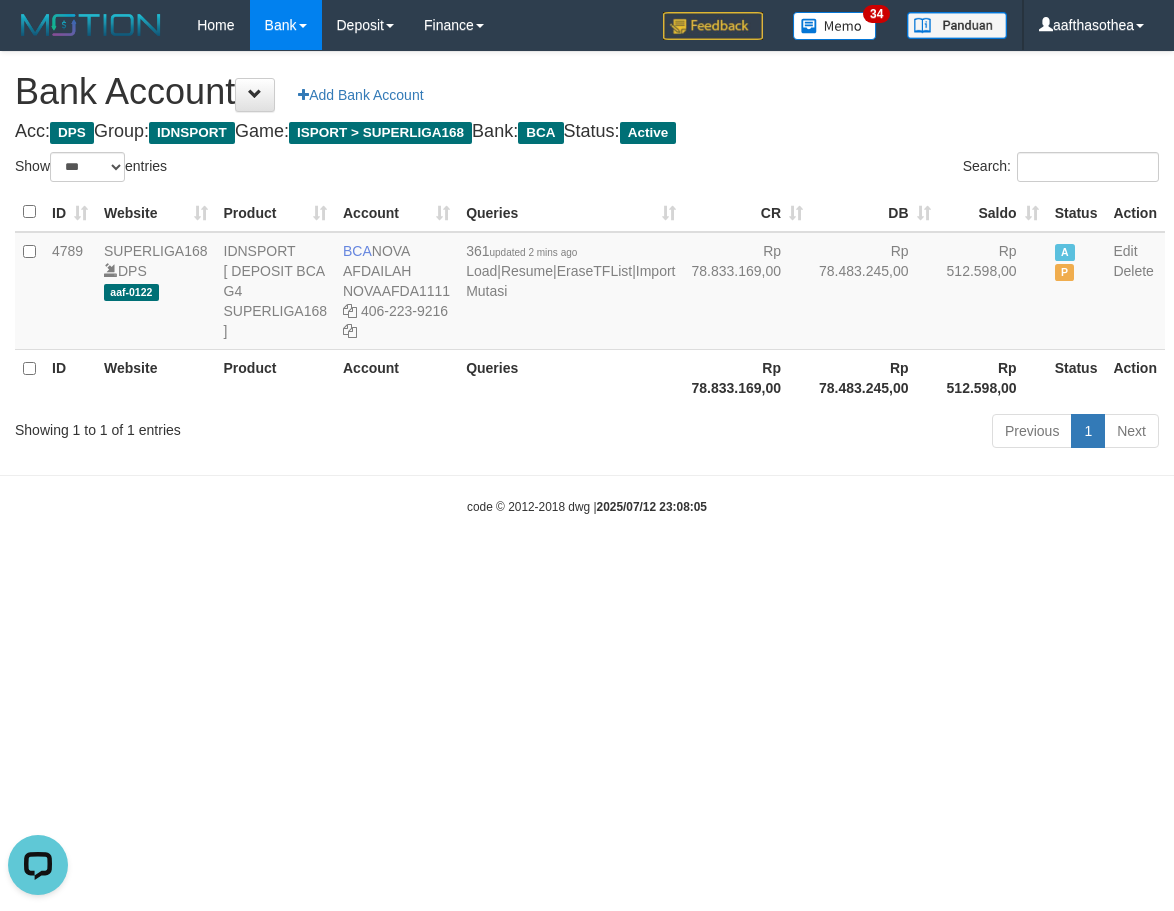 scroll, scrollTop: 0, scrollLeft: 0, axis: both 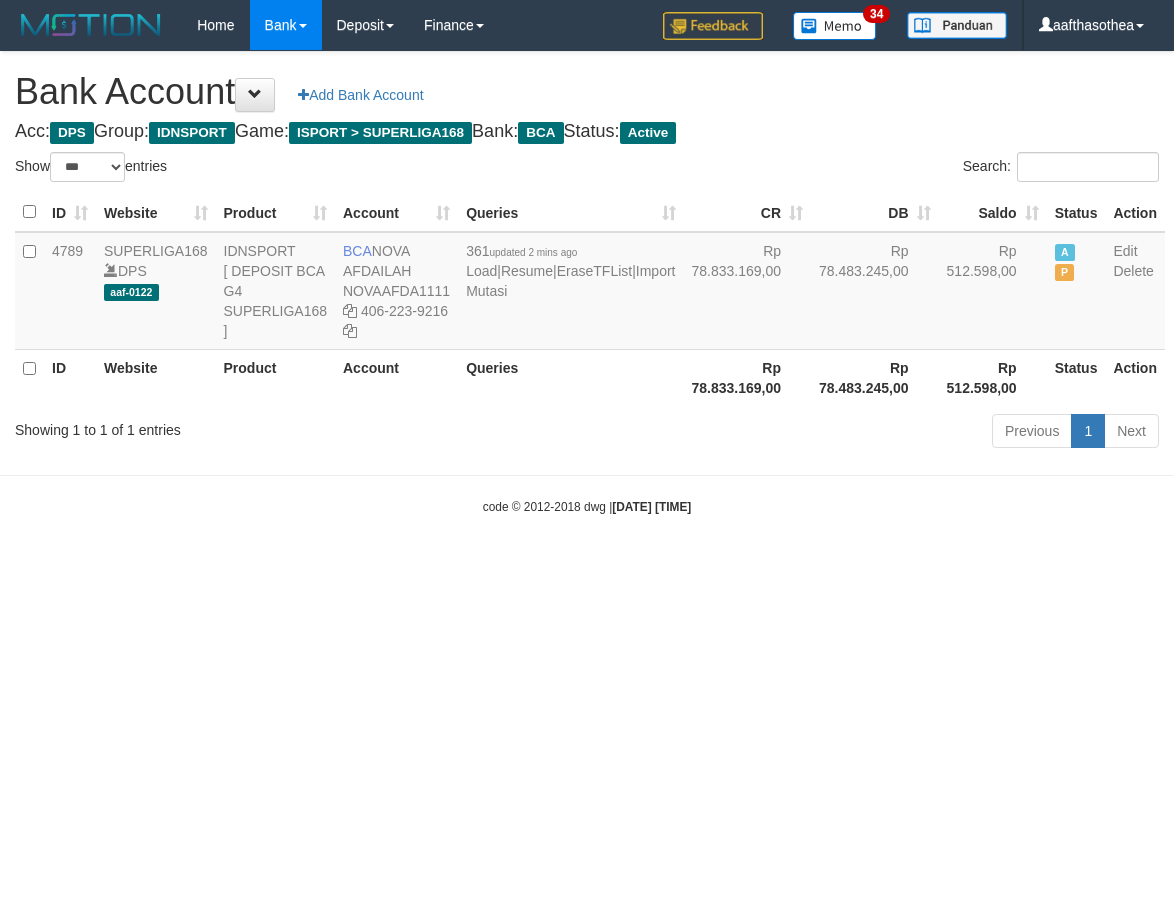 select on "***" 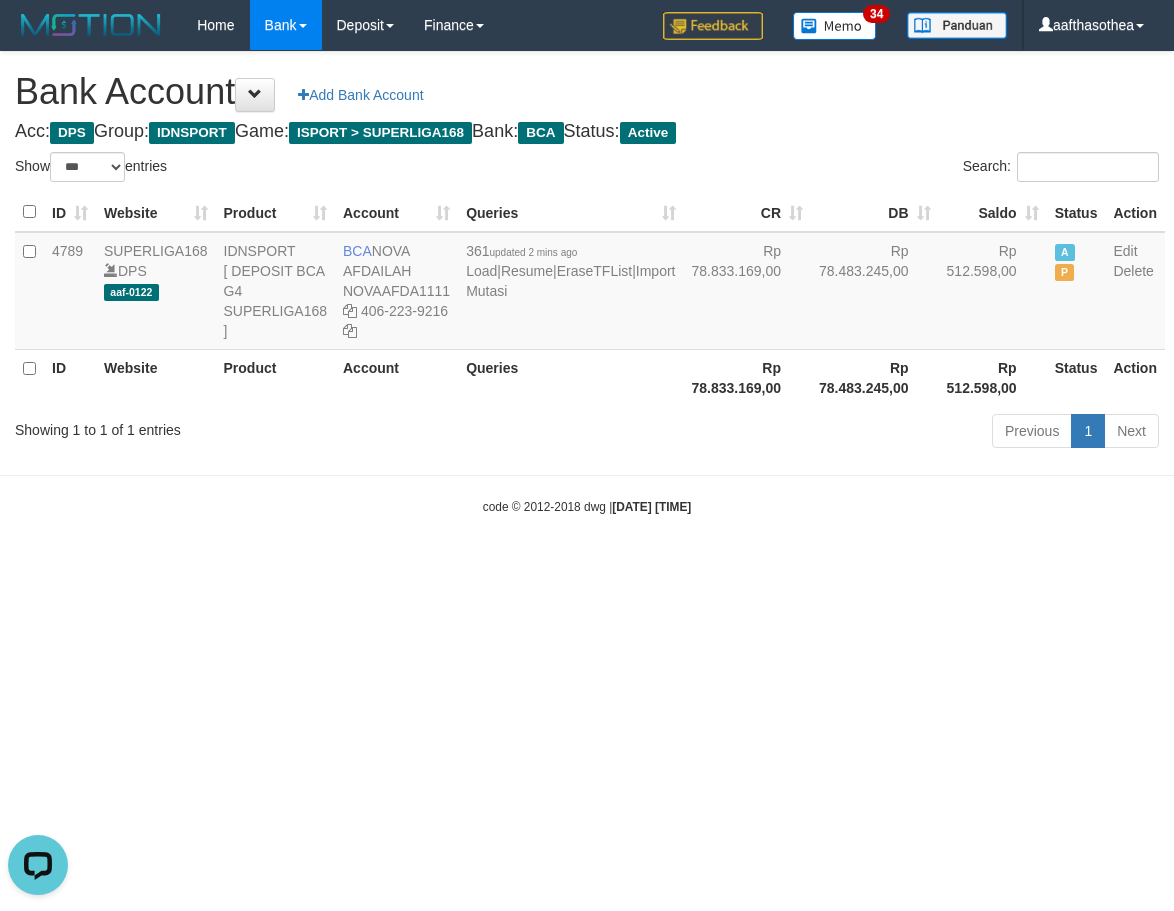 scroll, scrollTop: 0, scrollLeft: 0, axis: both 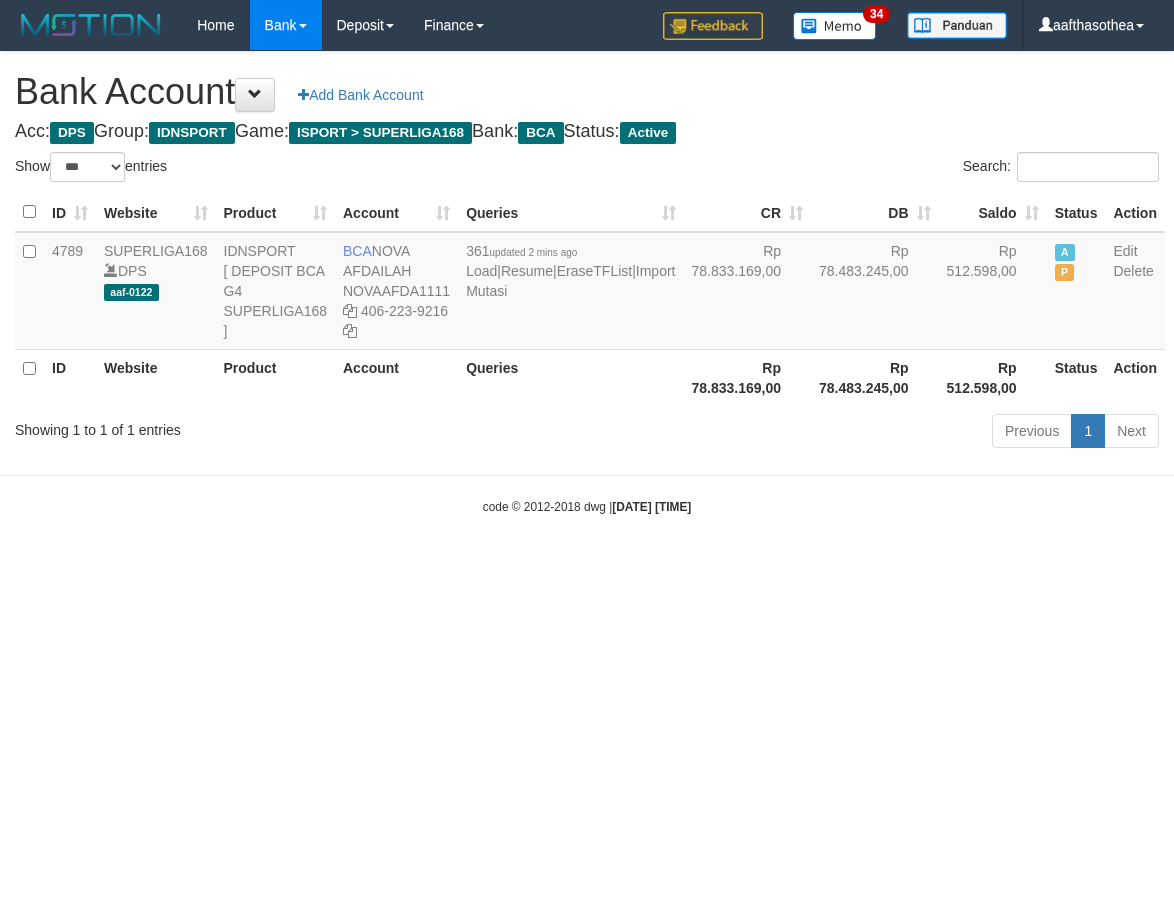 select on "***" 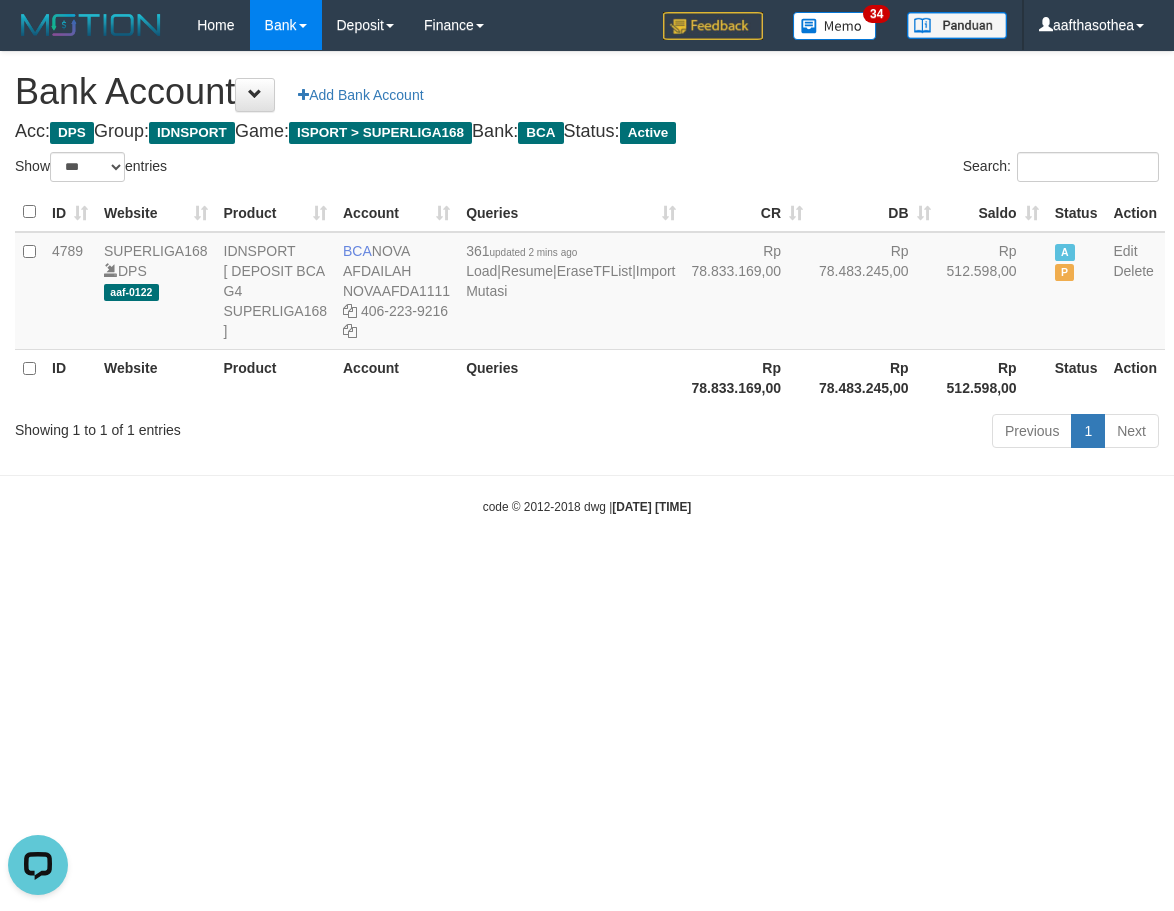 scroll, scrollTop: 0, scrollLeft: 0, axis: both 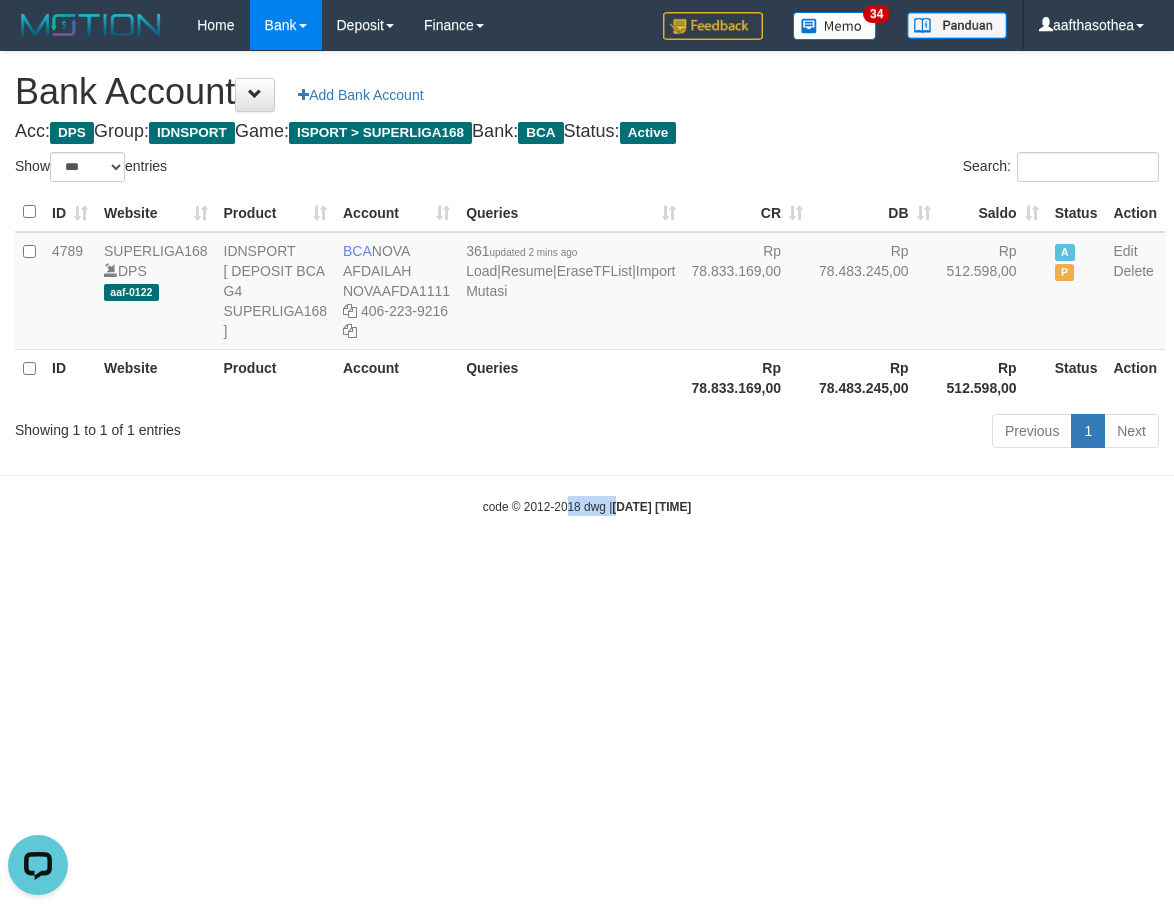 drag, startPoint x: 550, startPoint y: 637, endPoint x: 586, endPoint y: 614, distance: 42.72002 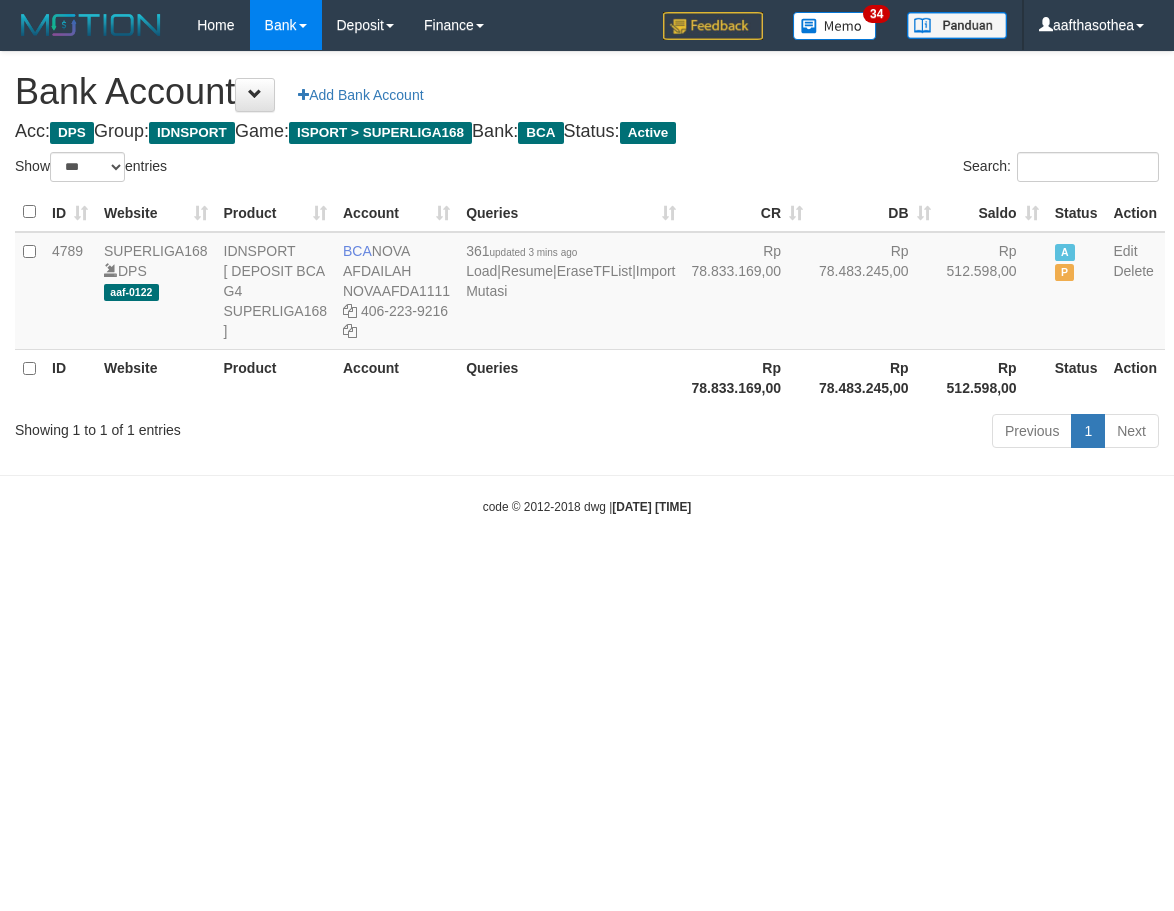 select on "***" 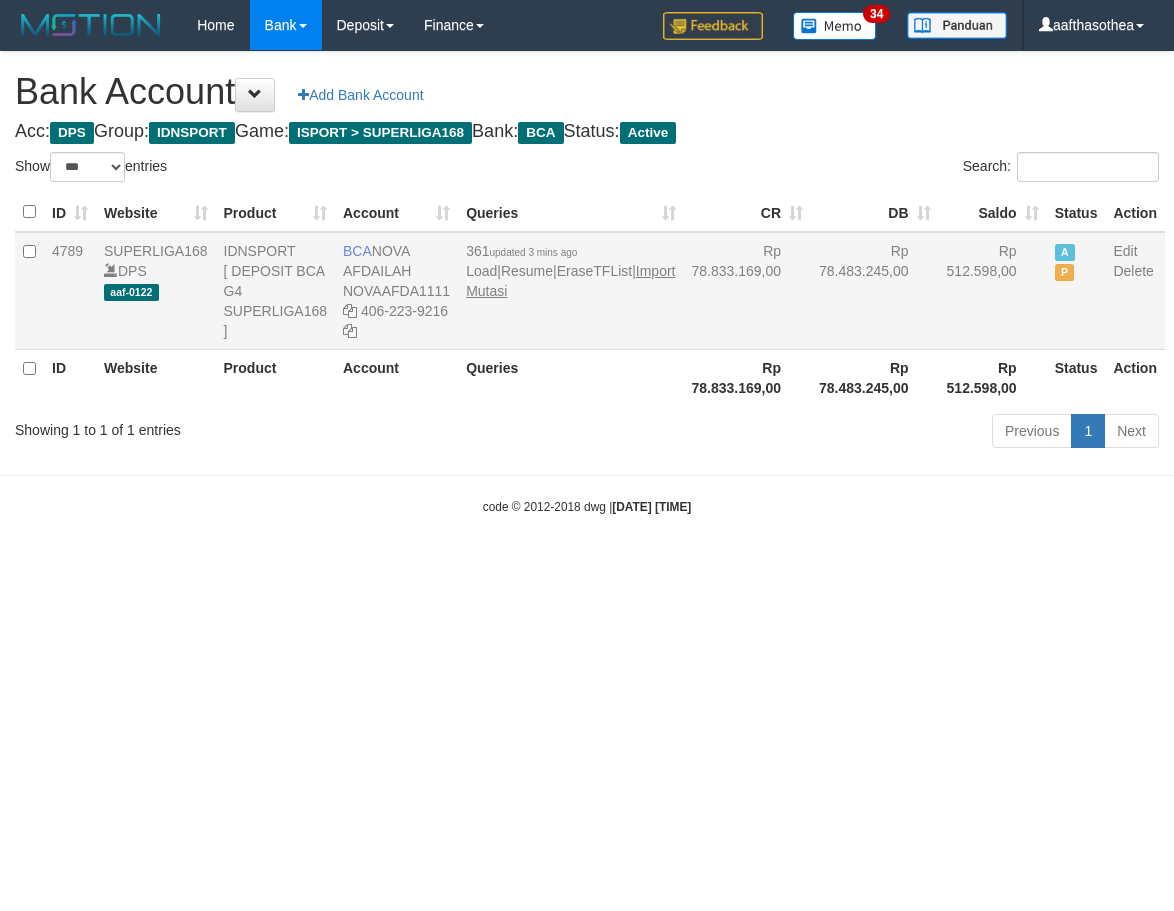 scroll, scrollTop: 0, scrollLeft: 0, axis: both 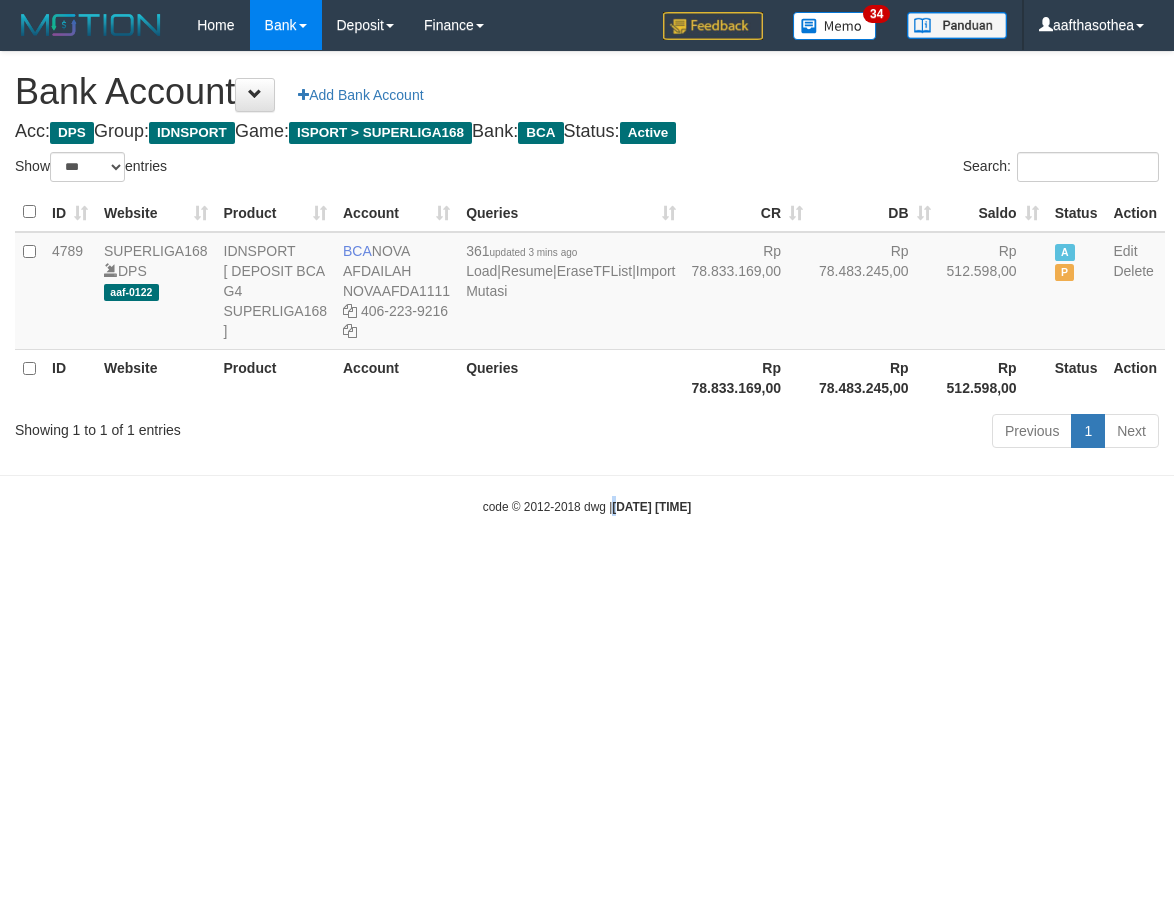 drag, startPoint x: 593, startPoint y: 541, endPoint x: 605, endPoint y: 540, distance: 12.0415945 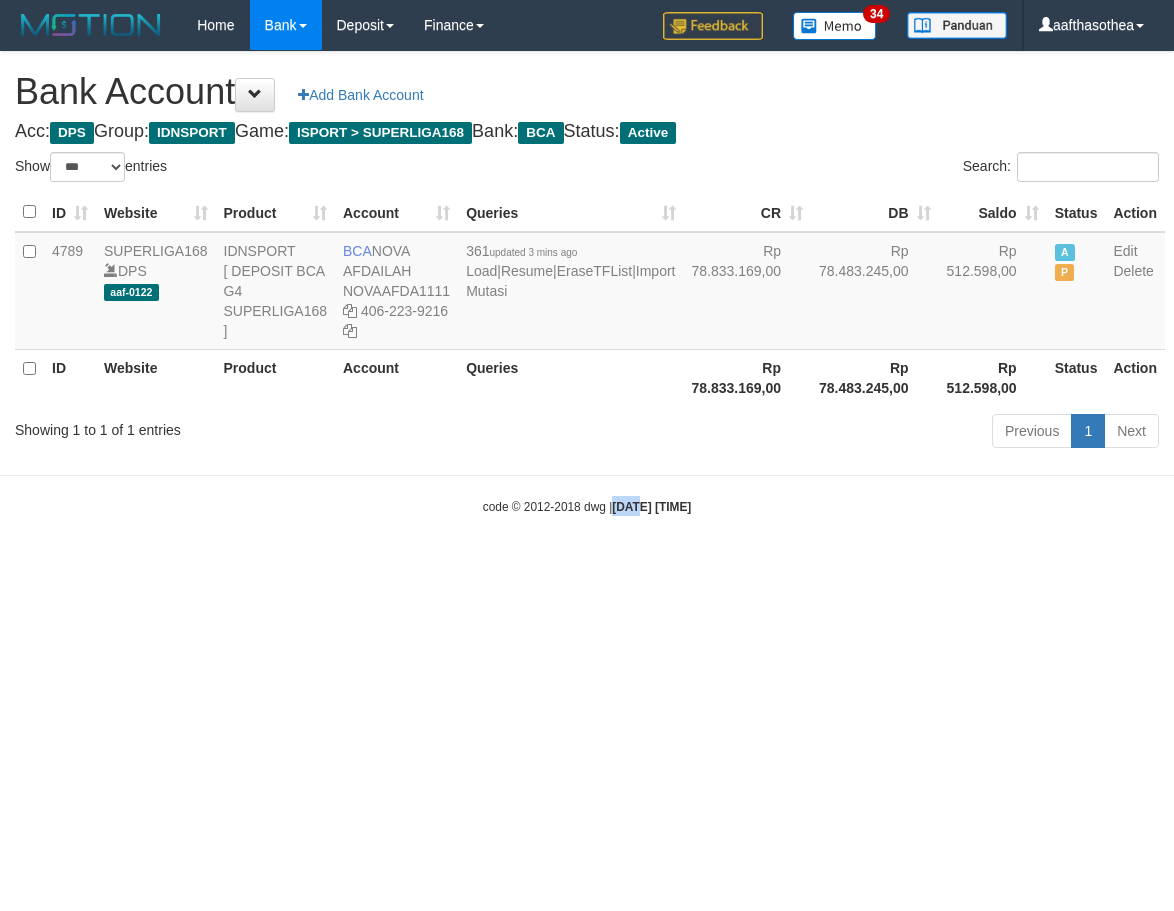 click on "2025/07/12 23:09:02" at bounding box center [651, 507] 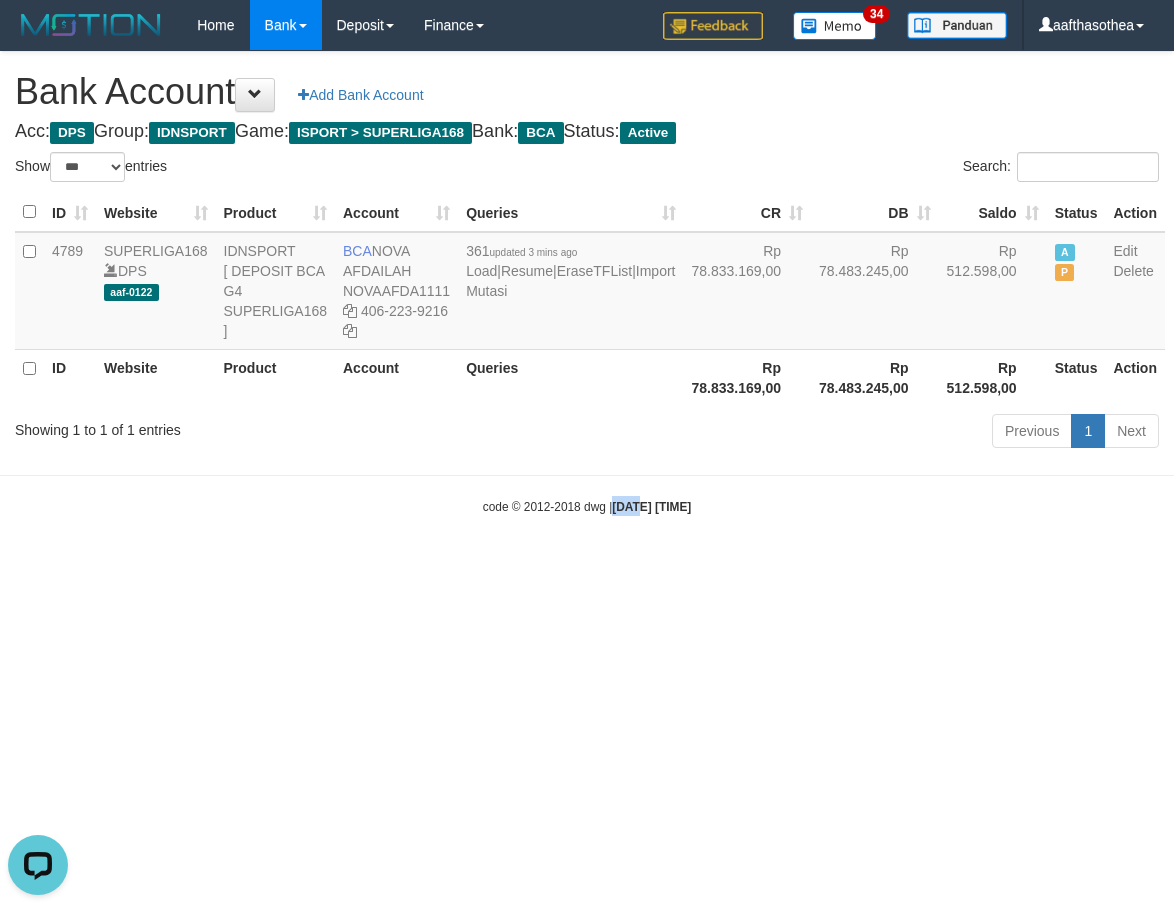 scroll, scrollTop: 0, scrollLeft: 0, axis: both 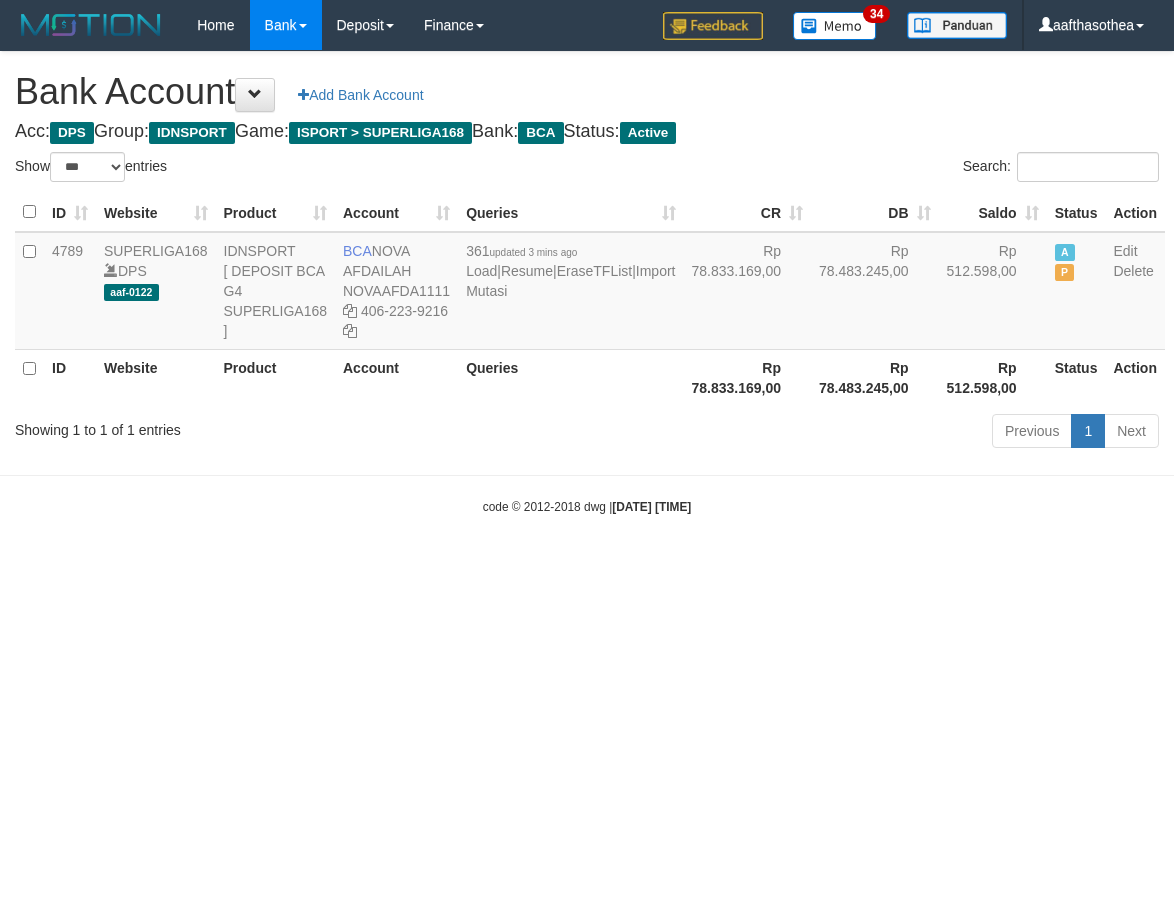 select on "***" 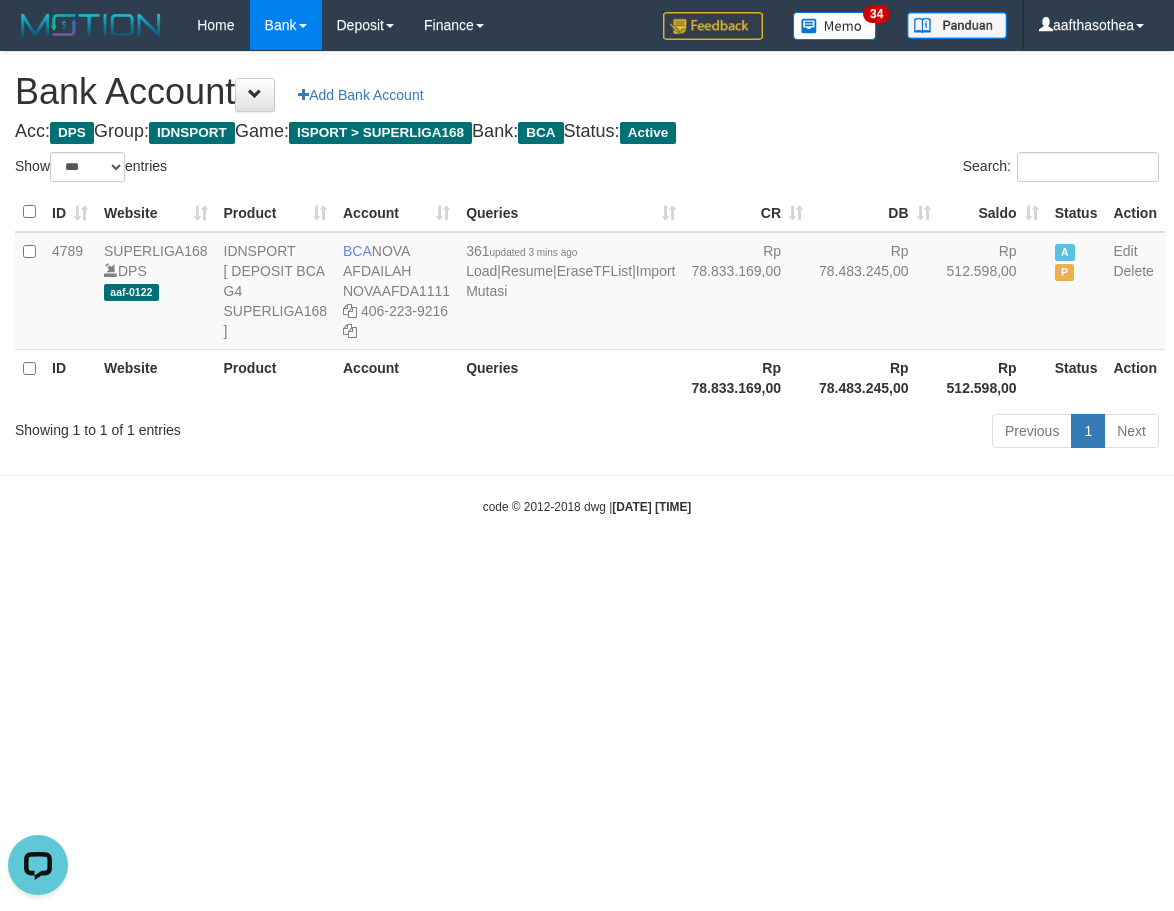 scroll, scrollTop: 0, scrollLeft: 0, axis: both 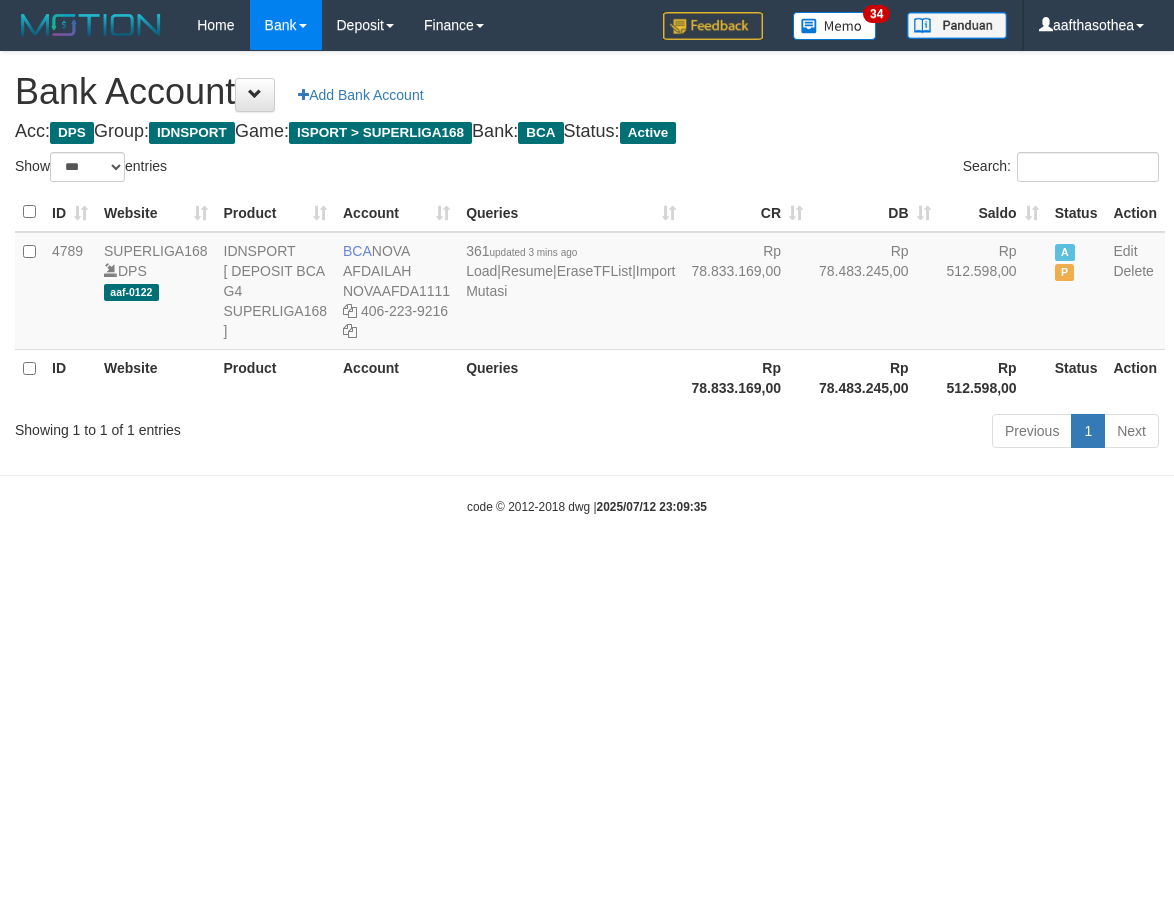 select on "***" 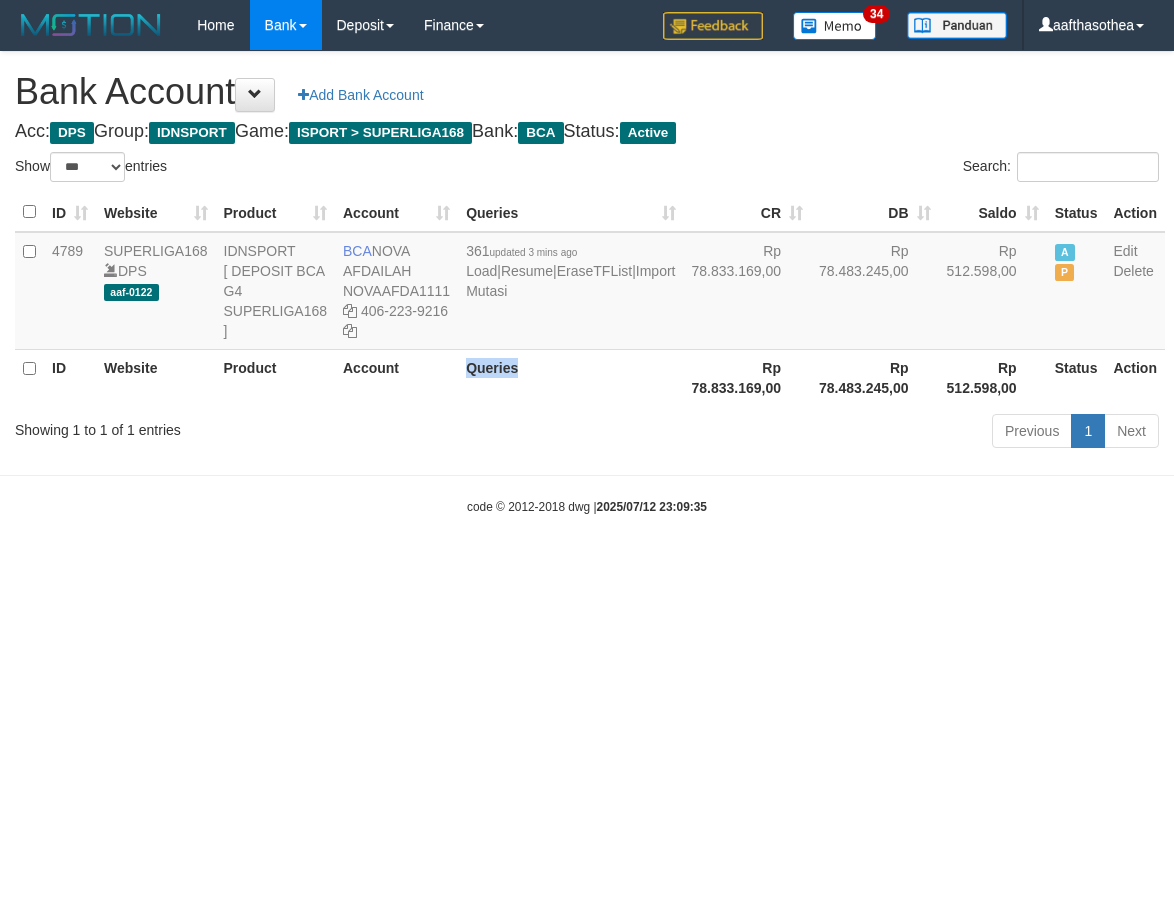 drag, startPoint x: 0, startPoint y: 0, endPoint x: 510, endPoint y: 431, distance: 667.7282 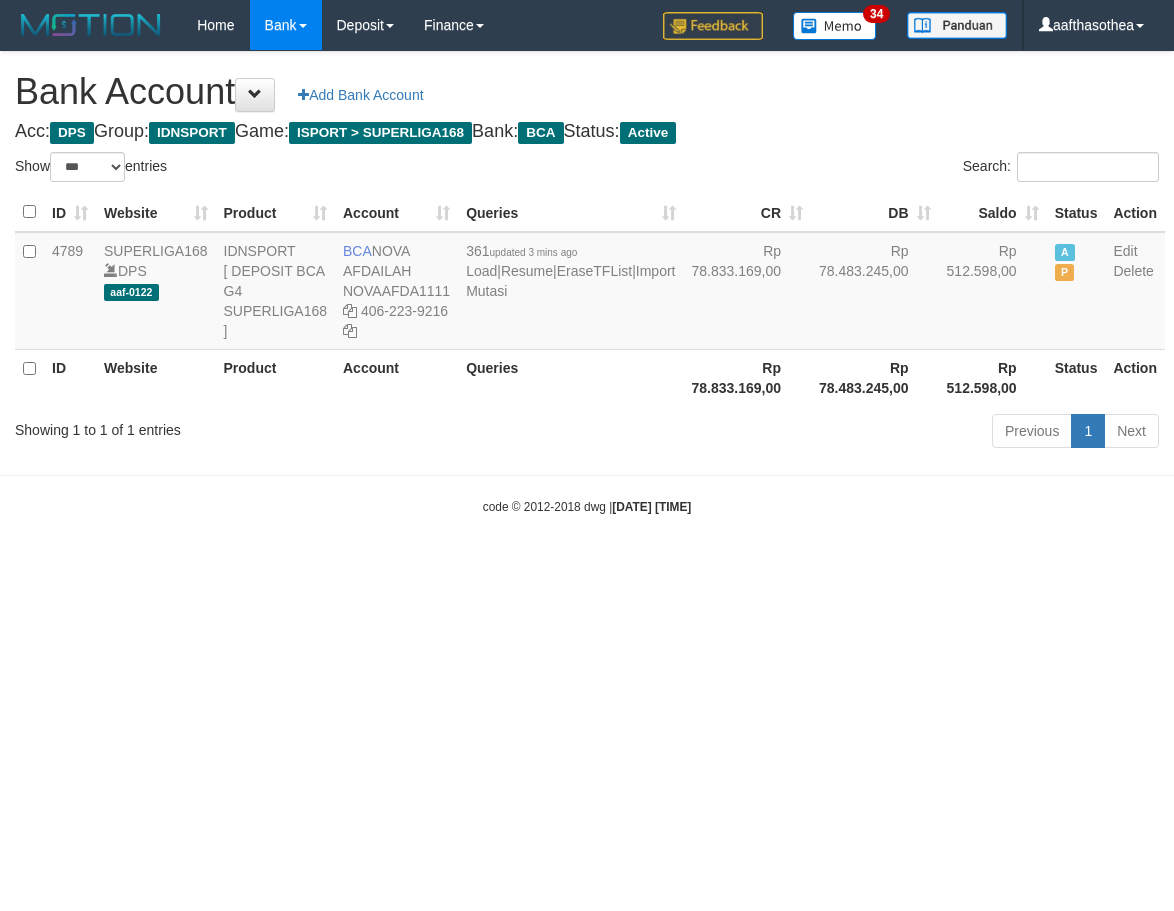 select on "***" 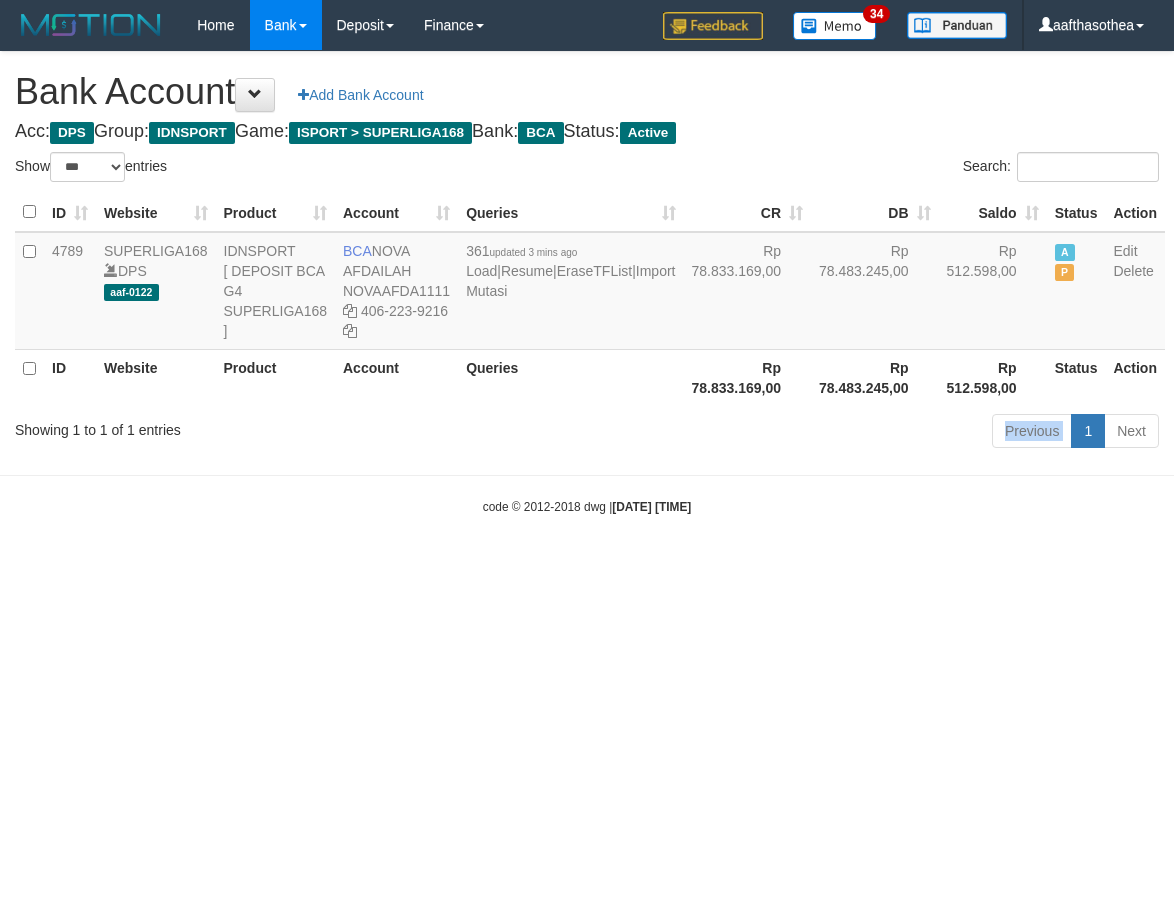 click on "Previous 1 Next" at bounding box center [831, 433] 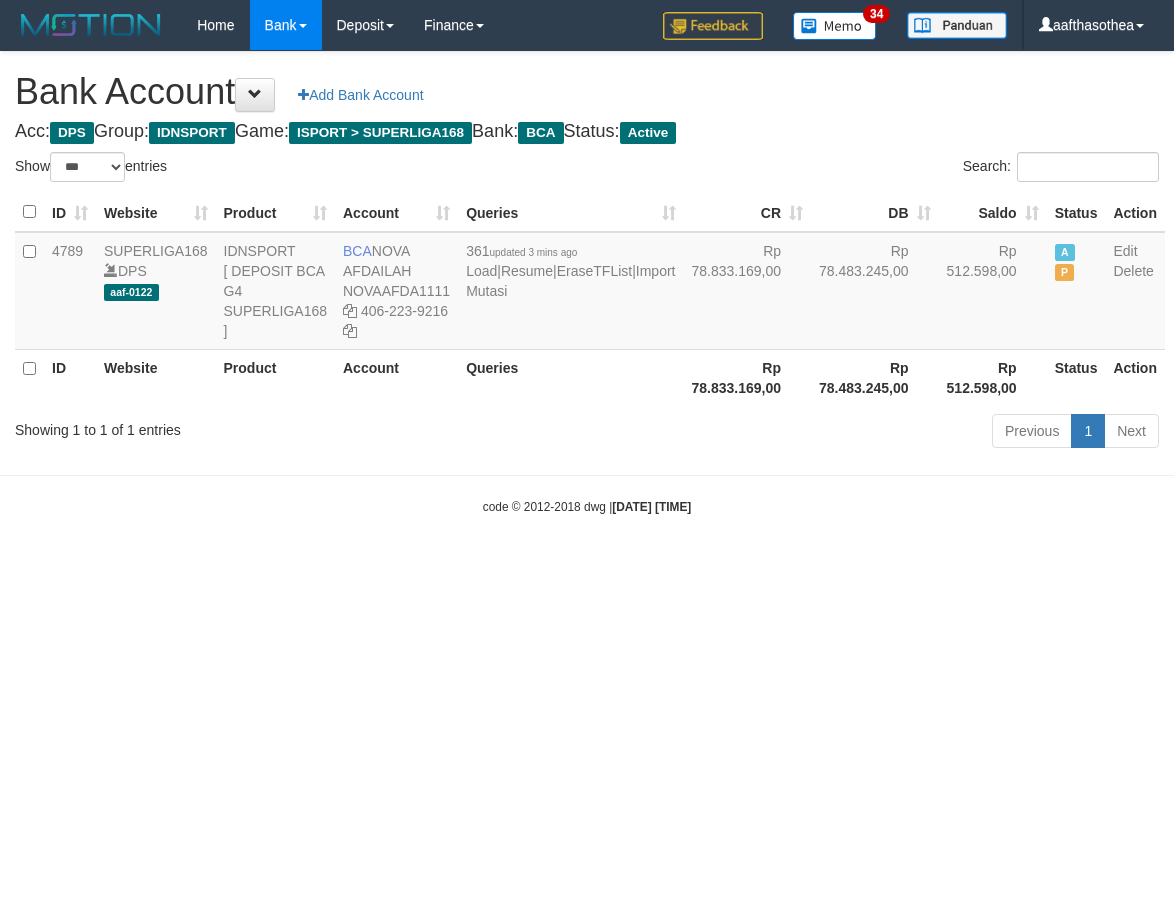 select on "***" 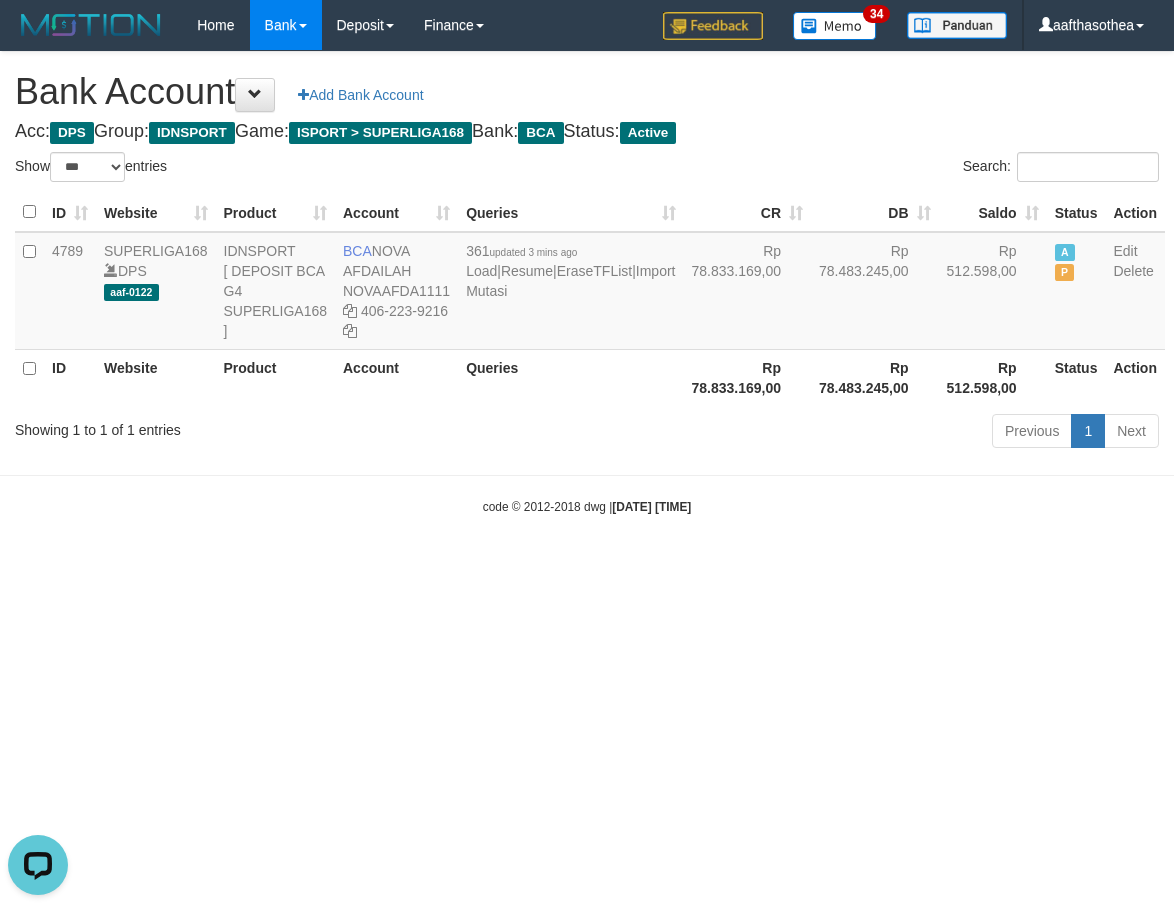 scroll, scrollTop: 0, scrollLeft: 0, axis: both 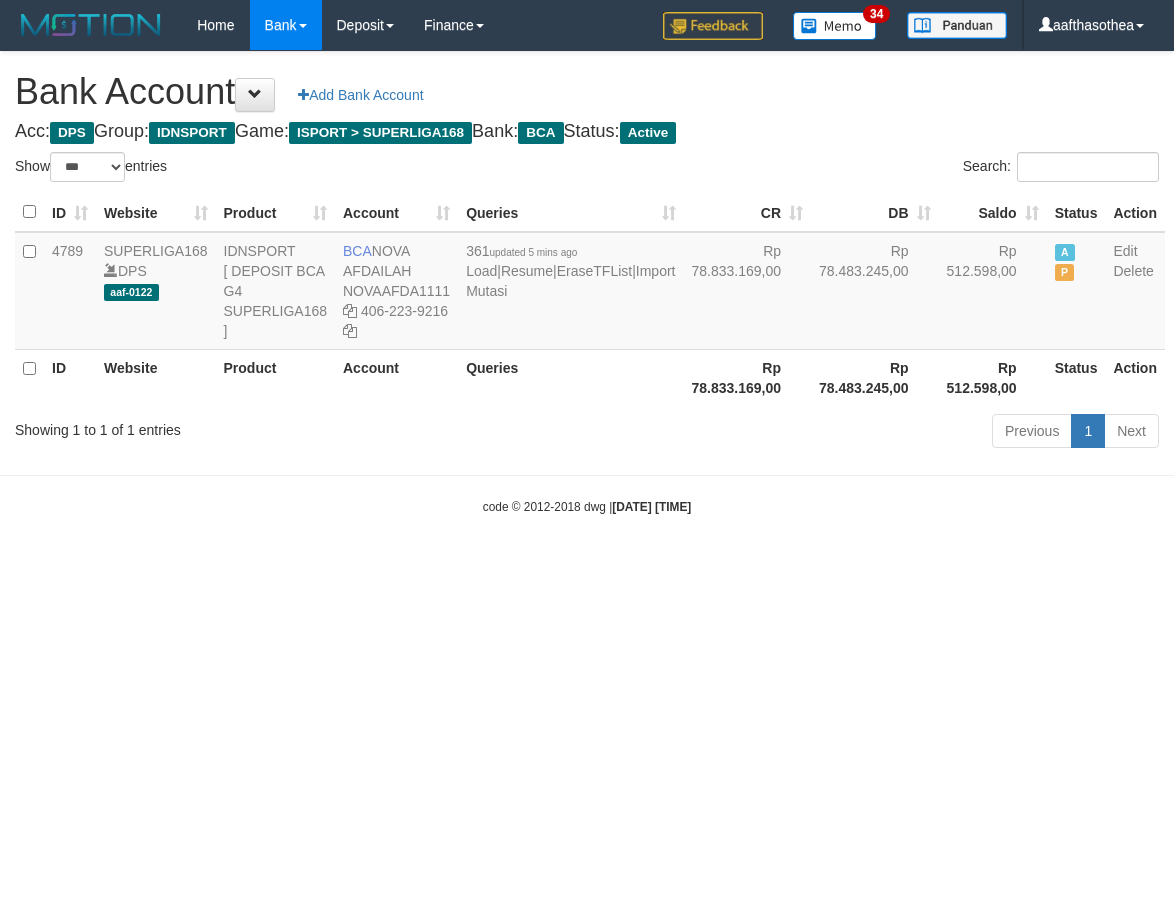 select on "***" 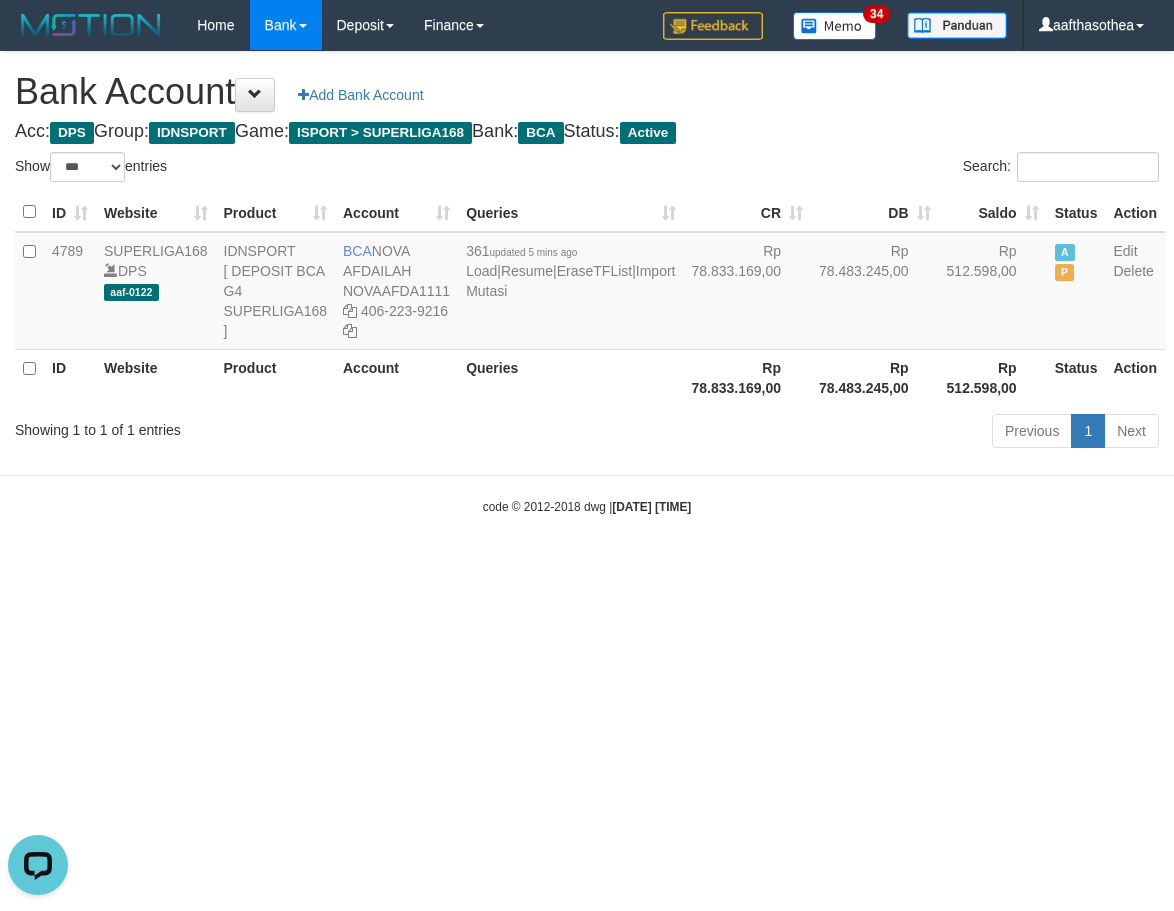 scroll, scrollTop: 0, scrollLeft: 0, axis: both 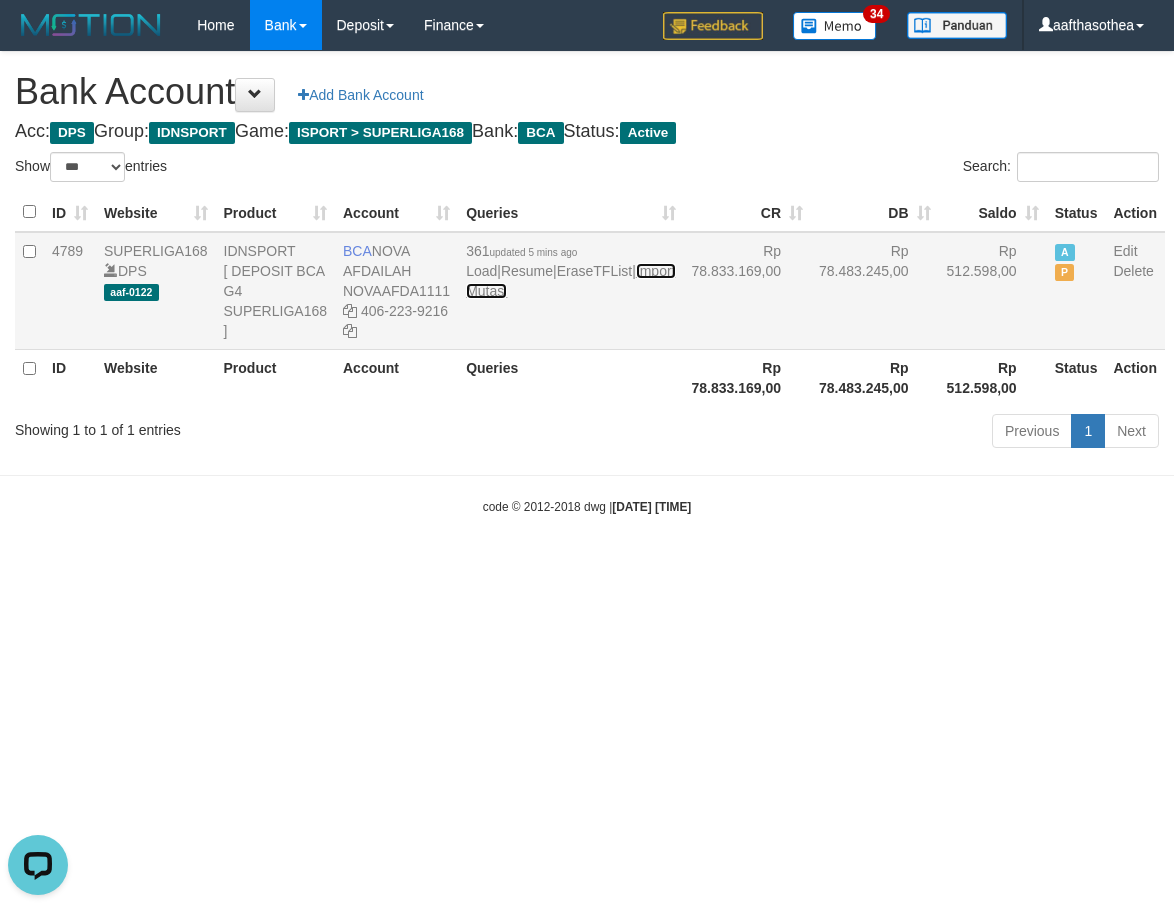 click on "Import Mutasi" at bounding box center [570, 281] 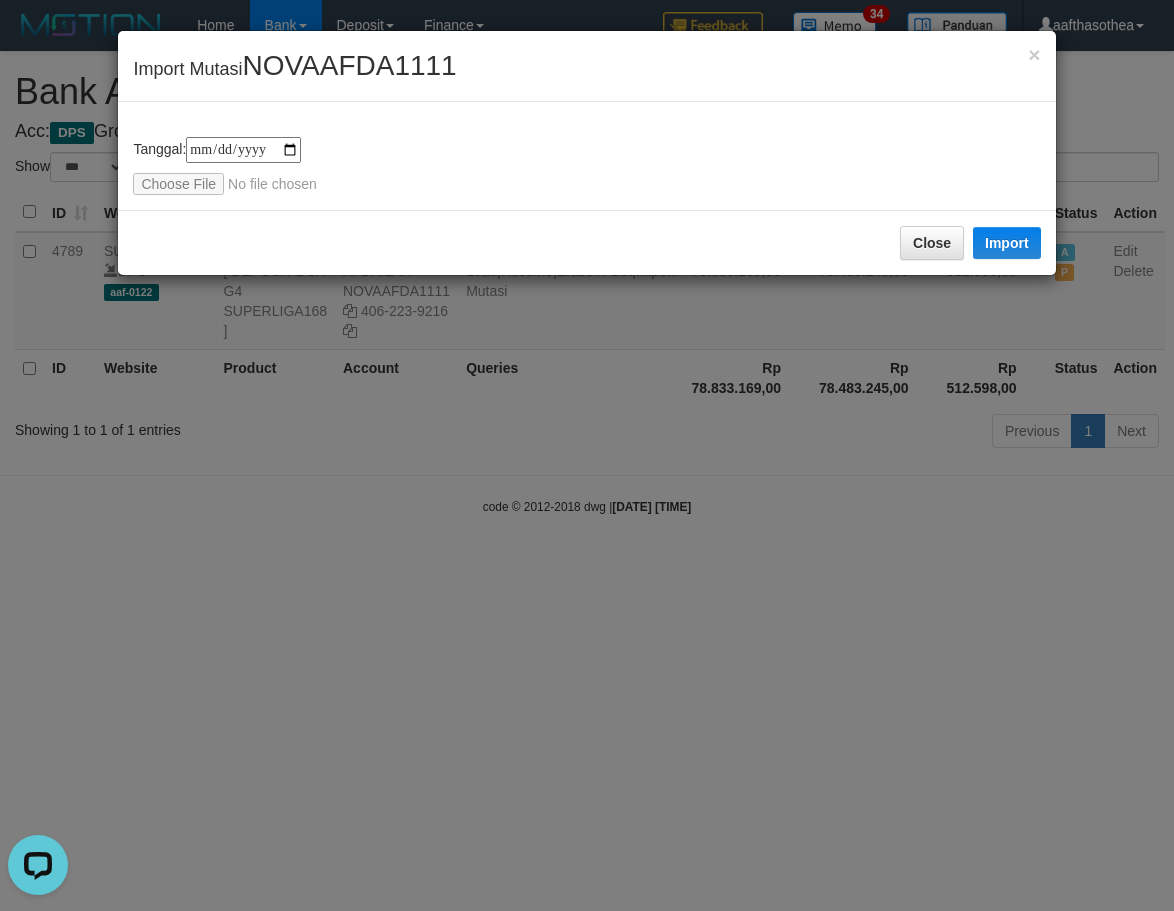 type on "**********" 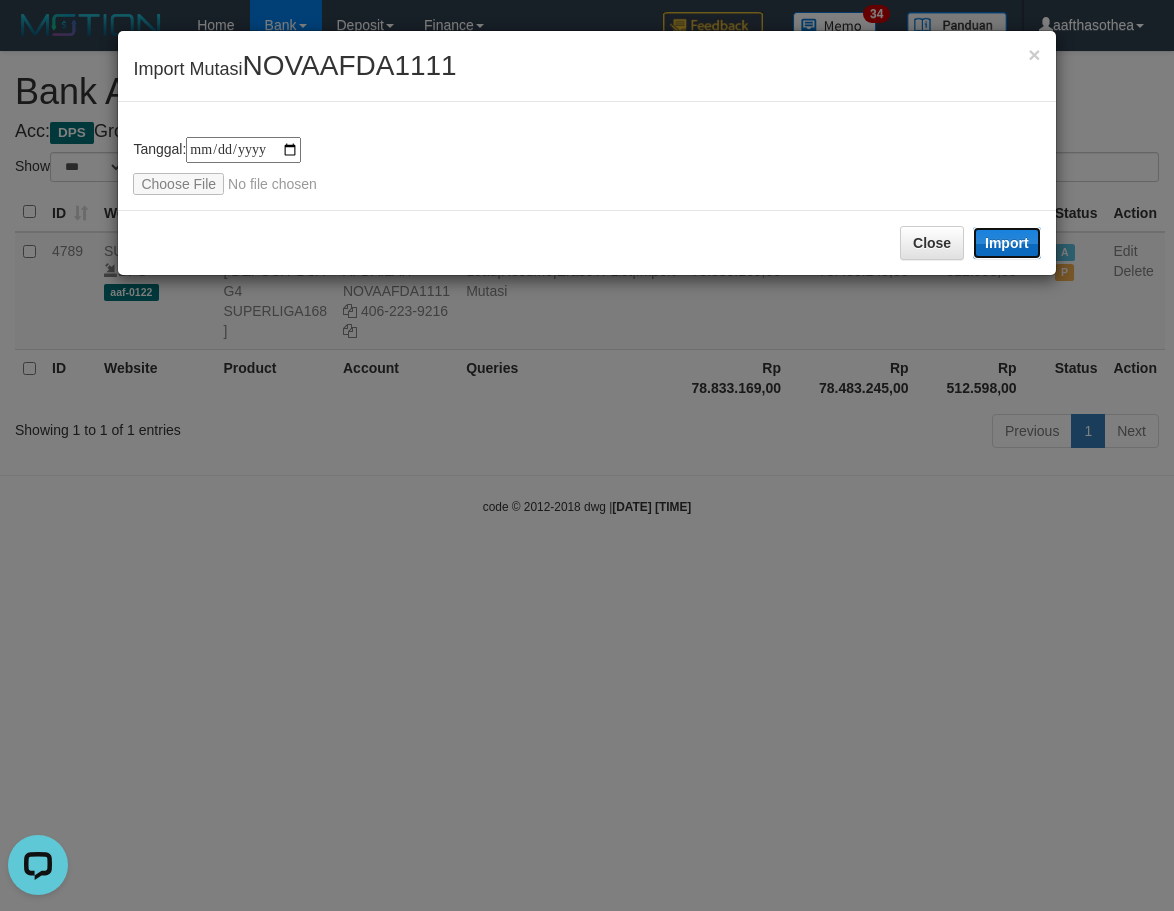 click on "Import" at bounding box center (1007, 243) 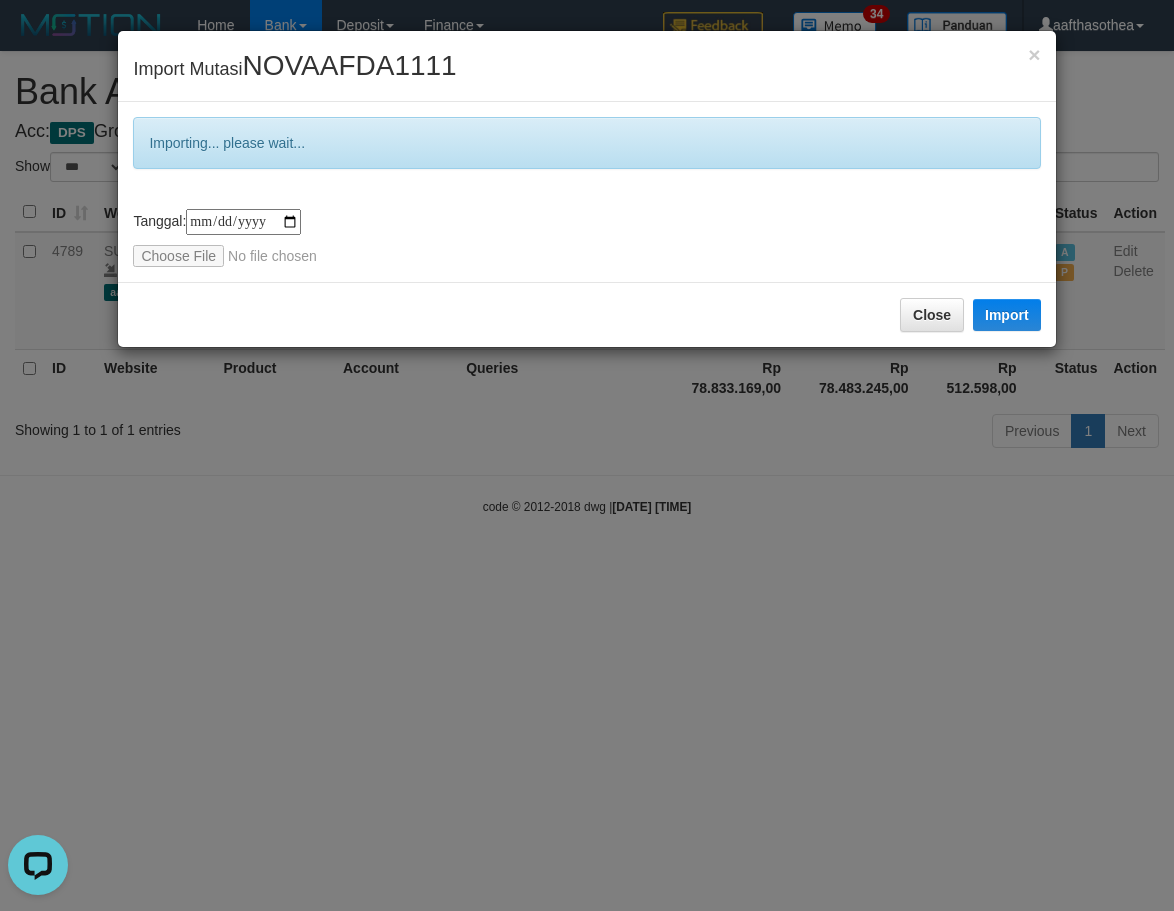 click on "**********" at bounding box center [587, 455] 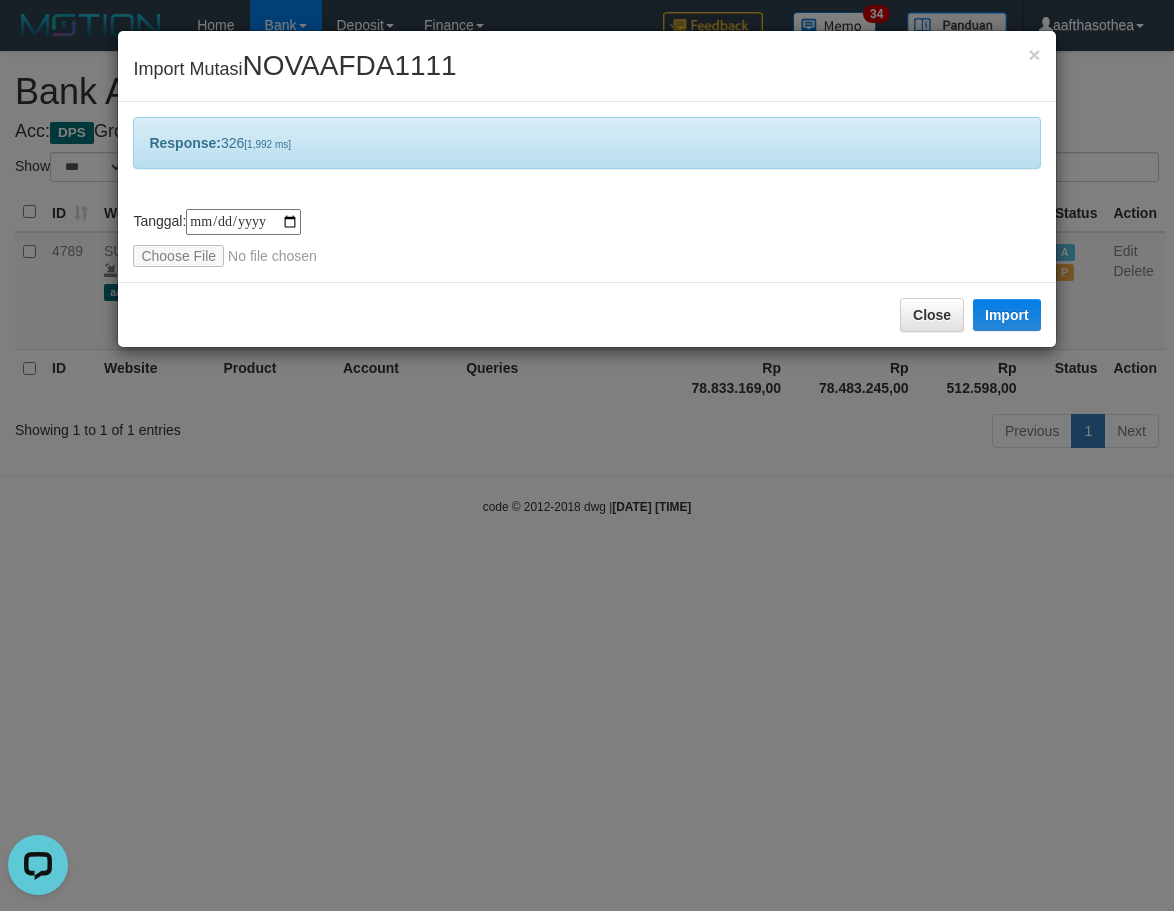 click on "**********" at bounding box center [587, 455] 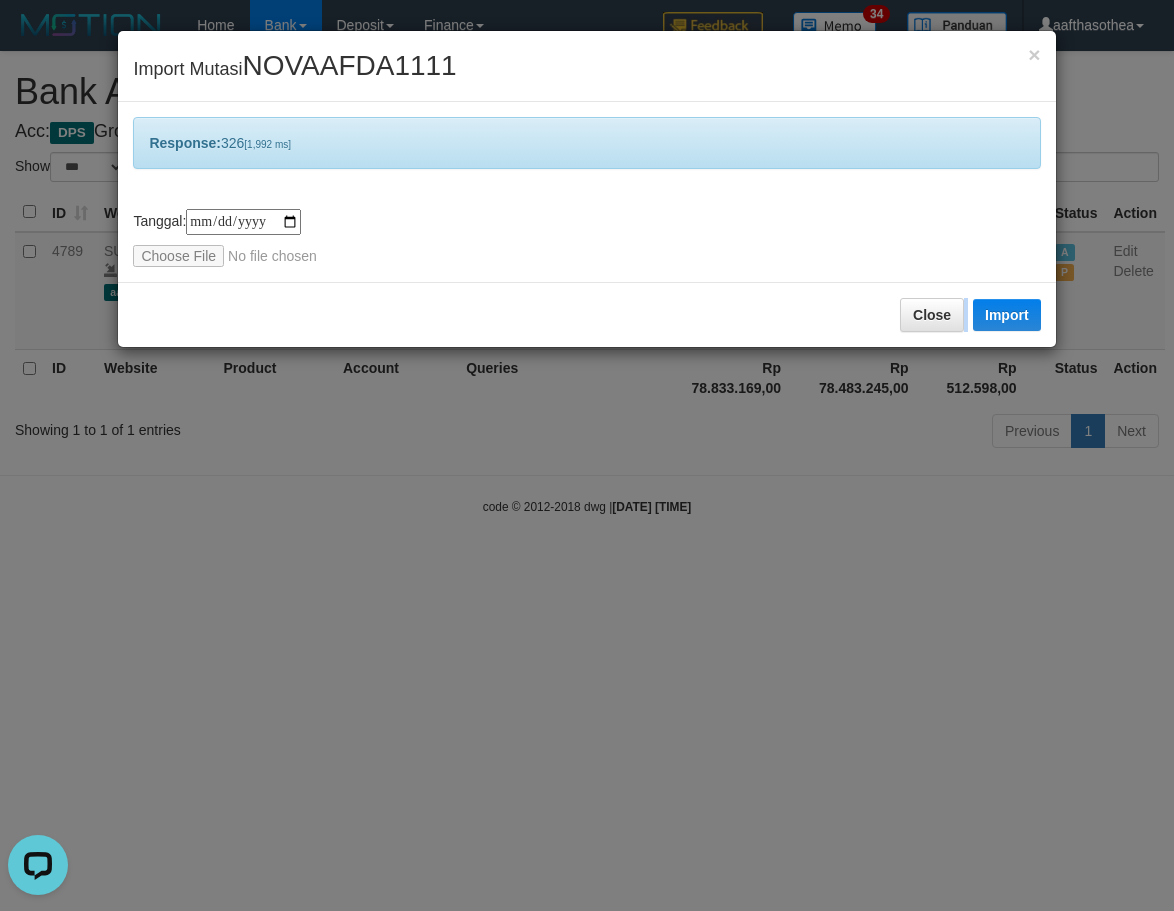 drag, startPoint x: 748, startPoint y: 598, endPoint x: 768, endPoint y: 581, distance: 26.24881 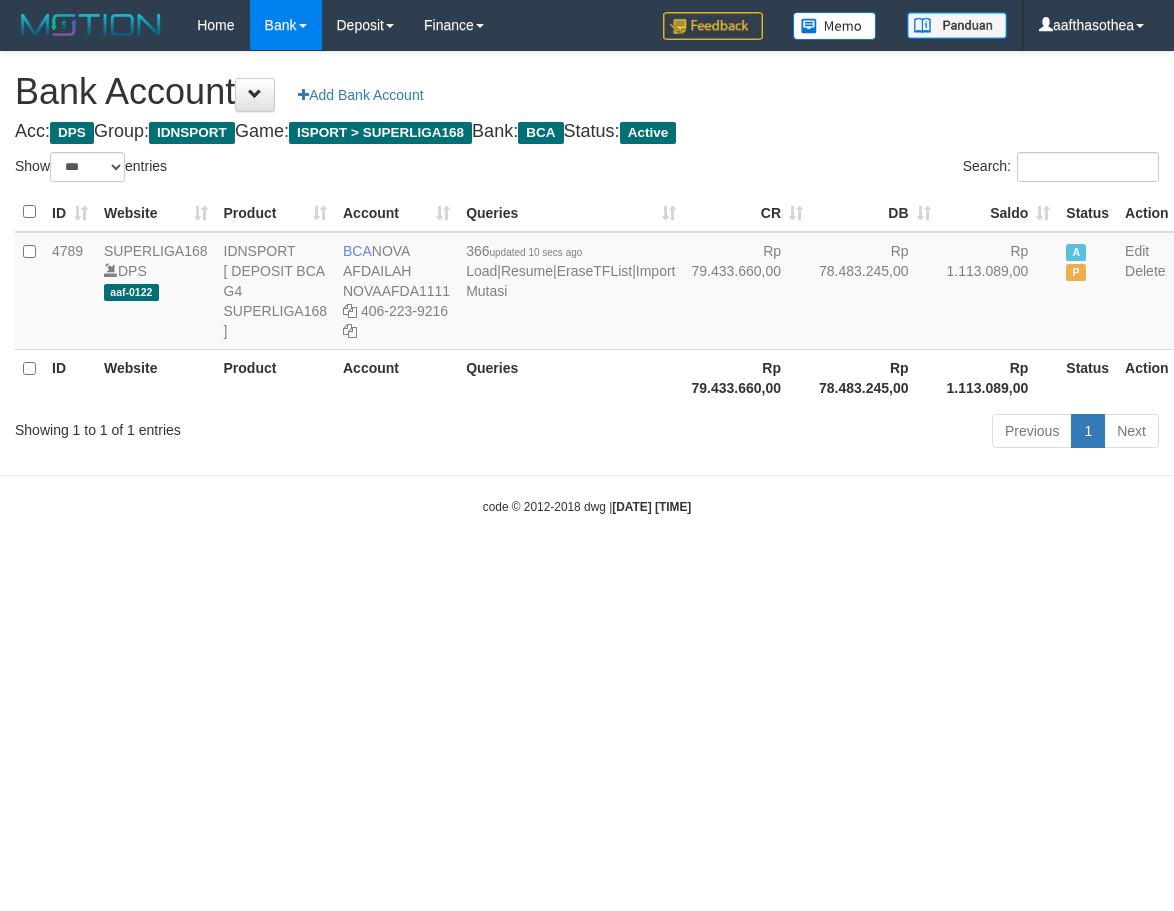select on "***" 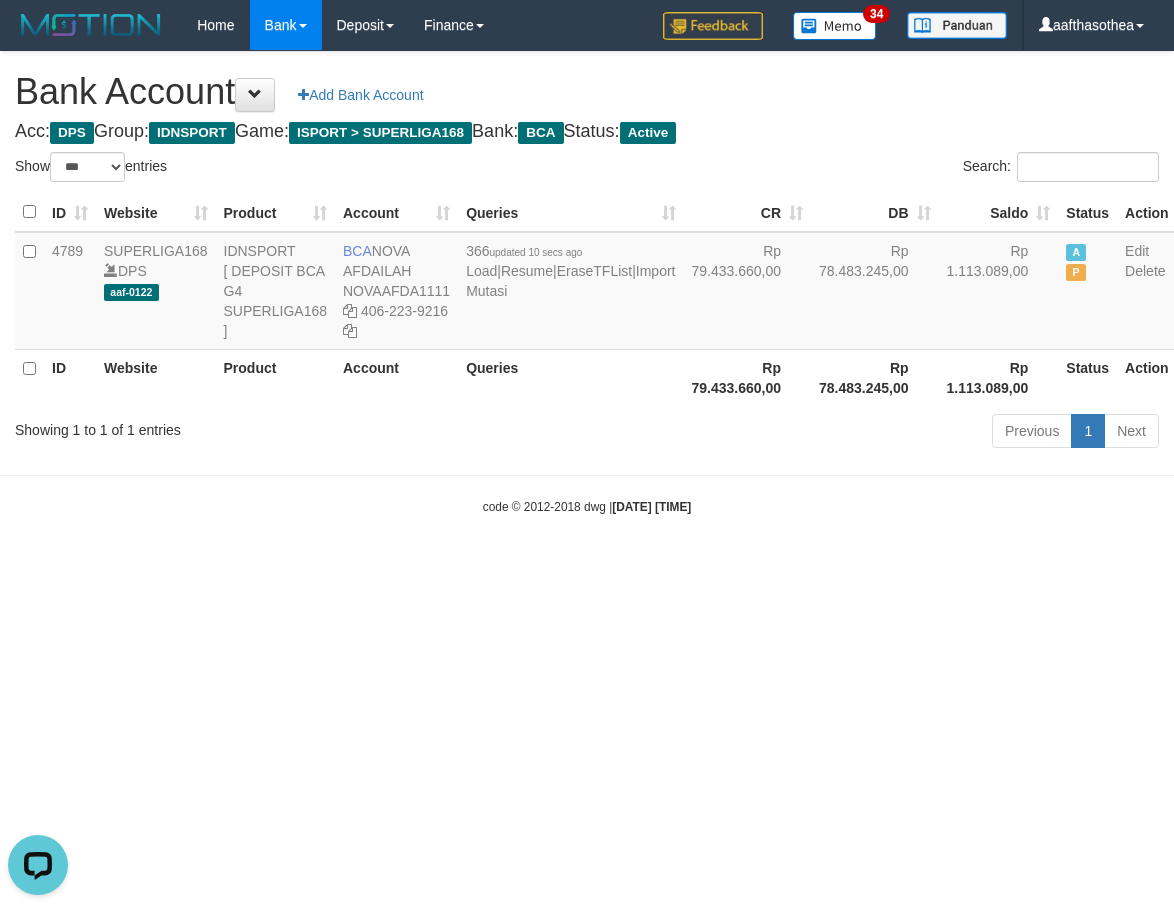 scroll, scrollTop: 0, scrollLeft: 0, axis: both 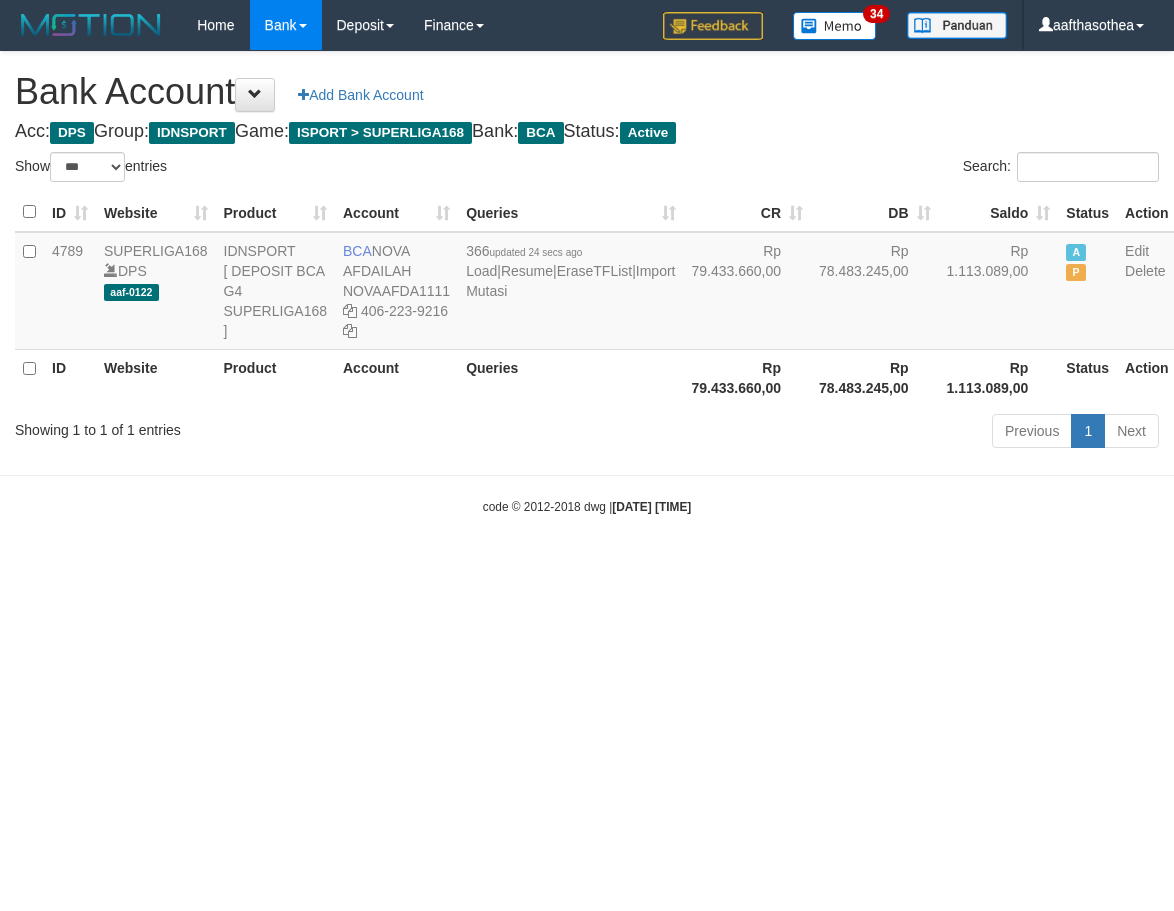 select on "***" 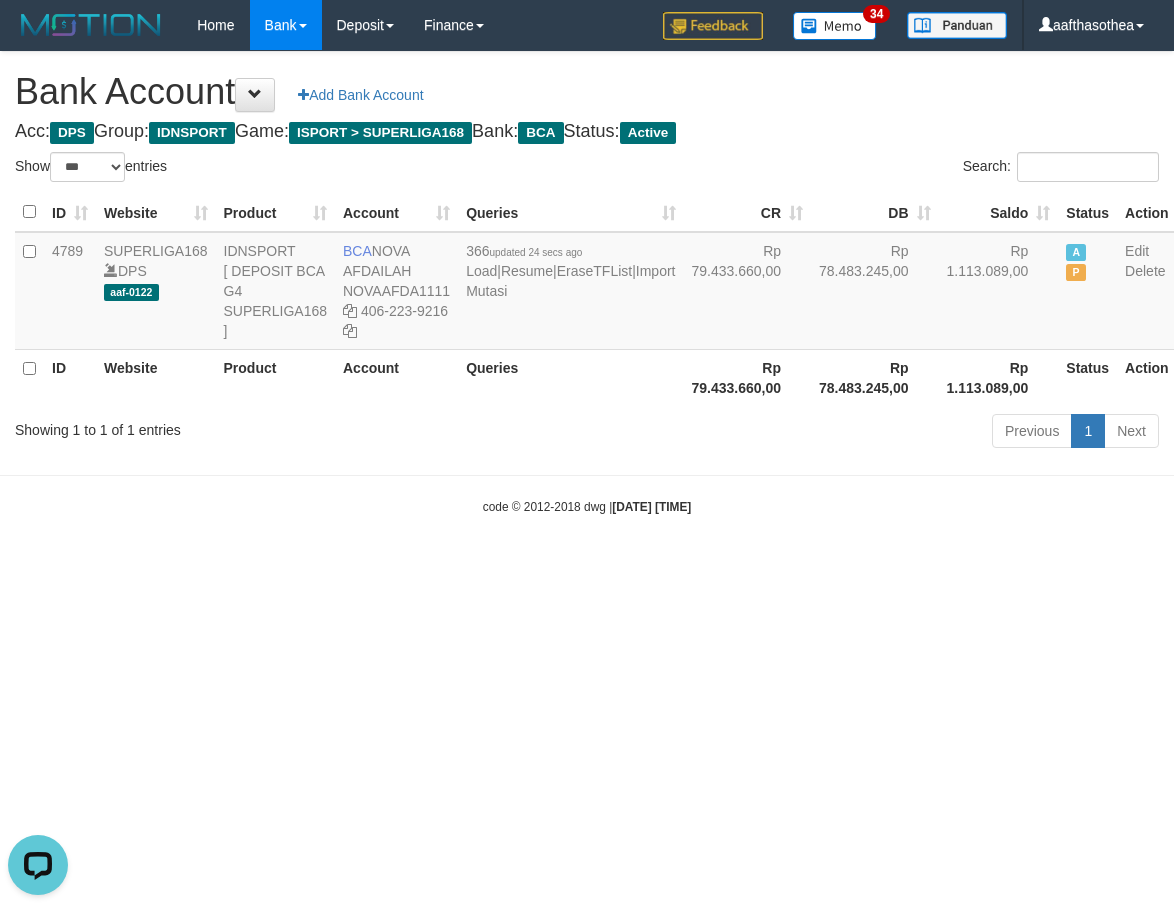 scroll, scrollTop: 0, scrollLeft: 0, axis: both 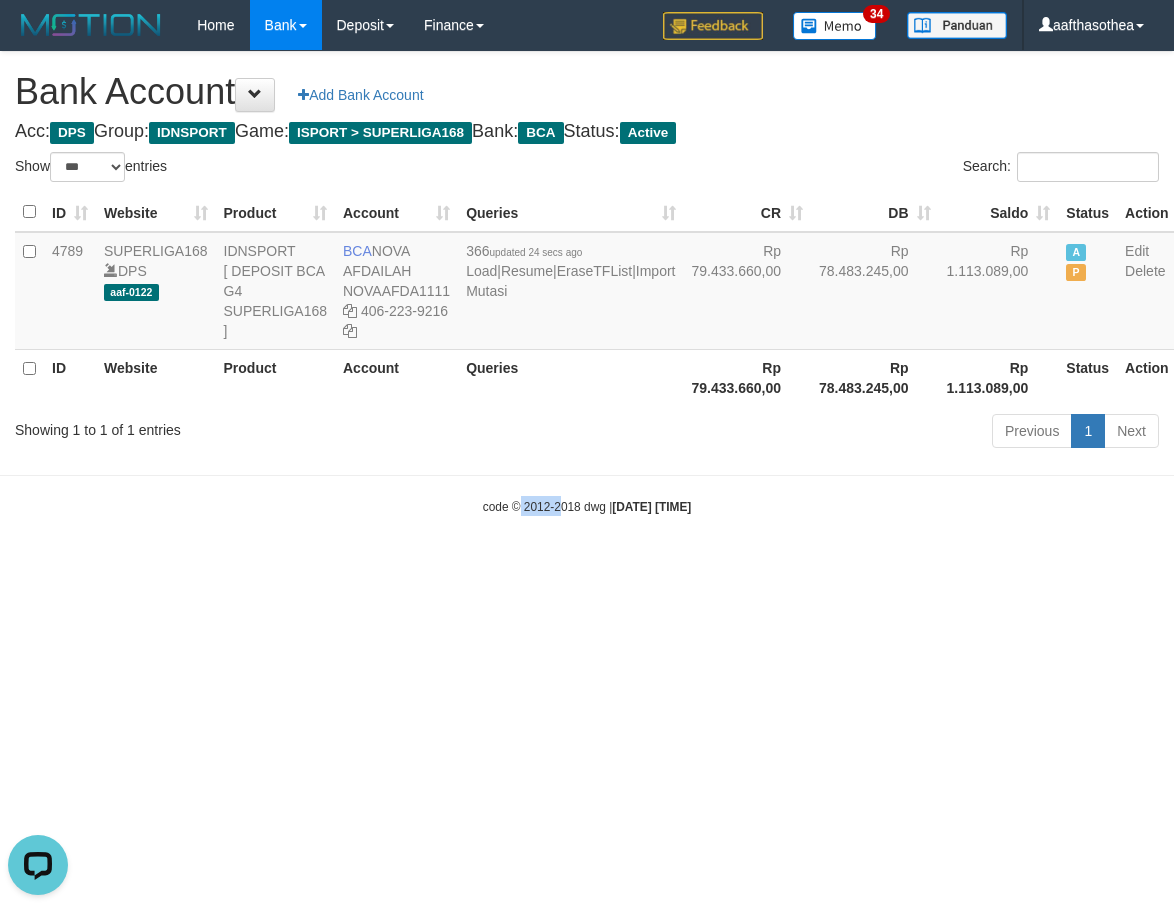 drag, startPoint x: 499, startPoint y: 617, endPoint x: 546, endPoint y: 614, distance: 47.095646 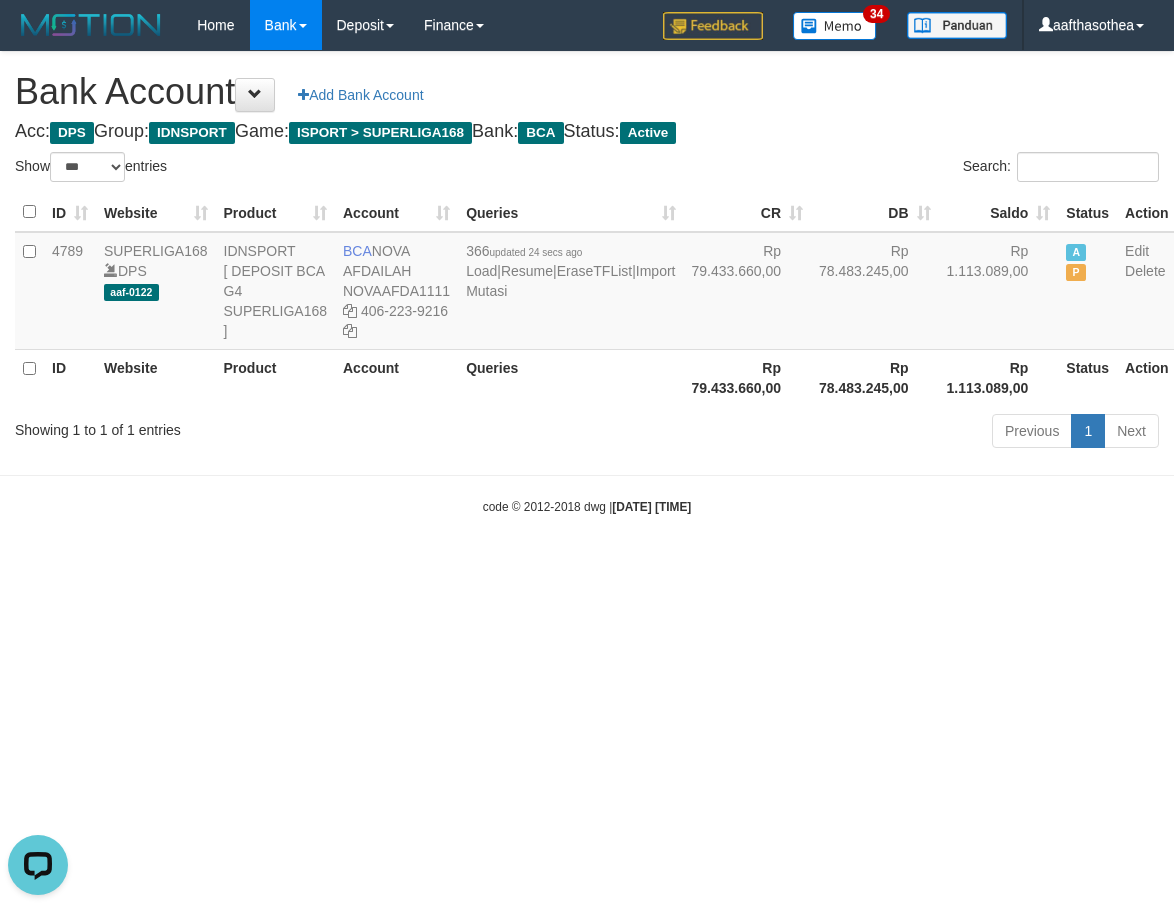 click on "Toggle navigation
Home
Bank
Account List
Load
By Website
Group
[ISPORT]													SUPERLIGA168
By Load Group (DPS)" at bounding box center (587, 283) 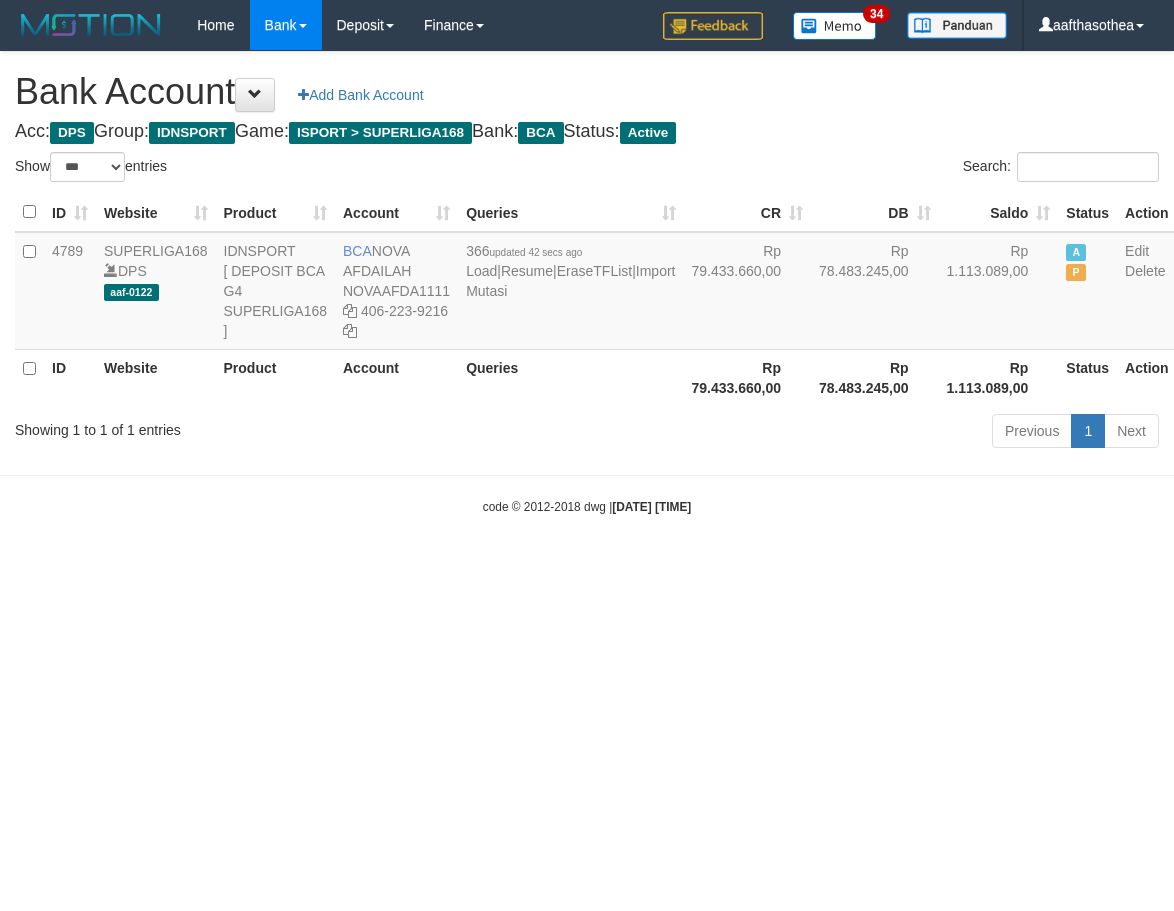 select on "***" 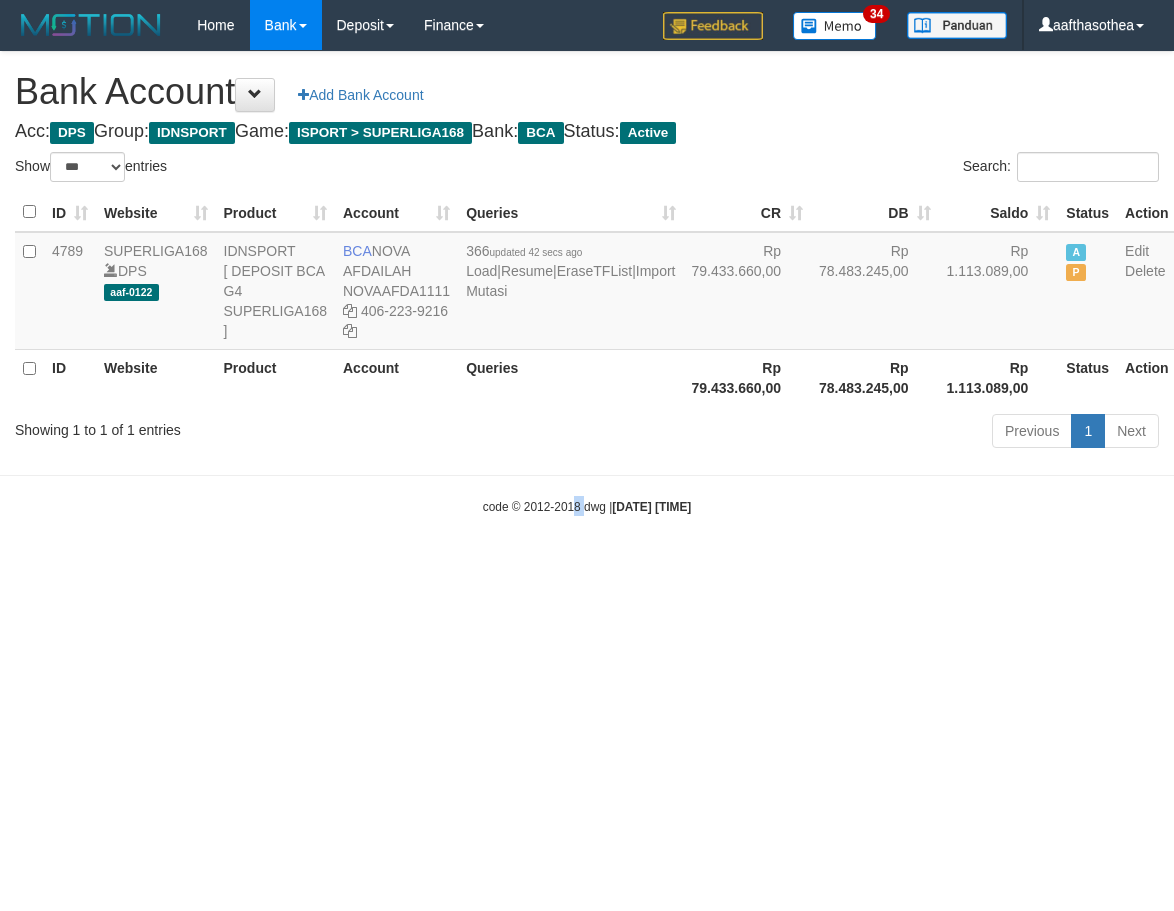 click on "Toggle navigation
Home
Bank
Account List
Load
By Website
Group
[ISPORT]													SUPERLIGA168
By Load Group (DPS)" at bounding box center (587, 283) 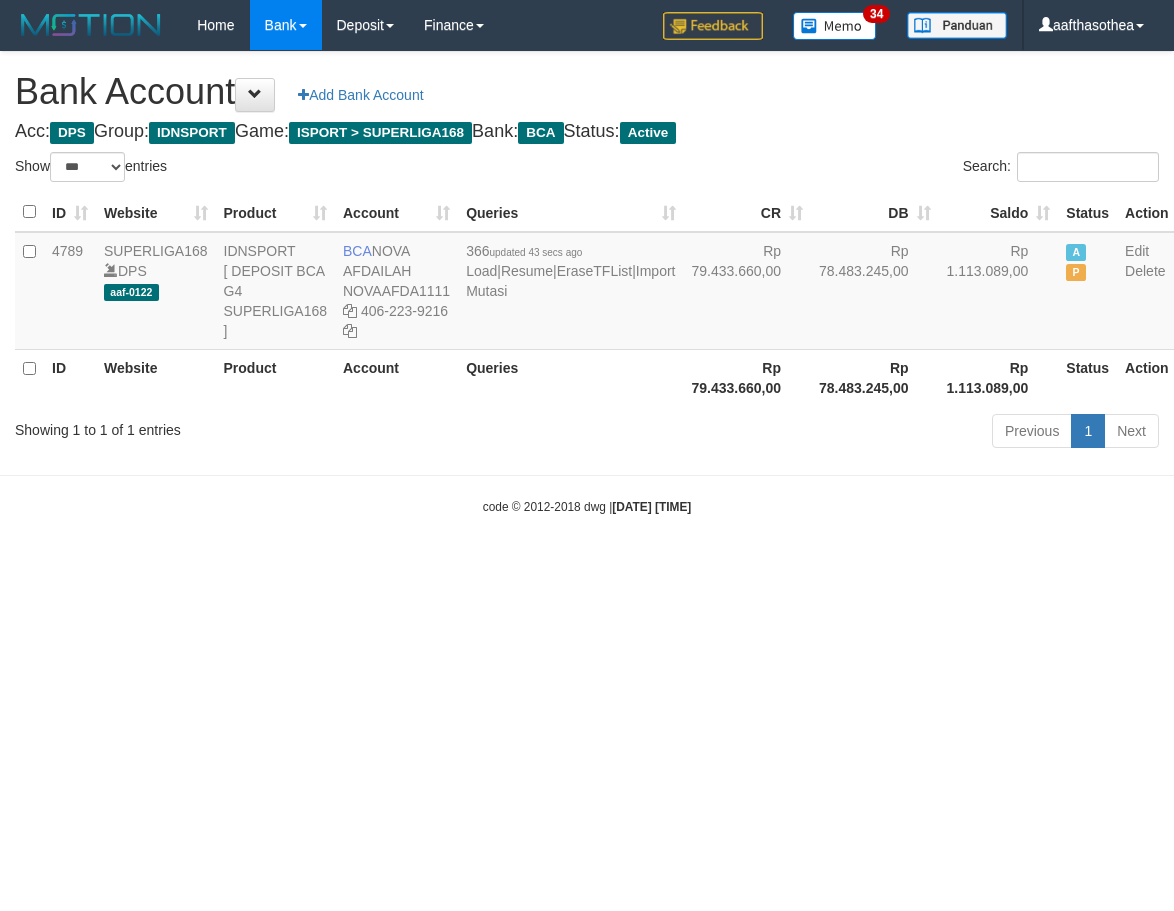 select on "***" 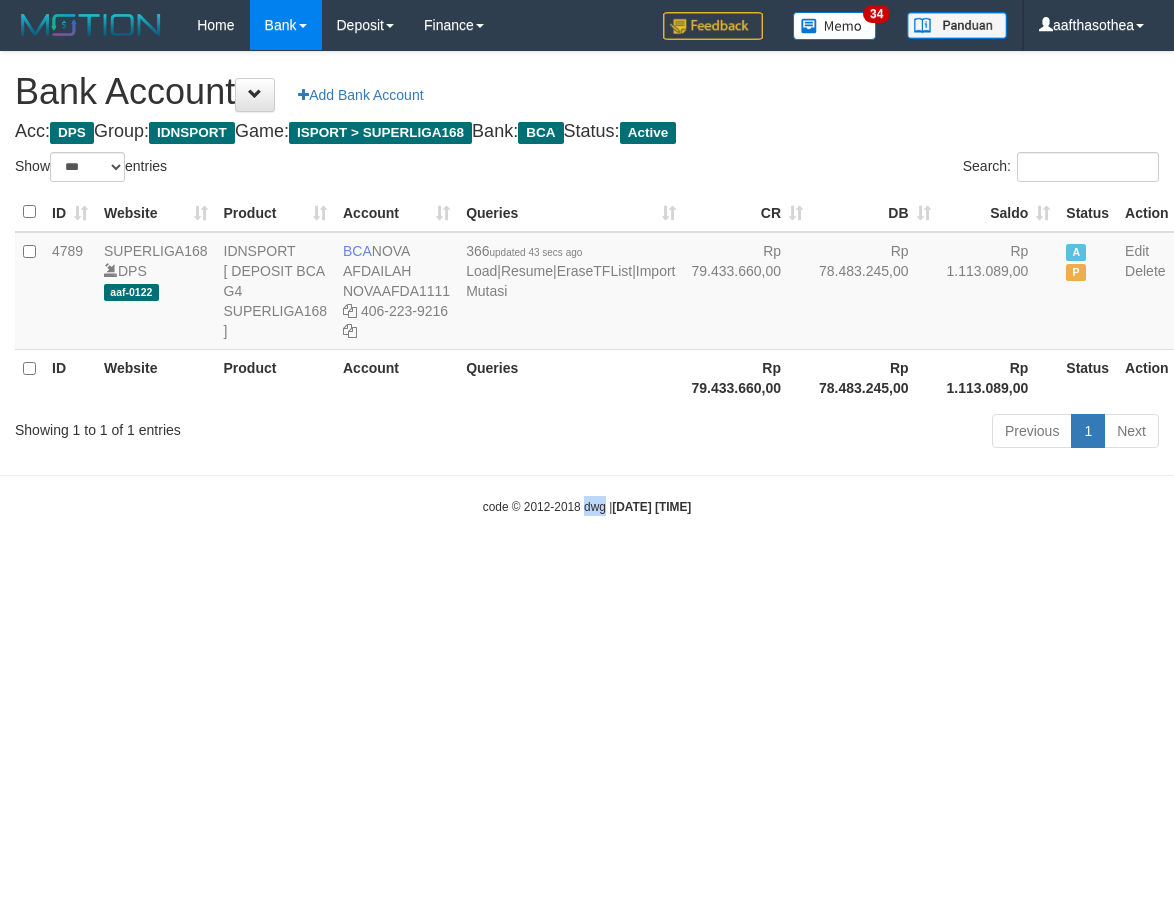 click on "Toggle navigation
Home
Bank
Account List
Load
By Website
Group
[ISPORT]													SUPERLIGA168
By Load Group (DPS)" at bounding box center (587, 283) 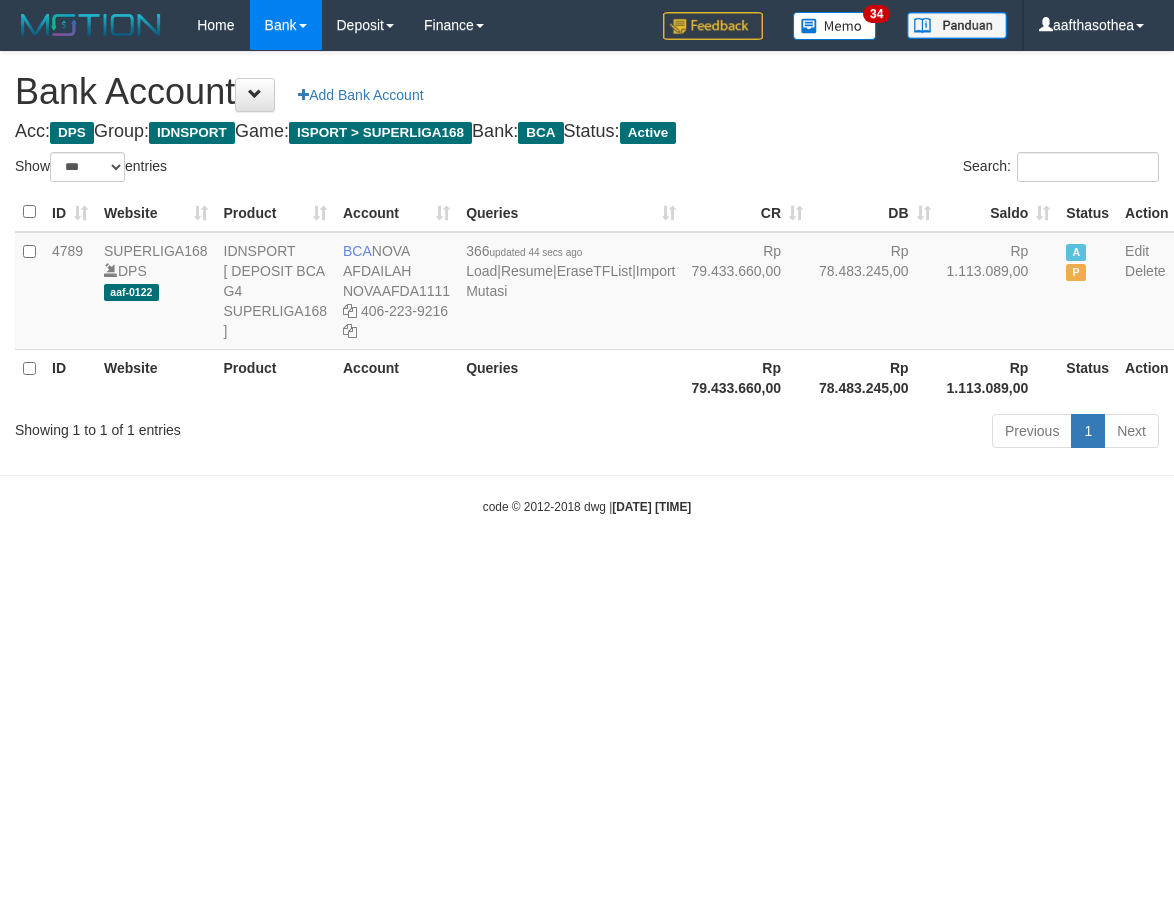 select on "***" 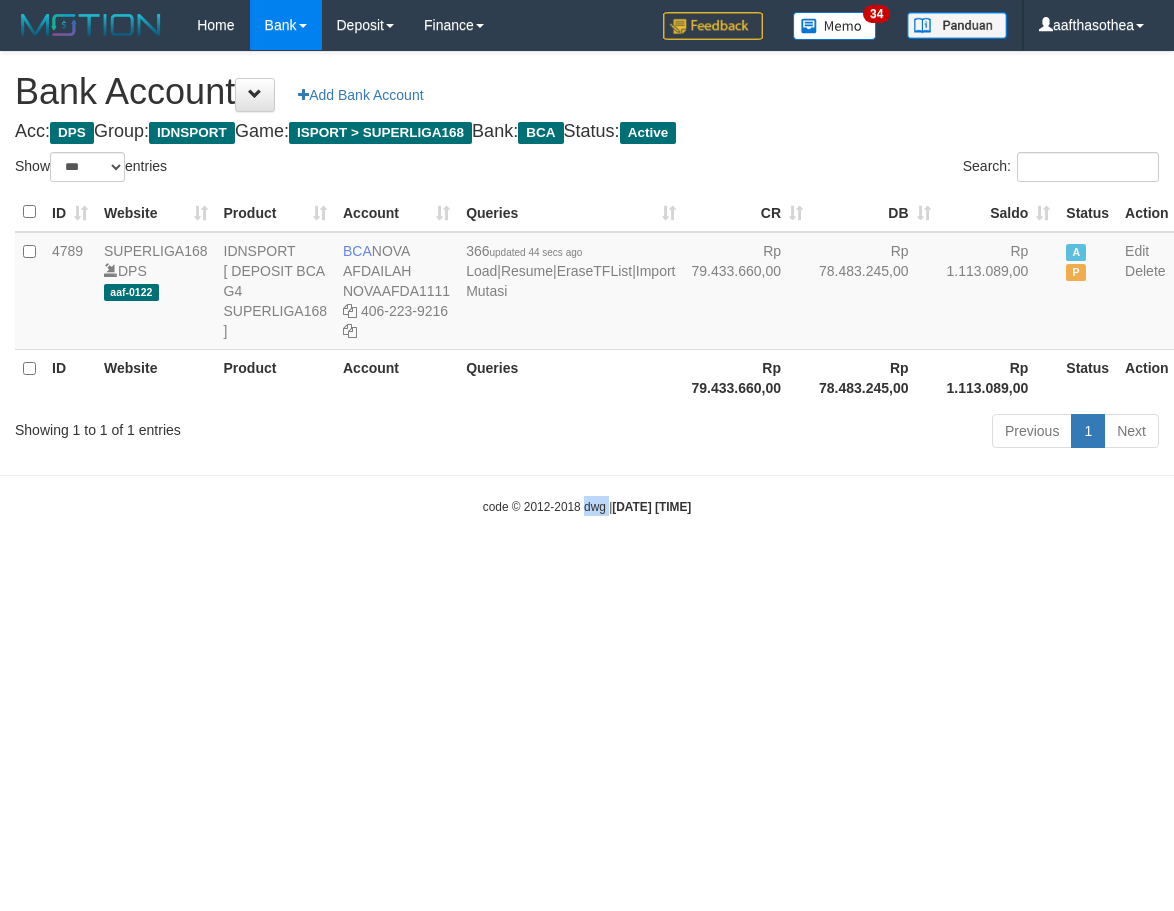 click on "Toggle navigation
Home
Bank
Account List
Load
By Website
Group
[ISPORT]													SUPERLIGA168
By Load Group (DPS)" at bounding box center (587, 283) 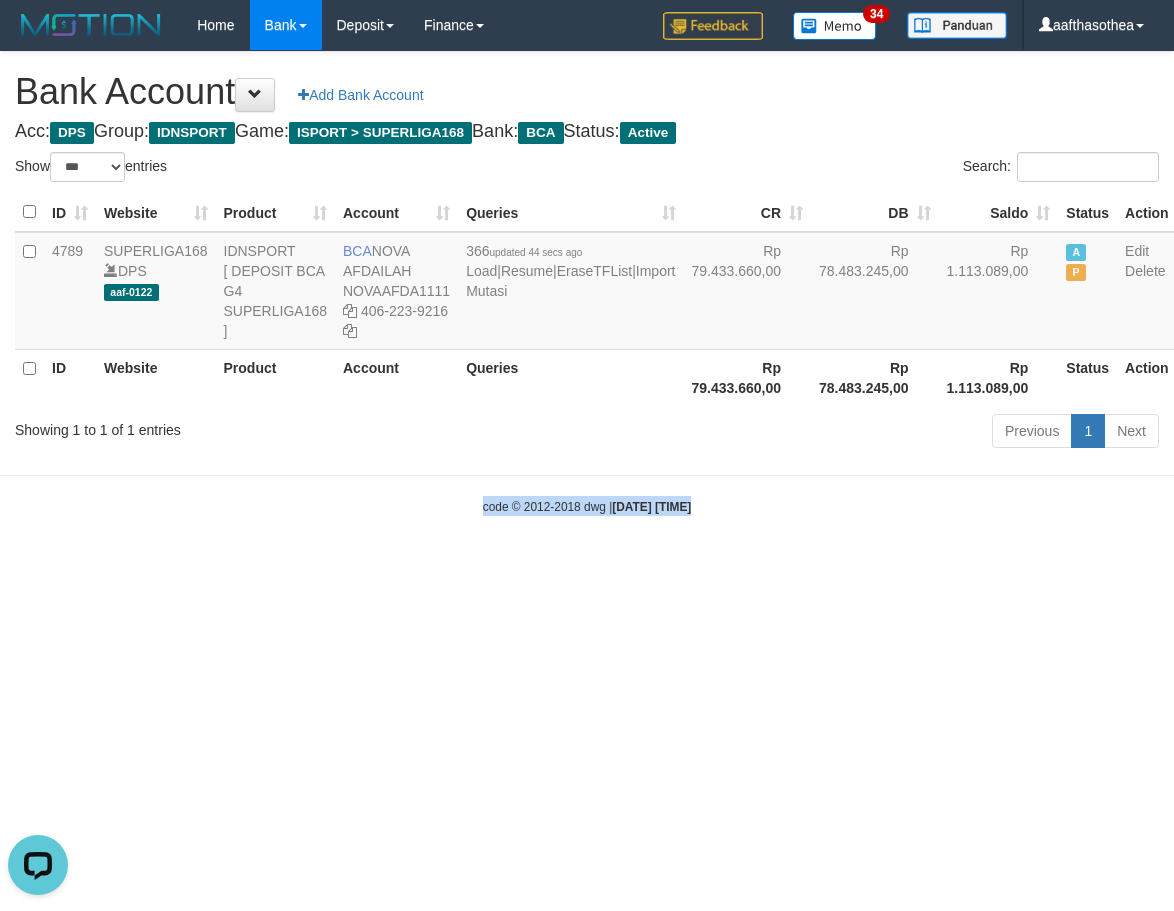 click on "Toggle navigation
Home
Bank
Account List
Load
By Website
Group
[ISPORT]													SUPERLIGA168
By Load Group (DPS)" at bounding box center (587, 283) 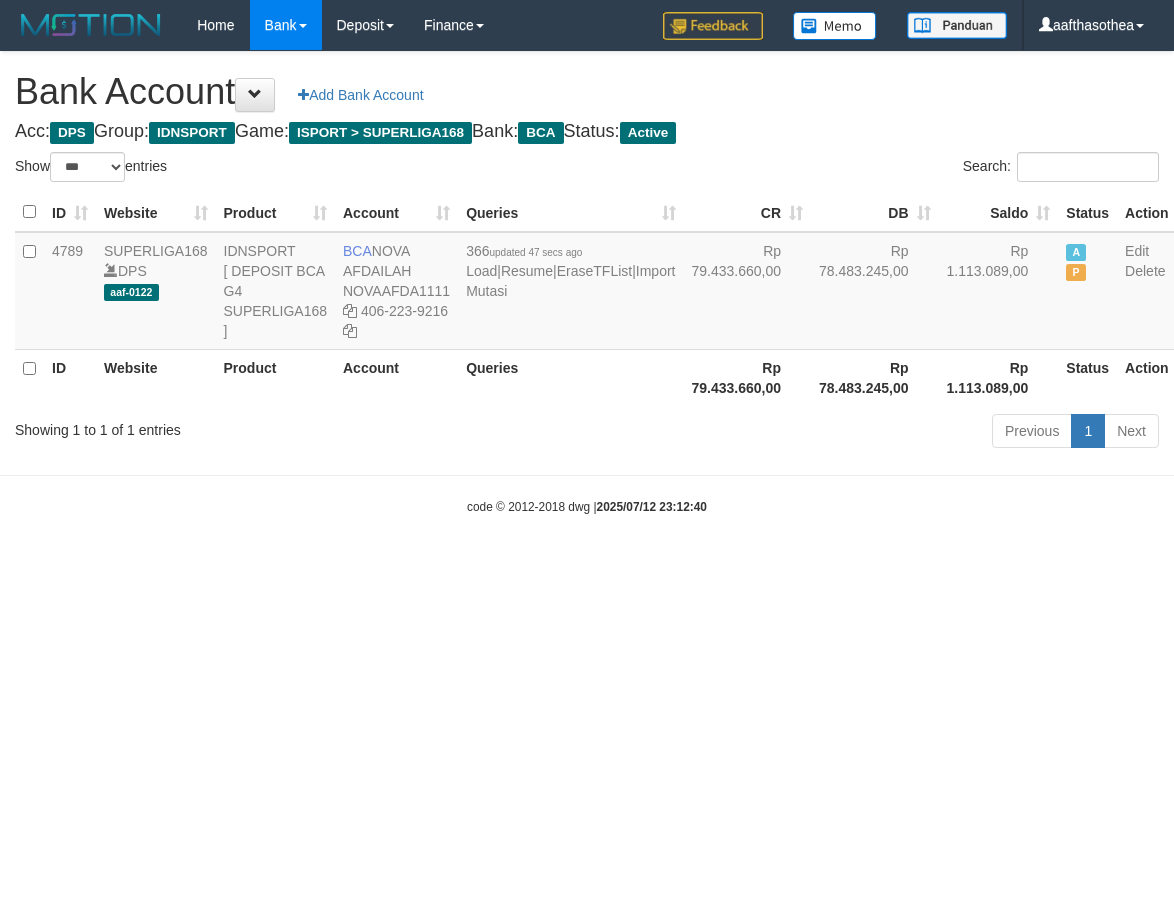 select on "***" 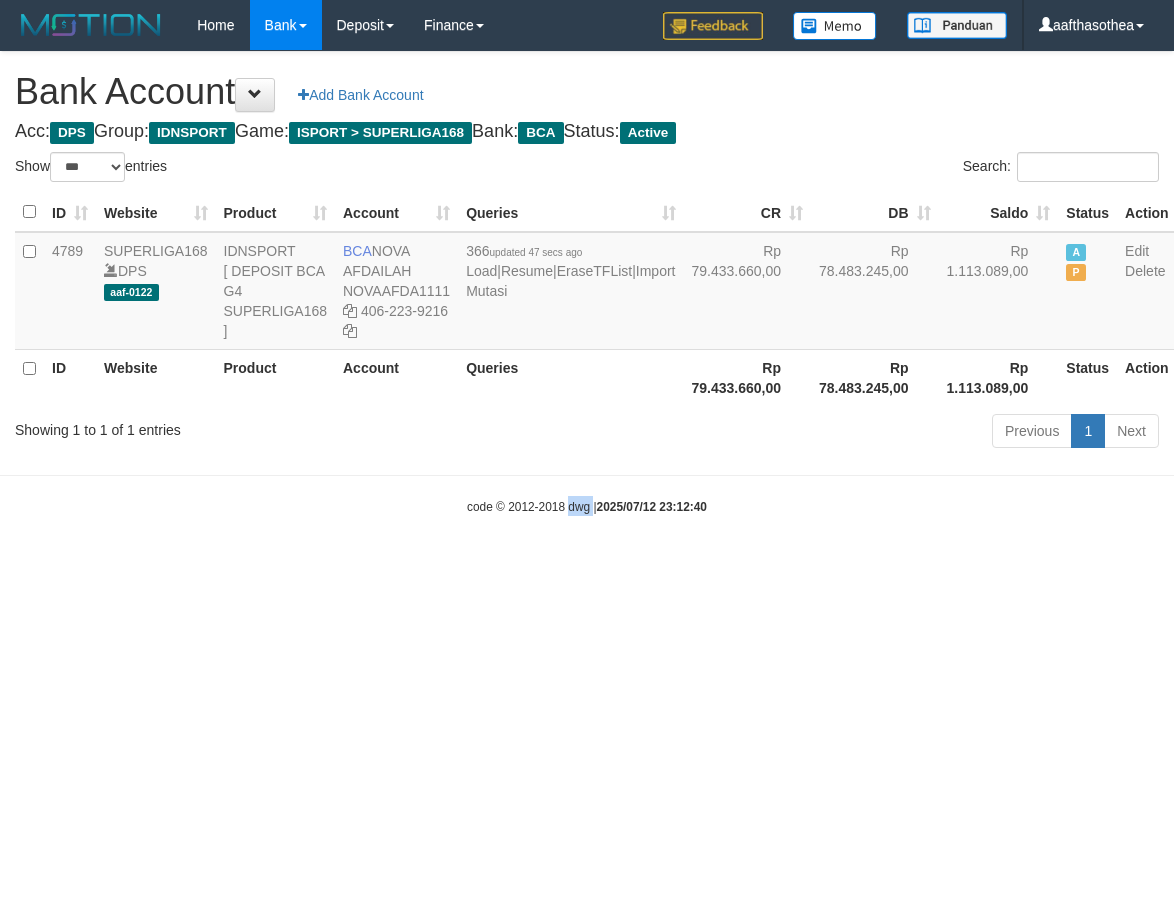 click on "Toggle navigation
Home
Bank
Account List
Load
By Website
Group
[ISPORT]													SUPERLIGA168
By Load Group (DPS)" at bounding box center [587, 283] 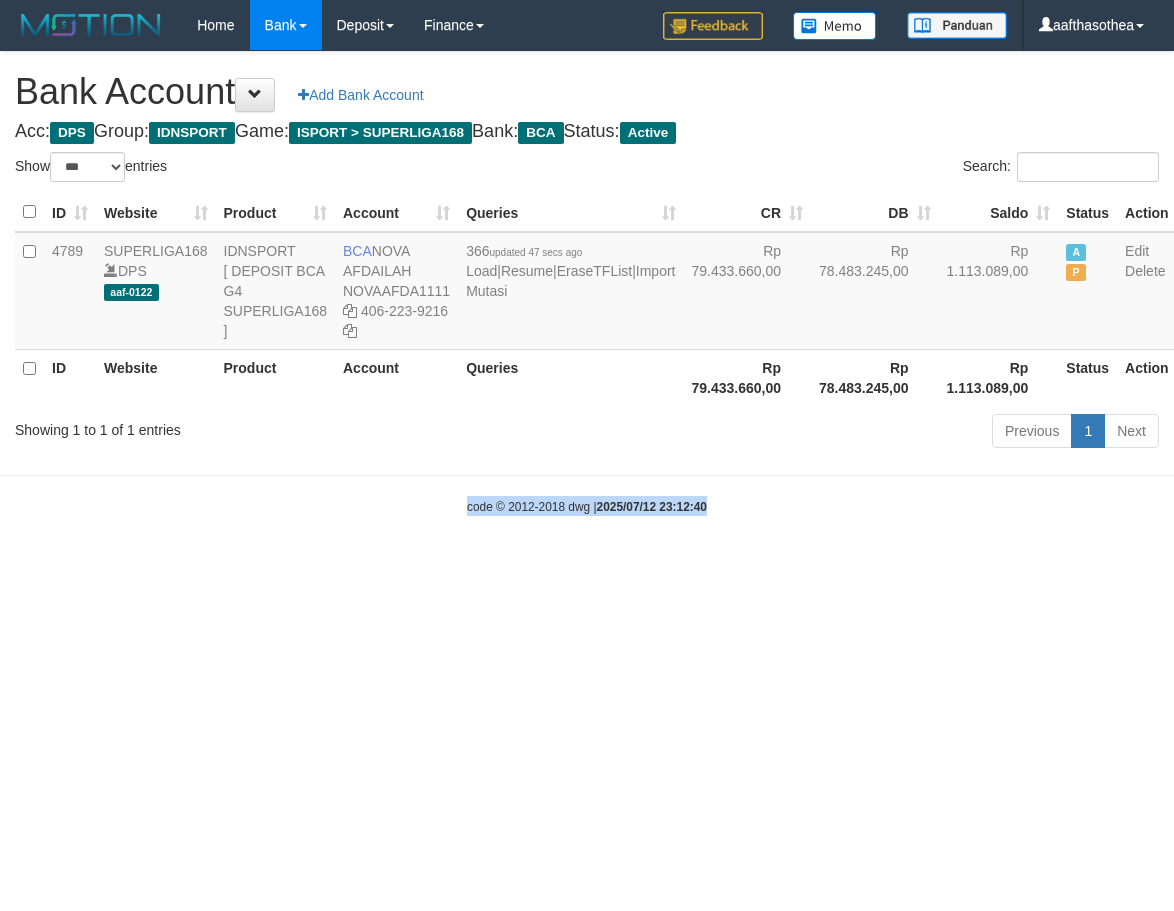 click on "Toggle navigation
Home
Bank
Account List
Load
By Website
Group
[ISPORT]													SUPERLIGA168
By Load Group (DPS)" at bounding box center (587, 283) 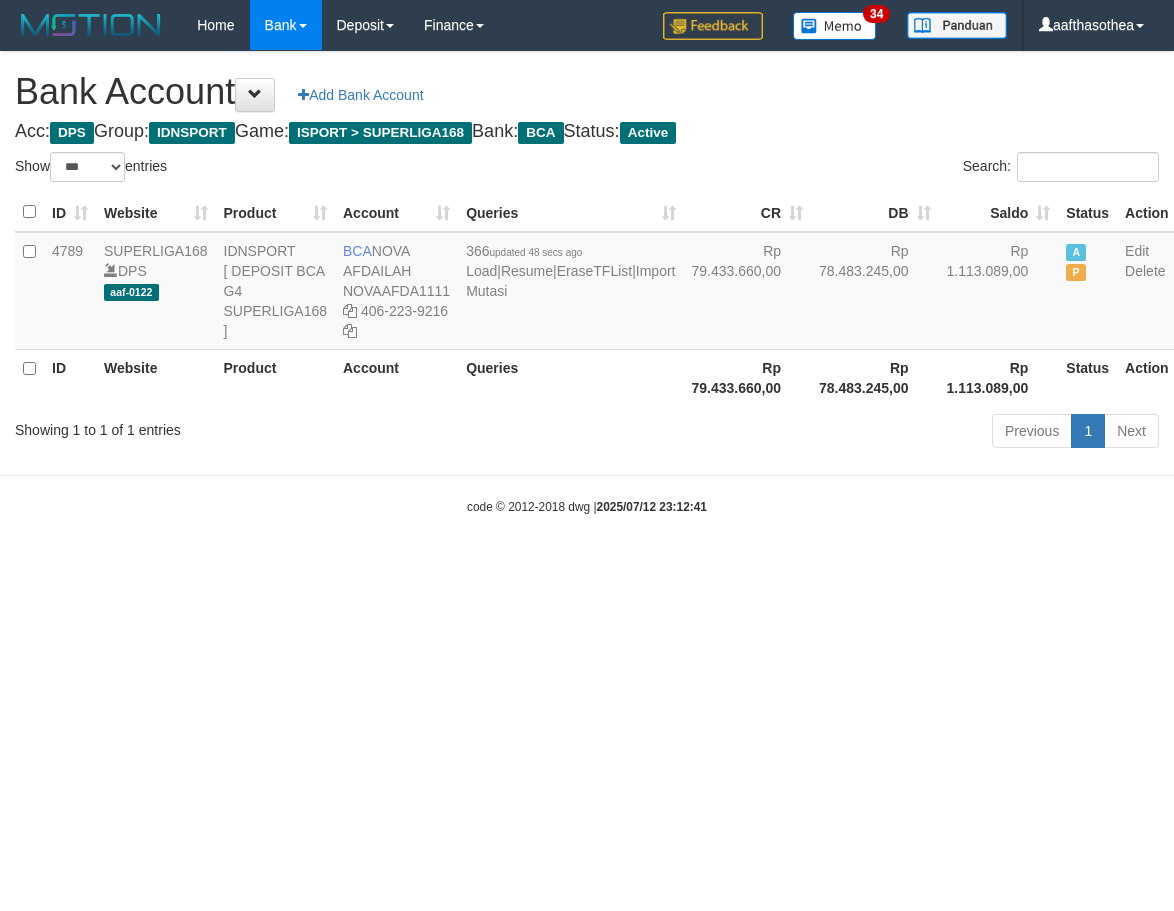 select on "***" 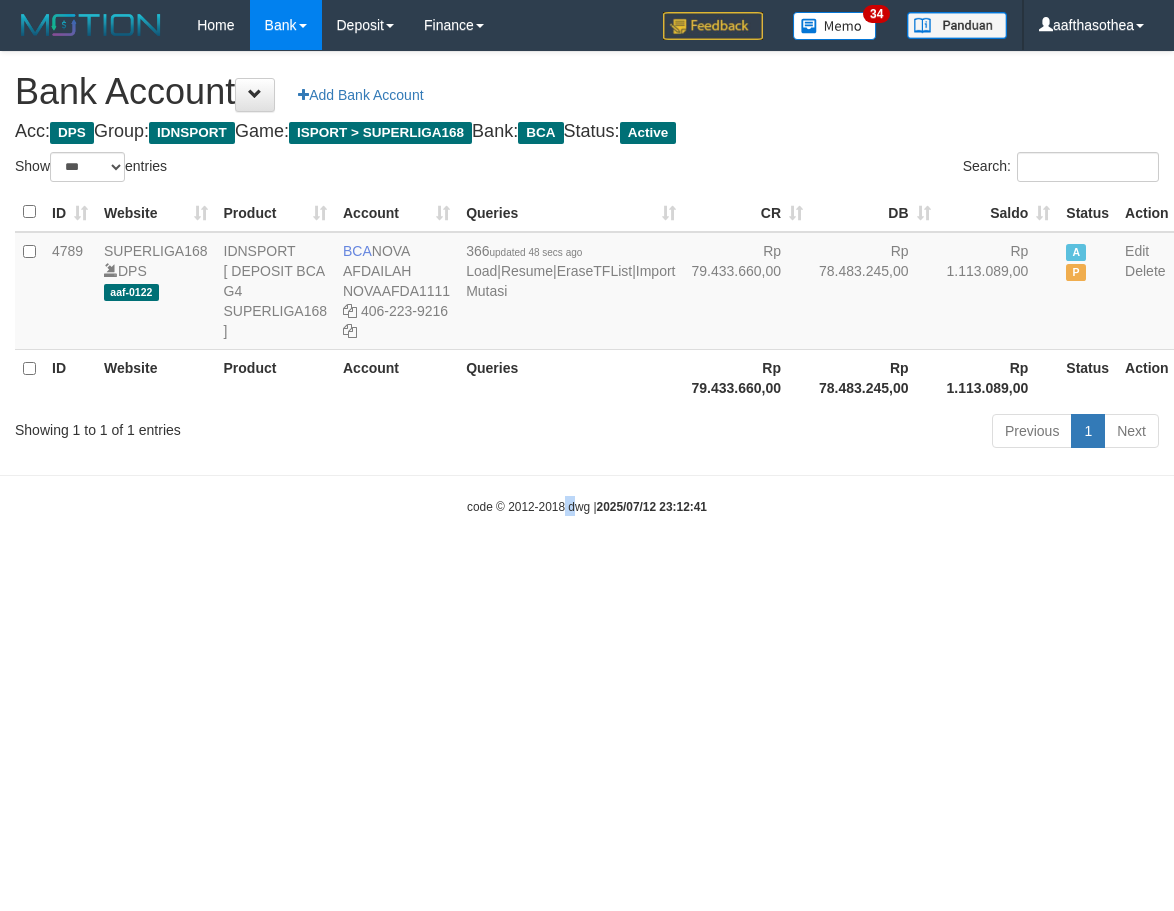 drag, startPoint x: 0, startPoint y: 0, endPoint x: 572, endPoint y: 641, distance: 859.1071 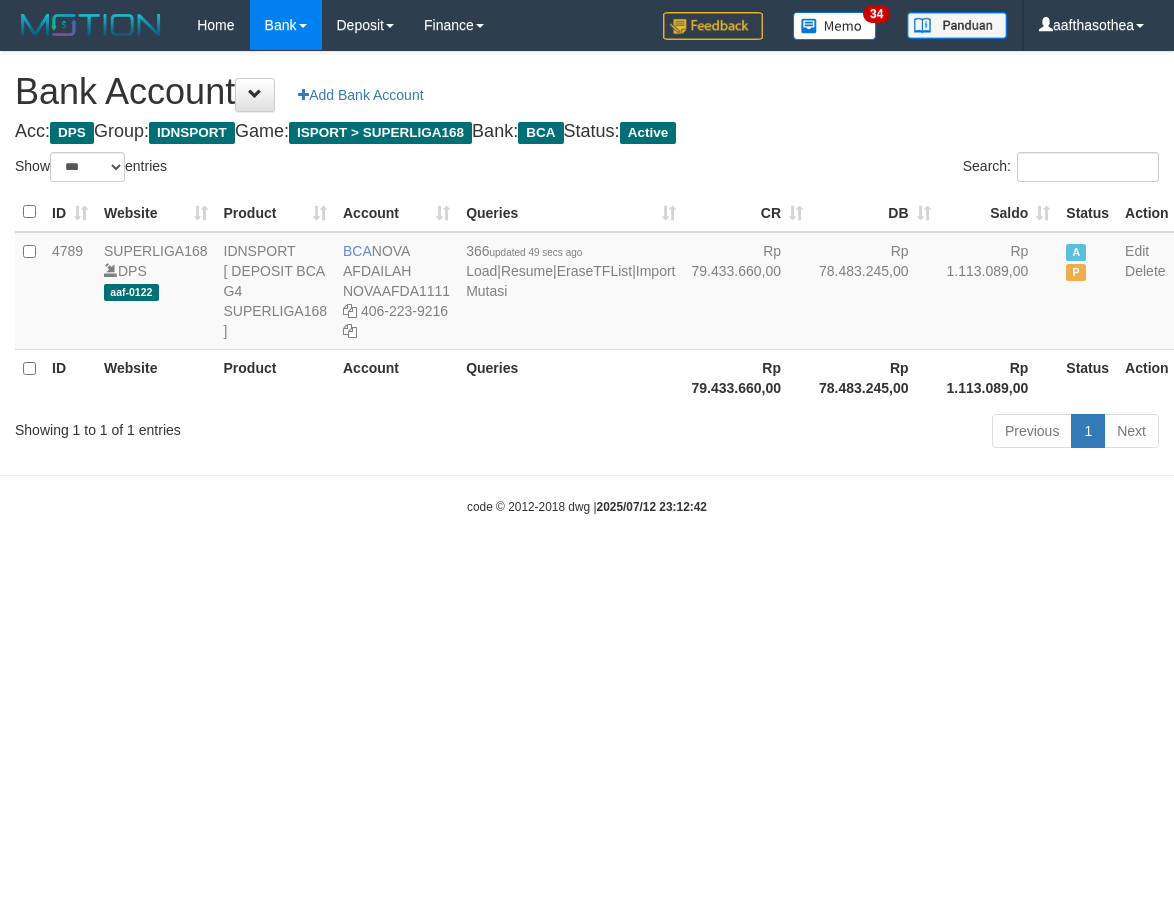 select on "***" 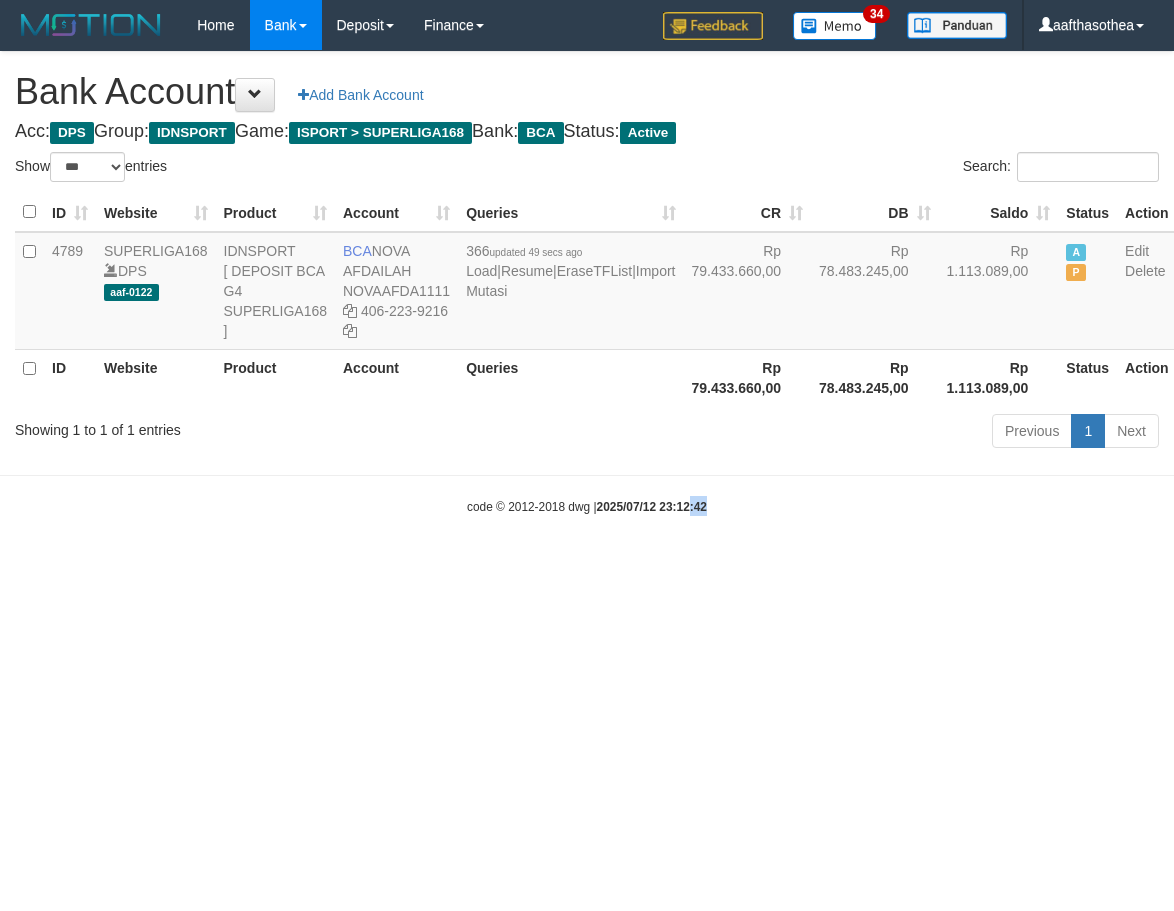 drag, startPoint x: 690, startPoint y: 647, endPoint x: 718, endPoint y: 655, distance: 29.12044 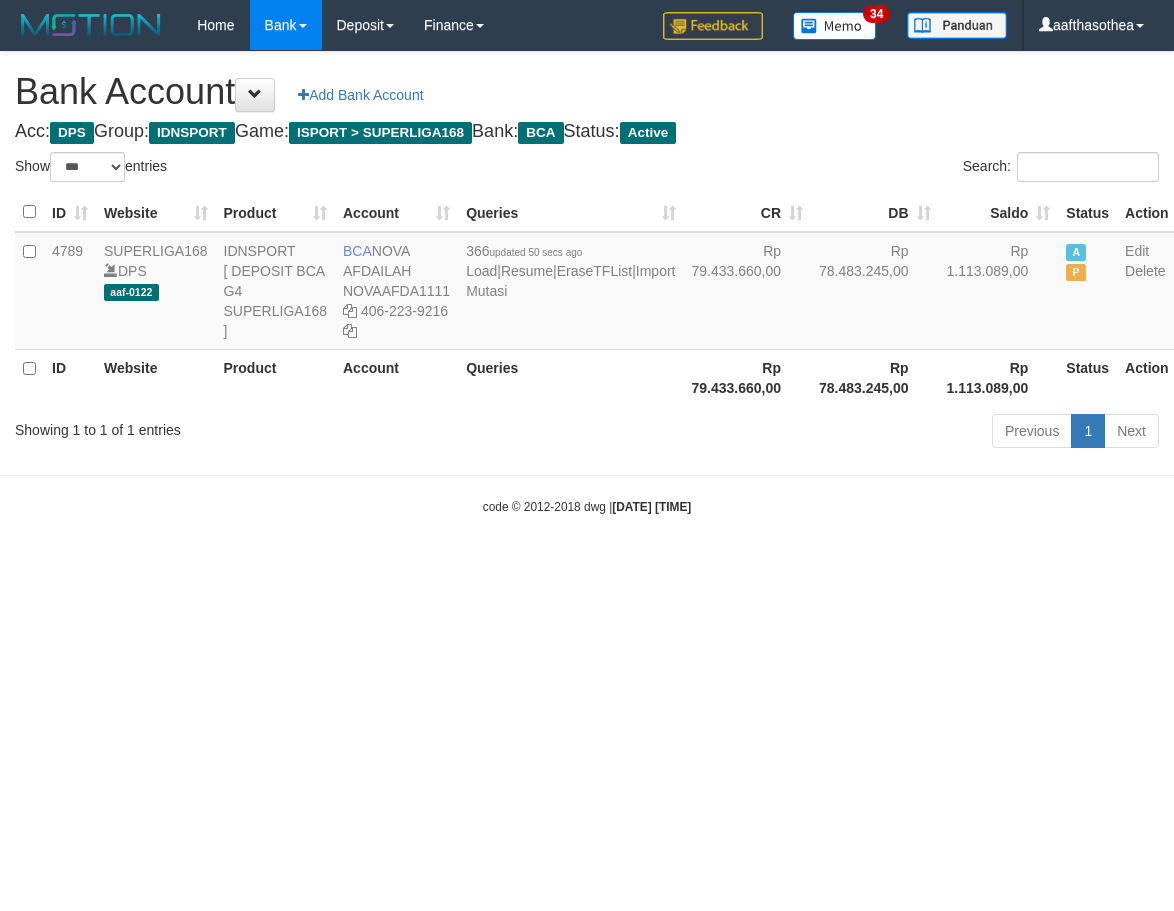 select on "***" 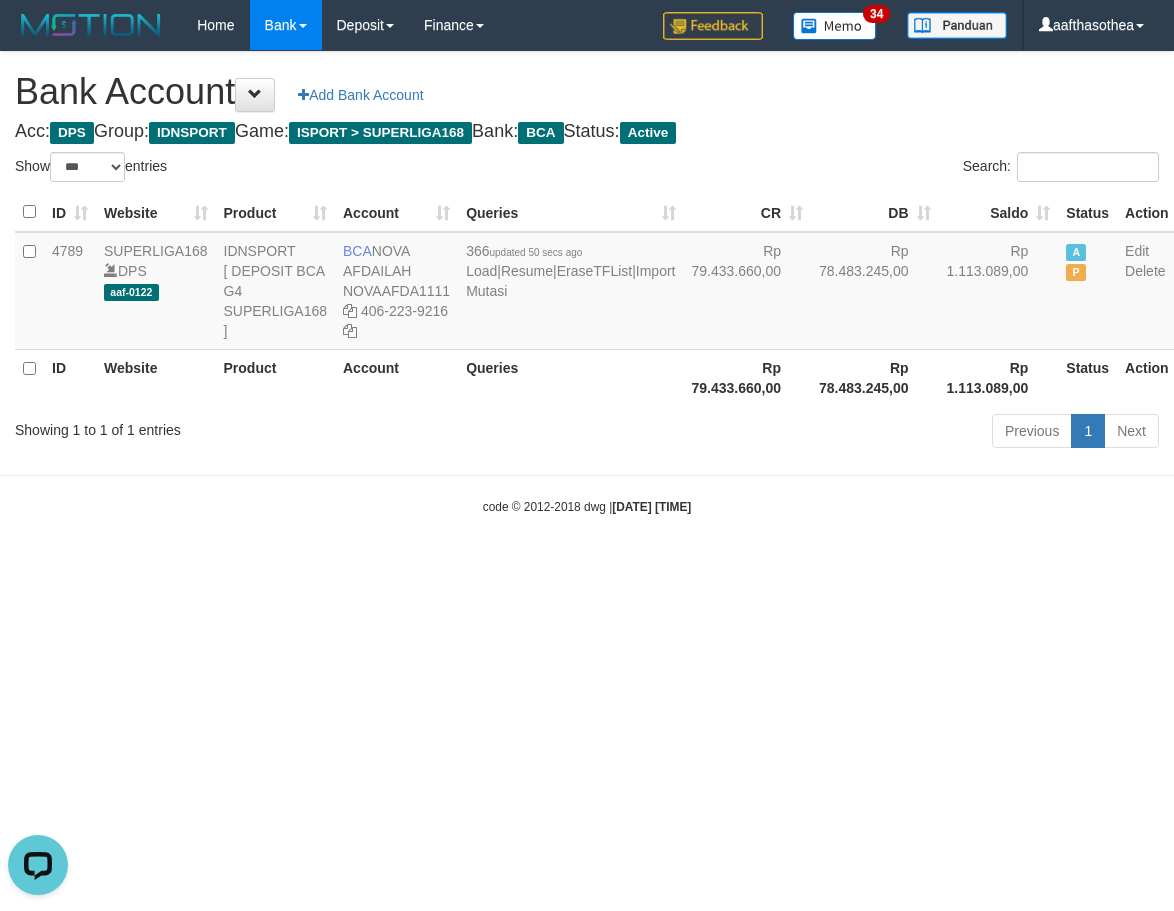 scroll, scrollTop: 0, scrollLeft: 0, axis: both 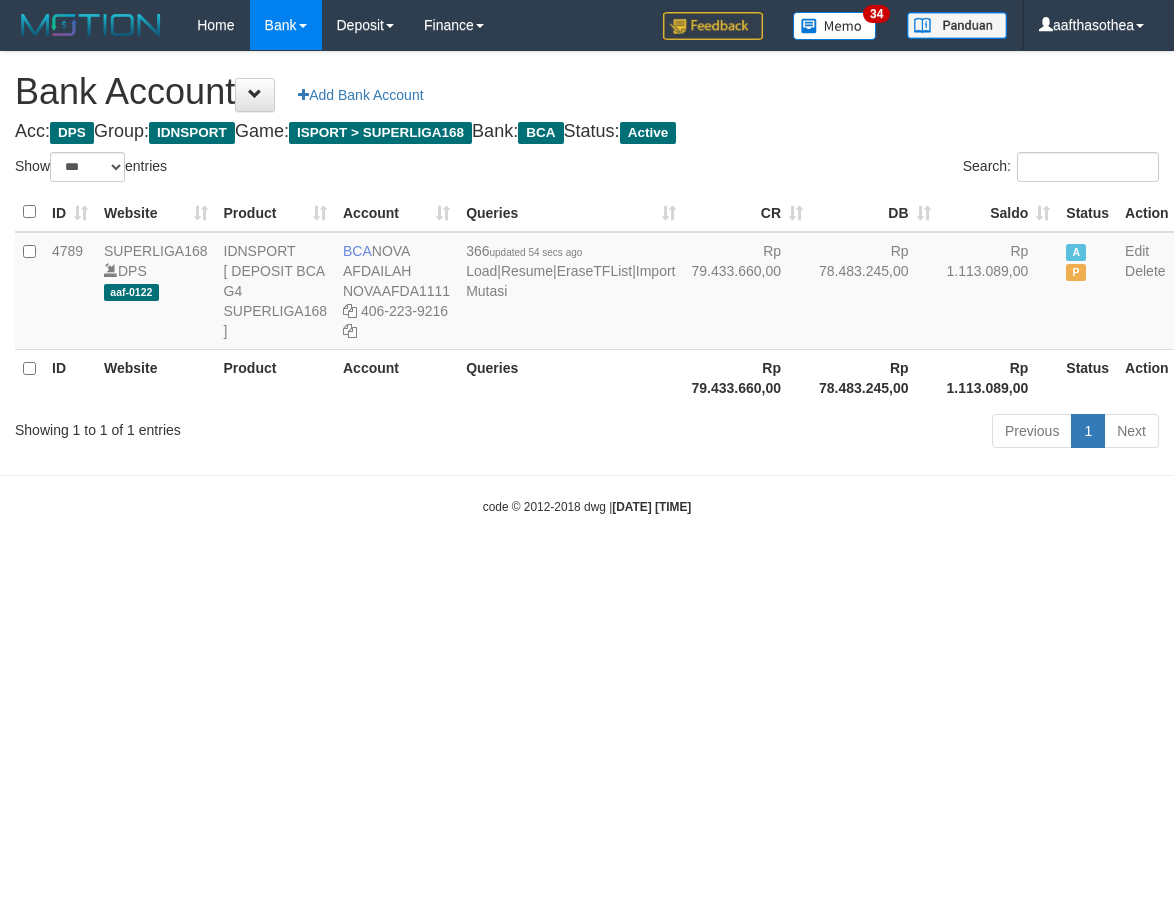 select on "***" 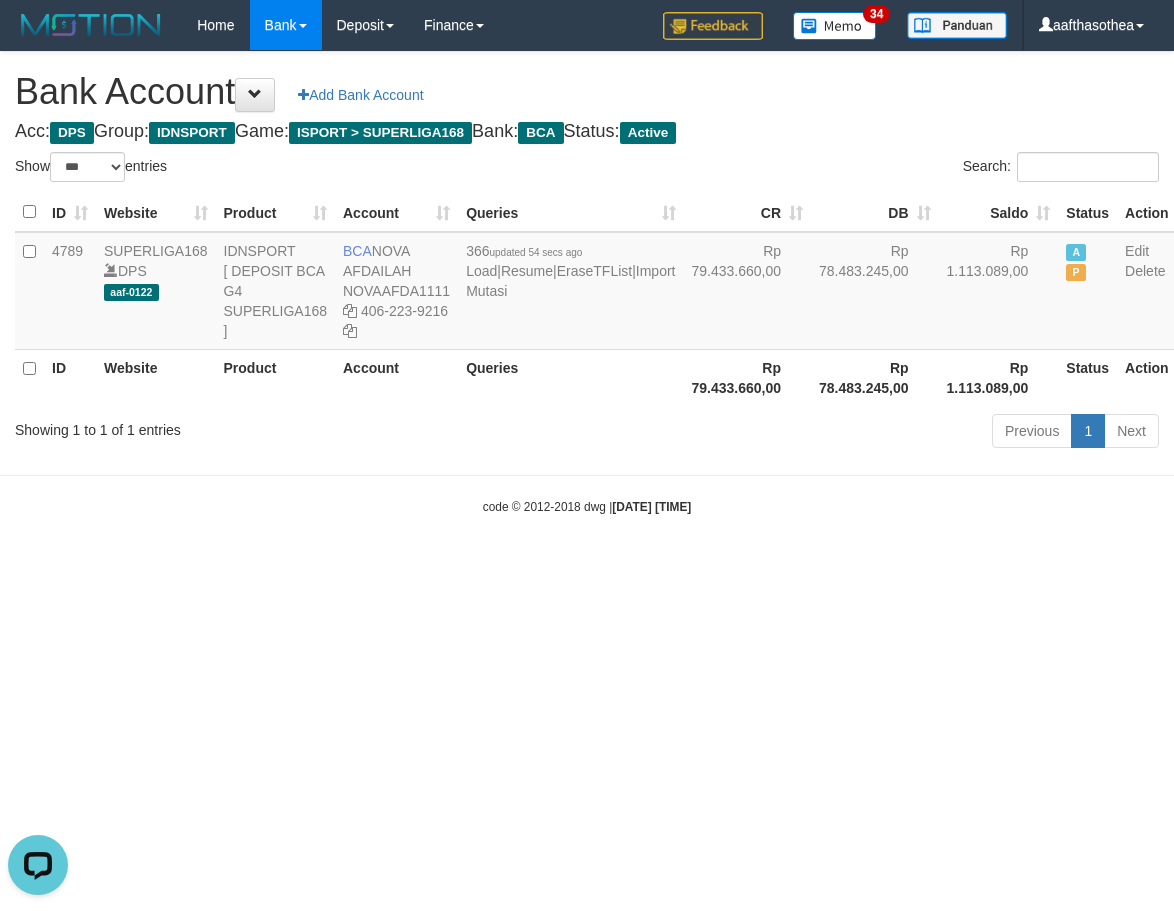 scroll, scrollTop: 0, scrollLeft: 0, axis: both 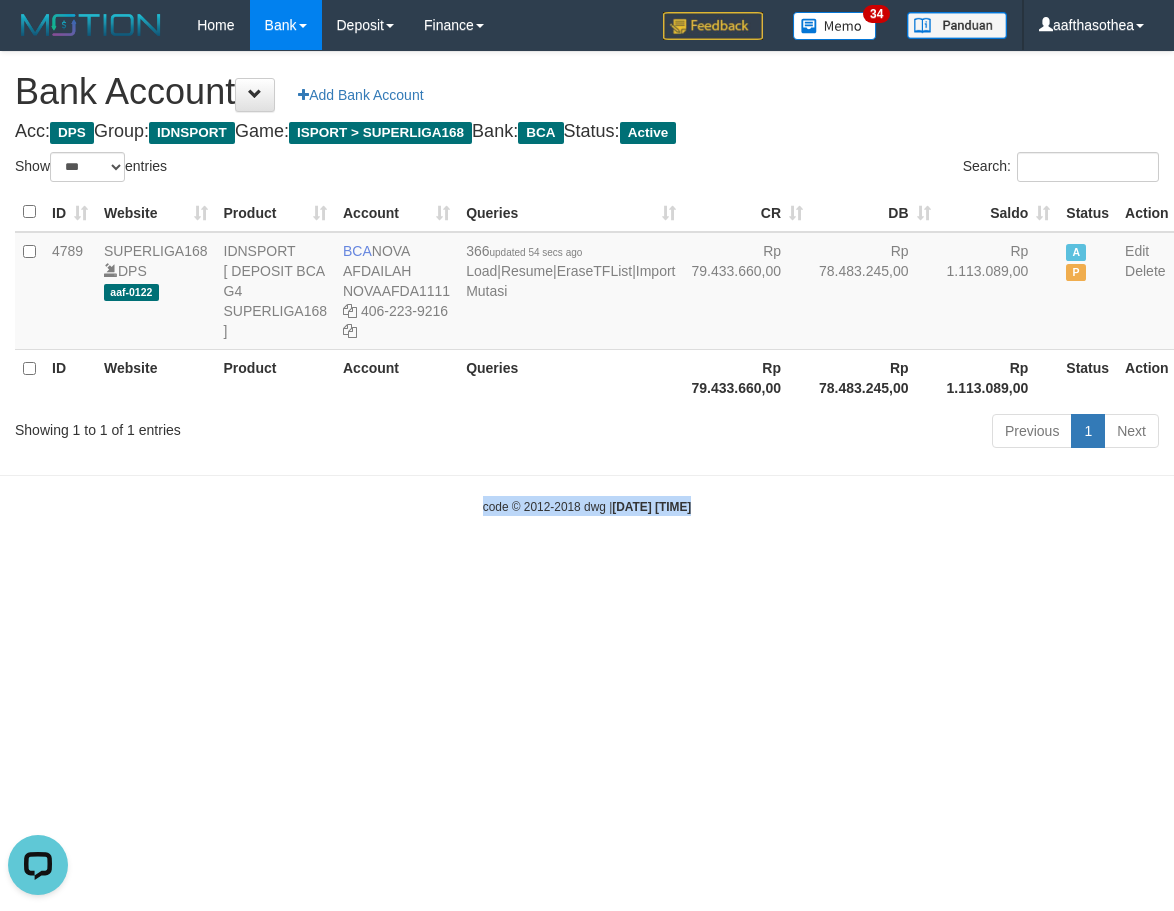 click on "Toggle navigation
Home
Bank
Account List
Load
By Website
Group
[ISPORT]													SUPERLIGA168
By Load Group (DPS)" at bounding box center [587, 283] 